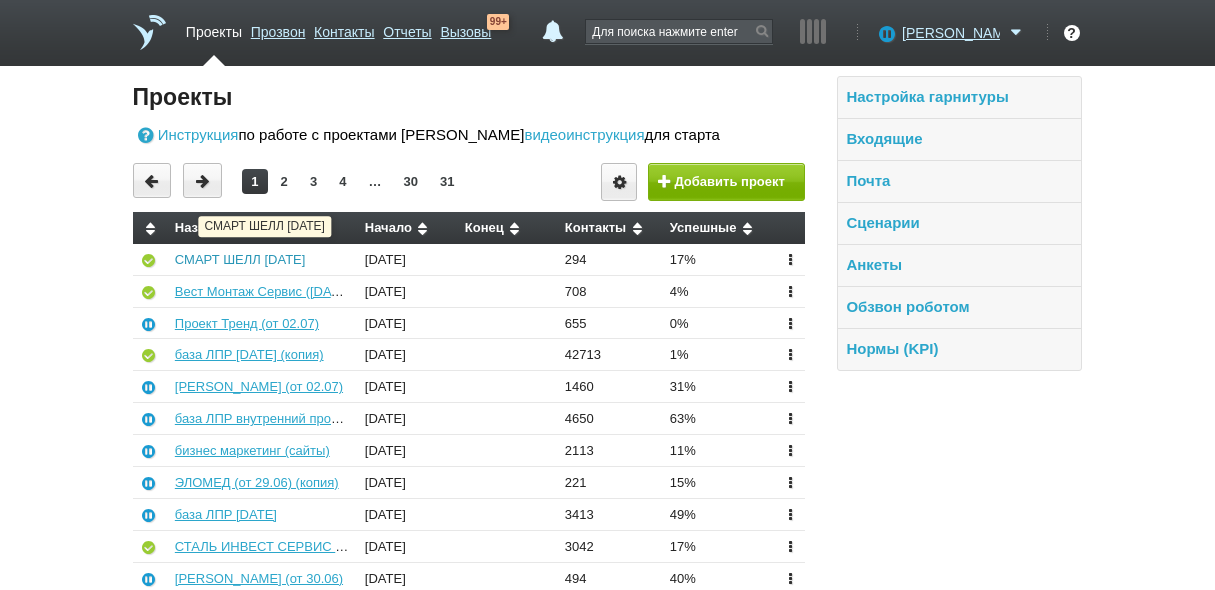scroll, scrollTop: 0, scrollLeft: 0, axis: both 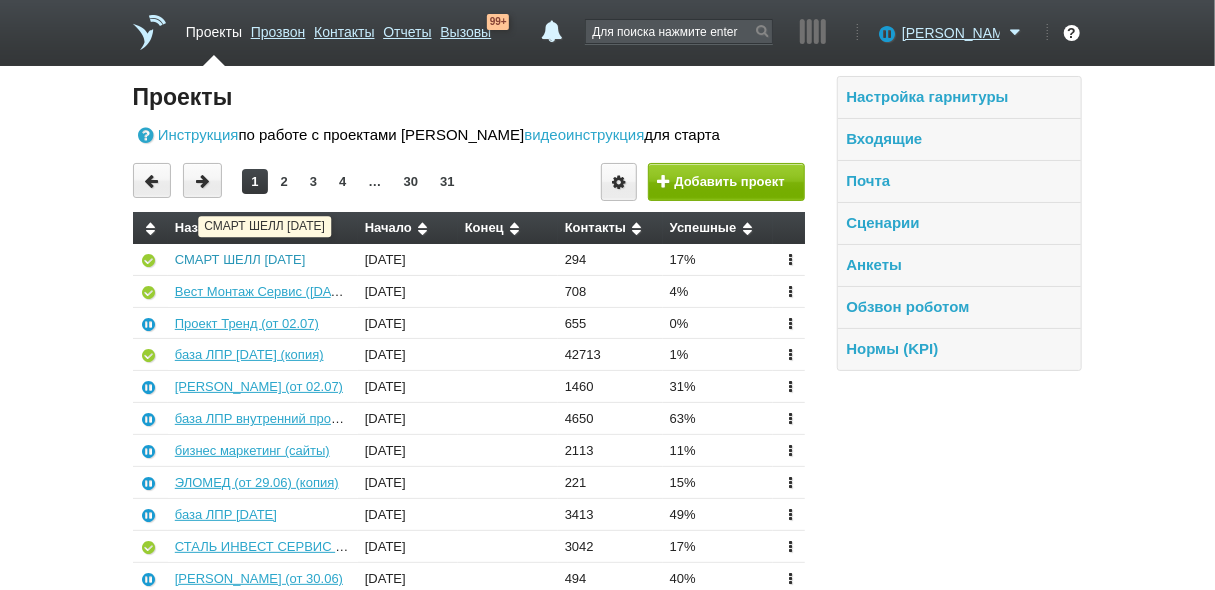 click on "СМАРТ ШЕЛЛ 02.07.2025" at bounding box center [240, 259] 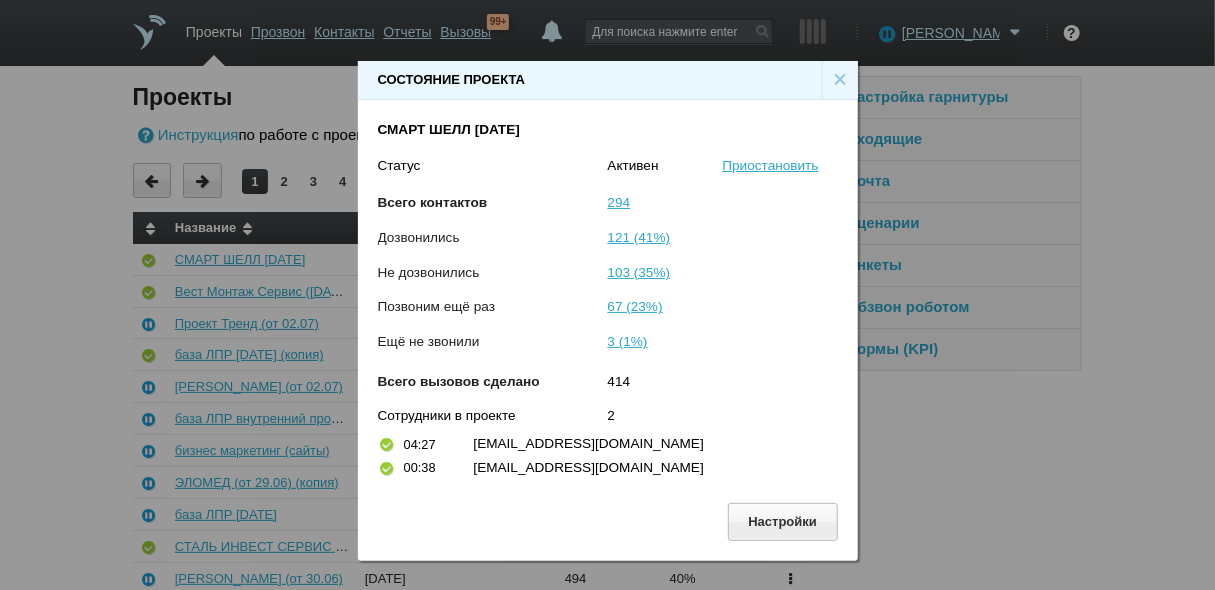 click on "×" at bounding box center (840, 80) 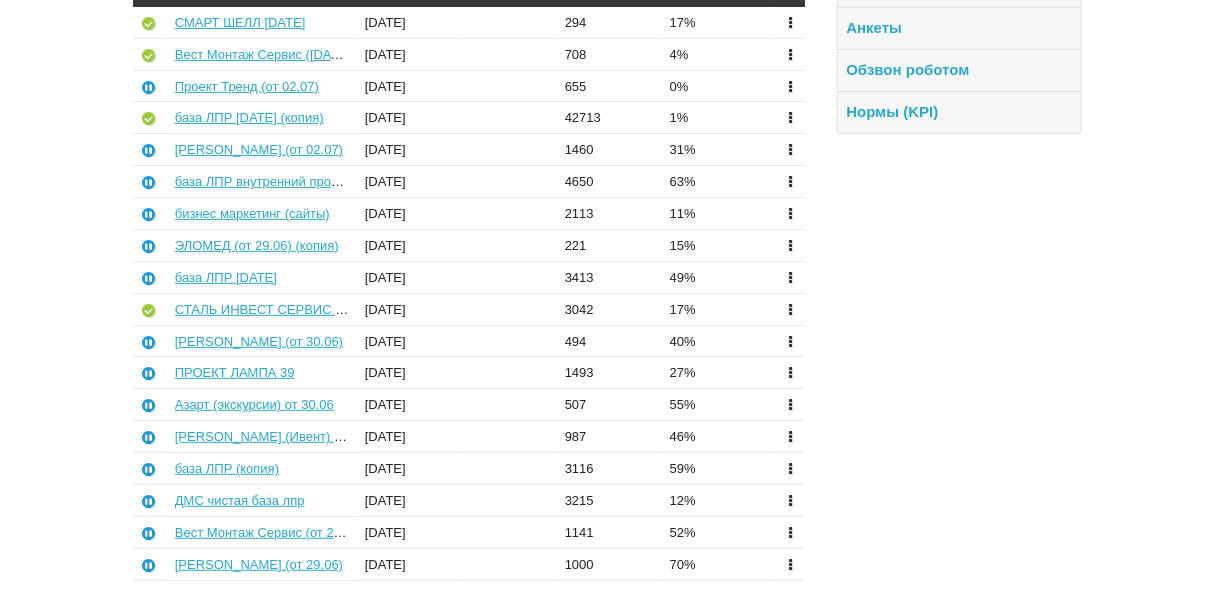 scroll, scrollTop: 240, scrollLeft: 0, axis: vertical 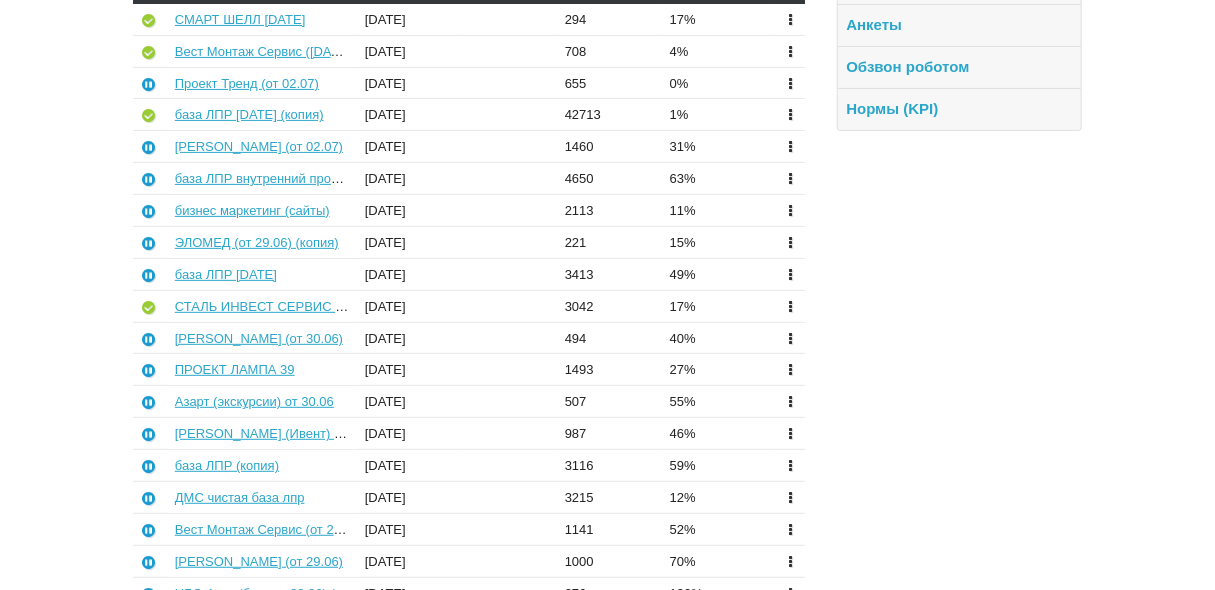 click at bounding box center (790, 18) 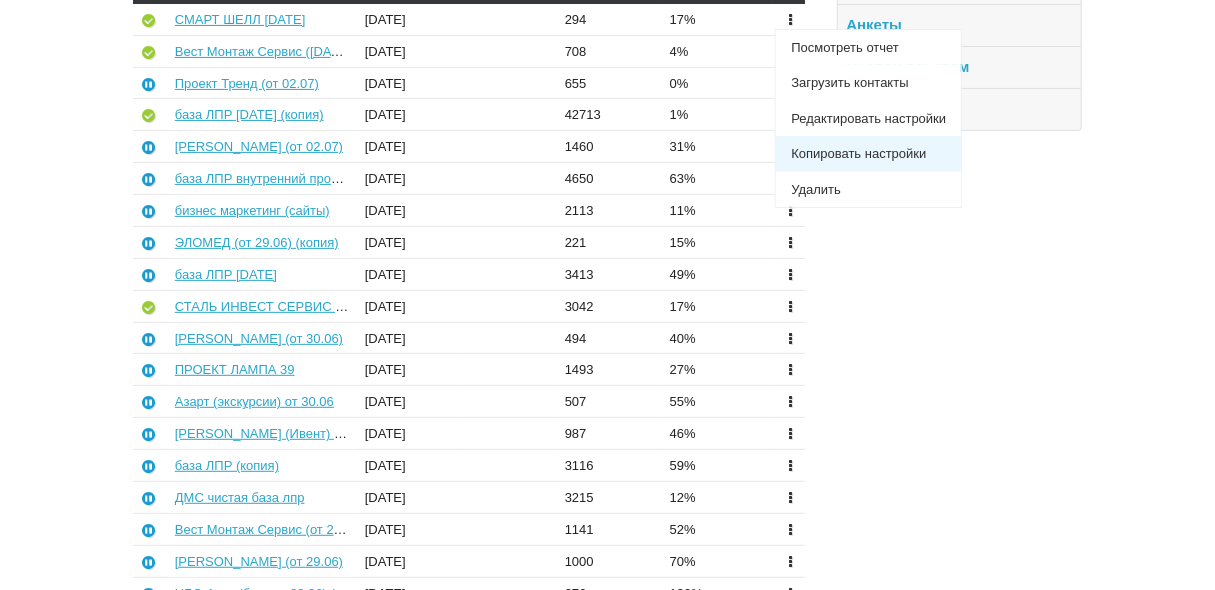click on "Копировать настройки" at bounding box center (868, 154) 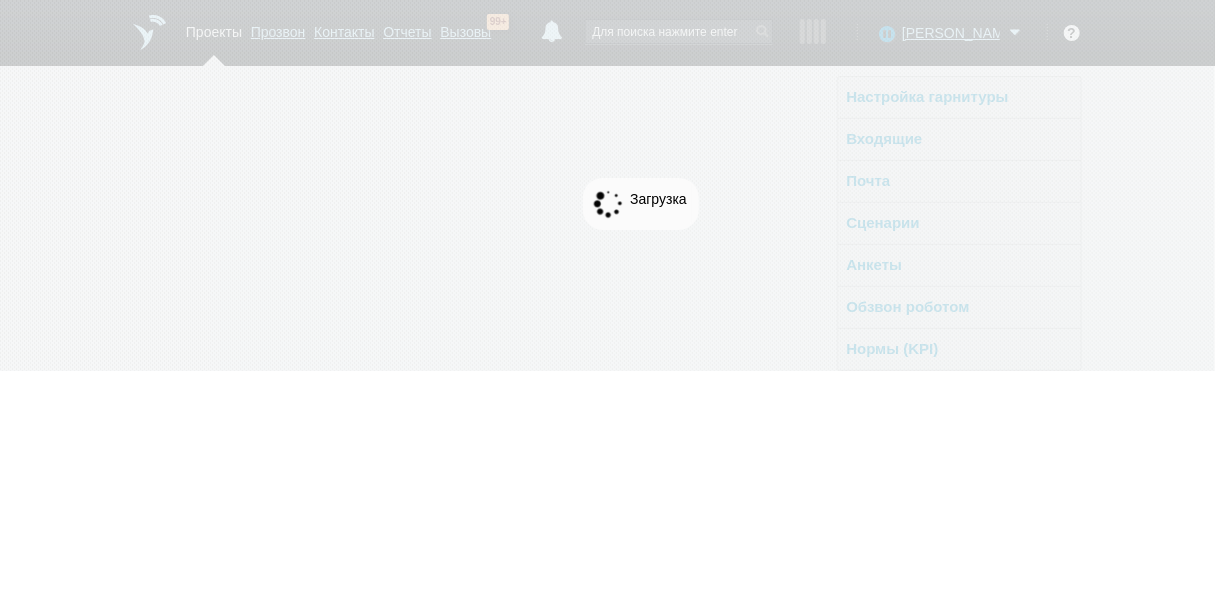 scroll, scrollTop: 0, scrollLeft: 0, axis: both 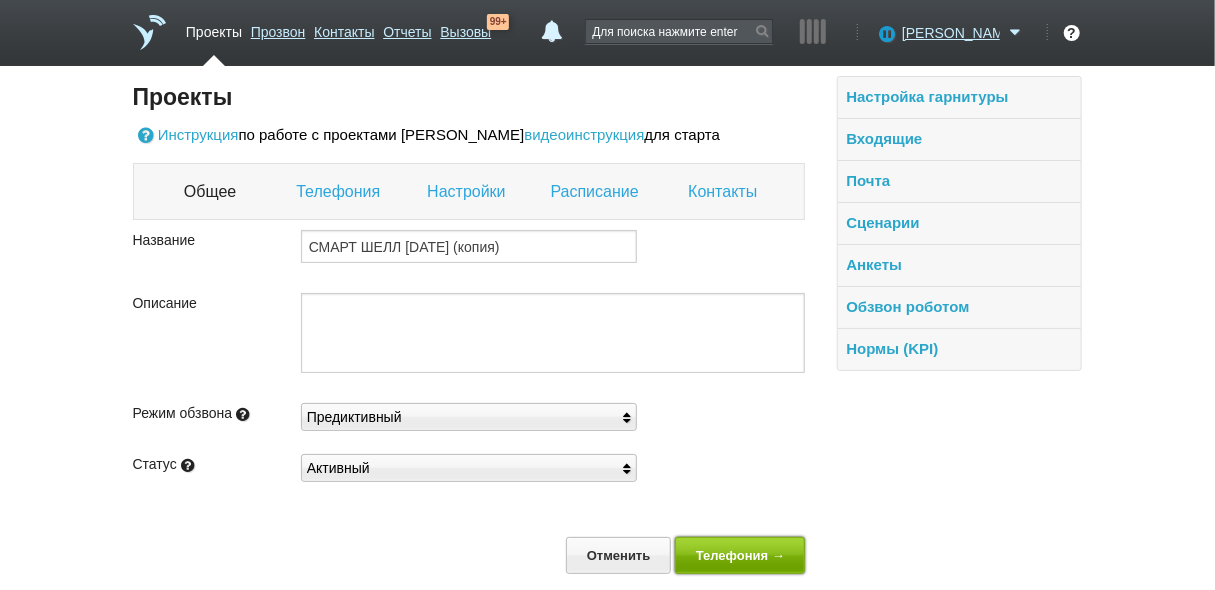 click on "Телефония →" at bounding box center [740, 555] 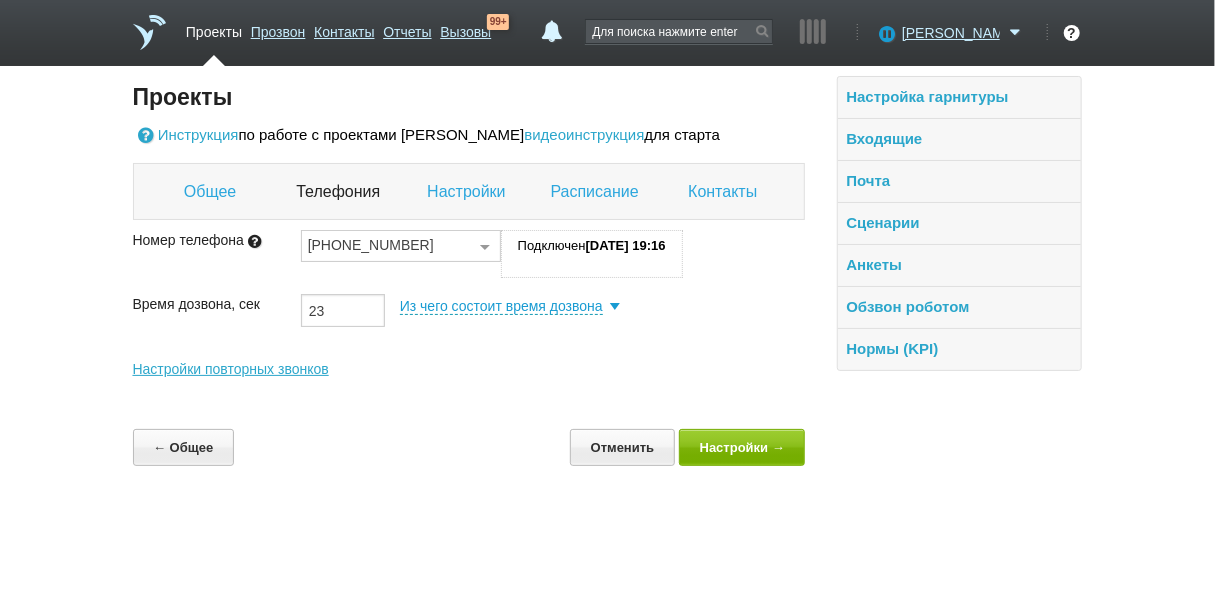 click at bounding box center [485, 247] 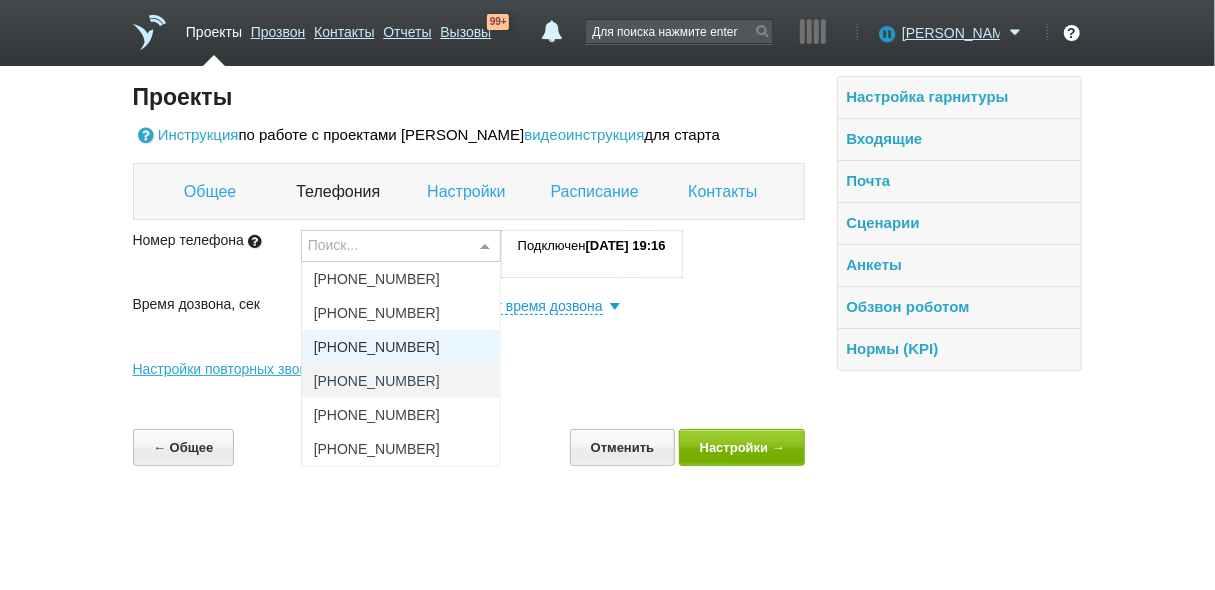 click on "+7 (986) 314-97-95" at bounding box center (401, 347) 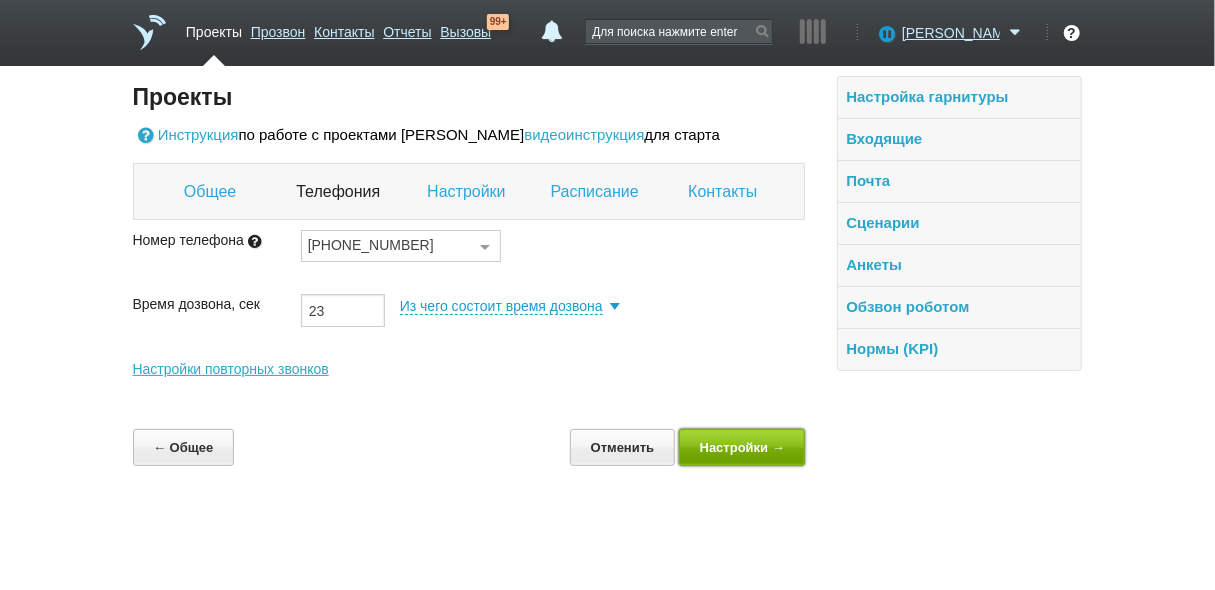 click on "Настройки →" at bounding box center (742, 447) 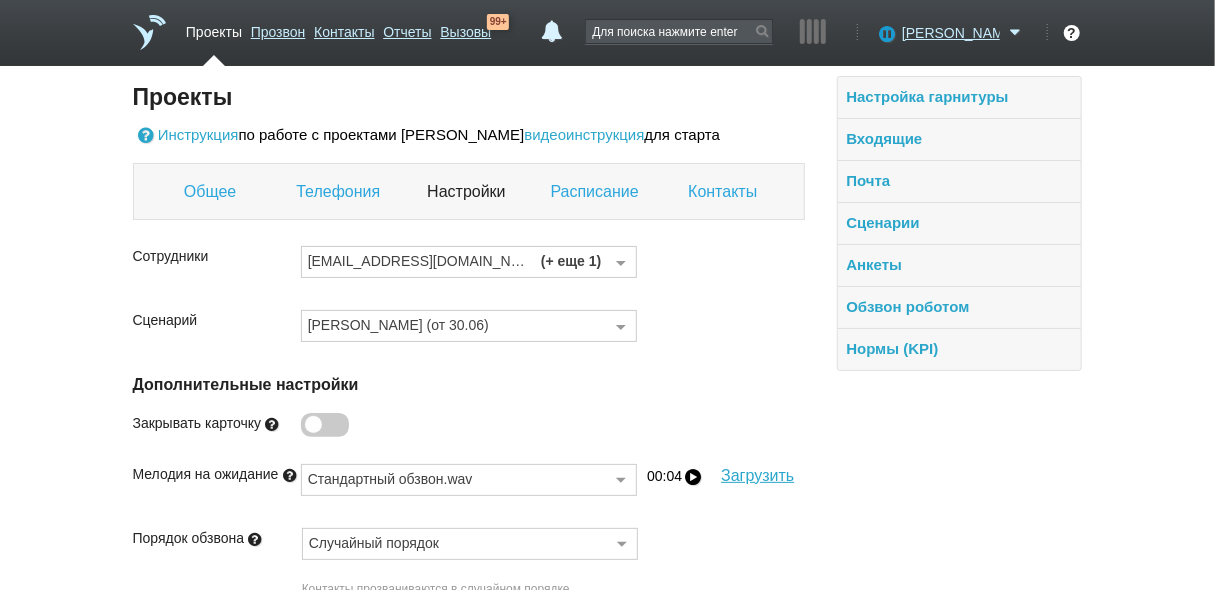 click on "Телефония" at bounding box center [341, 192] 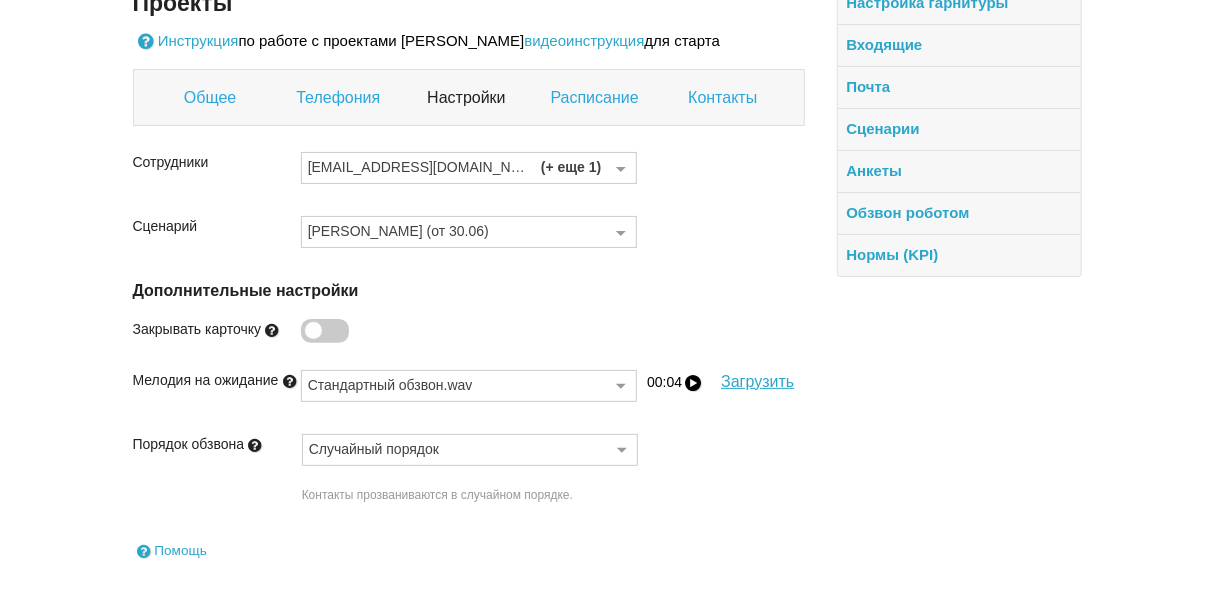 scroll, scrollTop: 181, scrollLeft: 0, axis: vertical 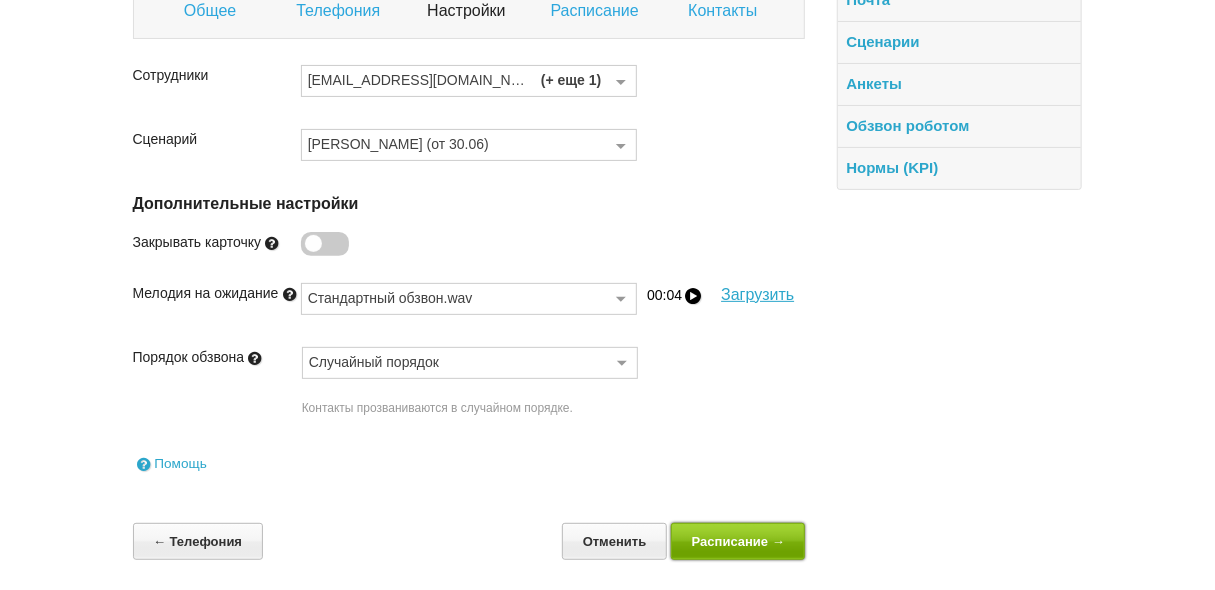 click on "Расписание →" at bounding box center (738, 541) 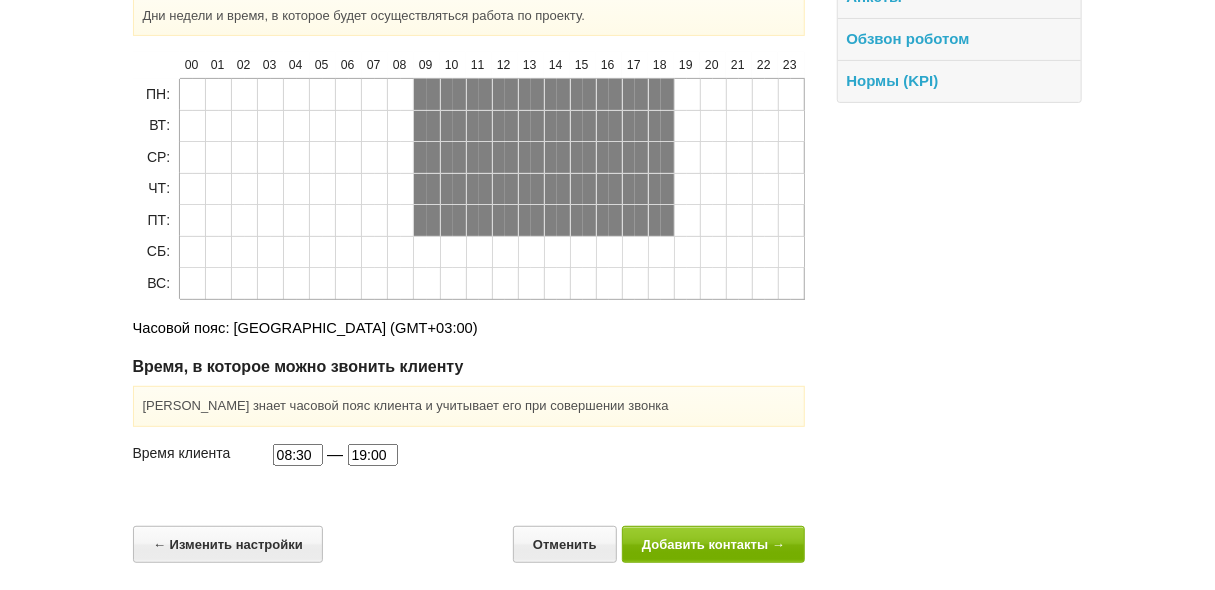 scroll, scrollTop: 269, scrollLeft: 0, axis: vertical 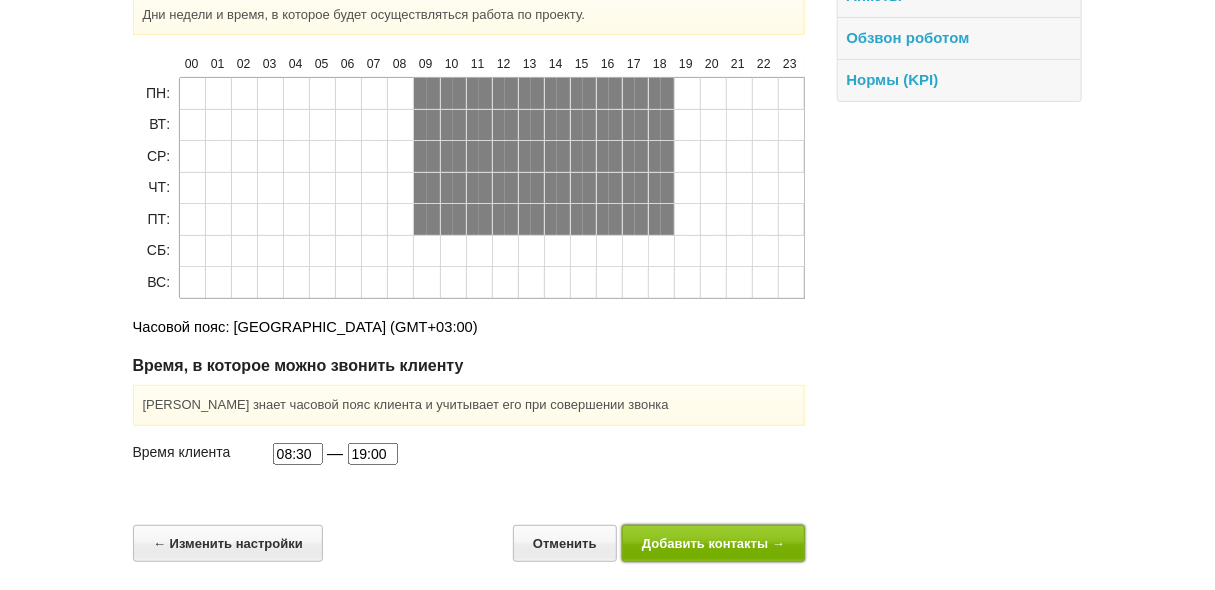 click on "Добавить контакты →" at bounding box center (714, 543) 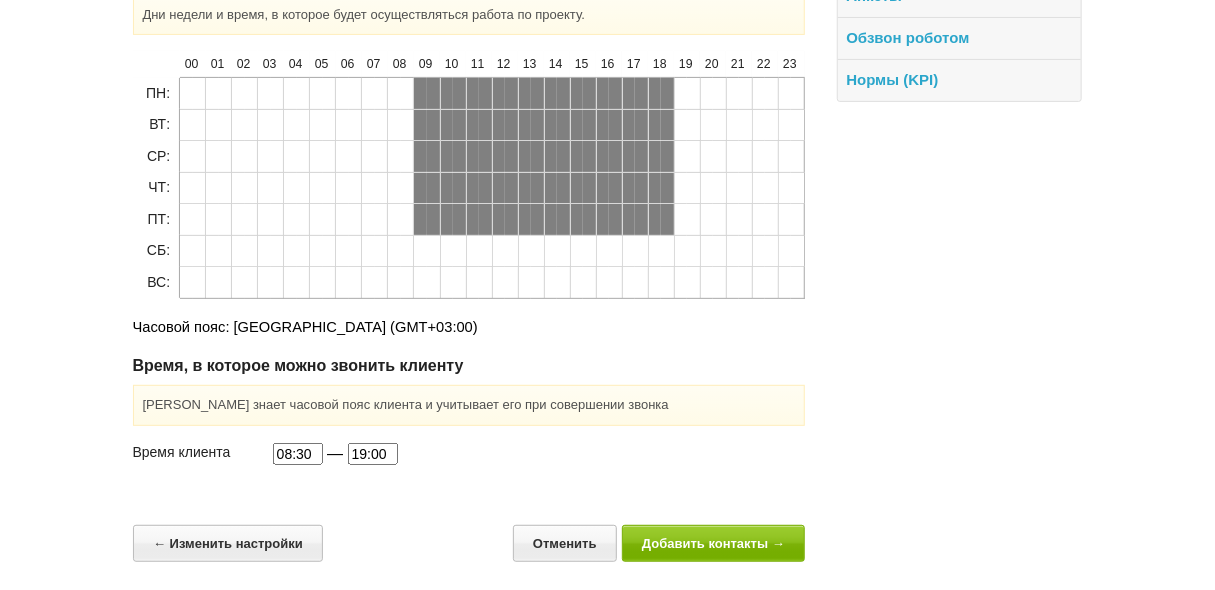 scroll, scrollTop: 0, scrollLeft: 0, axis: both 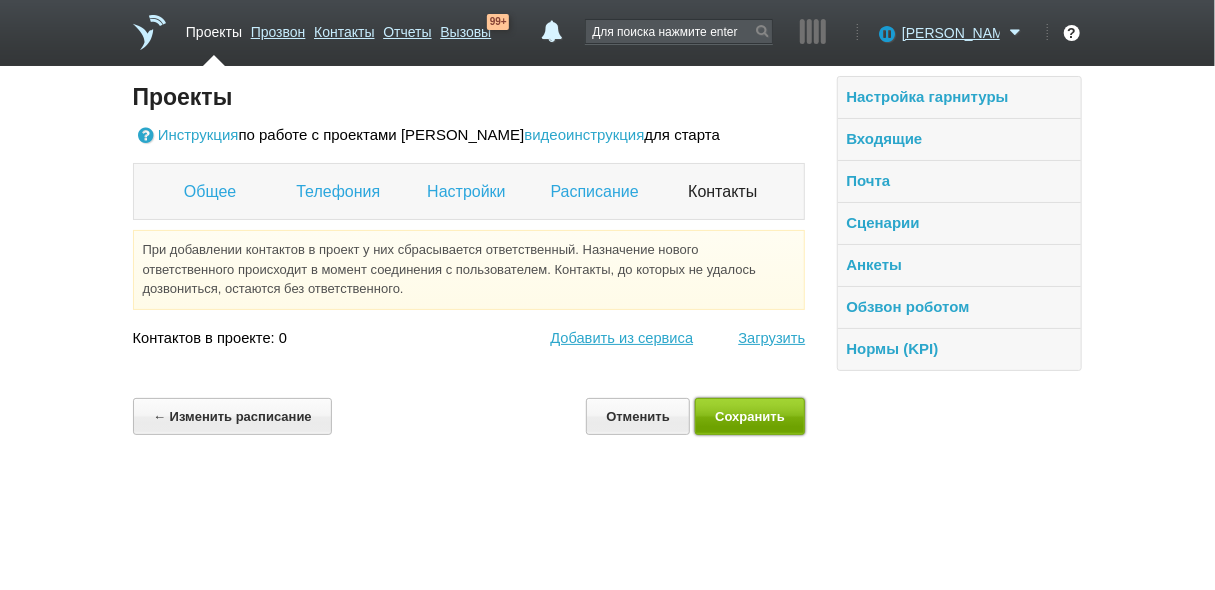 click on "Сохранить" at bounding box center (750, 416) 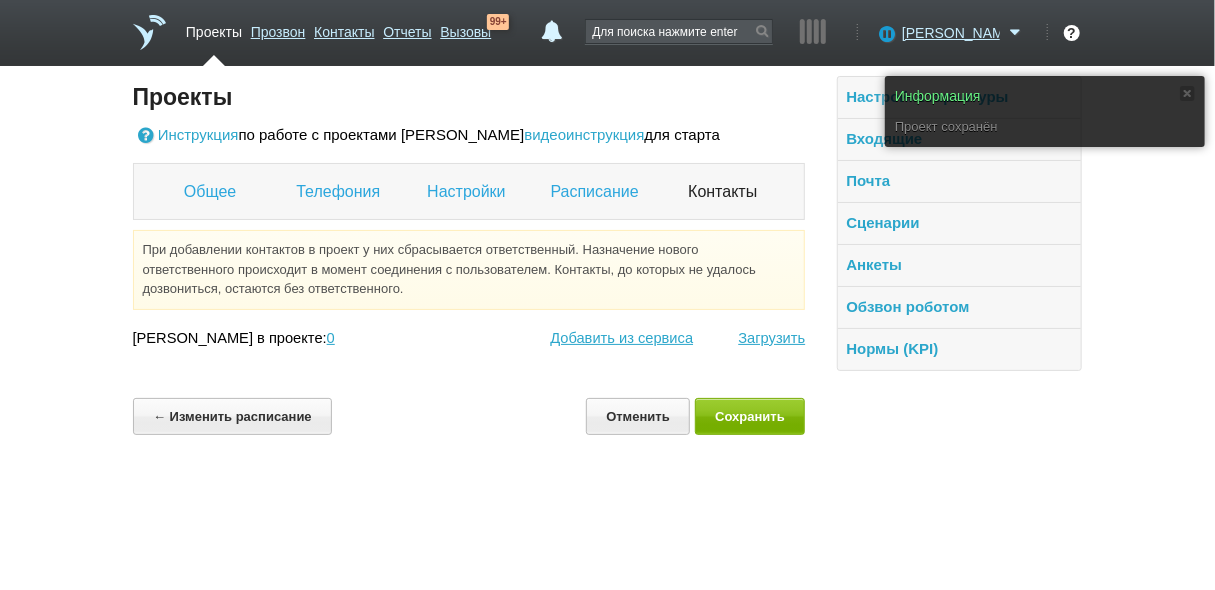 click on "Проекты" at bounding box center [214, 28] 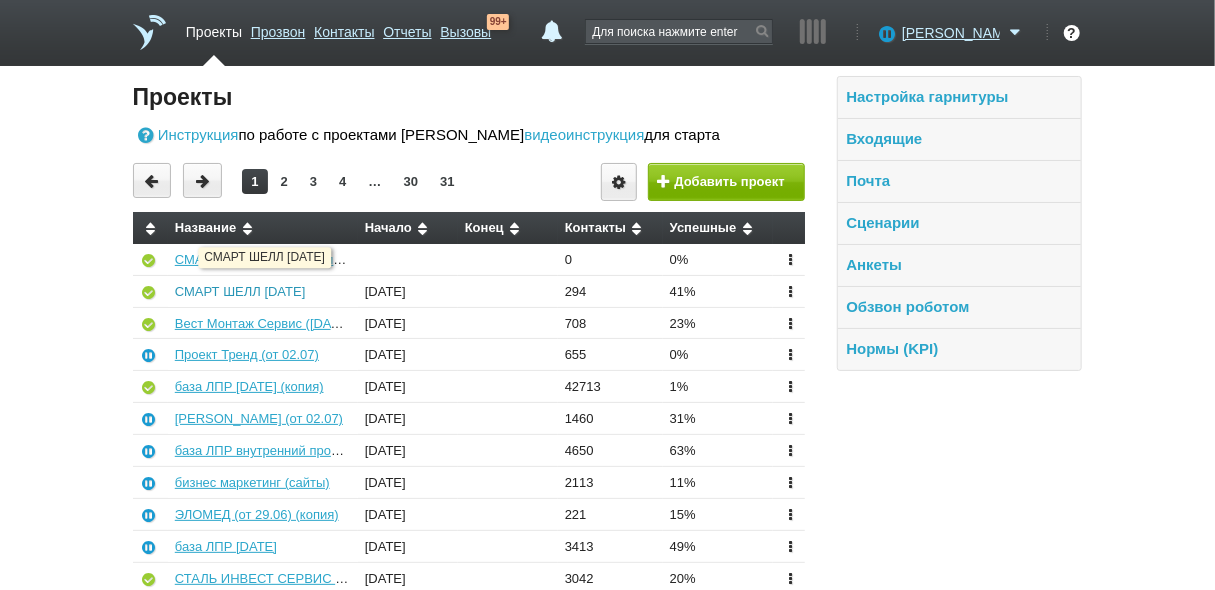 click on "СМАРТ ШЕЛЛ [DATE]" at bounding box center (240, 291) 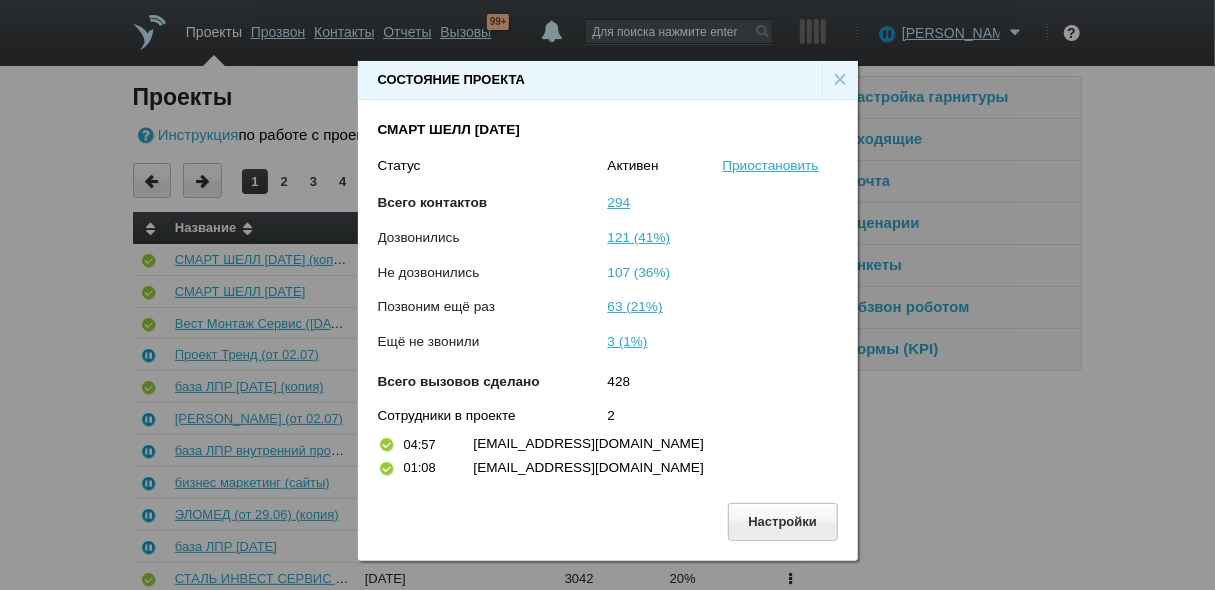 click on "107 (36%)" at bounding box center (639, 272) 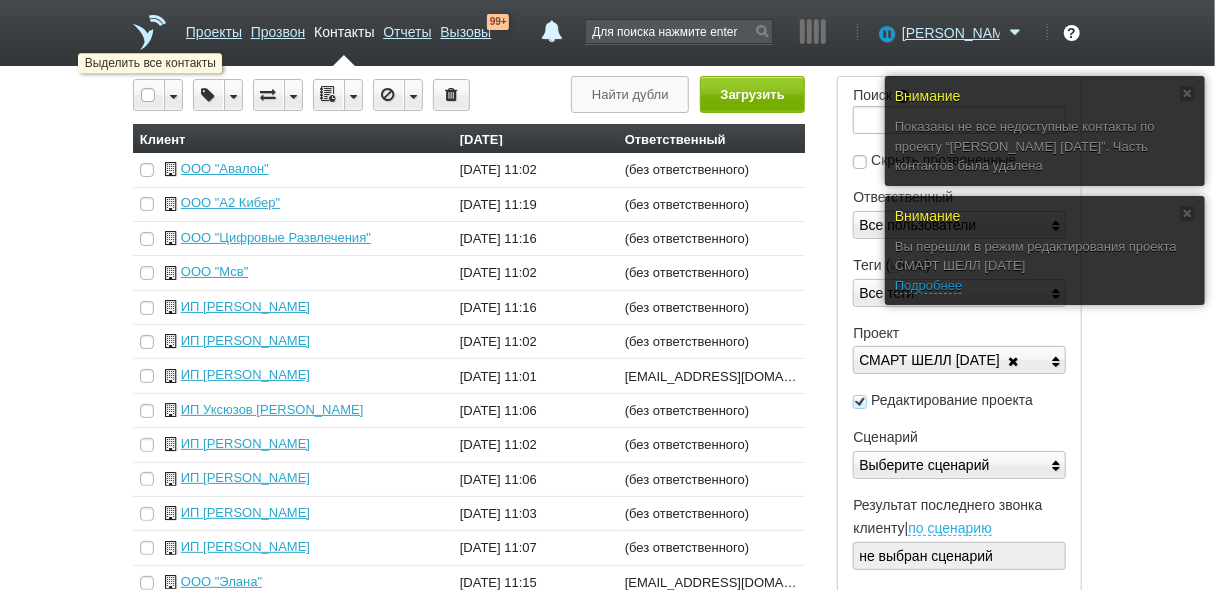 click at bounding box center [149, 95] 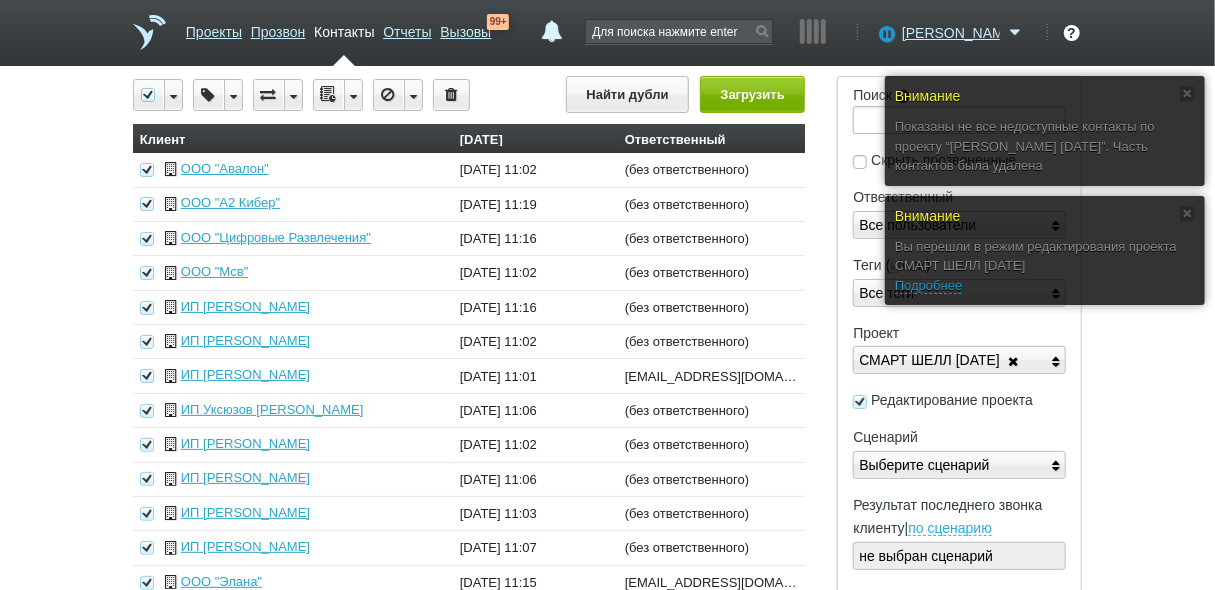 click at bounding box center [353, 95] 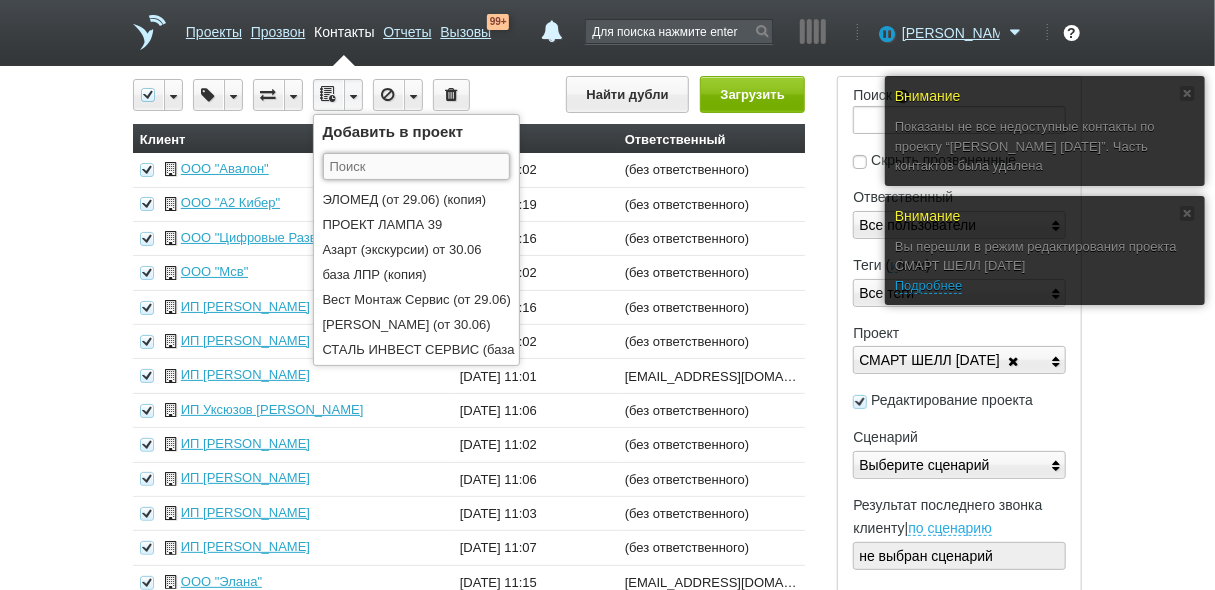 click at bounding box center (416, 166) 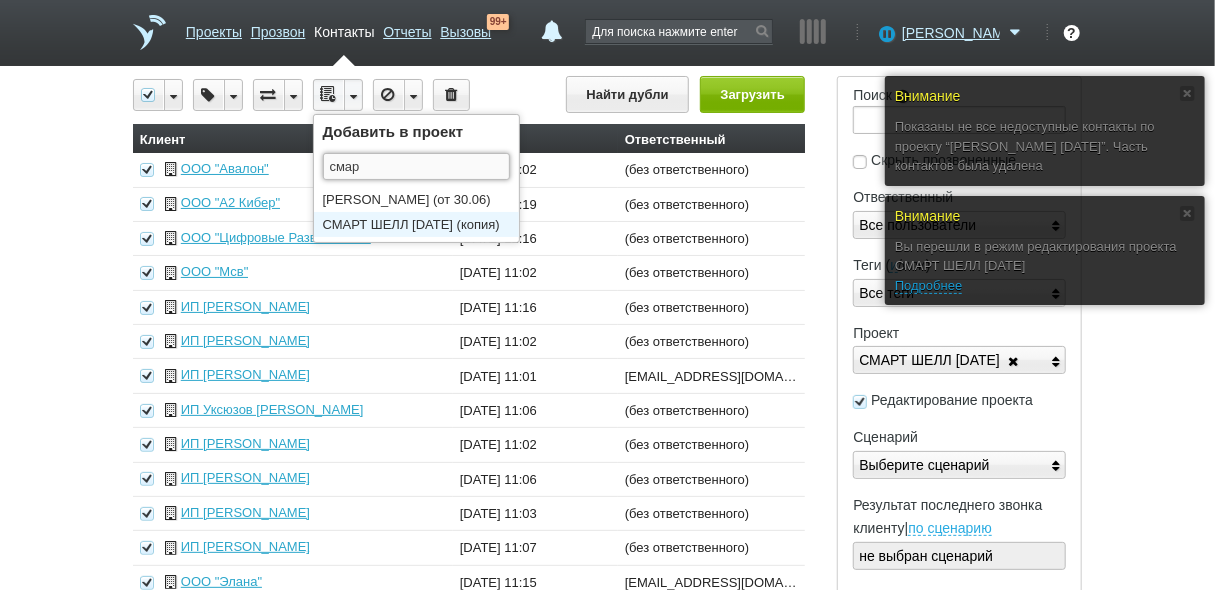type on "смар" 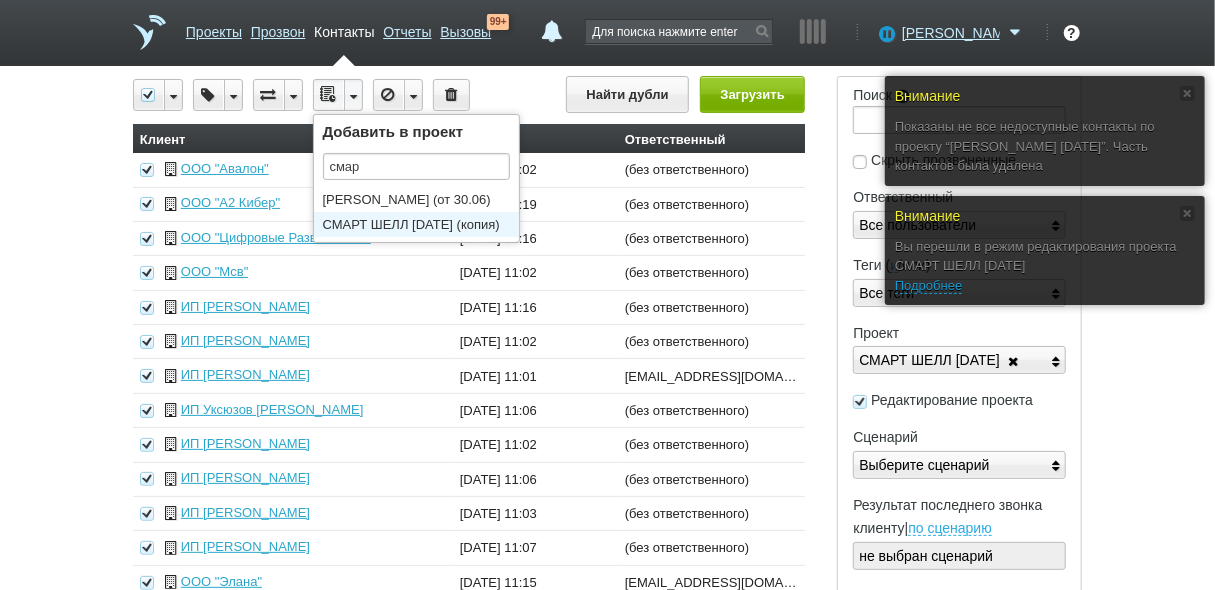 click on "СМАРТ ШЕЛЛ [DATE] (копия)" at bounding box center (421, 224) 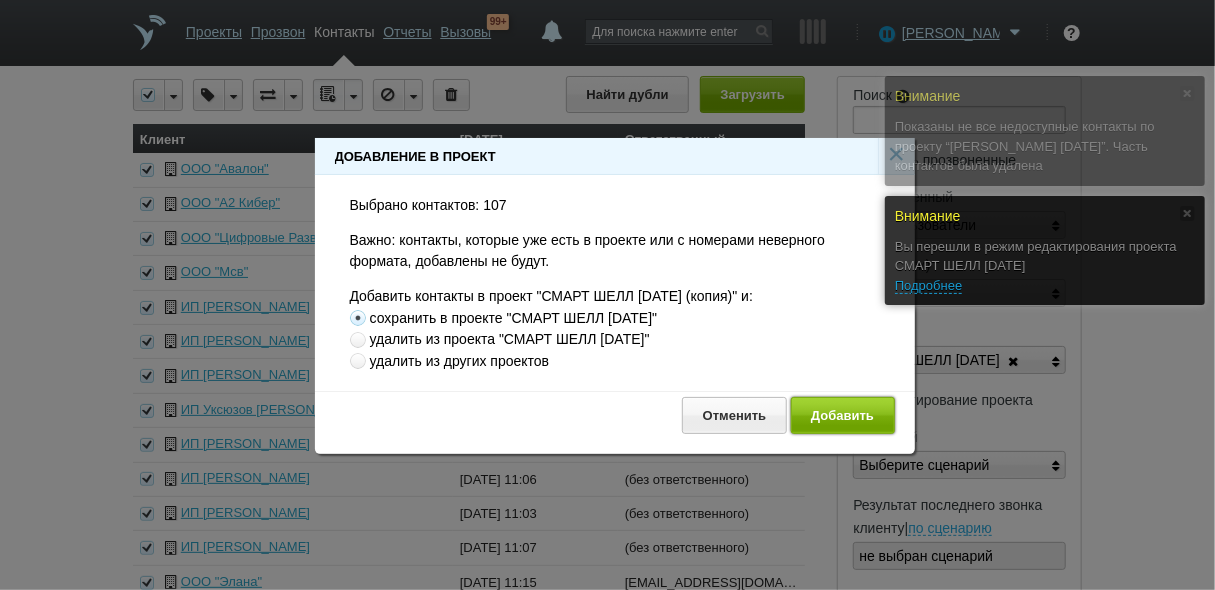 click on "Добавить" at bounding box center (843, 415) 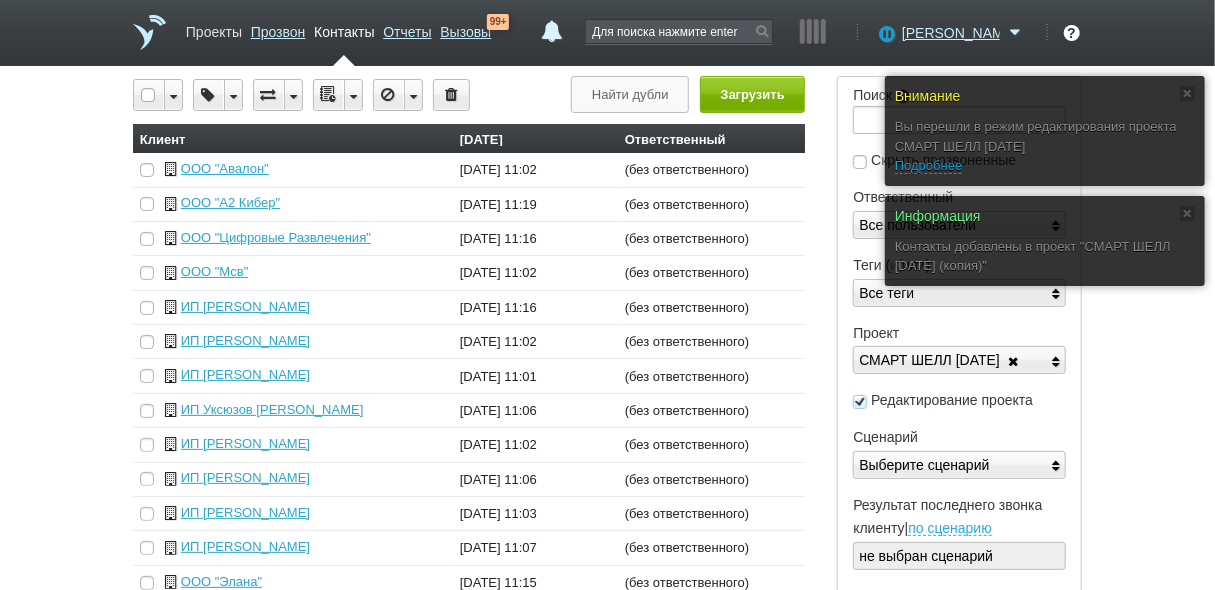 click on "Проекты" at bounding box center (214, 28) 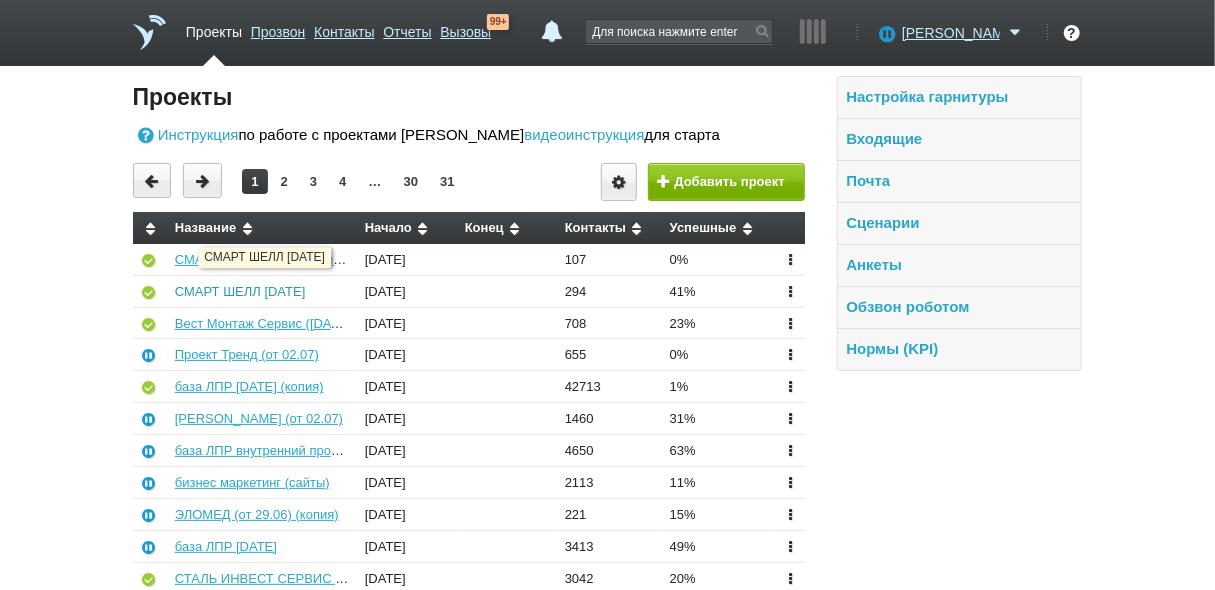 click on "СМАРТ ШЕЛЛ [DATE]" at bounding box center [240, 291] 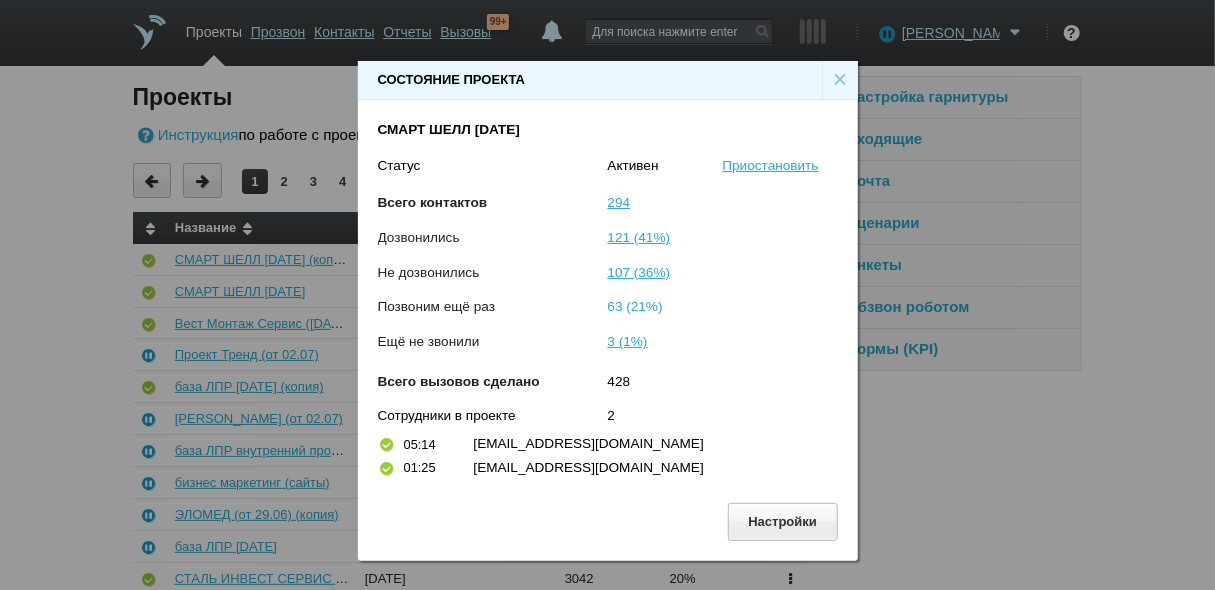 click on "63 (21%)" at bounding box center [635, 306] 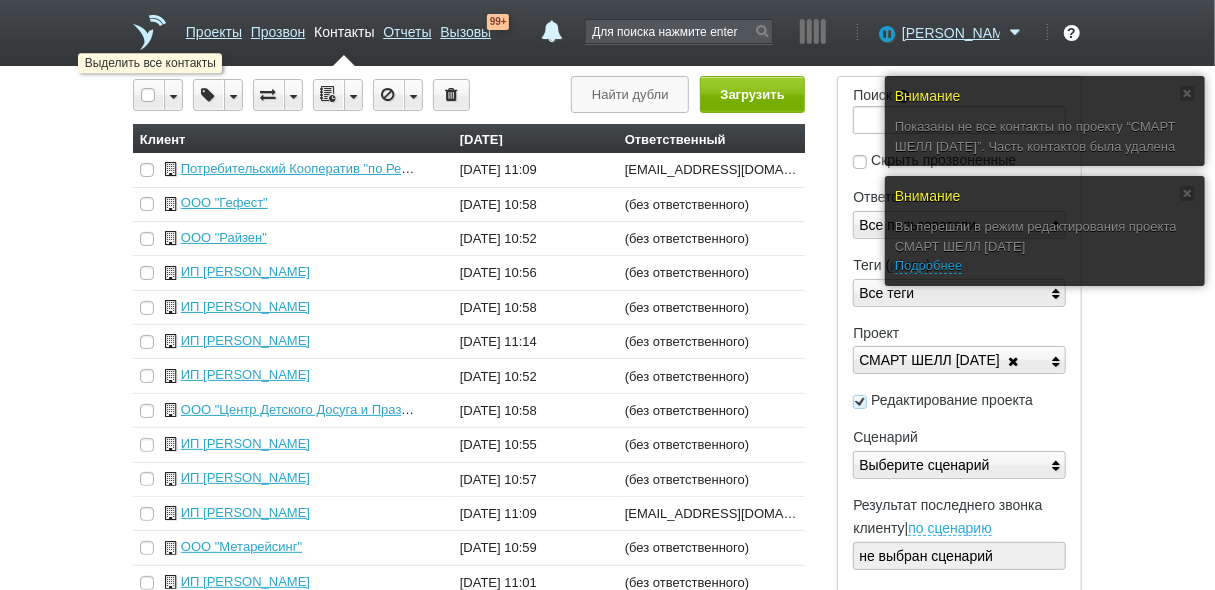 click at bounding box center (149, 95) 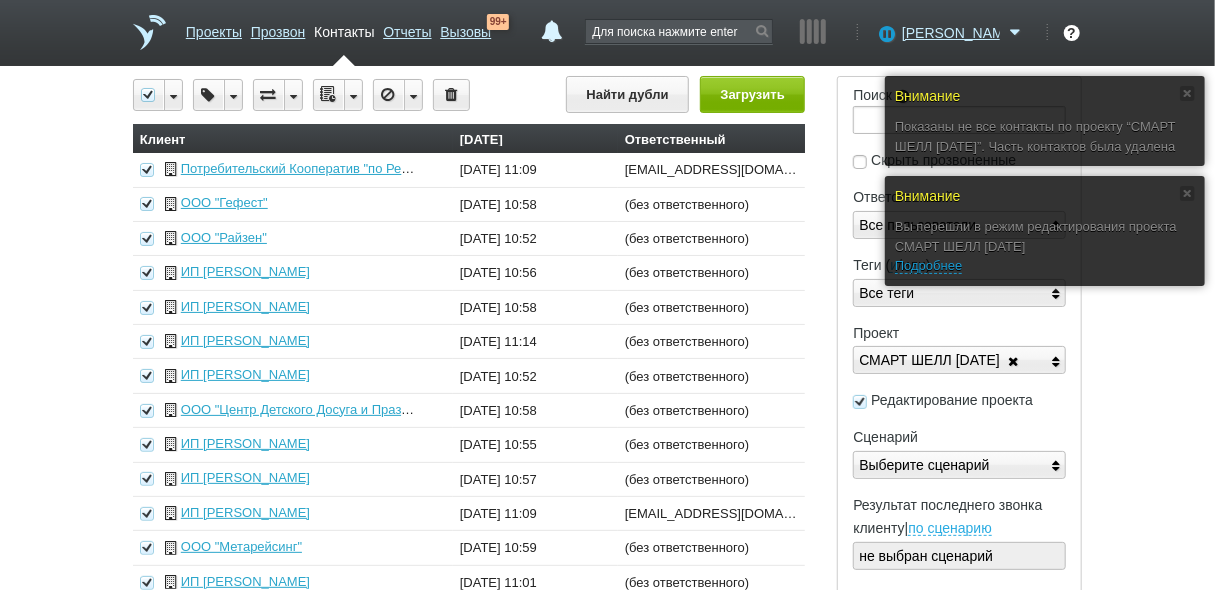 click at bounding box center (353, 95) 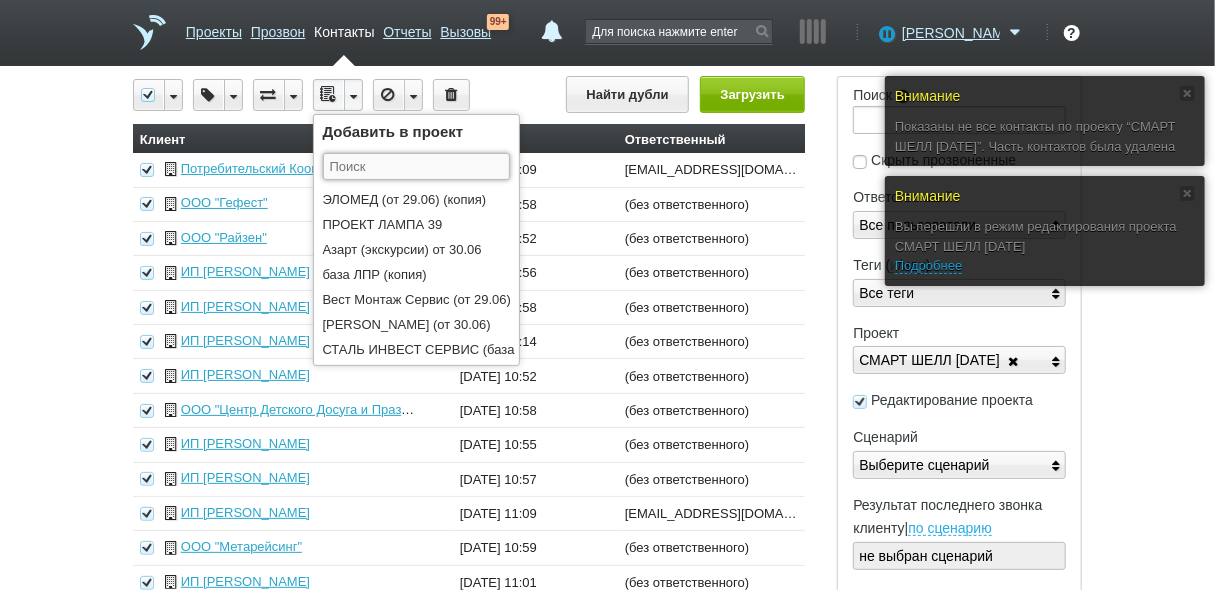 click at bounding box center (416, 166) 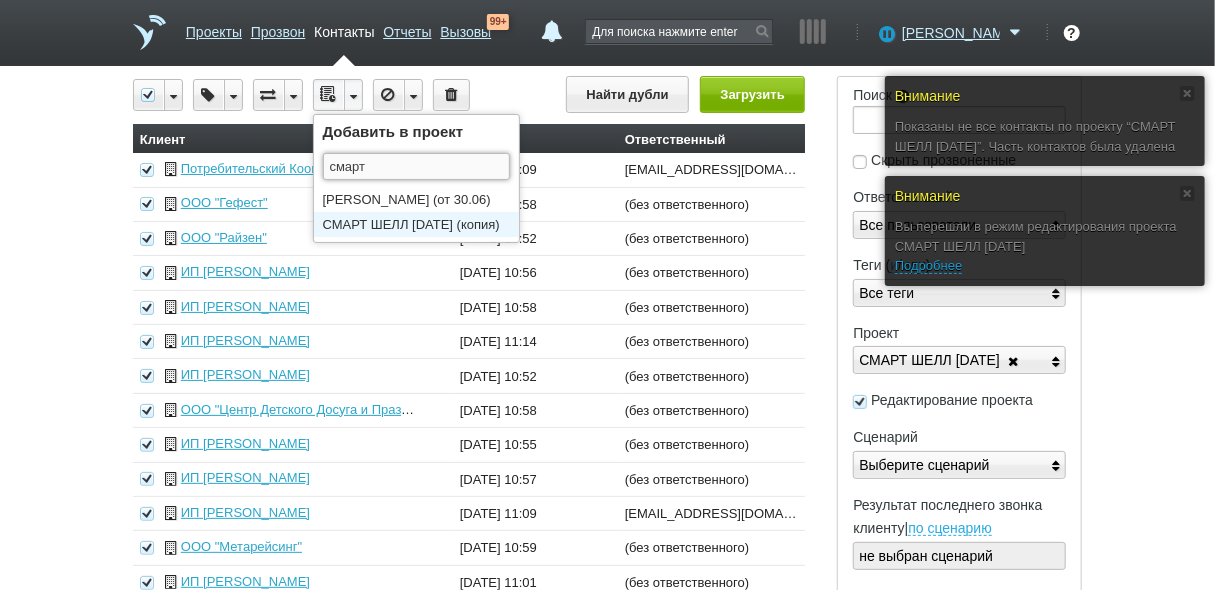type on "смарт" 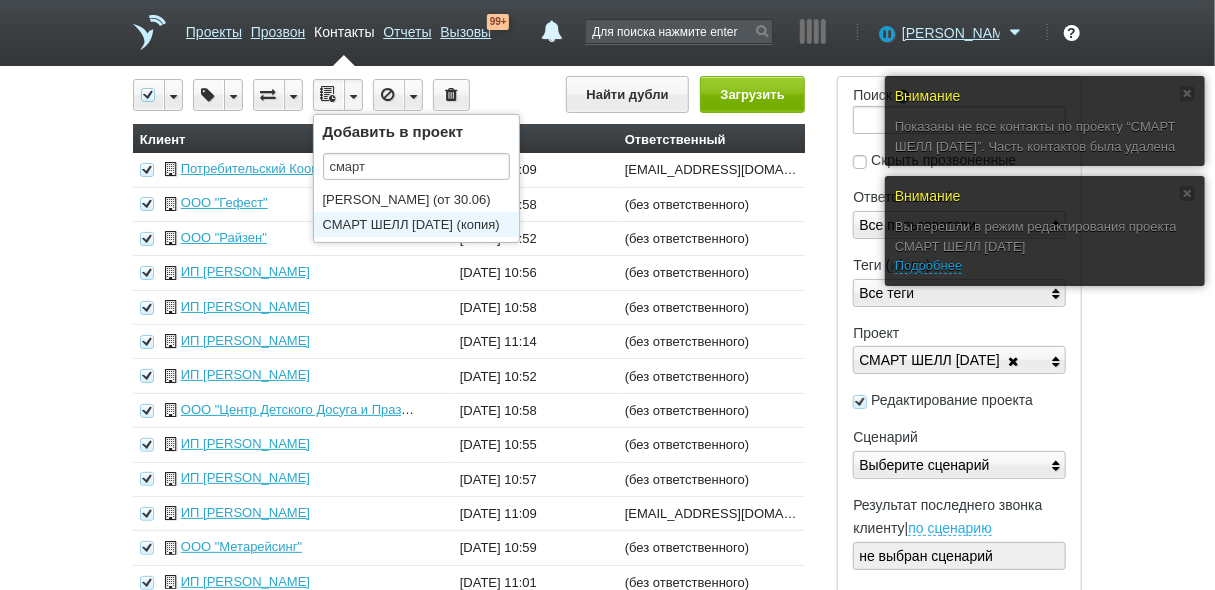 click on "СМАРТ ШЕЛЛ [DATE] (копия)" at bounding box center [421, 224] 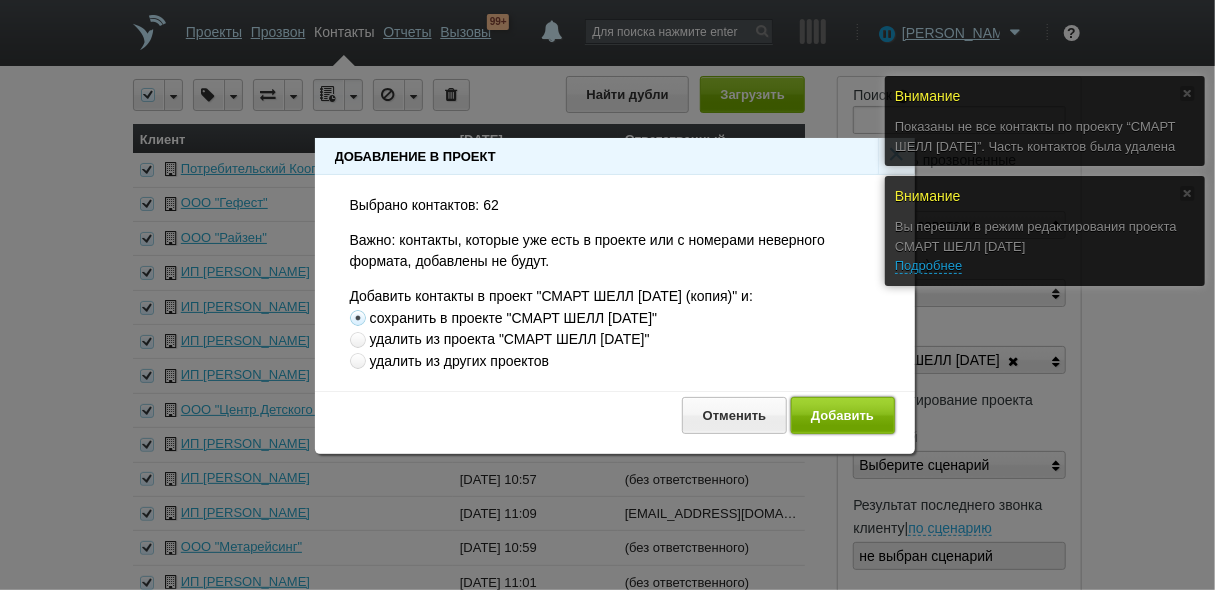 click on "Добавить" at bounding box center (843, 415) 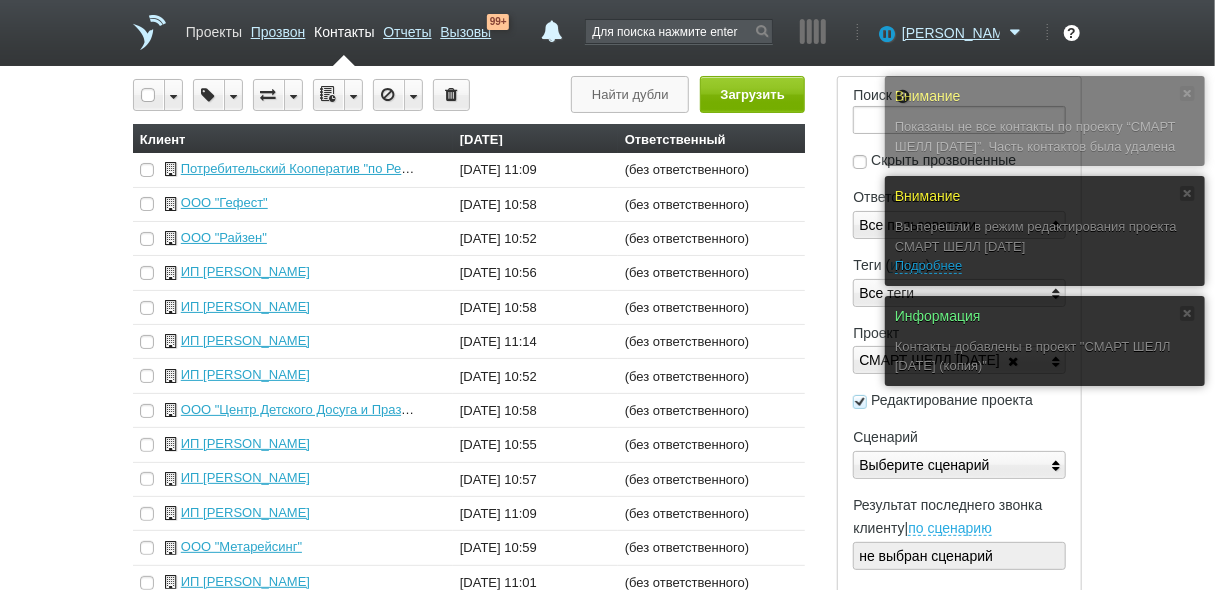click on "Проекты" at bounding box center [214, 28] 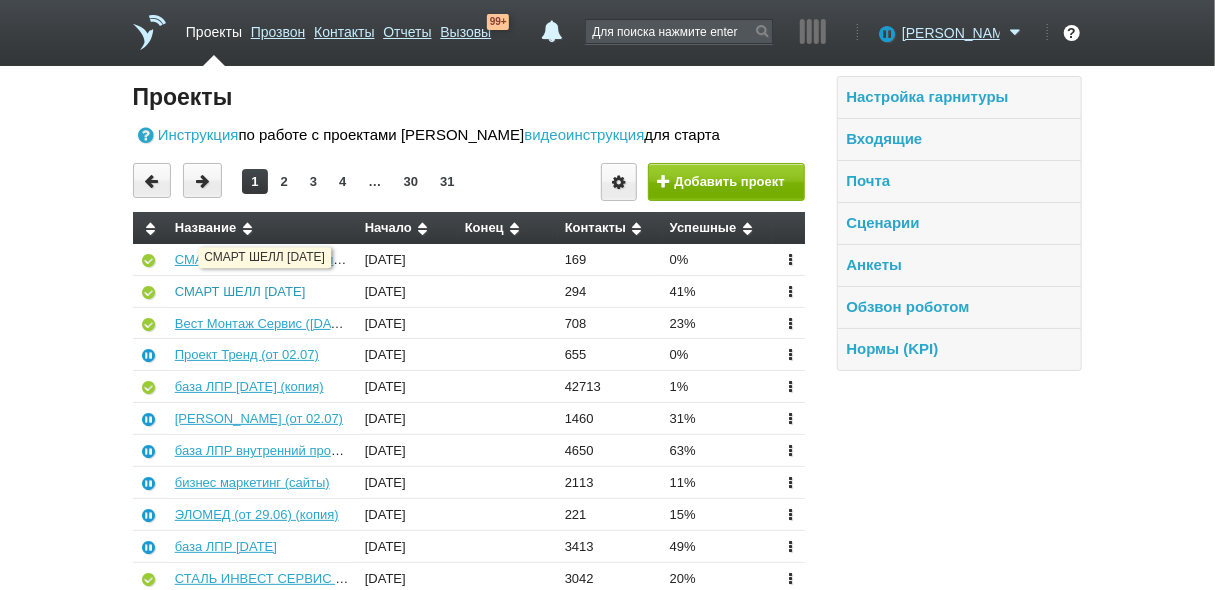 click on "СМАРТ ШЕЛЛ [DATE]" at bounding box center [240, 291] 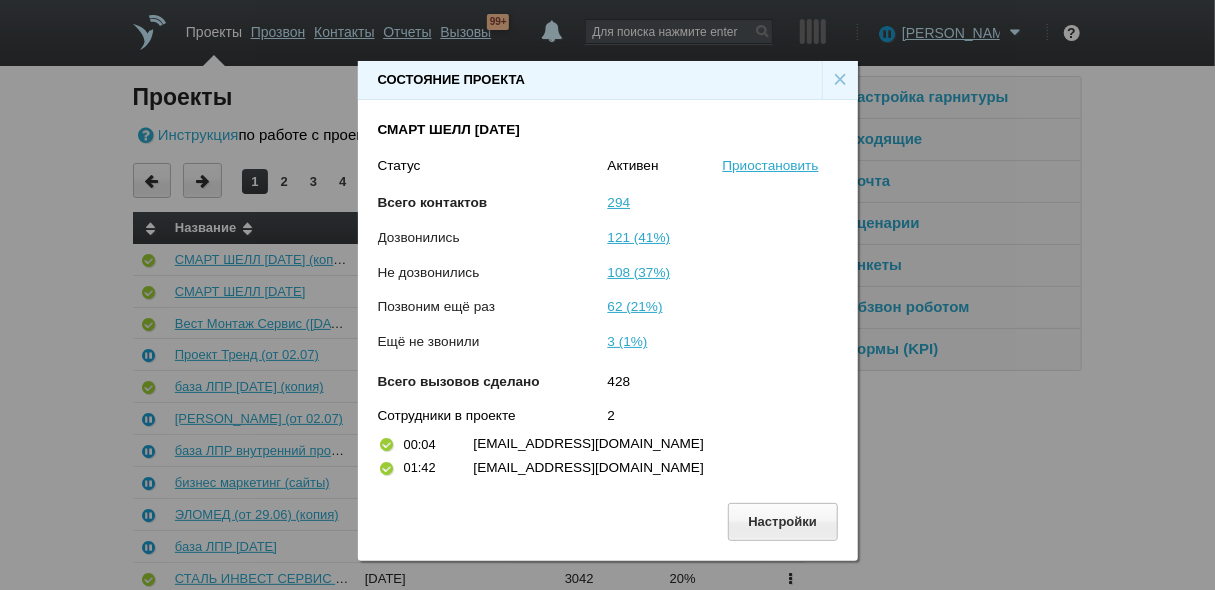 click on "Состояние проекта × СМАРТ ШЕЛЛ 02.07.2025 Статус Активен Приостановить Всего контактов 294 Дозвонились 121 (41%) Не дозвонились 108 (37%) Позвоним ещё раз 62 (21%) Ещё не звонили 3 (1%) Всего вызовов сделано 428 Сотрудники в проекте 2 00:04 o2@salesmonster.ru 01:42 о6@salesmonster.ru Настройки" at bounding box center (607, 303) 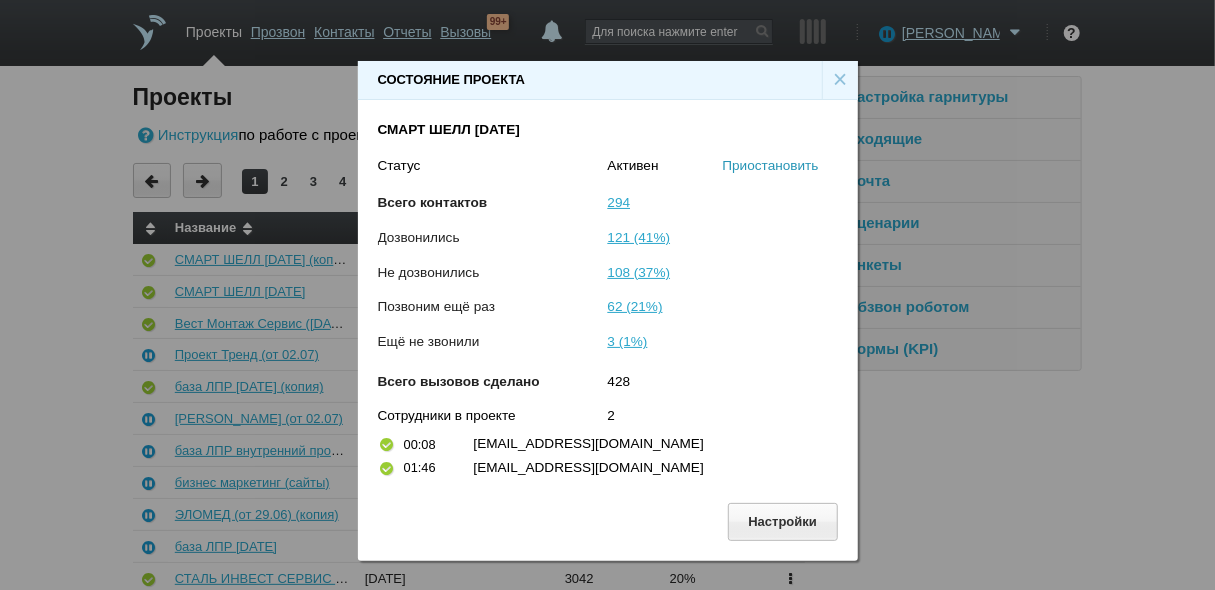 click on "Приостановить" at bounding box center [771, 165] 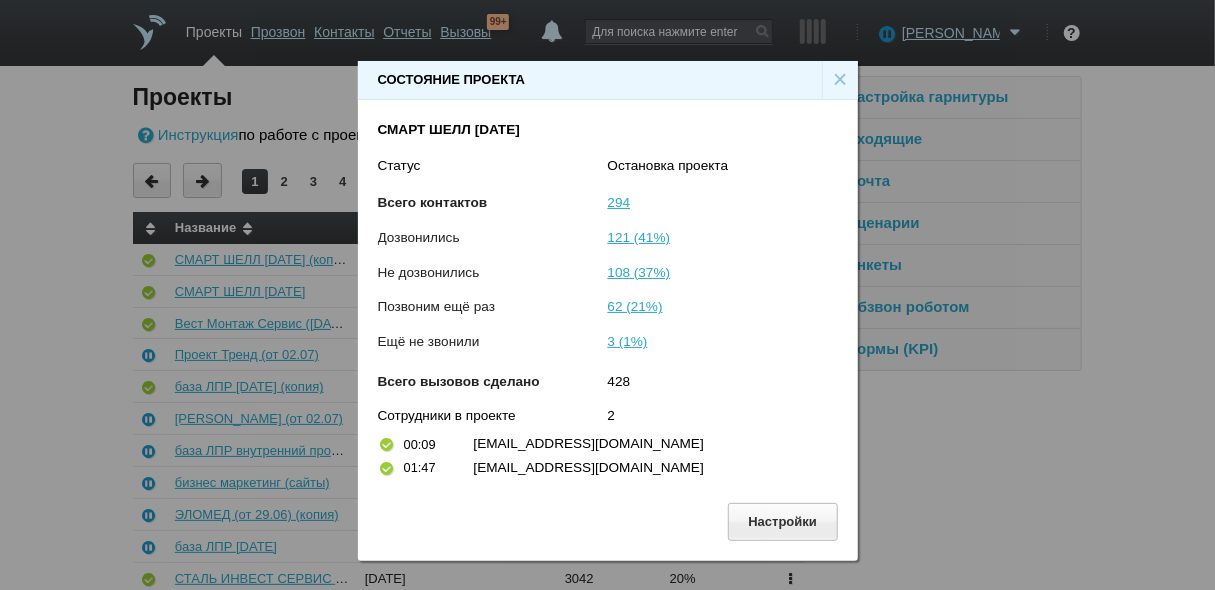 click on "×" at bounding box center (840, 80) 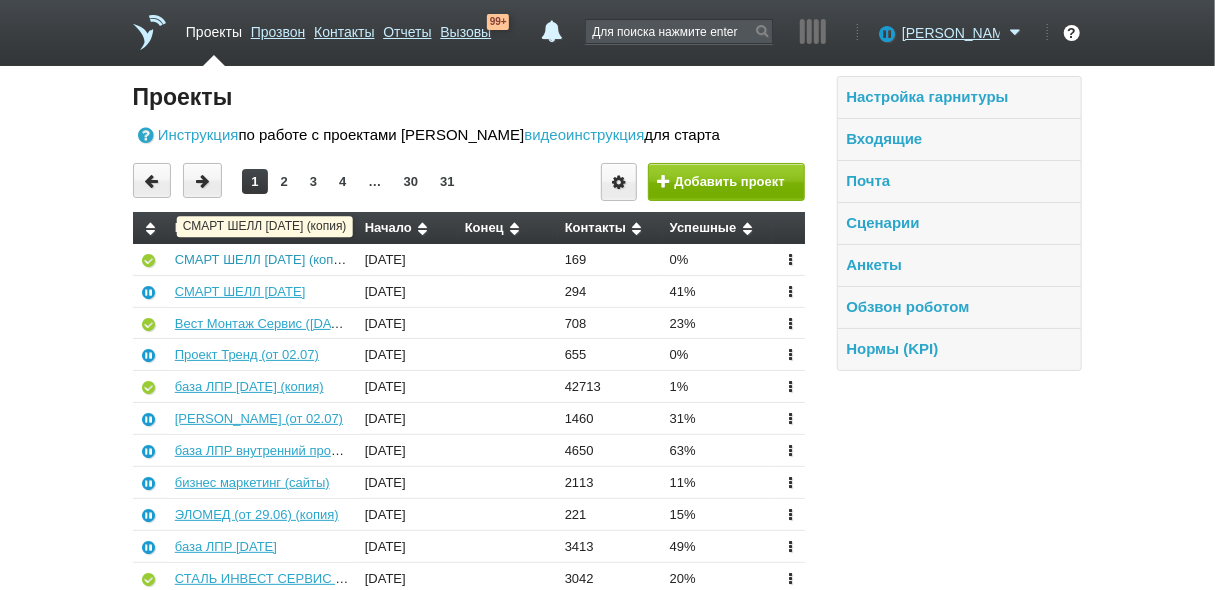 click on "СМАРТ ШЕЛЛ [DATE] (копия)" at bounding box center (263, 259) 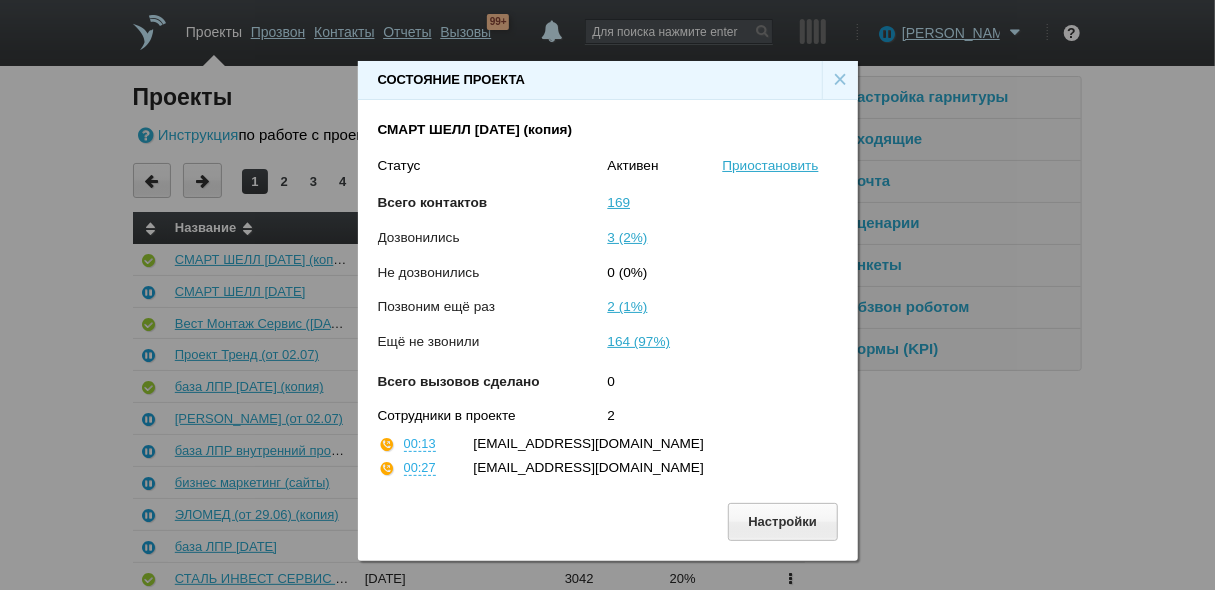 click on "×" at bounding box center (840, 80) 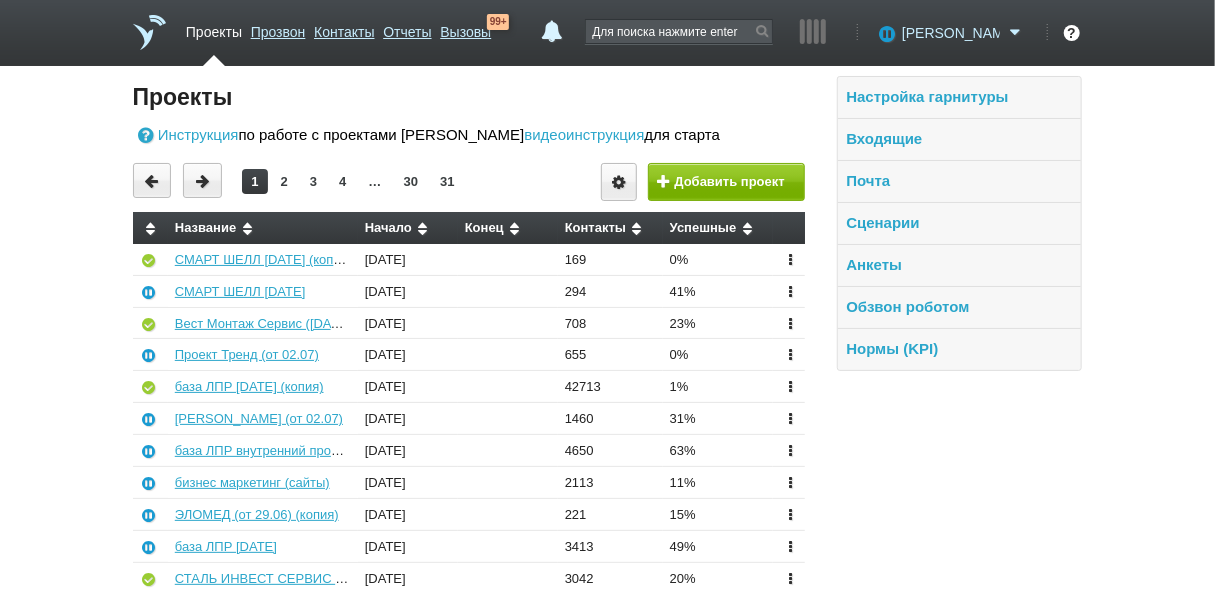 click on "[PERSON_NAME]" at bounding box center (951, 33) 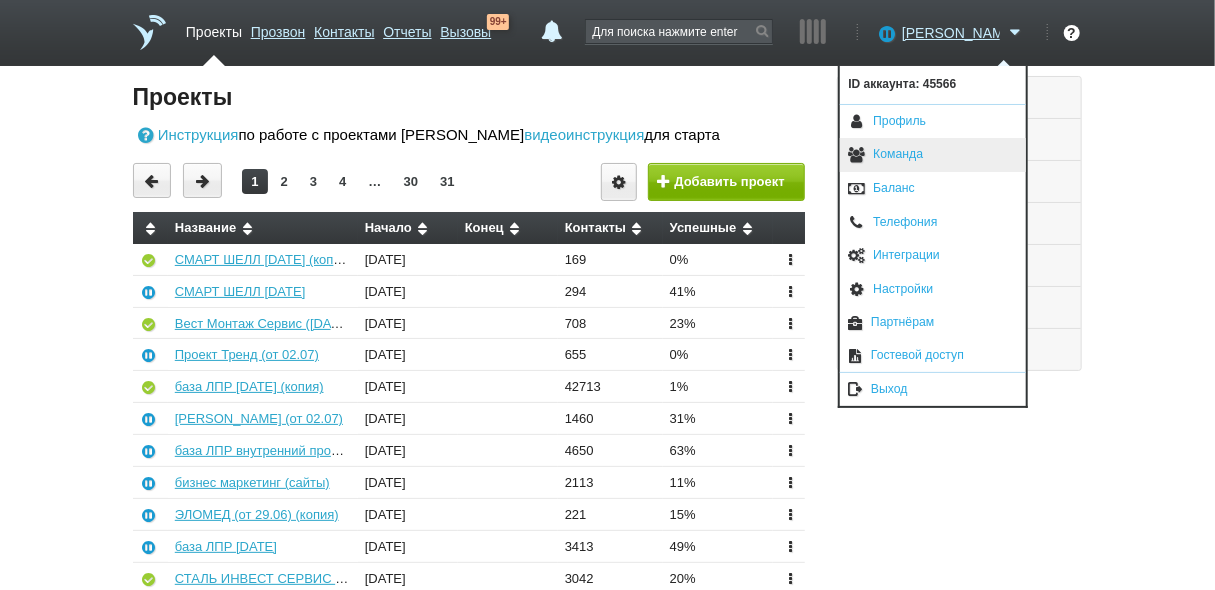 click on "Команда" at bounding box center (933, 155) 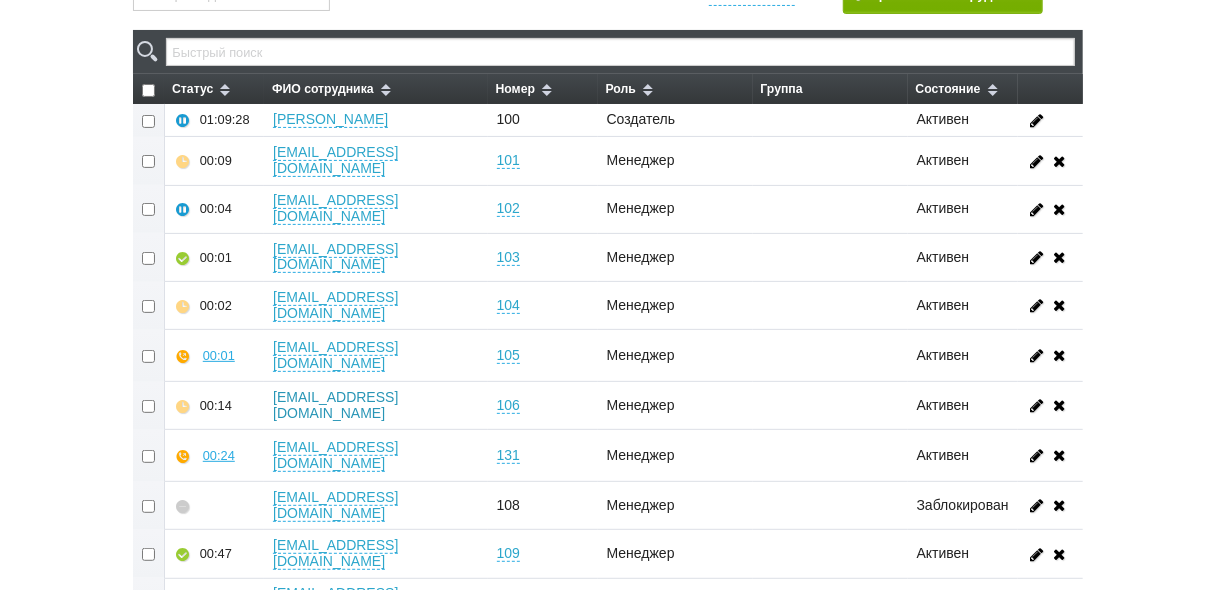 scroll, scrollTop: 160, scrollLeft: 0, axis: vertical 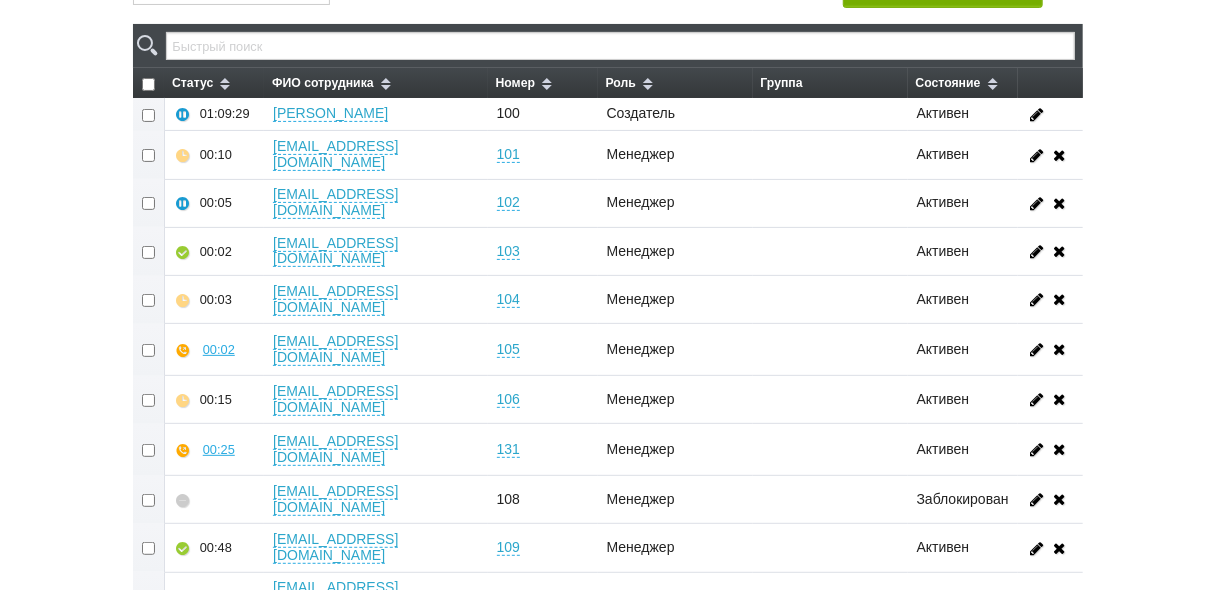 click at bounding box center (149, 500) 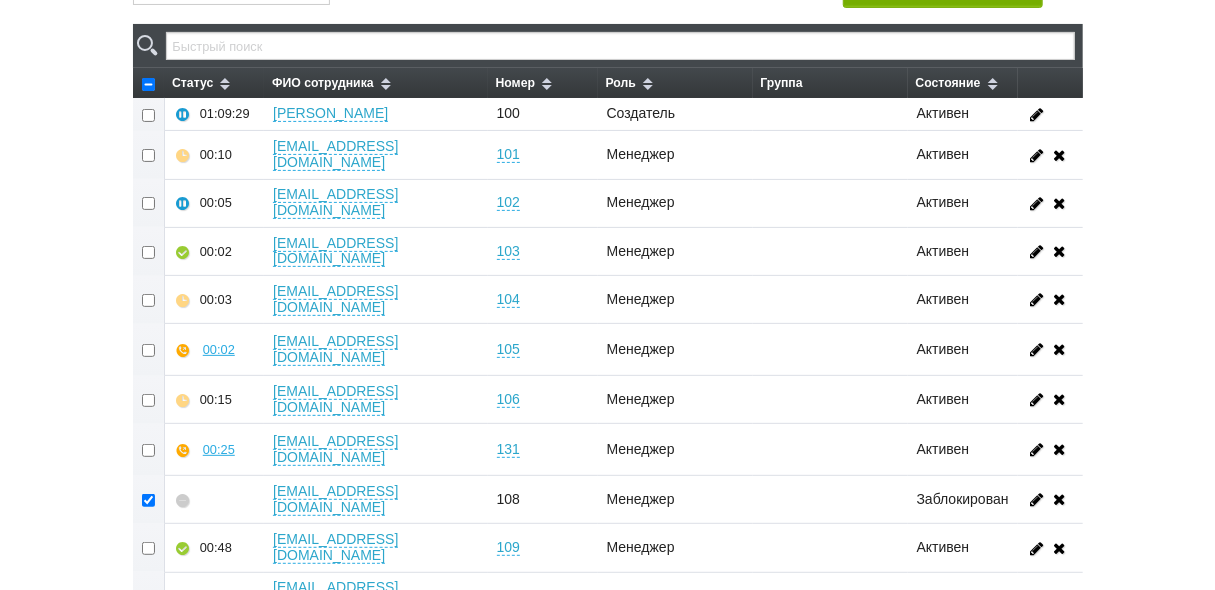 checkbox on "true" 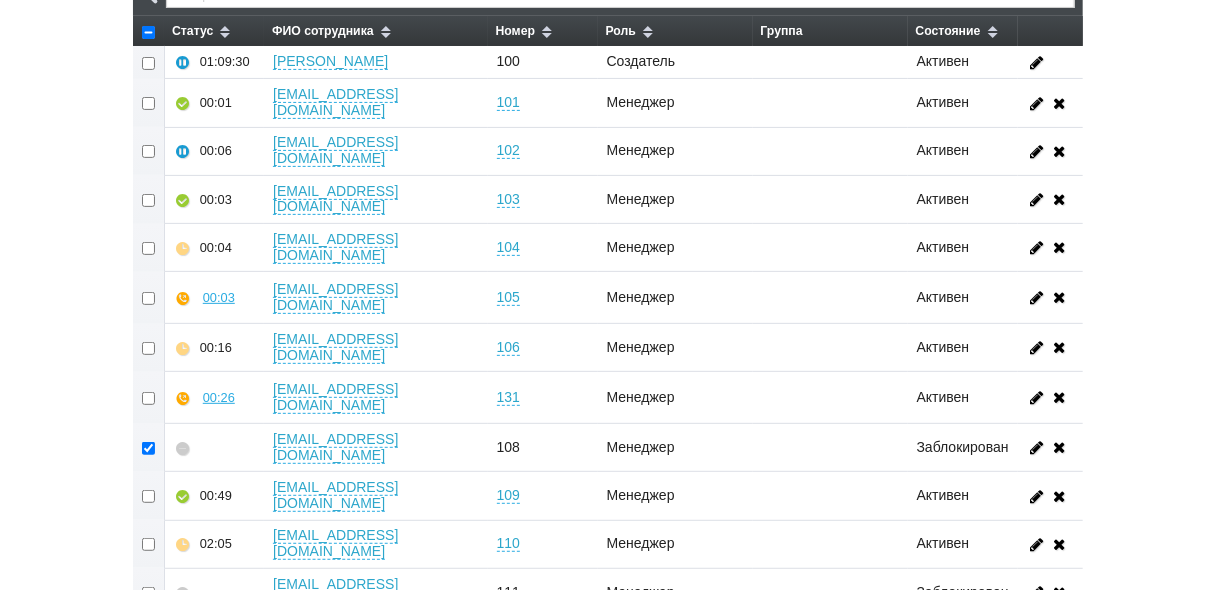 scroll, scrollTop: 240, scrollLeft: 0, axis: vertical 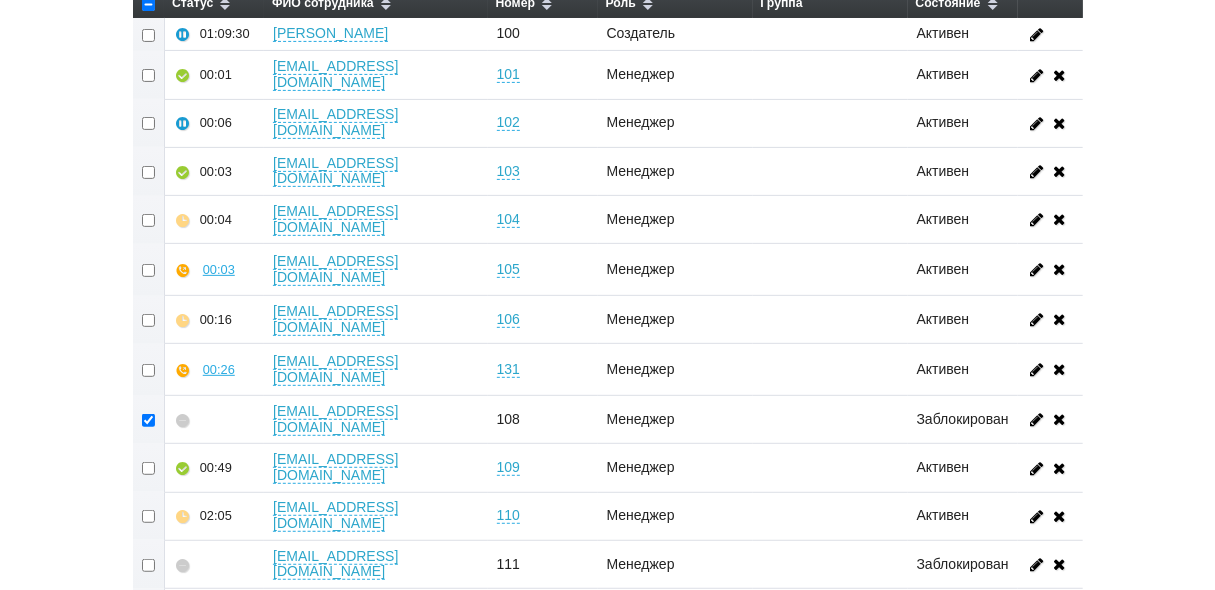 click at bounding box center [149, 564] 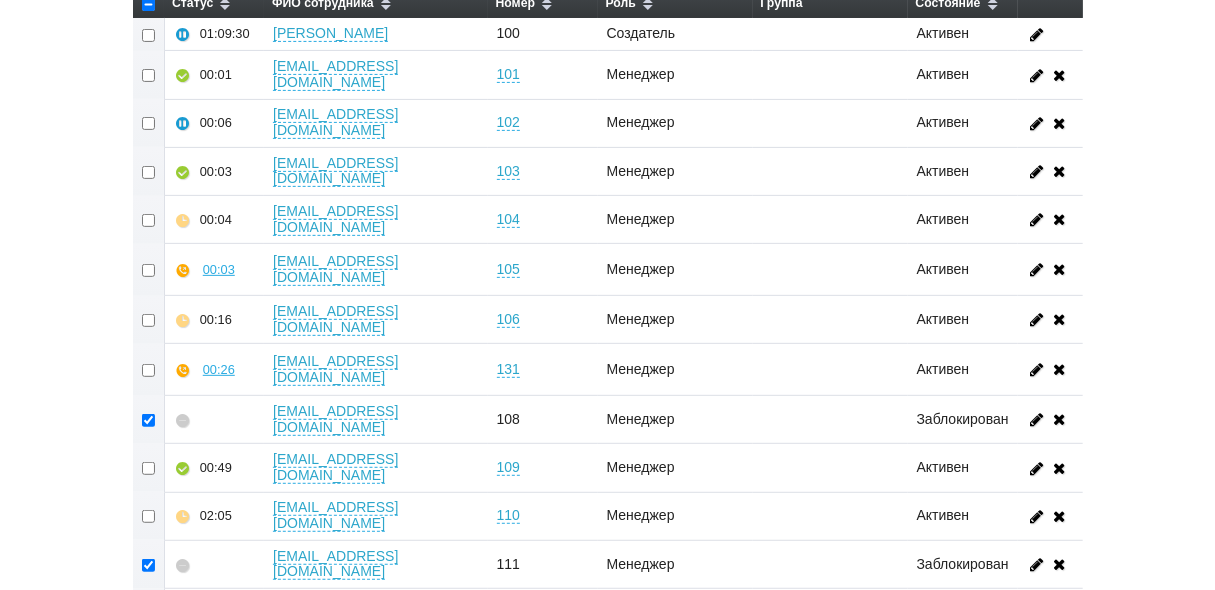 checkbox on "true" 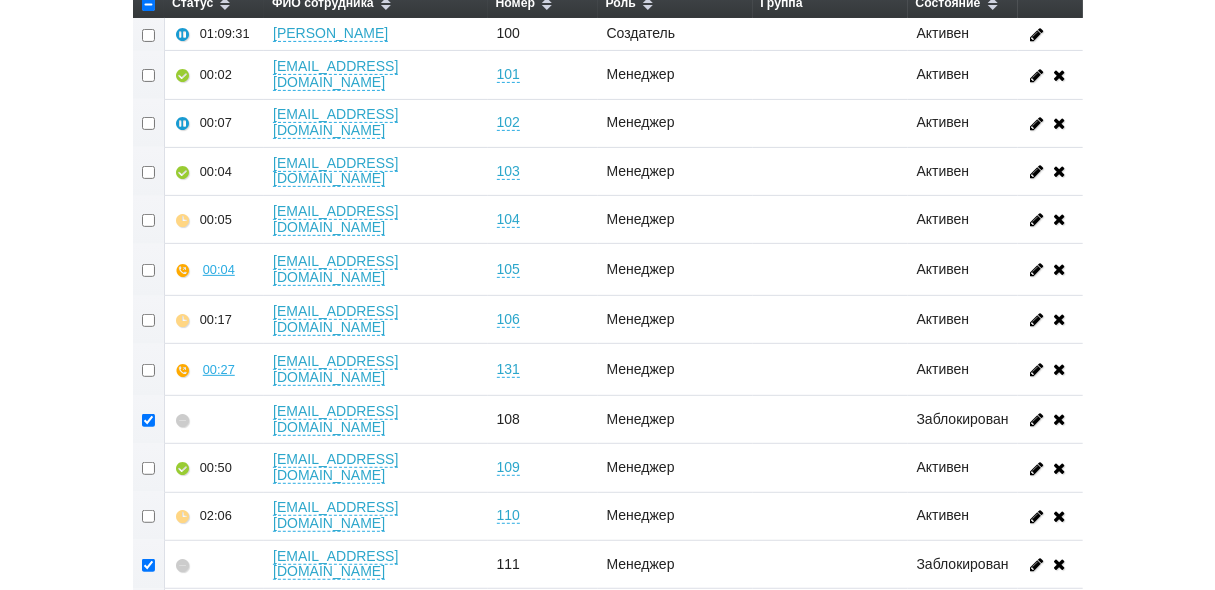 click at bounding box center (149, 661) 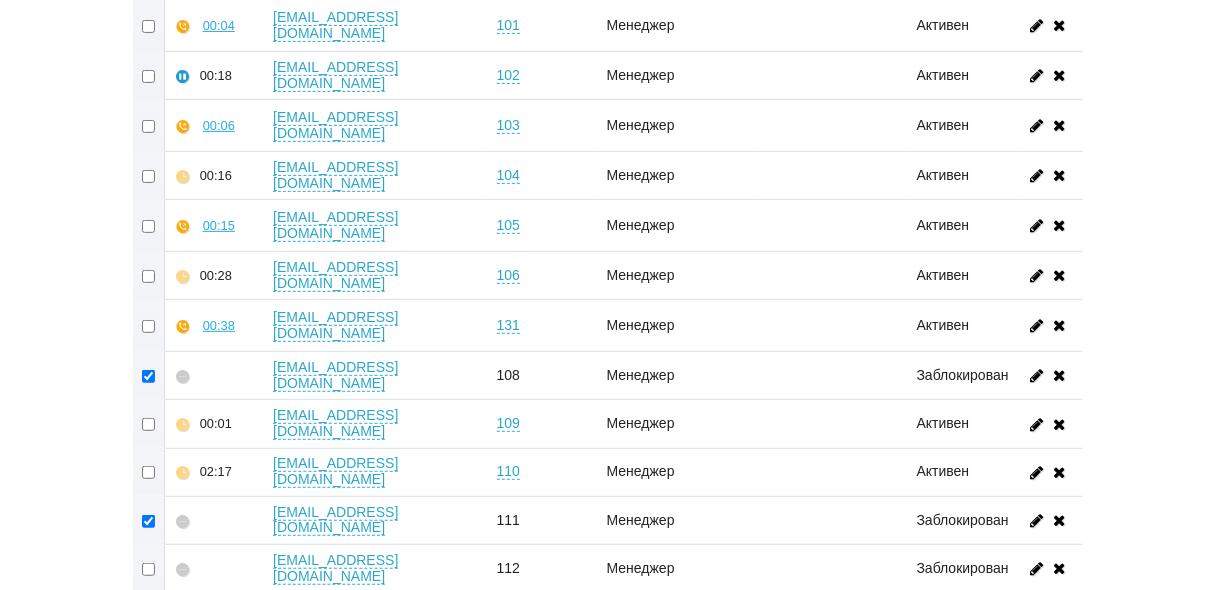 scroll, scrollTop: 320, scrollLeft: 0, axis: vertical 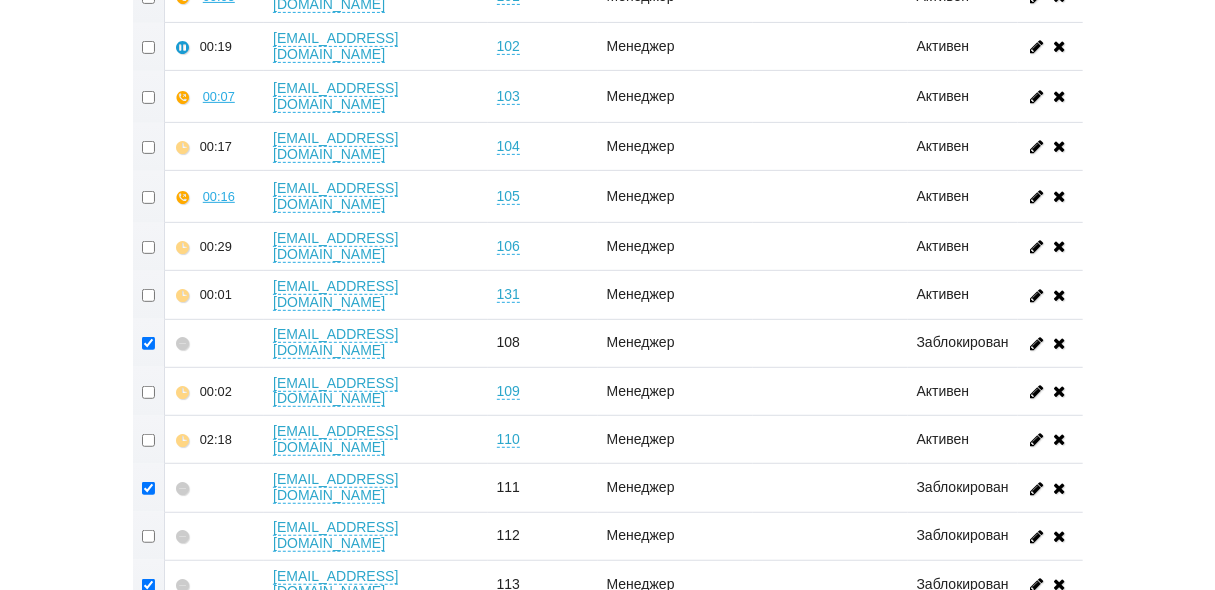 click at bounding box center (149, 584) 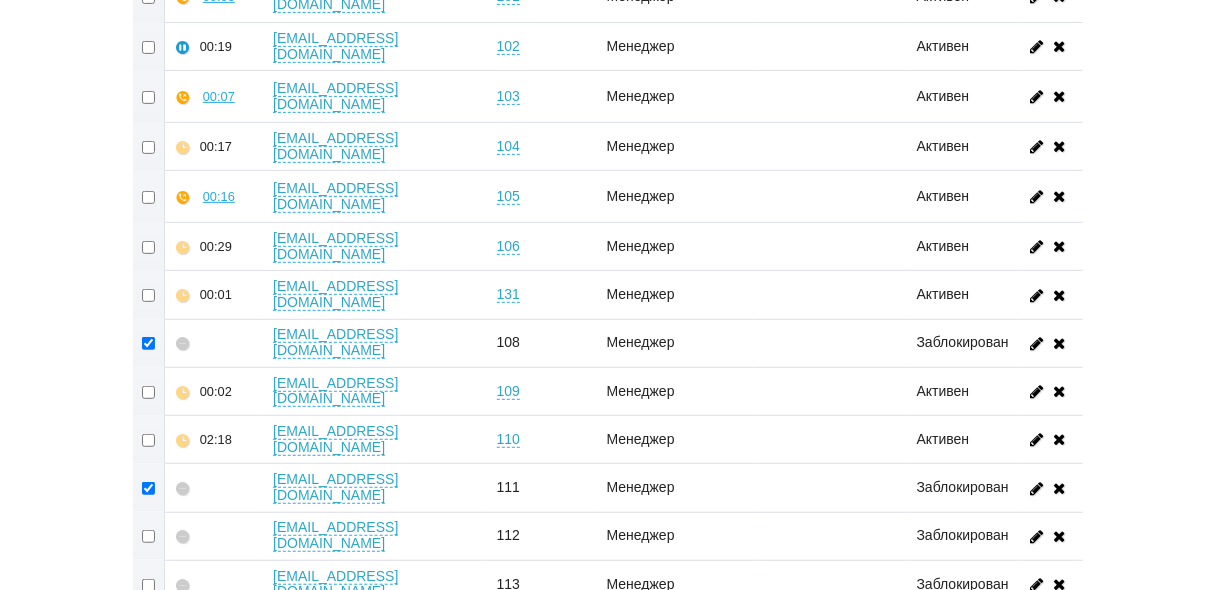checkbox on "false" 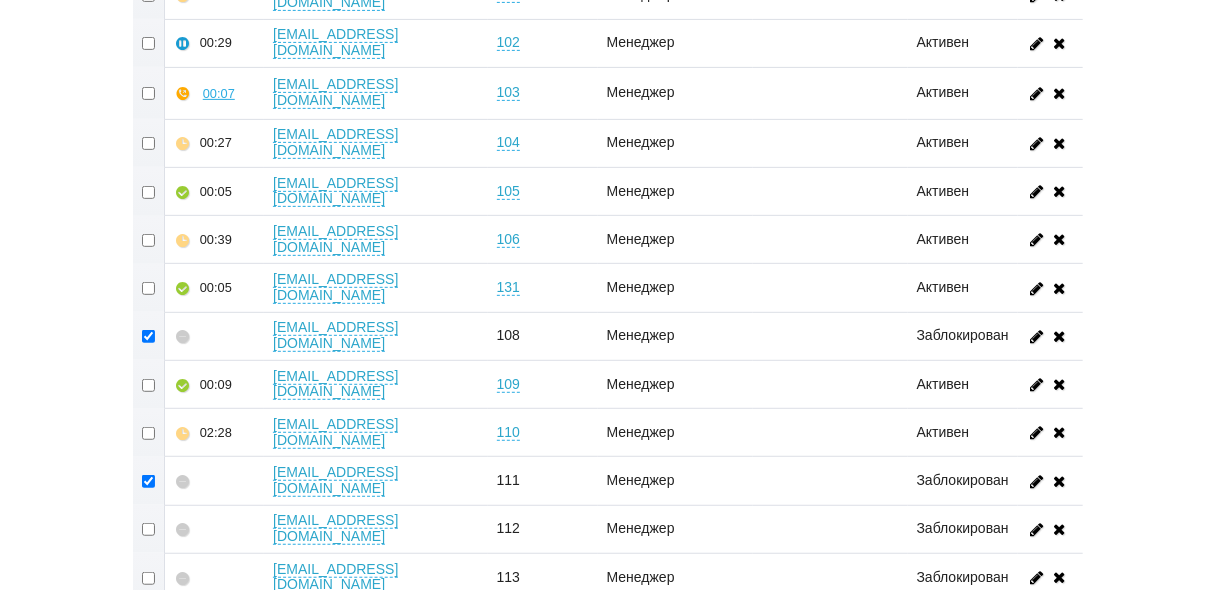click at bounding box center (149, 626) 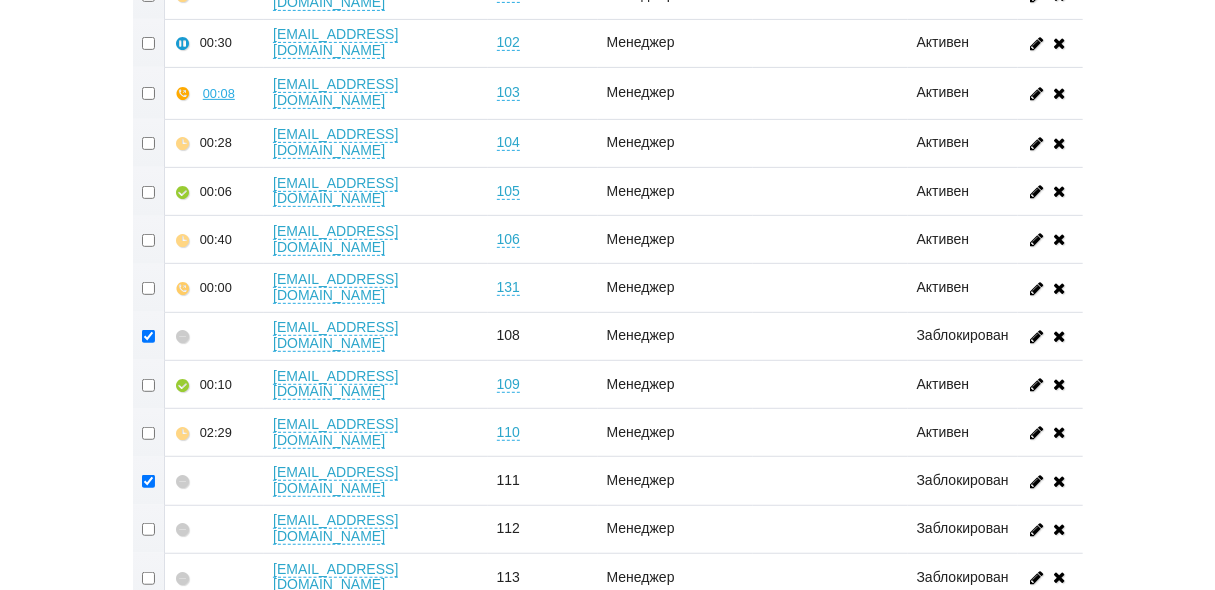 click at bounding box center [149, 626] 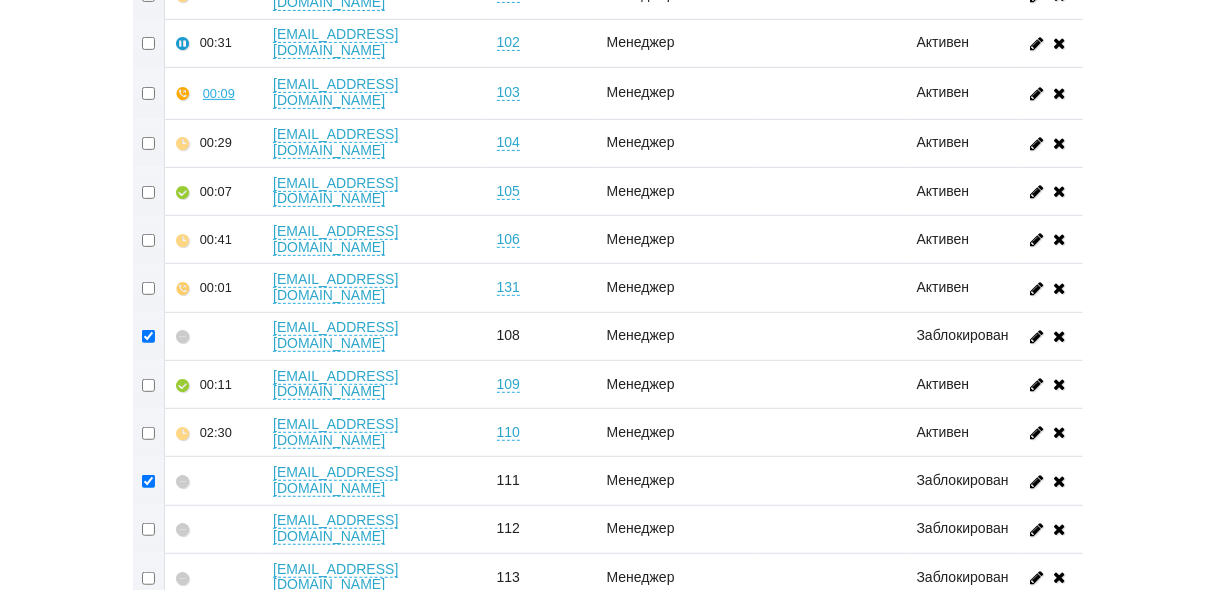 click at bounding box center [149, 577] 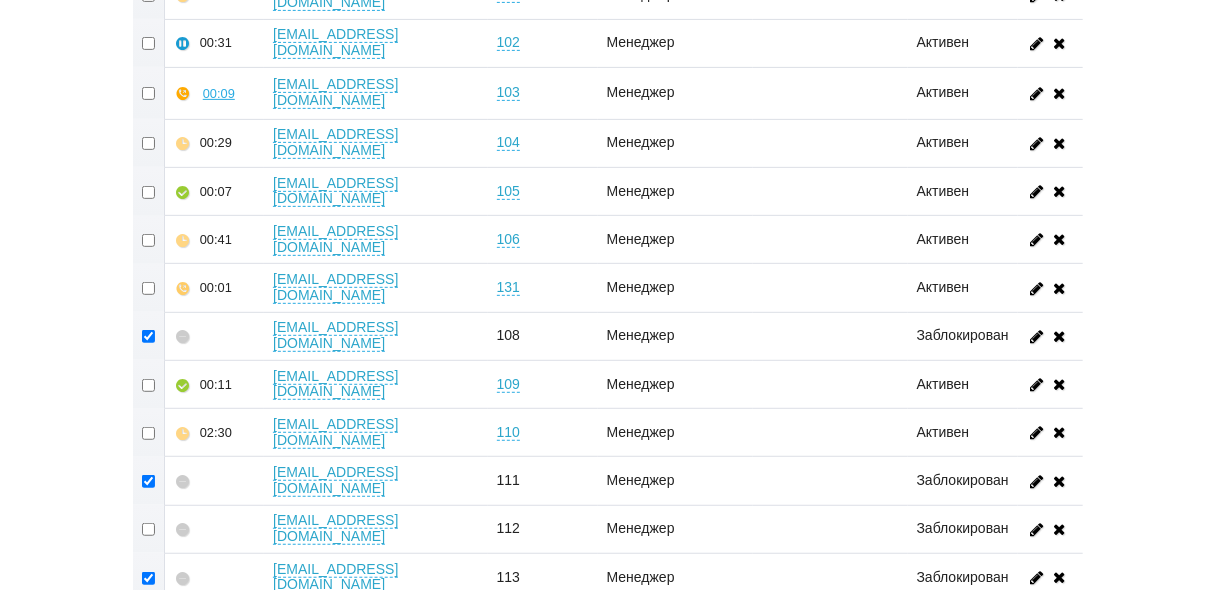 checkbox on "true" 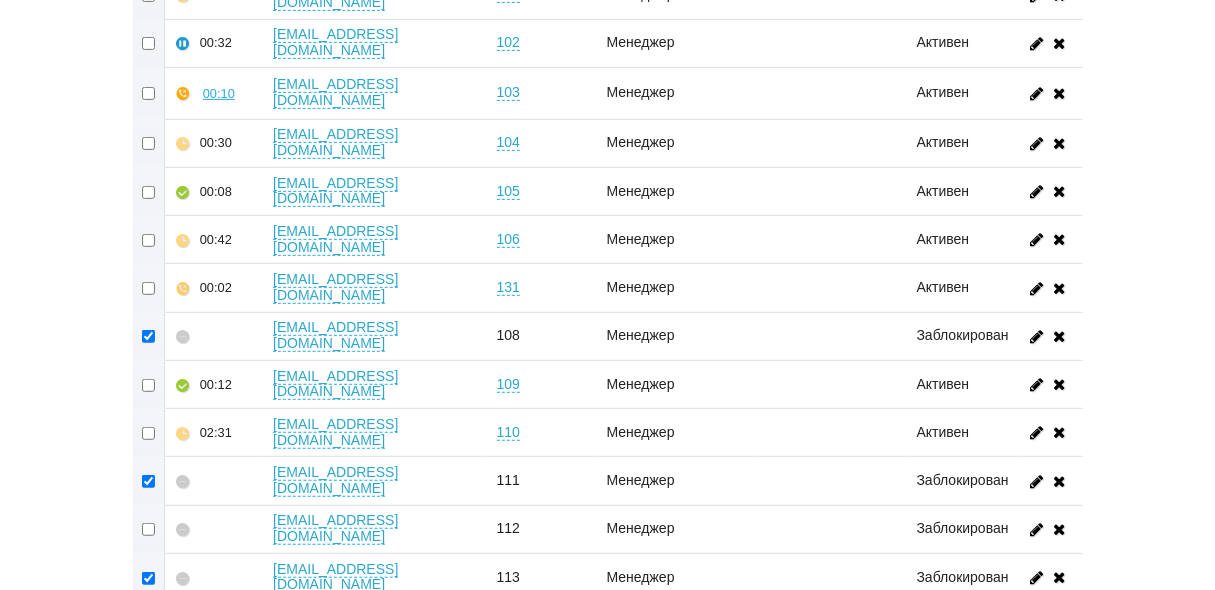 click at bounding box center (149, 529) 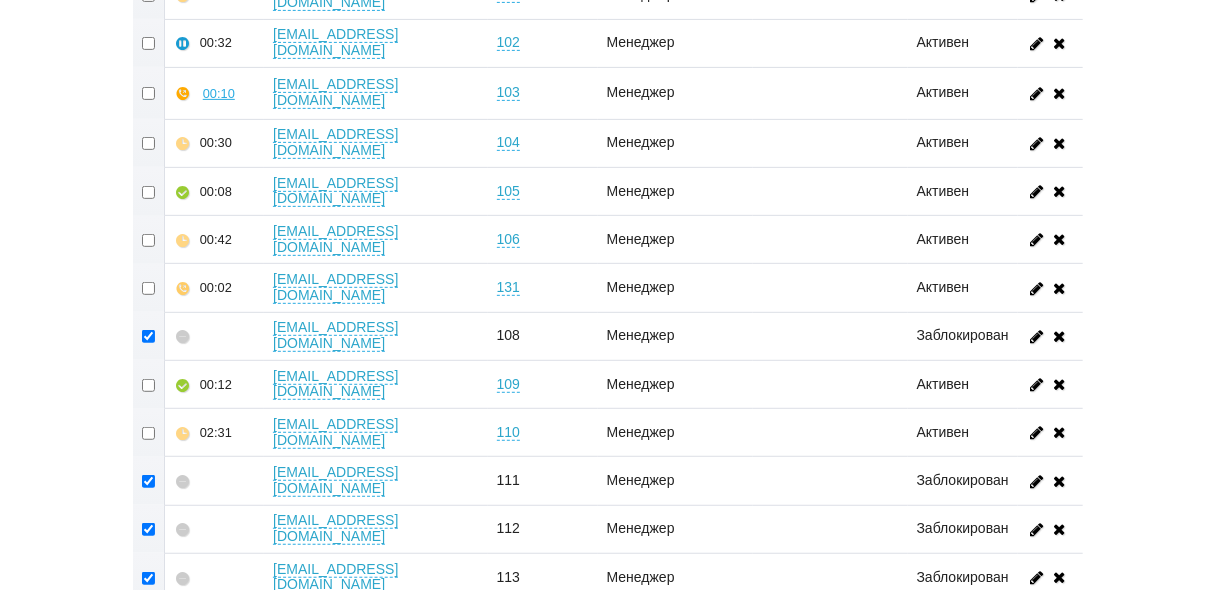 checkbox on "true" 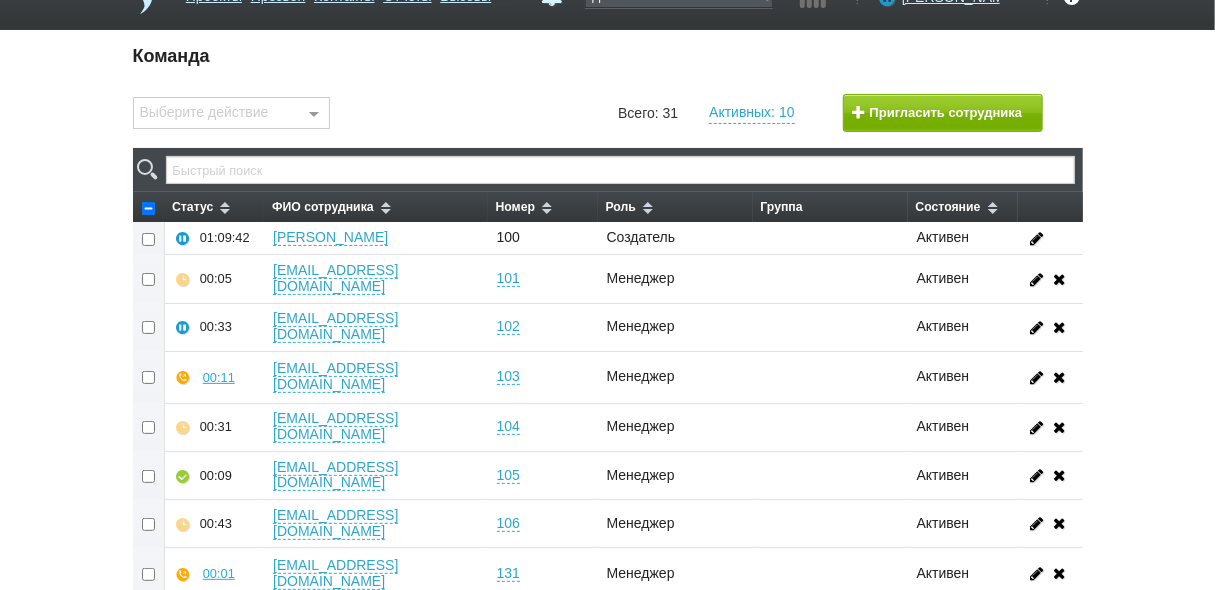 scroll, scrollTop: 0, scrollLeft: 0, axis: both 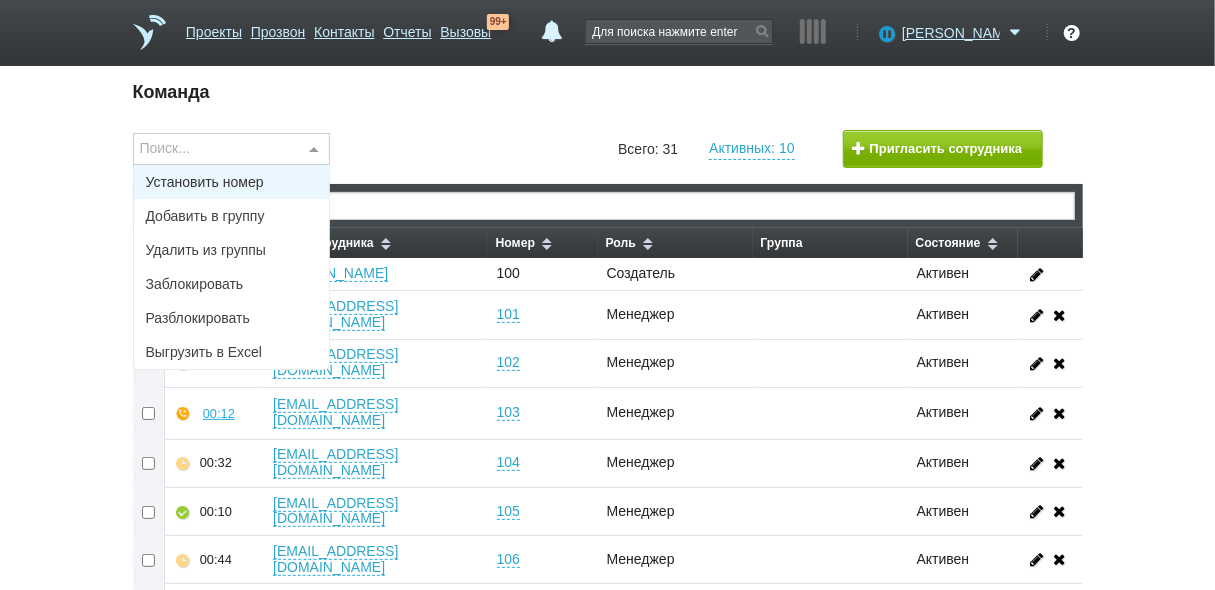 click at bounding box center [314, 150] 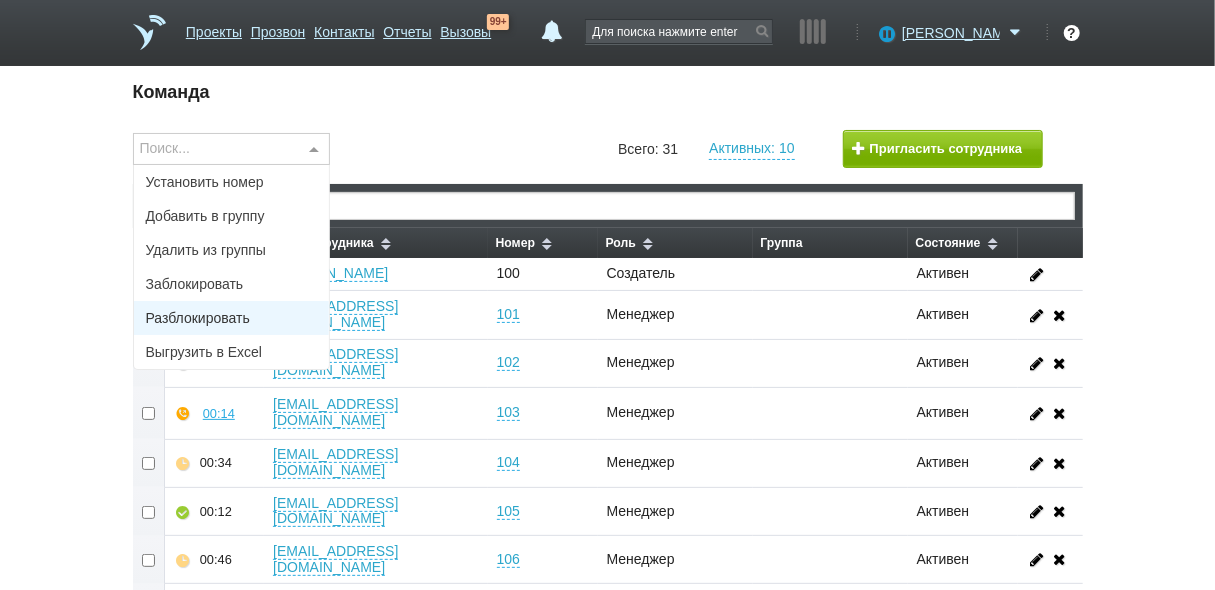 click on "Разблокировать" at bounding box center [232, 318] 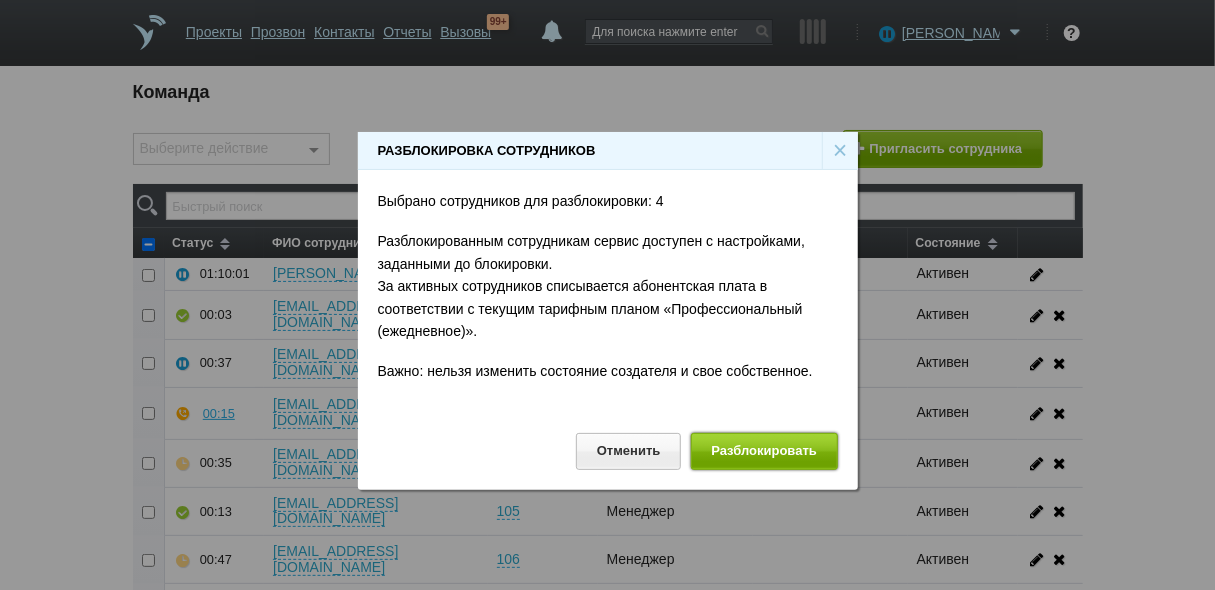 click on "Разблокировать" at bounding box center (764, 451) 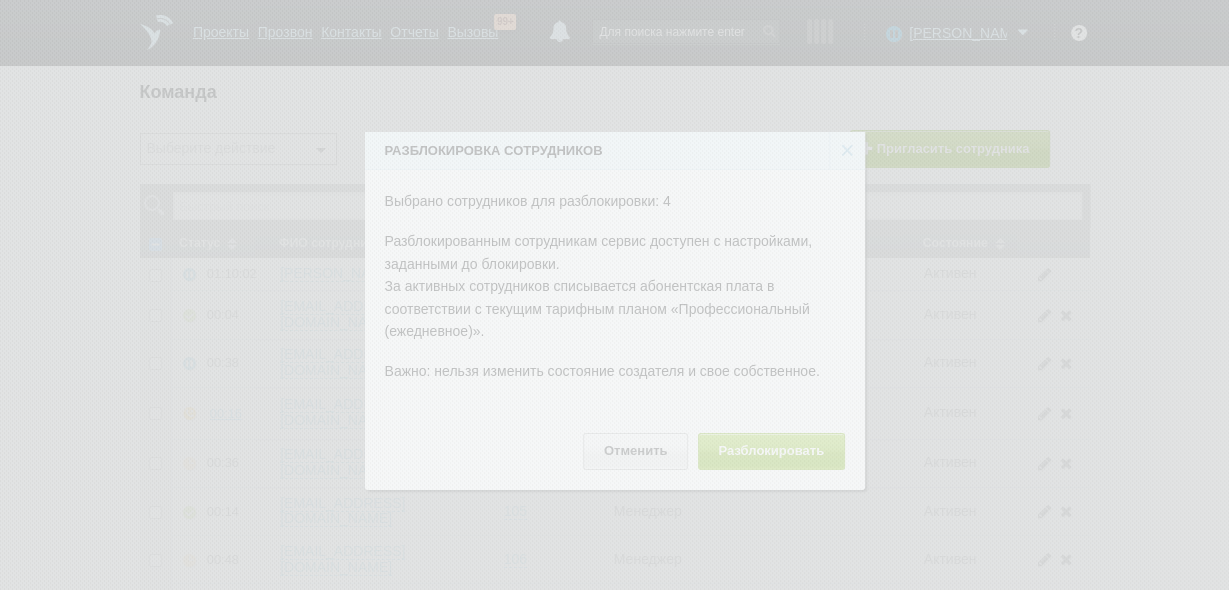 checkbox on "false" 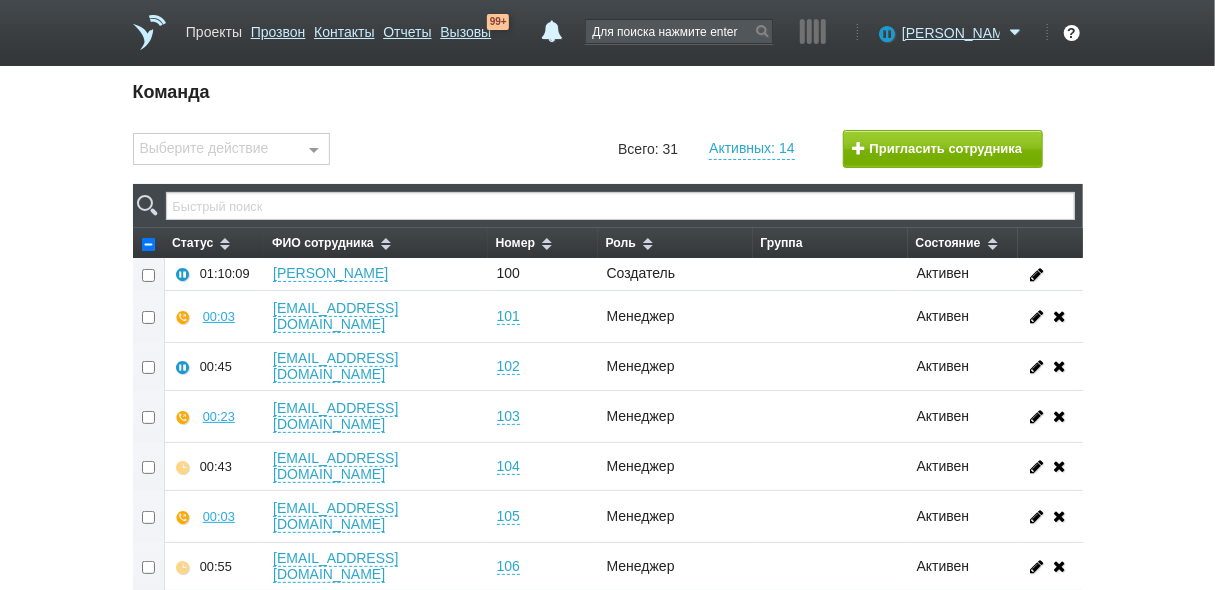 click on "Проекты" at bounding box center (214, 28) 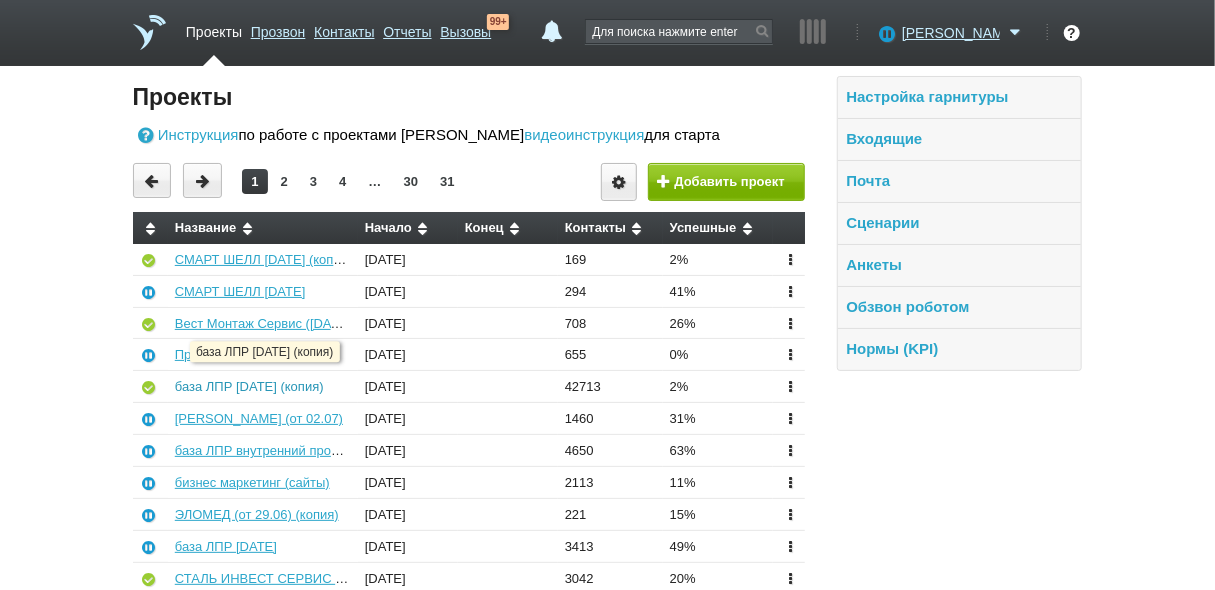 click on "база ЛПР  [DATE] (копия)" at bounding box center (249, 386) 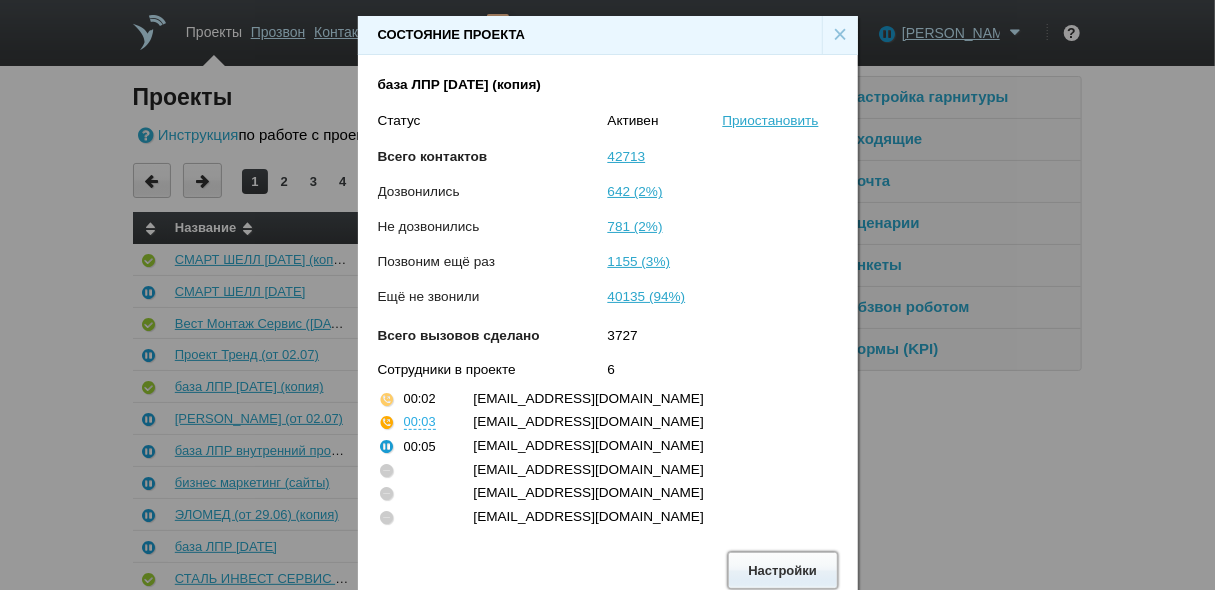 click on "Настройки" at bounding box center [783, 570] 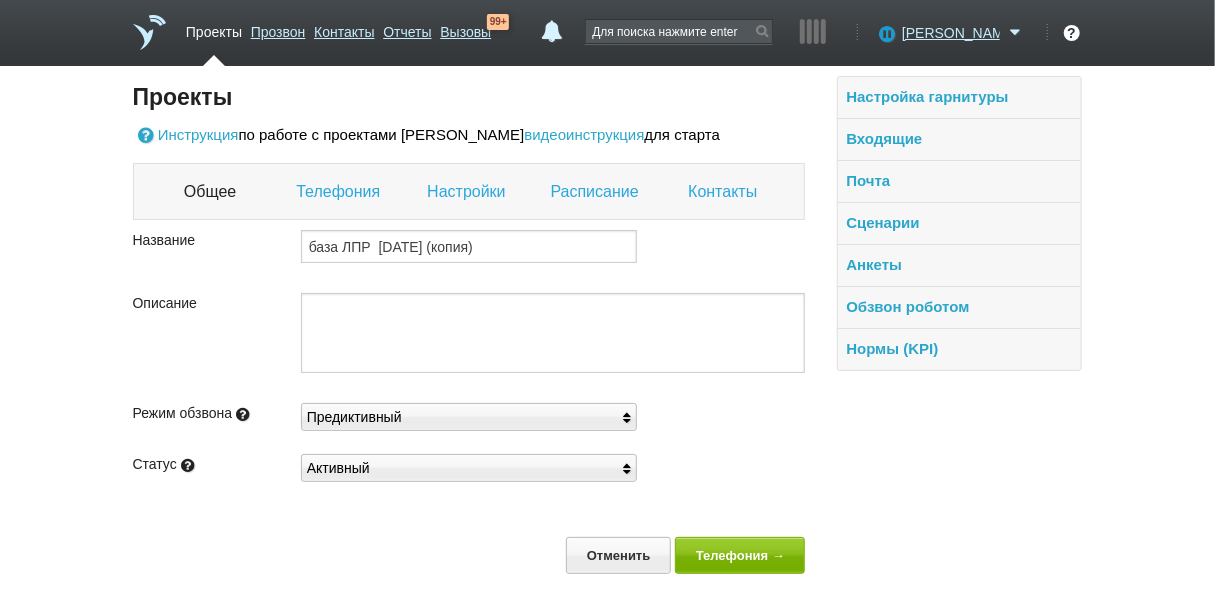click on "Настройки" at bounding box center [468, 192] 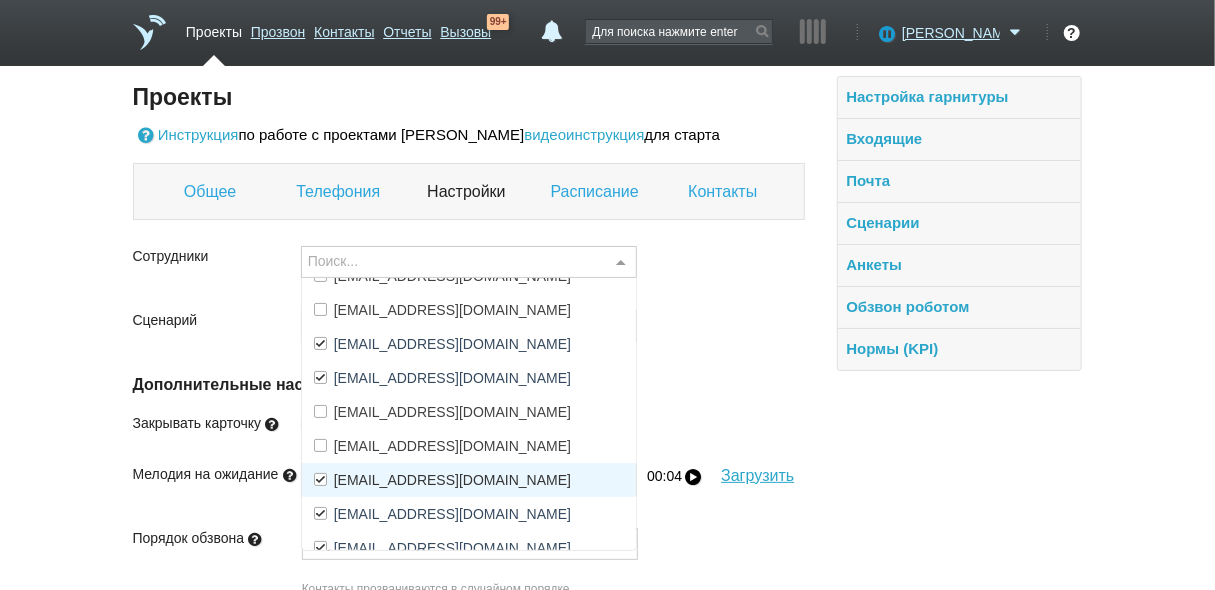 scroll, scrollTop: 204, scrollLeft: 0, axis: vertical 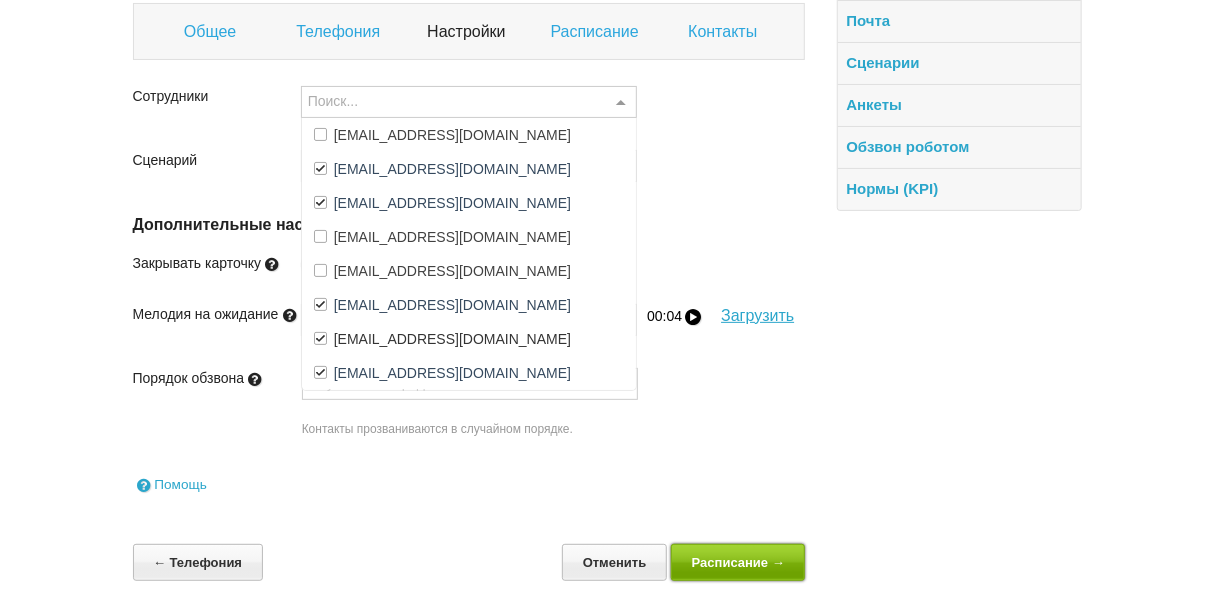 click on "Расписание →" at bounding box center (738, 562) 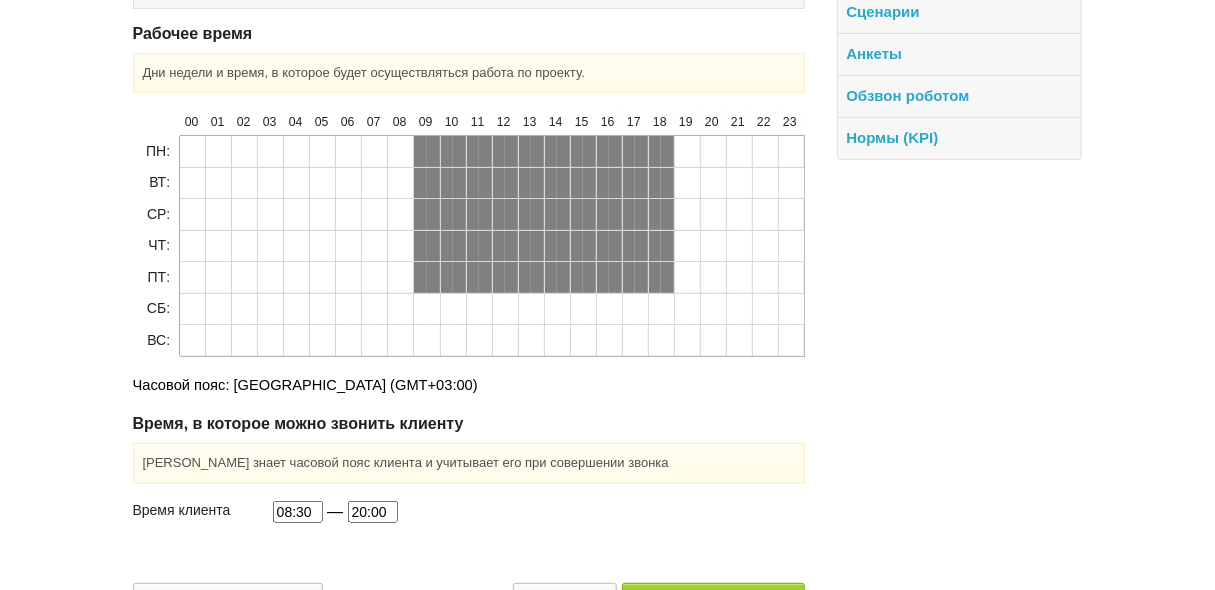 scroll, scrollTop: 269, scrollLeft: 0, axis: vertical 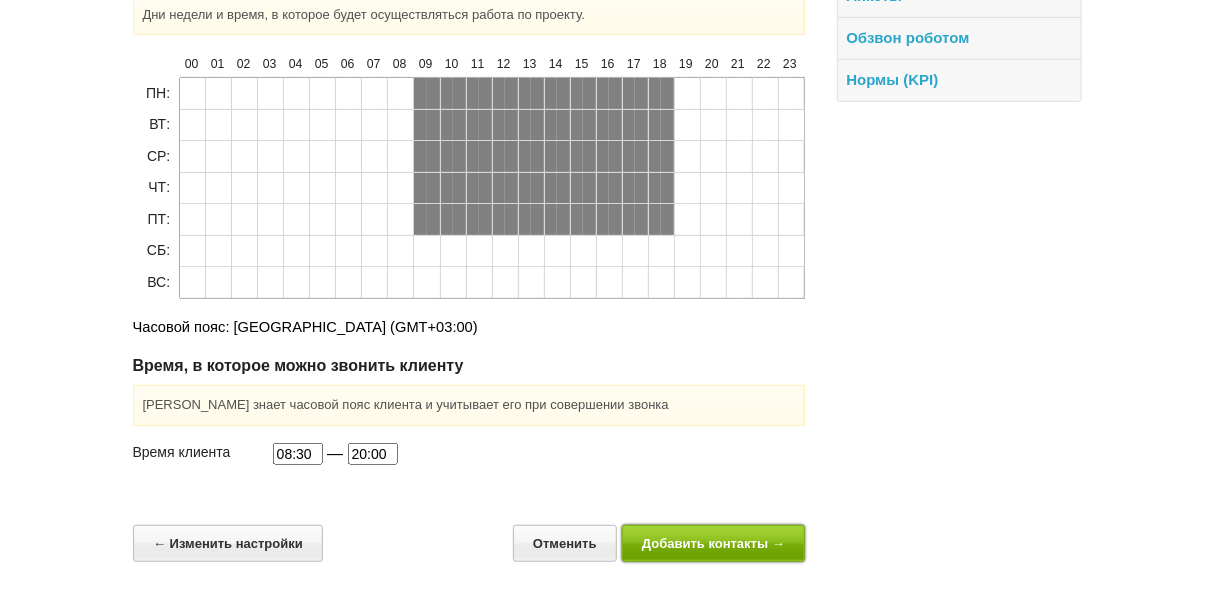 click on "Добавить контакты →" at bounding box center [714, 543] 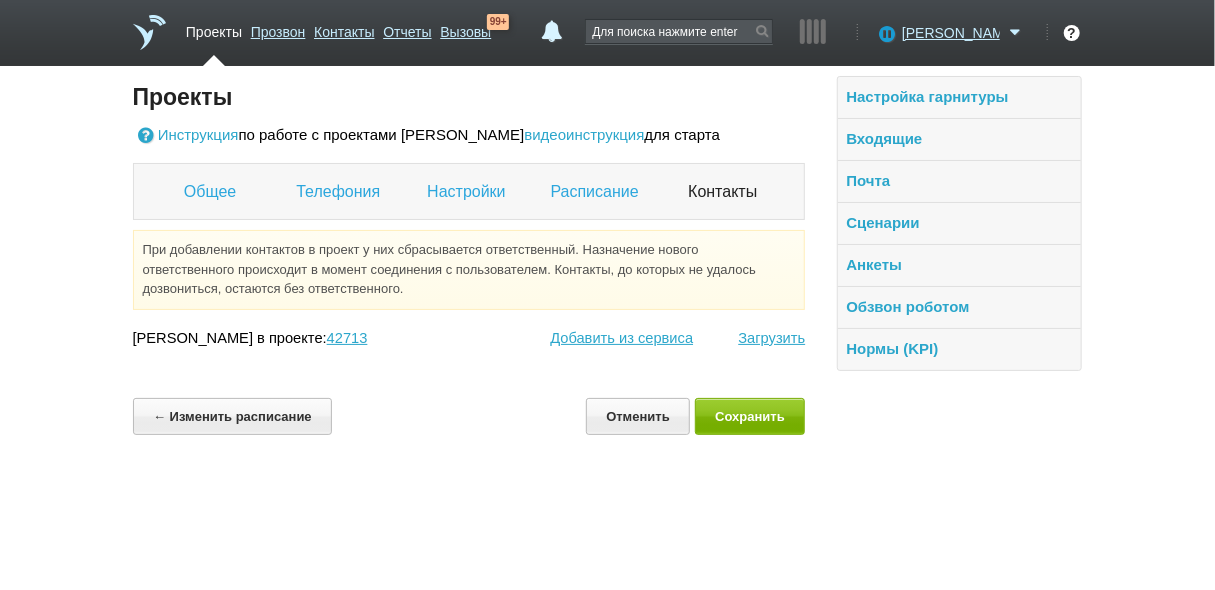 scroll, scrollTop: 0, scrollLeft: 0, axis: both 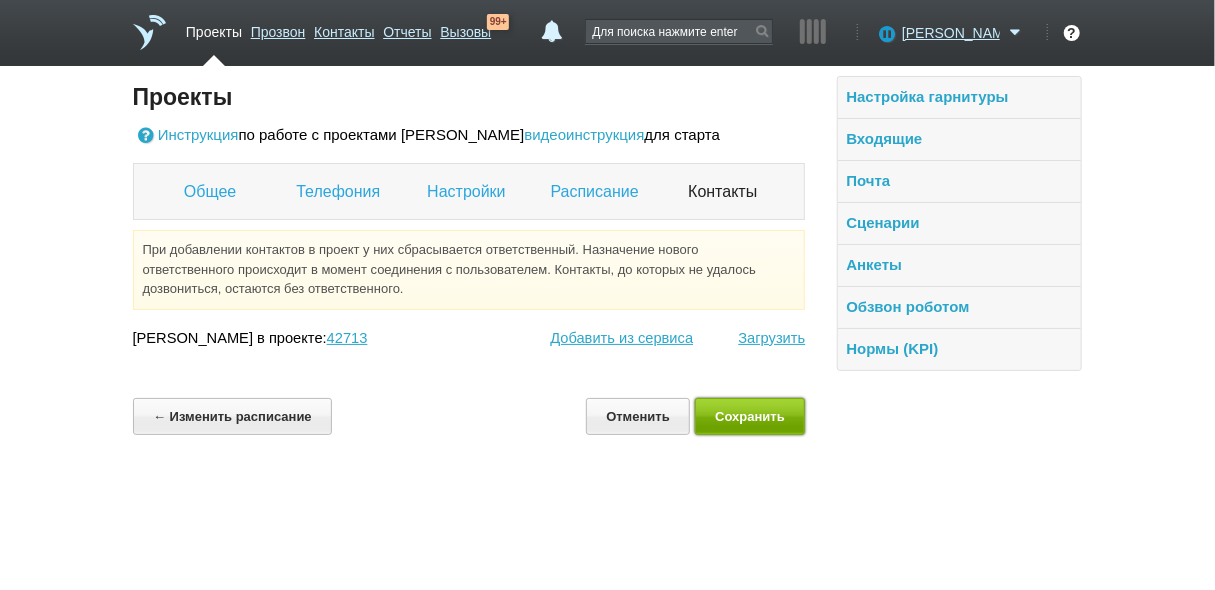 click on "Сохранить" at bounding box center [750, 416] 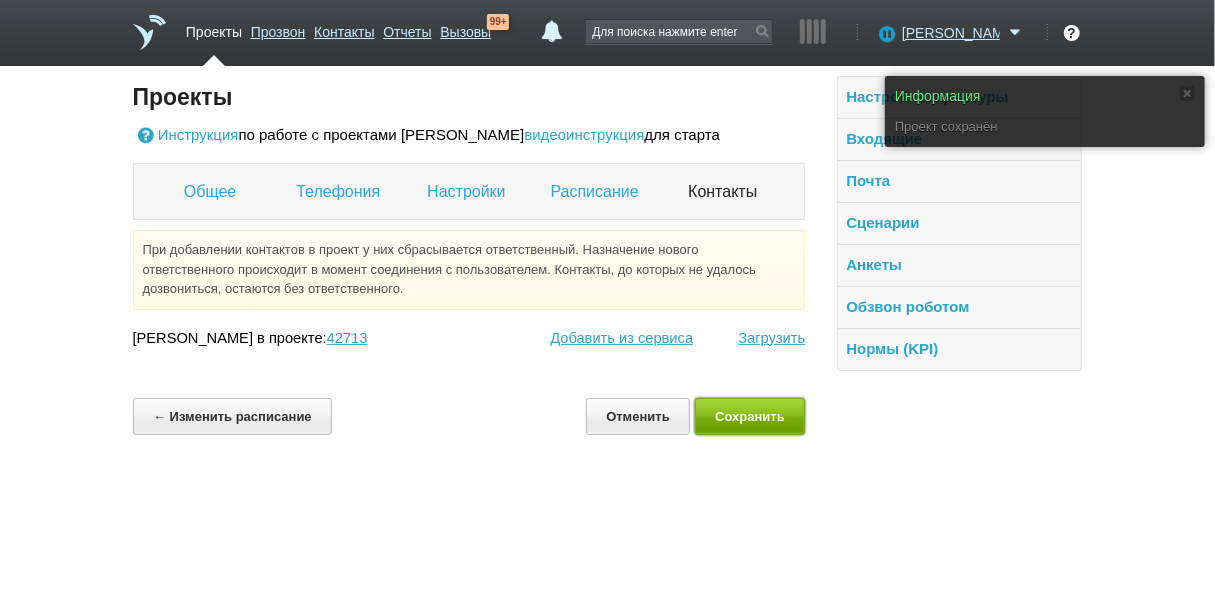 click on "Сохранить" at bounding box center (750, 416) 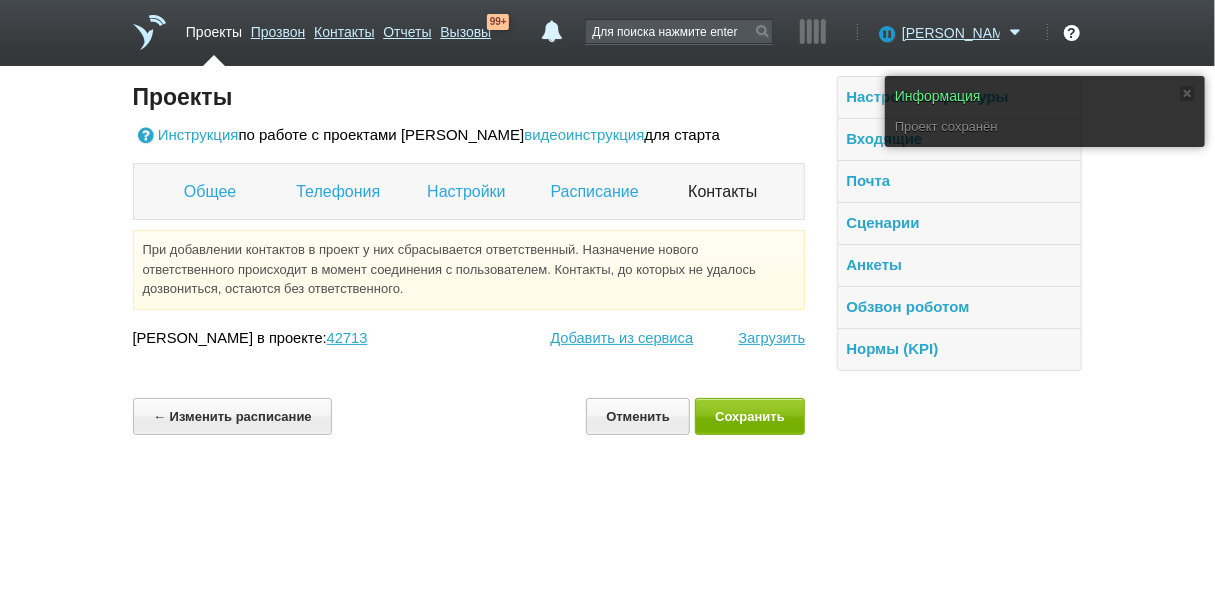 click on "Проекты" at bounding box center (214, 28) 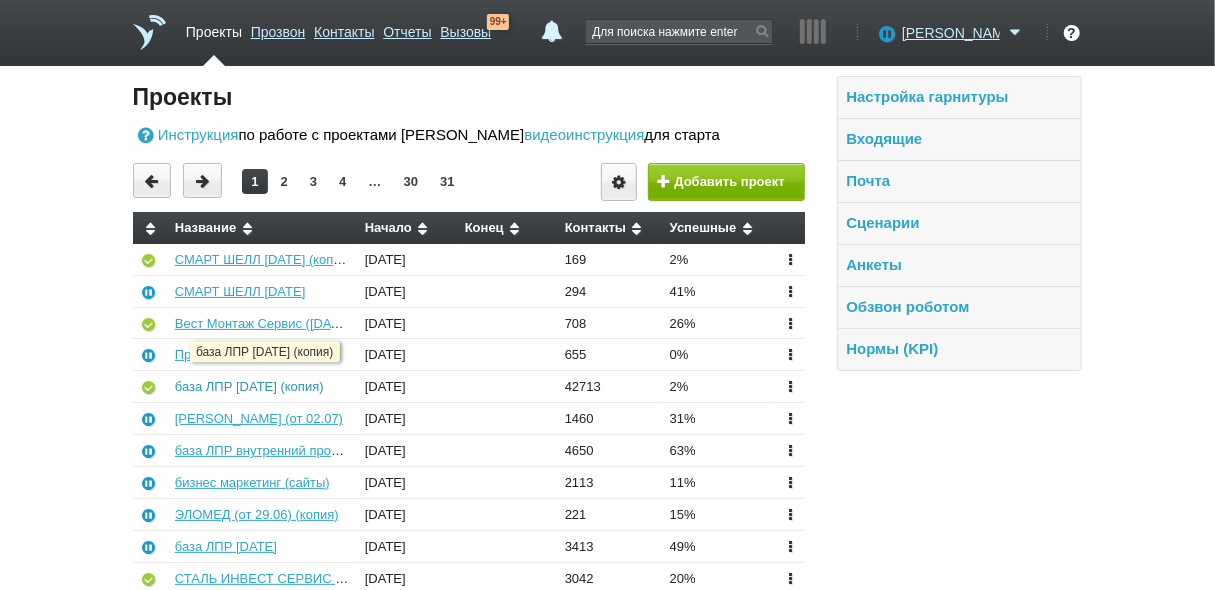 click on "база ЛПР  [DATE] (копия)" at bounding box center (249, 386) 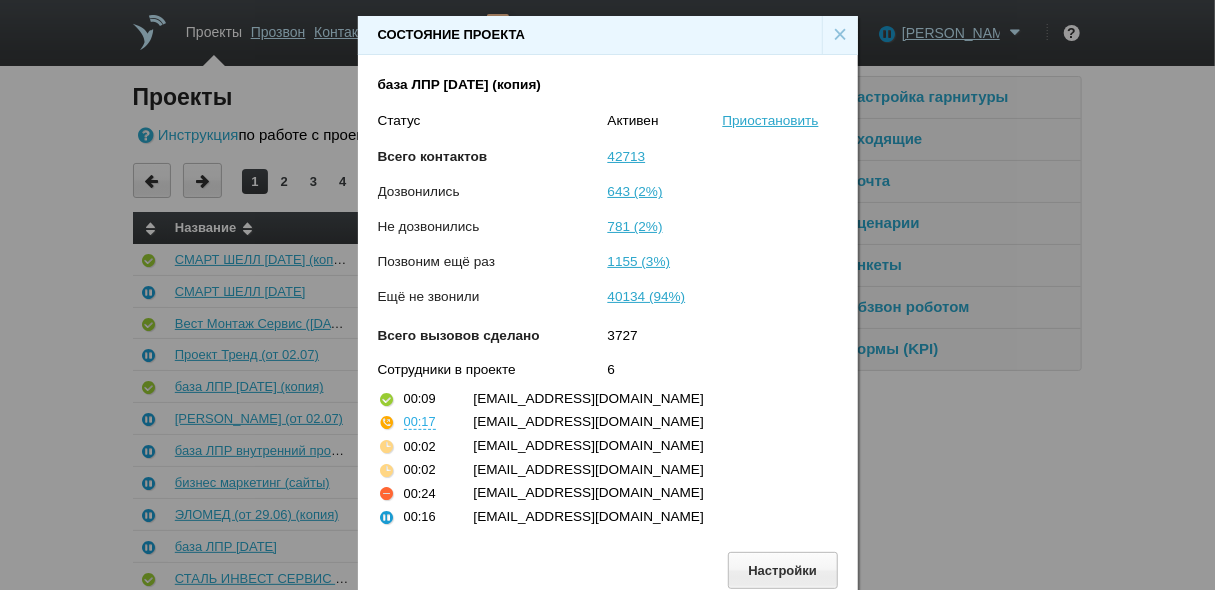click on "×" at bounding box center (840, 35) 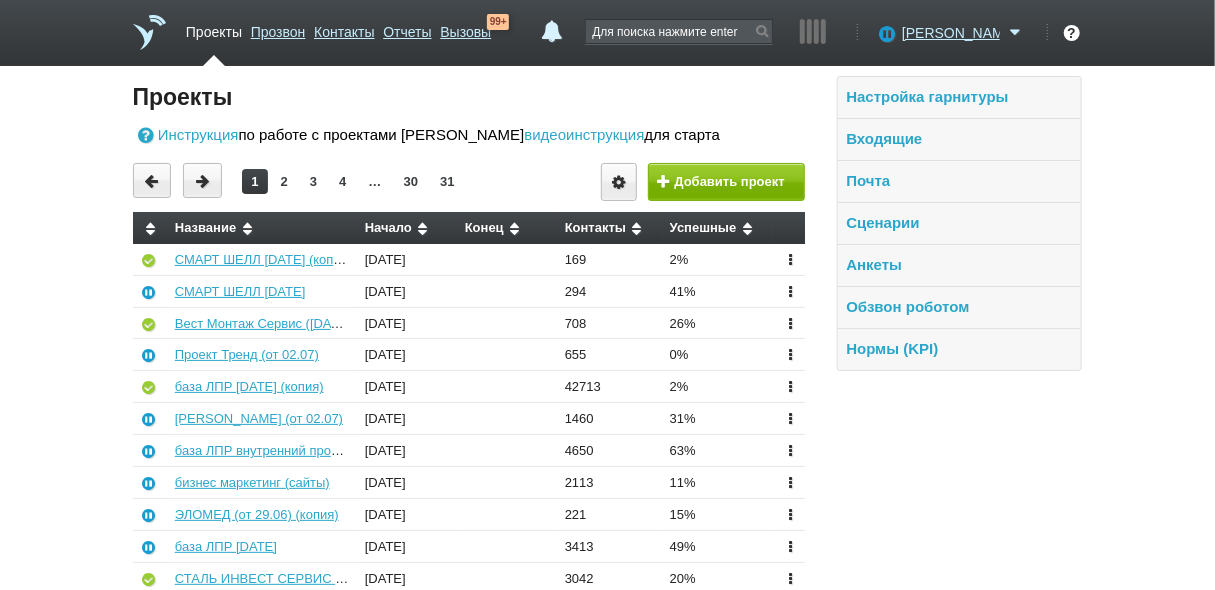 click on "Проекты" at bounding box center [214, 28] 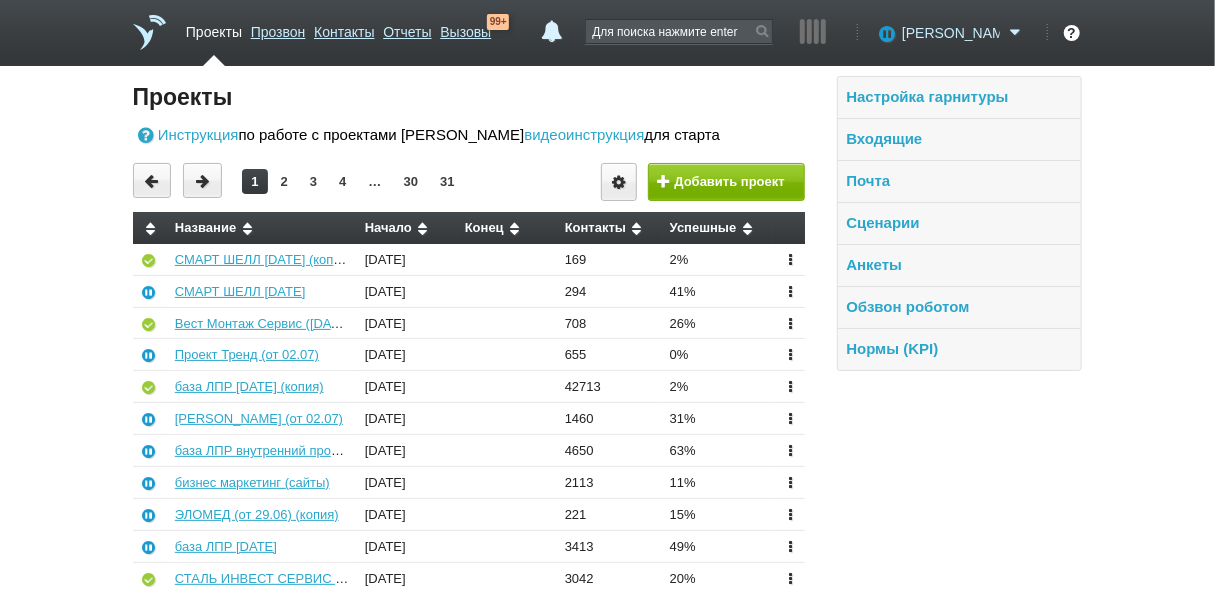 click on "[PERSON_NAME]" at bounding box center (951, 33) 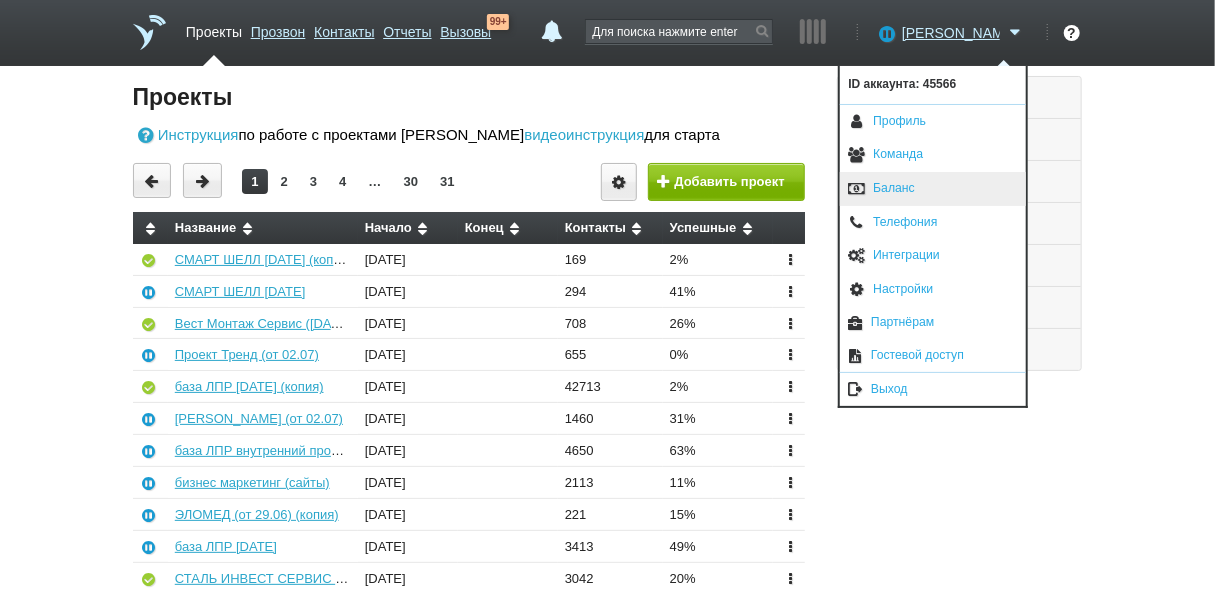 click on "Баланс" at bounding box center (933, 189) 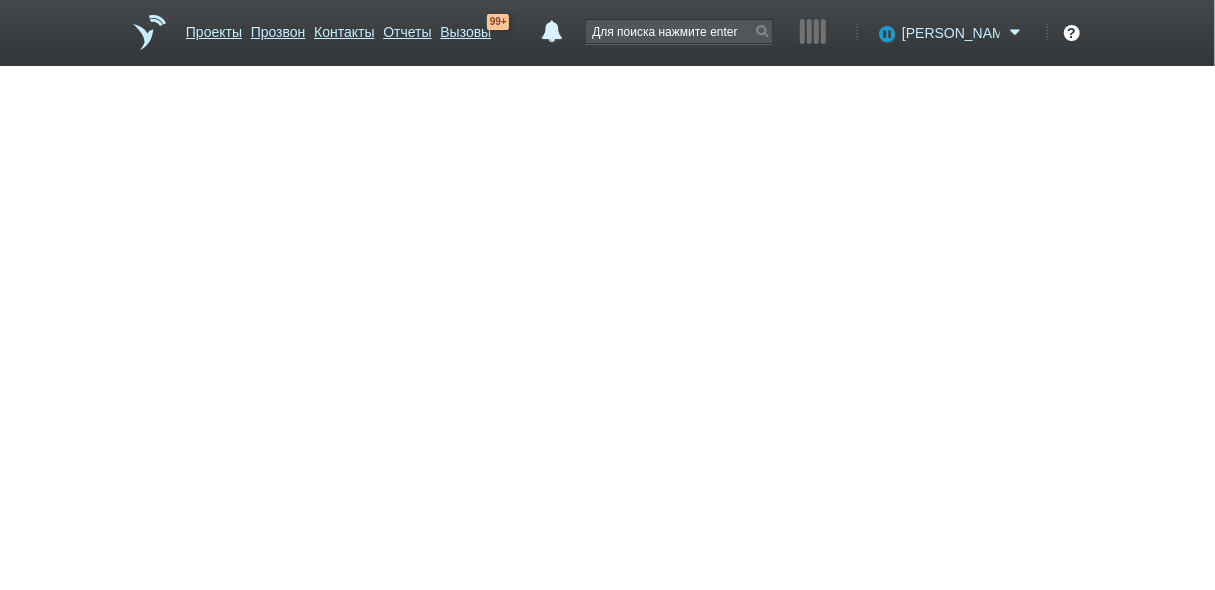 click on "[PERSON_NAME]" at bounding box center (951, 33) 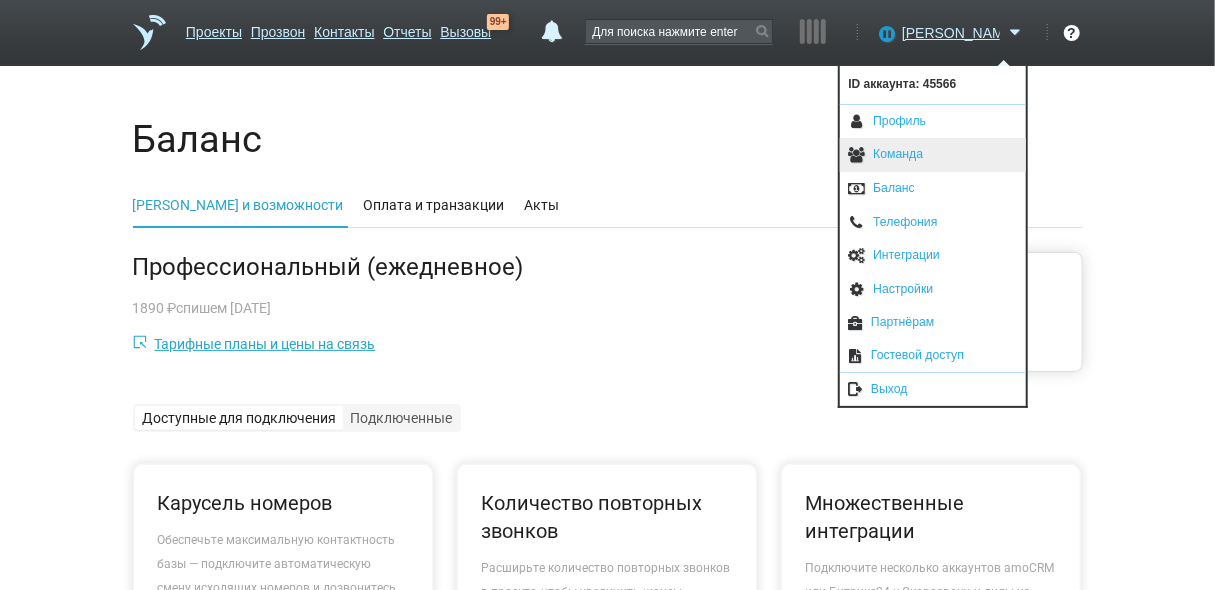 click on "Команда" at bounding box center (933, 155) 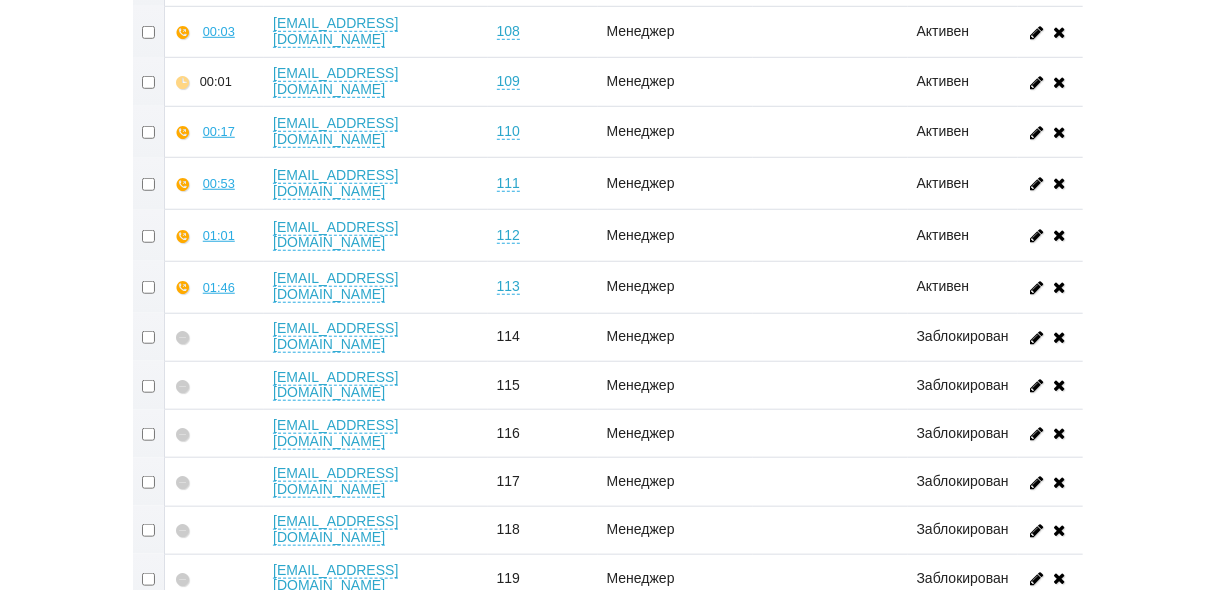 click at bounding box center (149, 337) 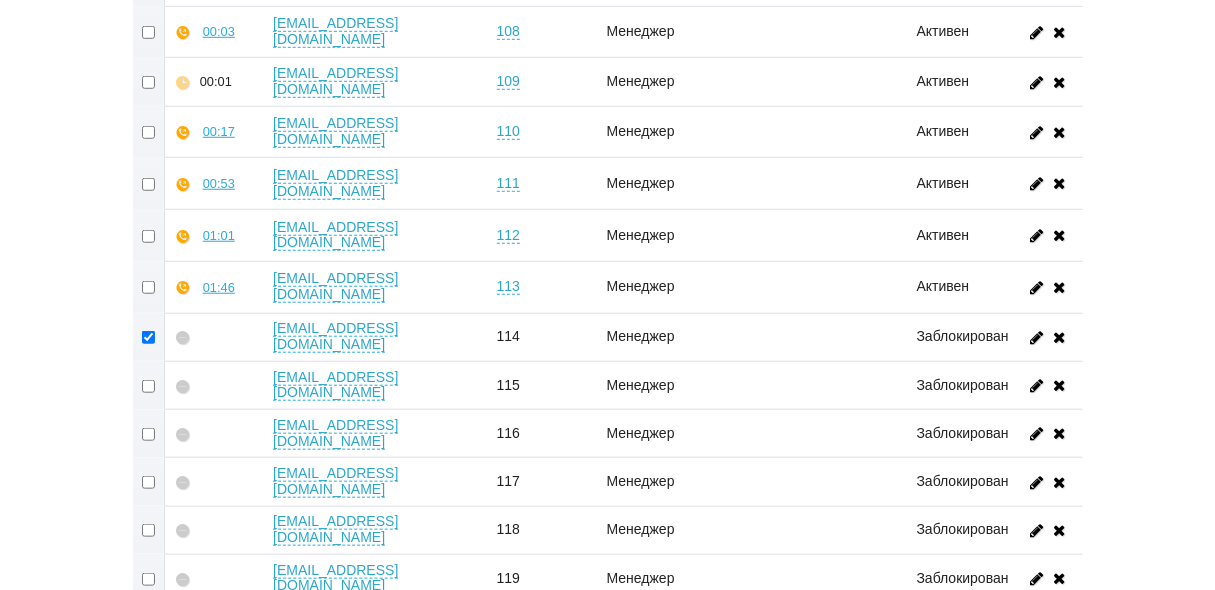 checkbox on "true" 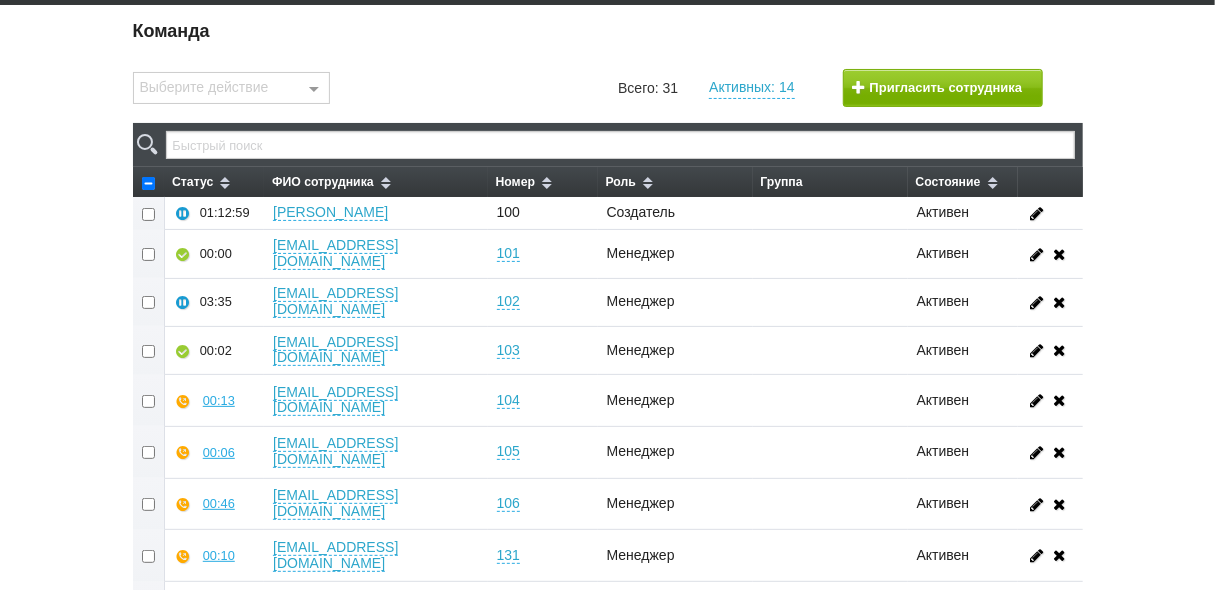 scroll, scrollTop: 0, scrollLeft: 0, axis: both 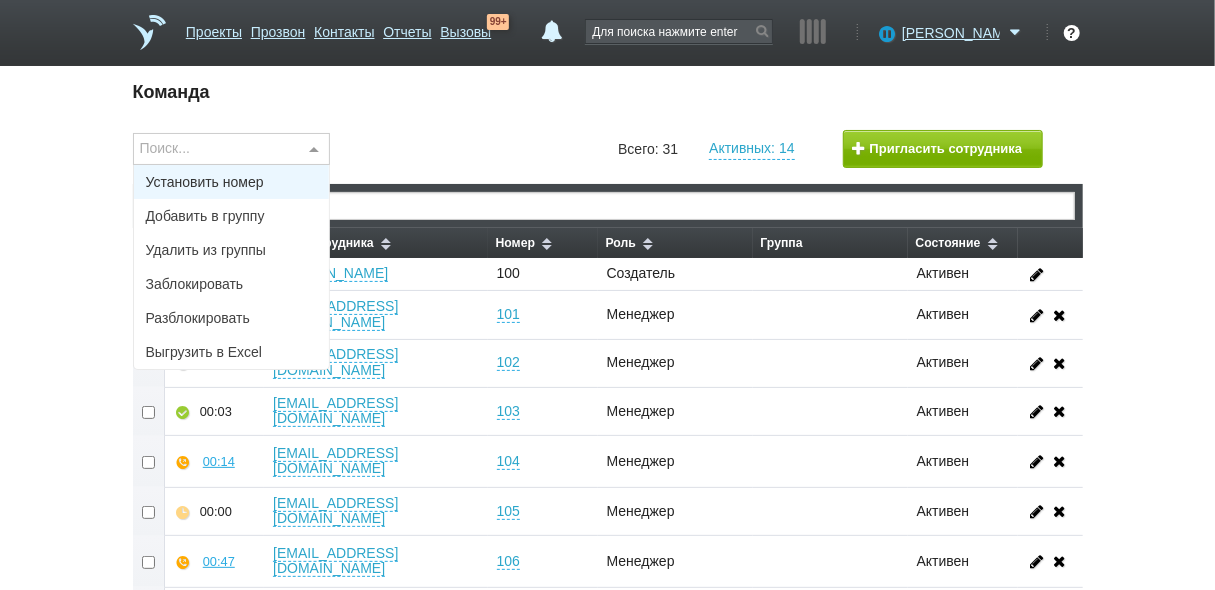 click at bounding box center [314, 150] 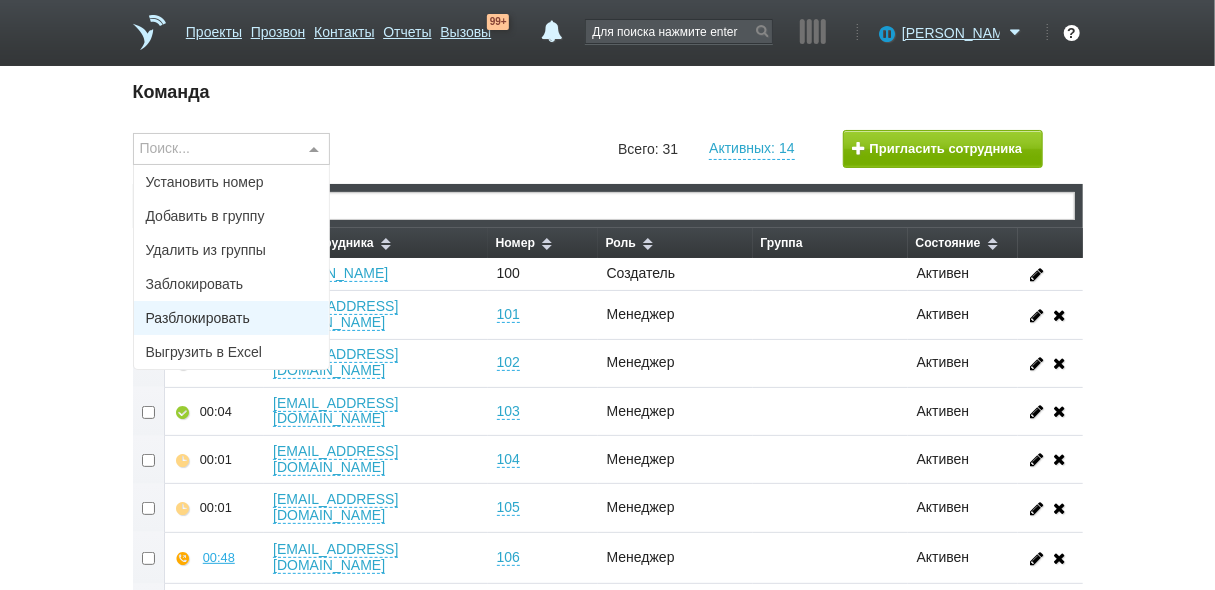 click on "Разблокировать" at bounding box center [232, 318] 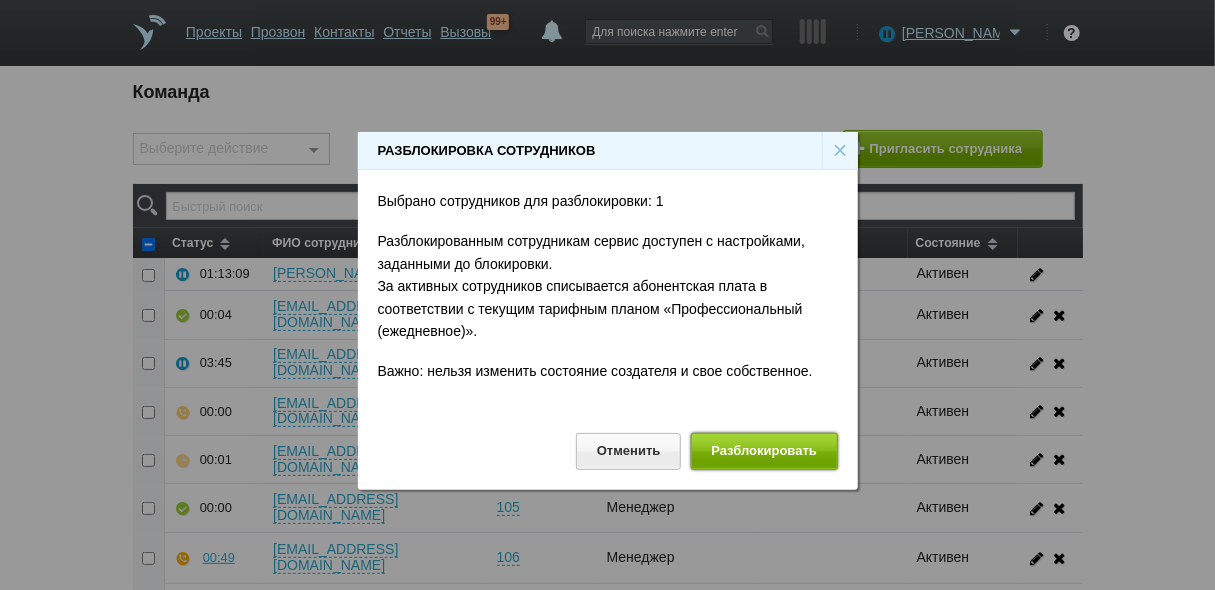 click on "Разблокировать" at bounding box center [764, 451] 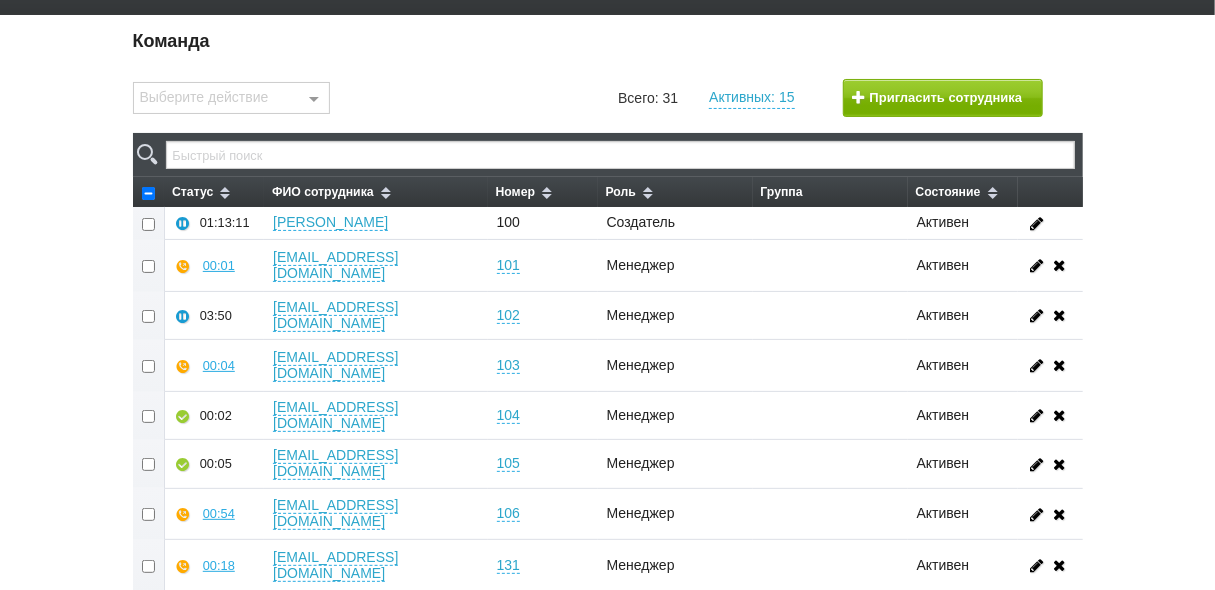 scroll, scrollTop: 0, scrollLeft: 0, axis: both 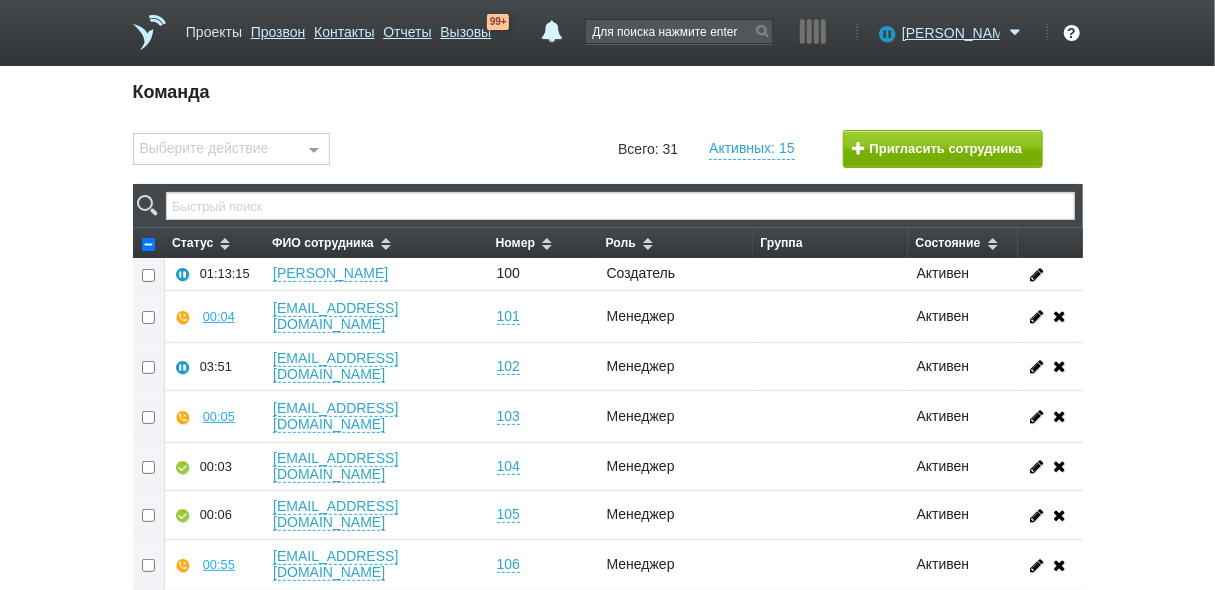 click on "Проекты" at bounding box center (214, 28) 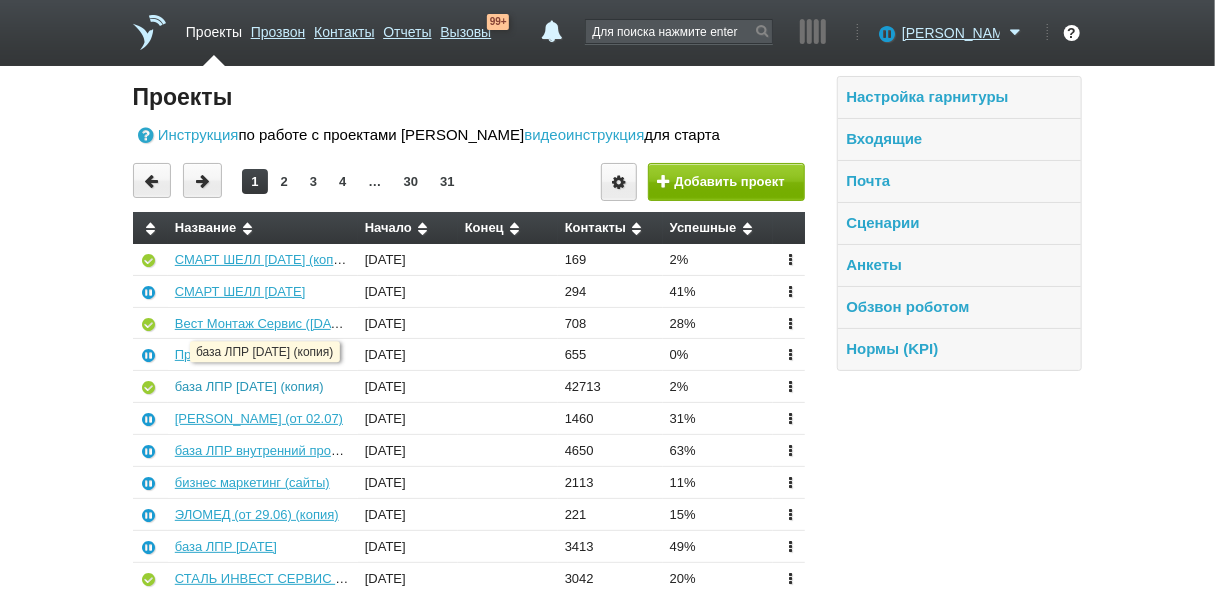 click on "база ЛПР  [DATE] (копия)" at bounding box center [263, 387] 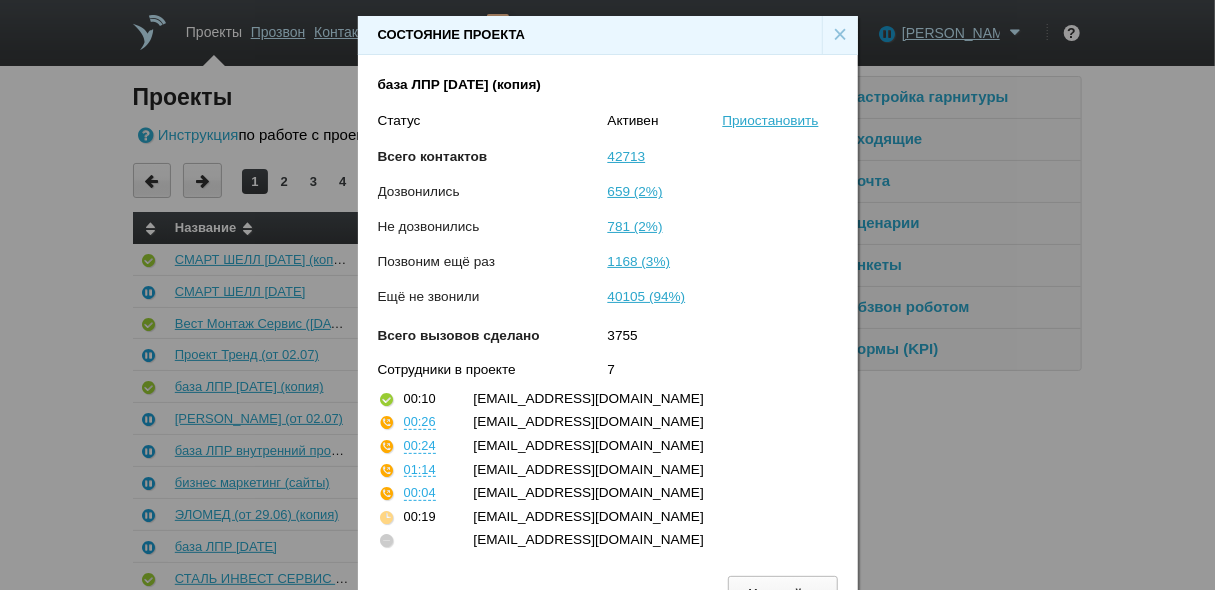 click on "×" at bounding box center [840, 35] 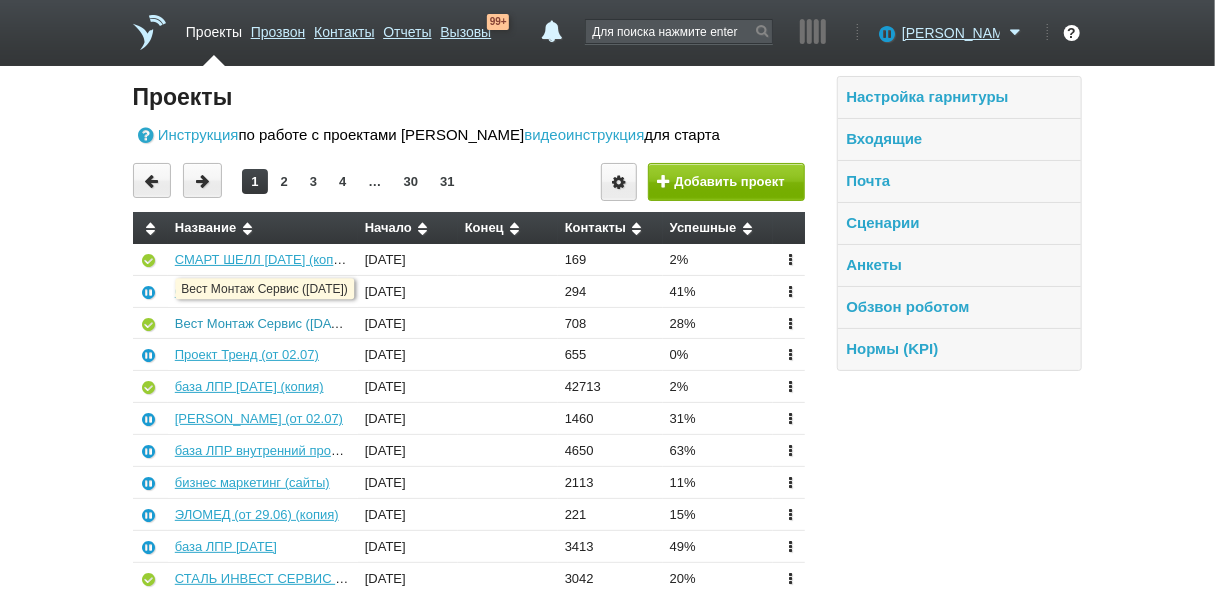 click on "Вест Монтаж Сервис ([DATE])" at bounding box center [265, 323] 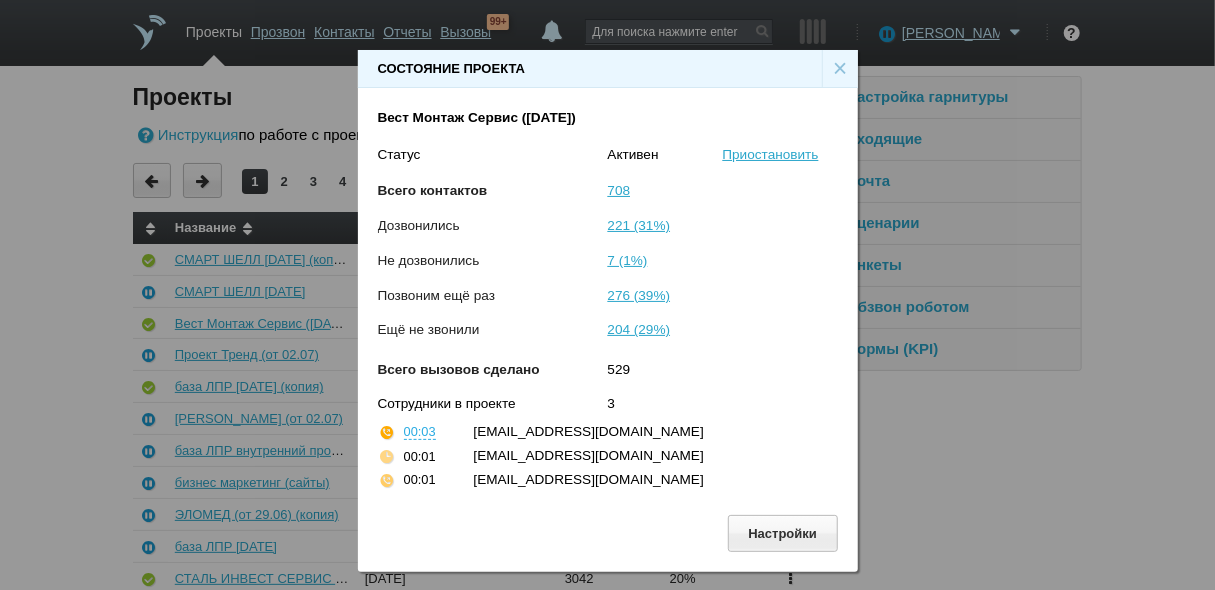 click on "×" at bounding box center (840, 69) 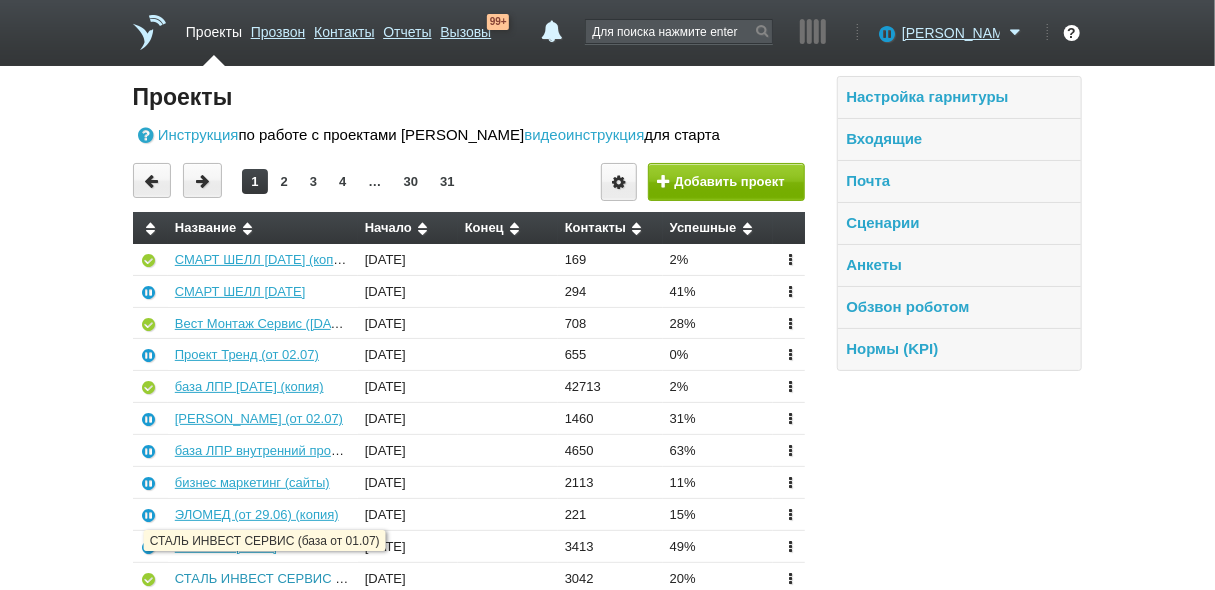click on "СТАЛЬ ИНВЕСТ СЕРВИС (база от 01.07)" at bounding box center [299, 578] 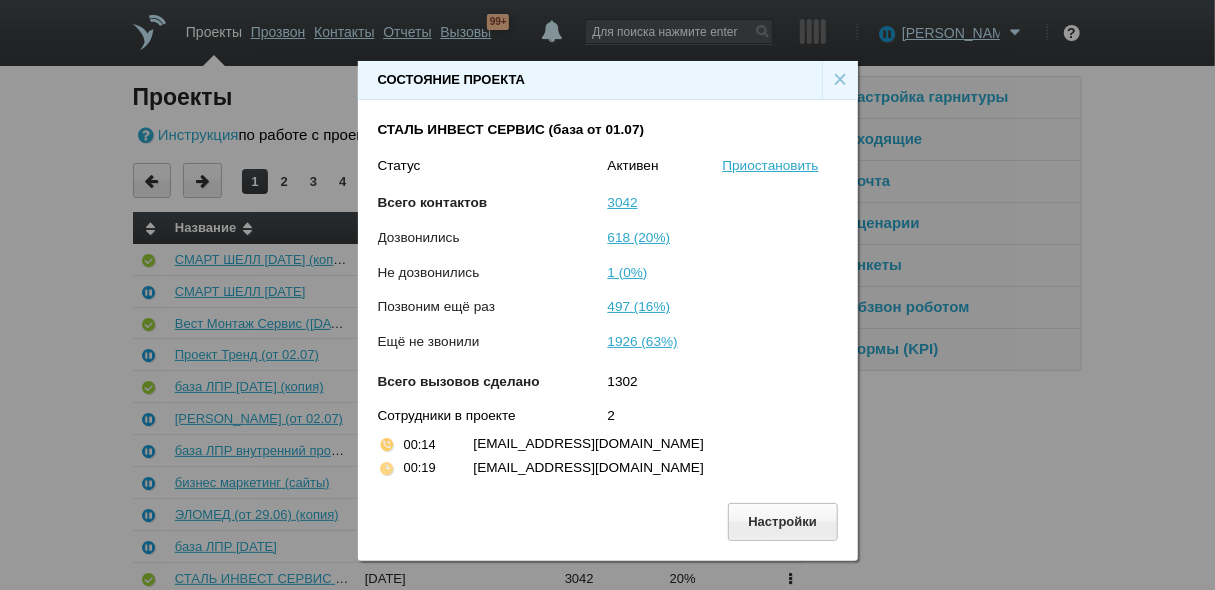 click on "×" at bounding box center (840, 80) 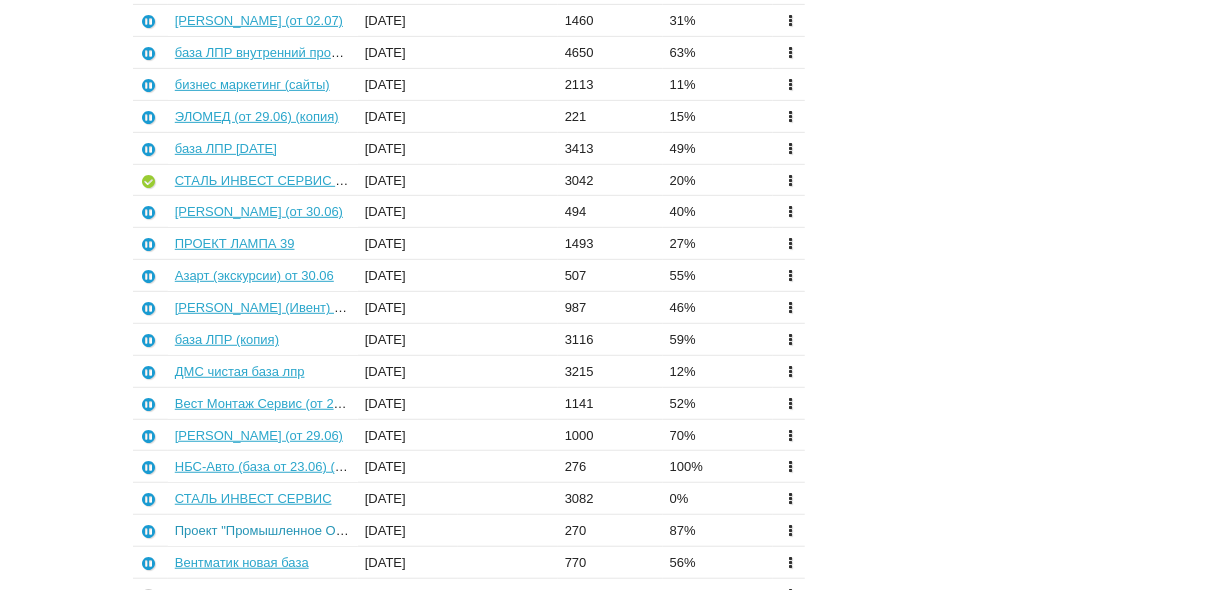 scroll, scrollTop: 400, scrollLeft: 0, axis: vertical 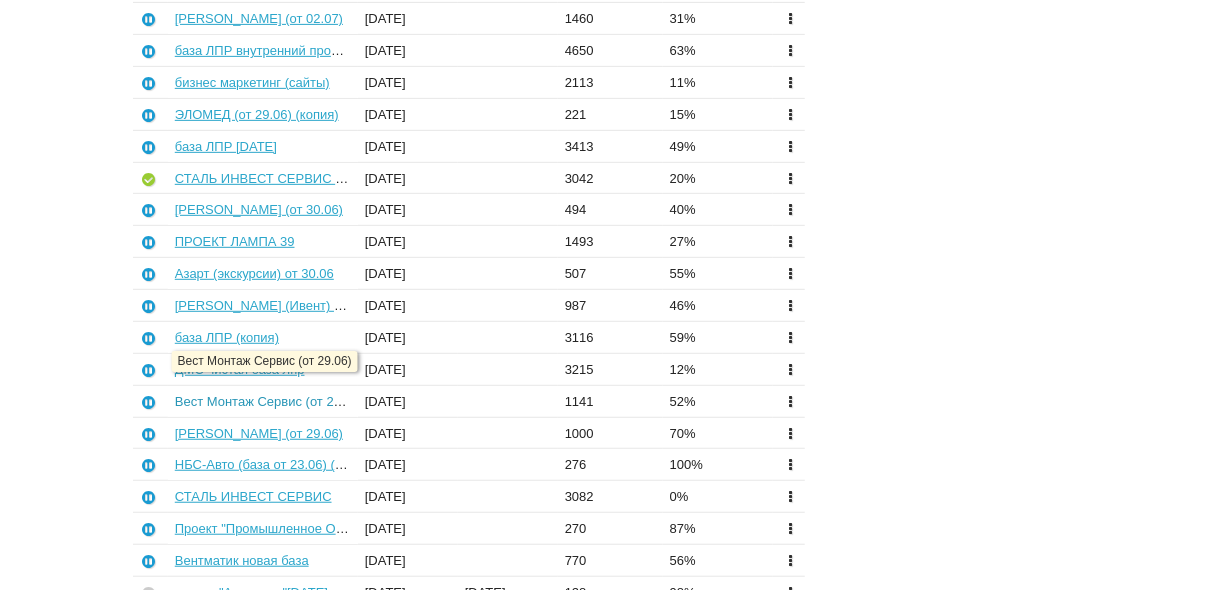 click on "Вест Монтаж Сервис (от 29.06)" at bounding box center [269, 401] 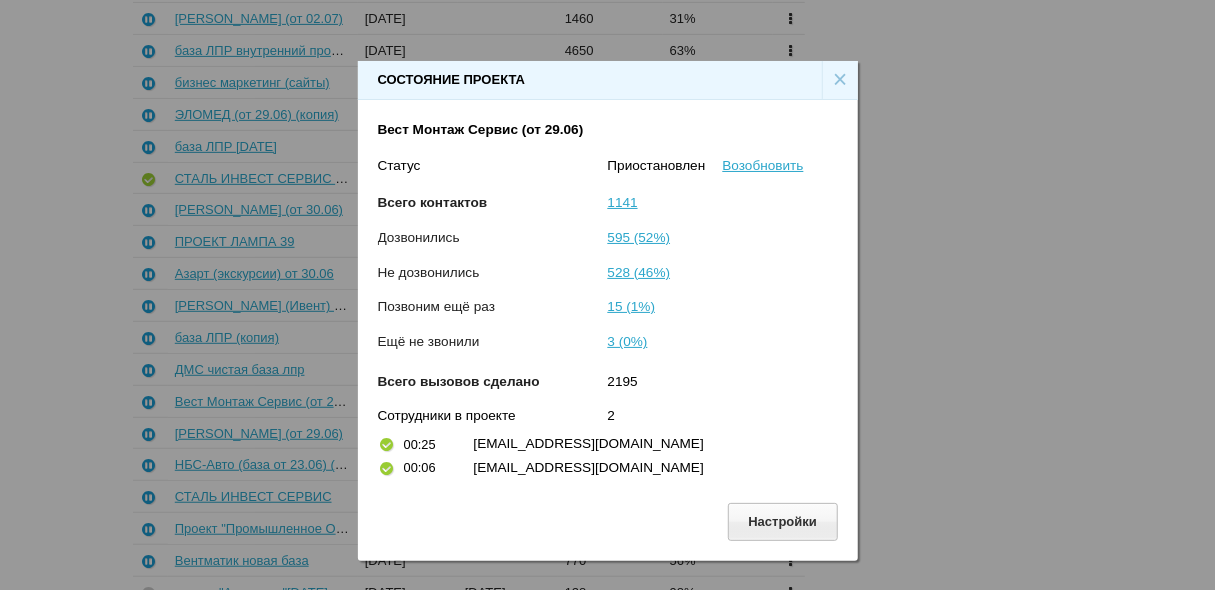 click on "×" at bounding box center [840, 80] 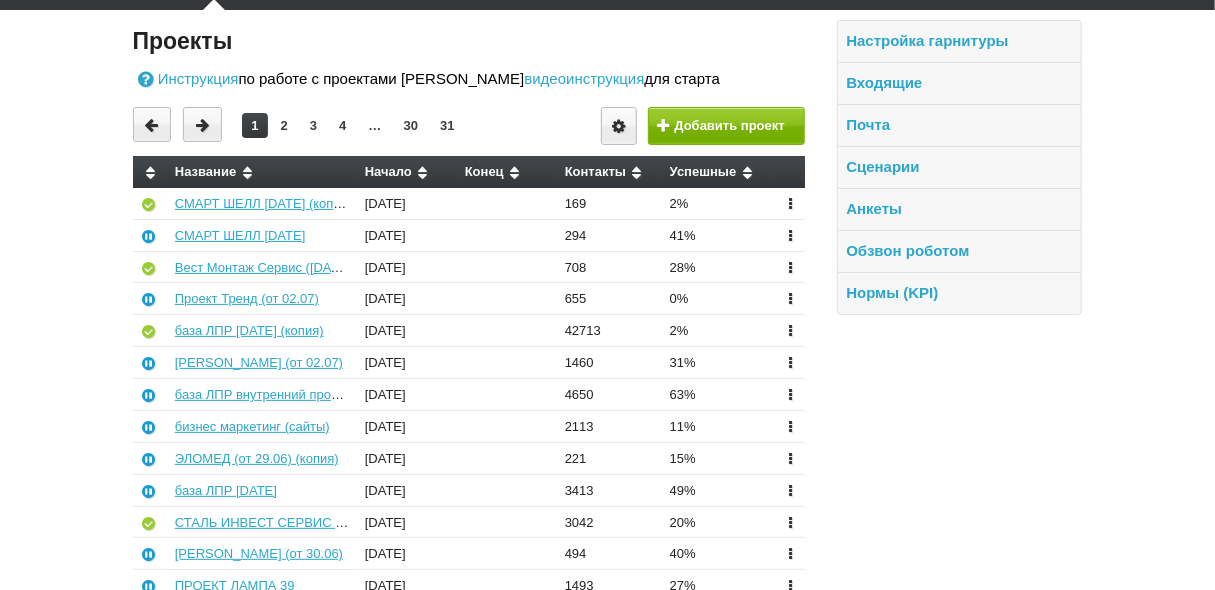 scroll, scrollTop: 0, scrollLeft: 0, axis: both 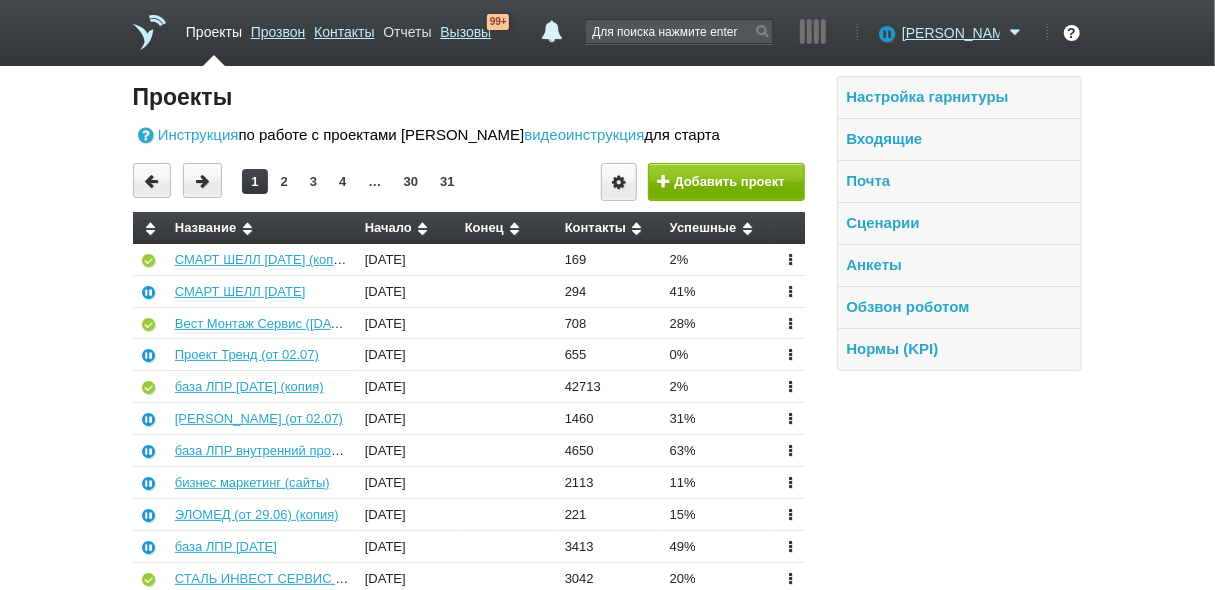click on "Отчеты" at bounding box center (407, 28) 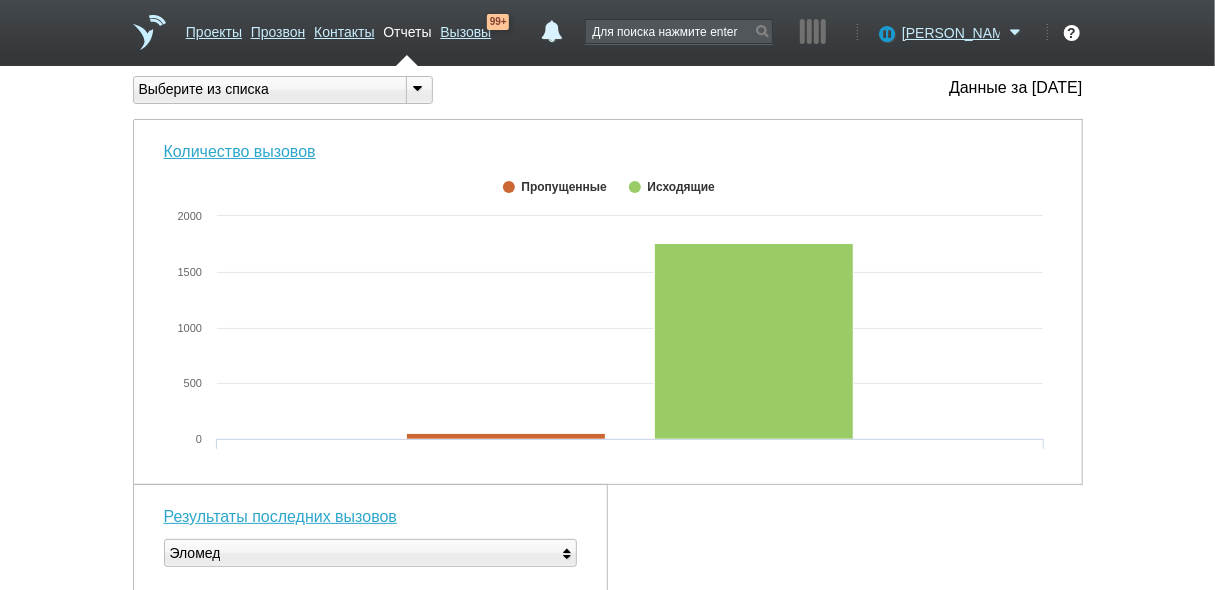 click at bounding box center [418, 88] 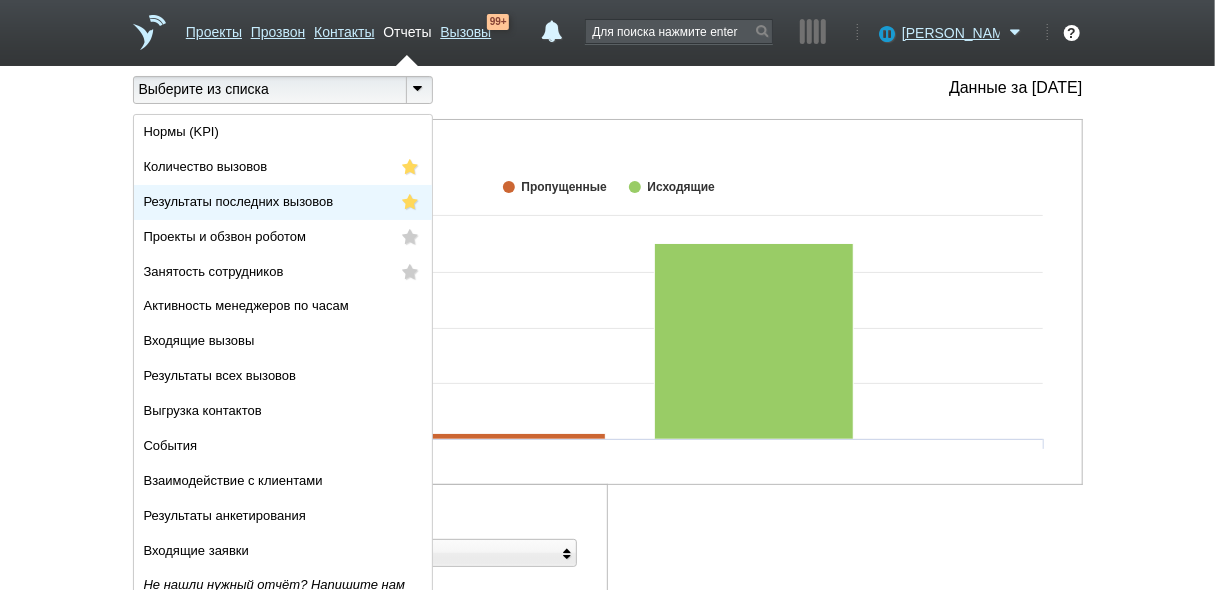 click on "Результаты последних вызовов" at bounding box center (283, 202) 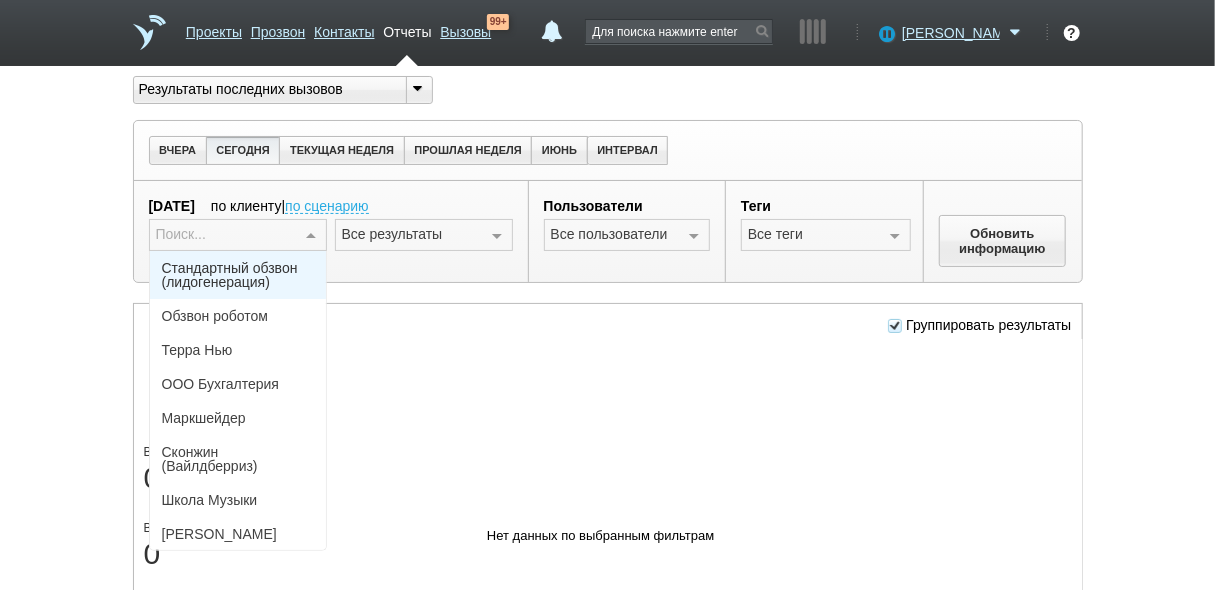 click at bounding box center (311, 236) 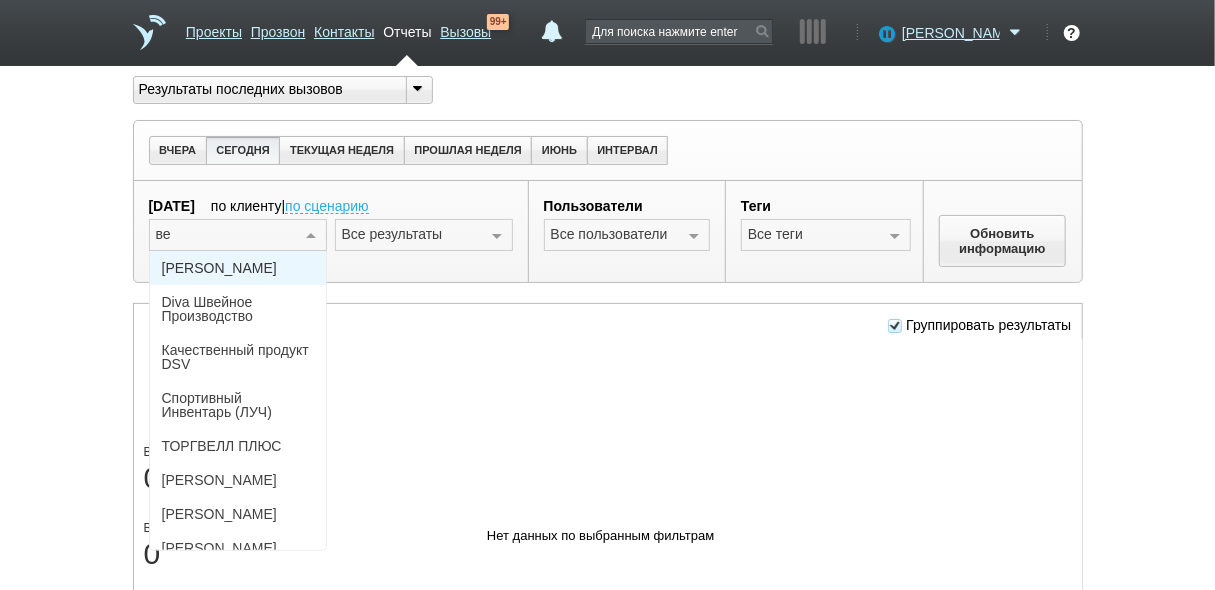 type on "вес" 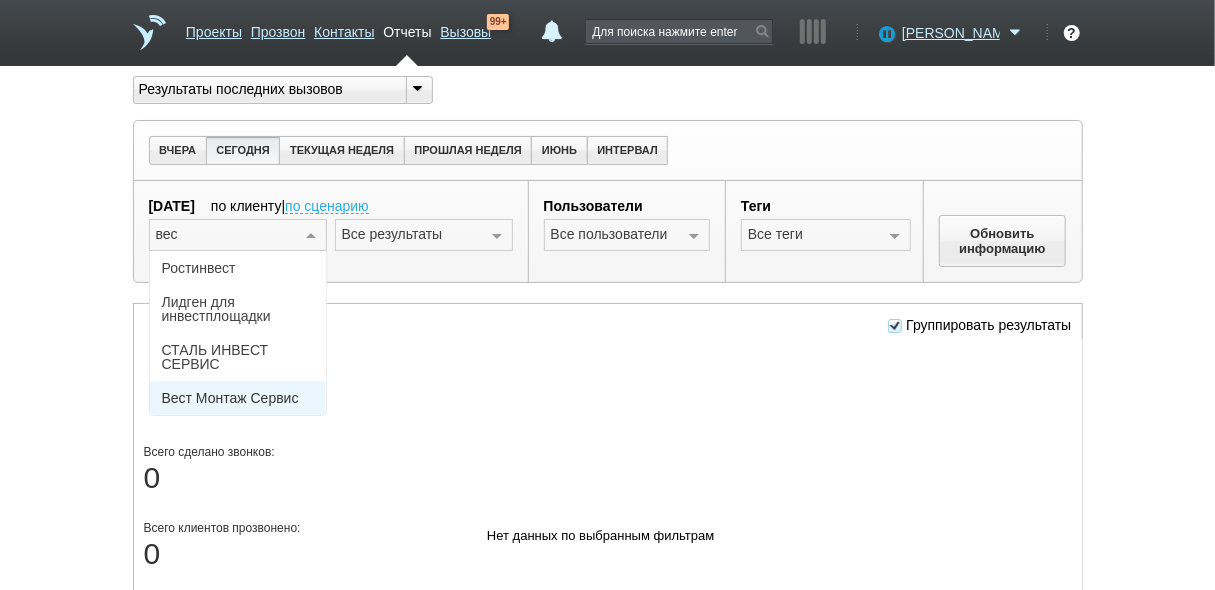 click on "Вест Монтаж Сервис" at bounding box center [230, 398] 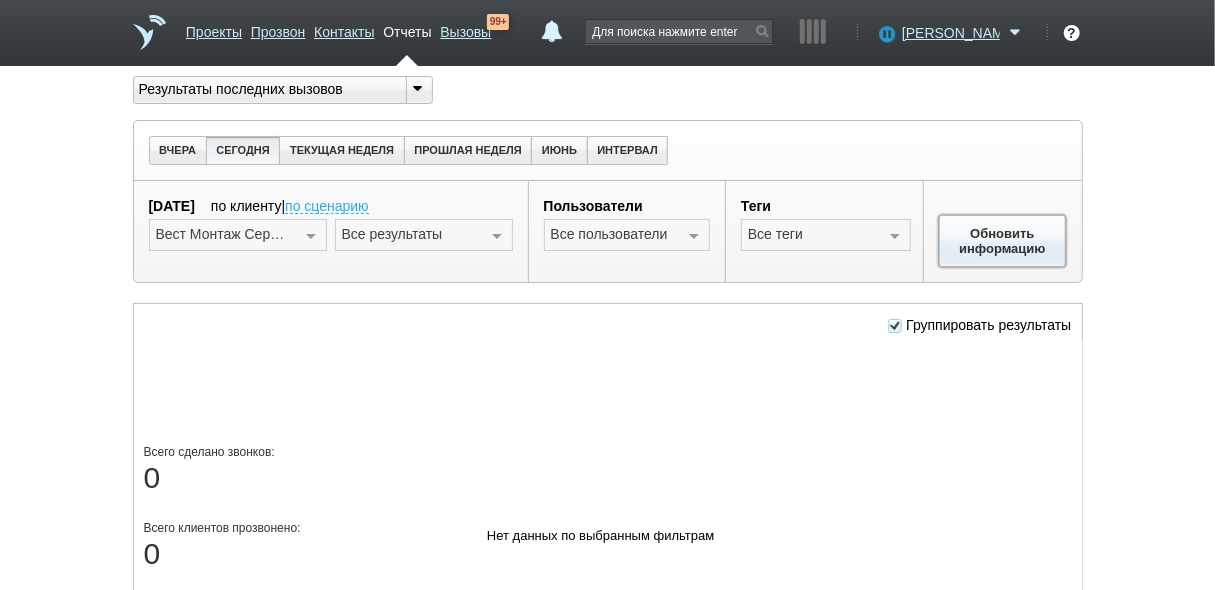 click on "Обновить информацию" at bounding box center [1003, 241] 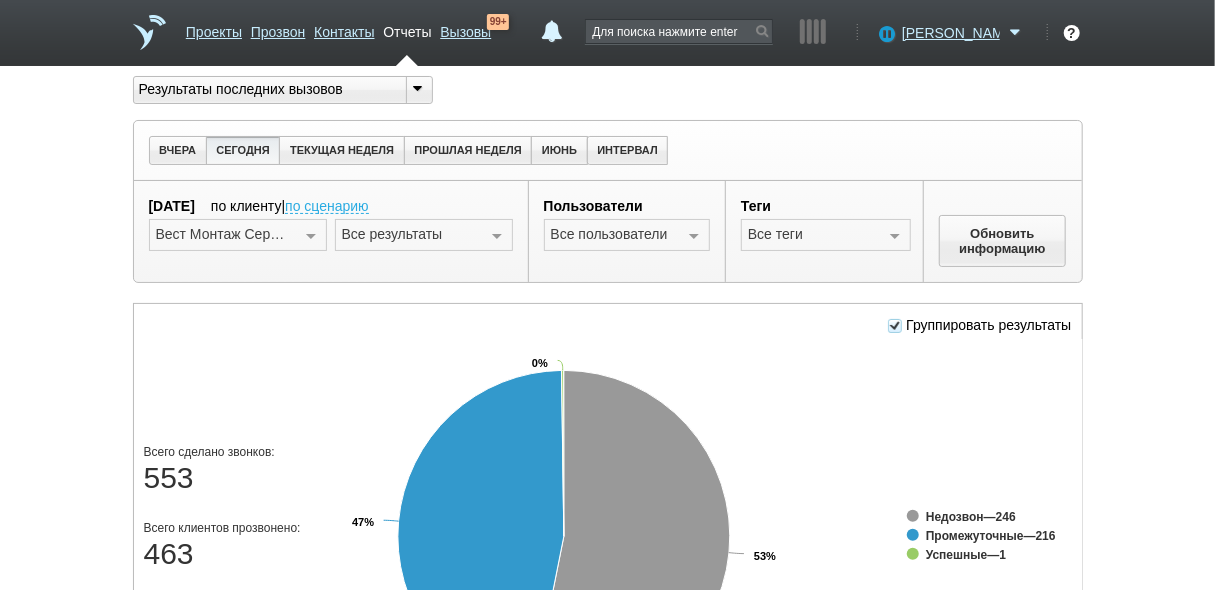 click at bounding box center [497, 236] 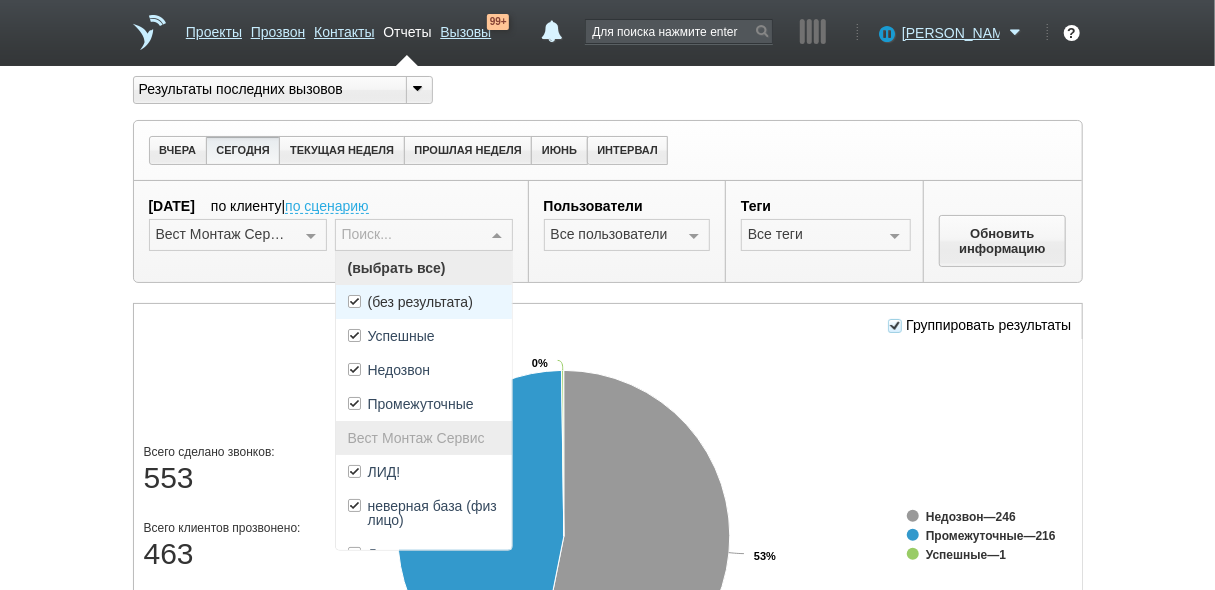 click on "(без результата)" at bounding box center [420, 302] 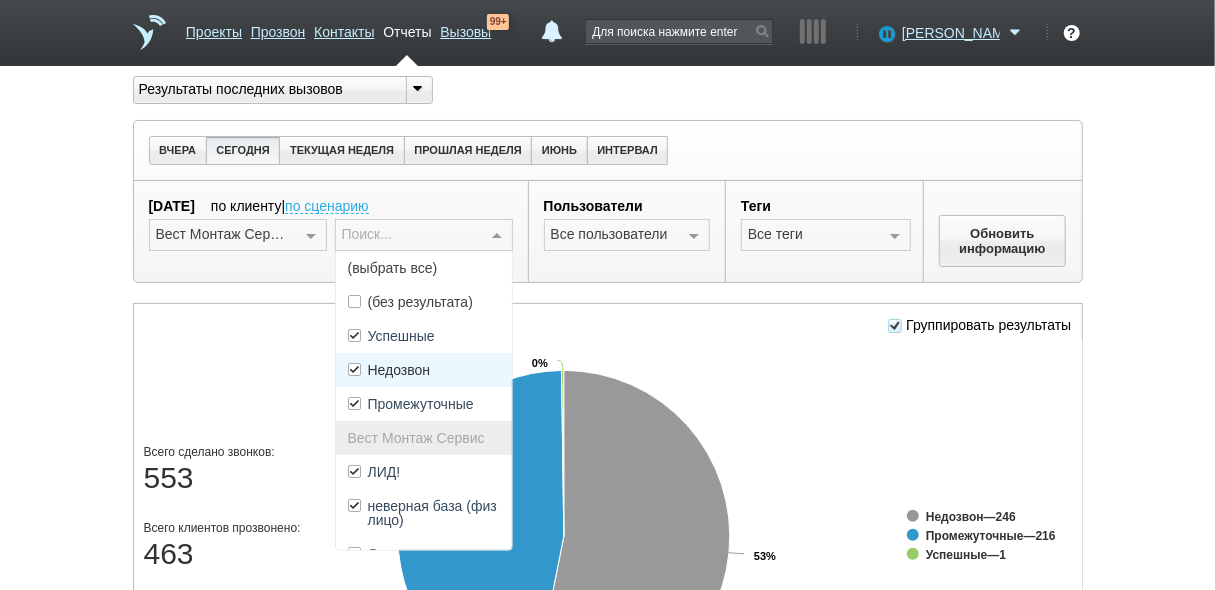 click on "Недозвон" at bounding box center [424, 370] 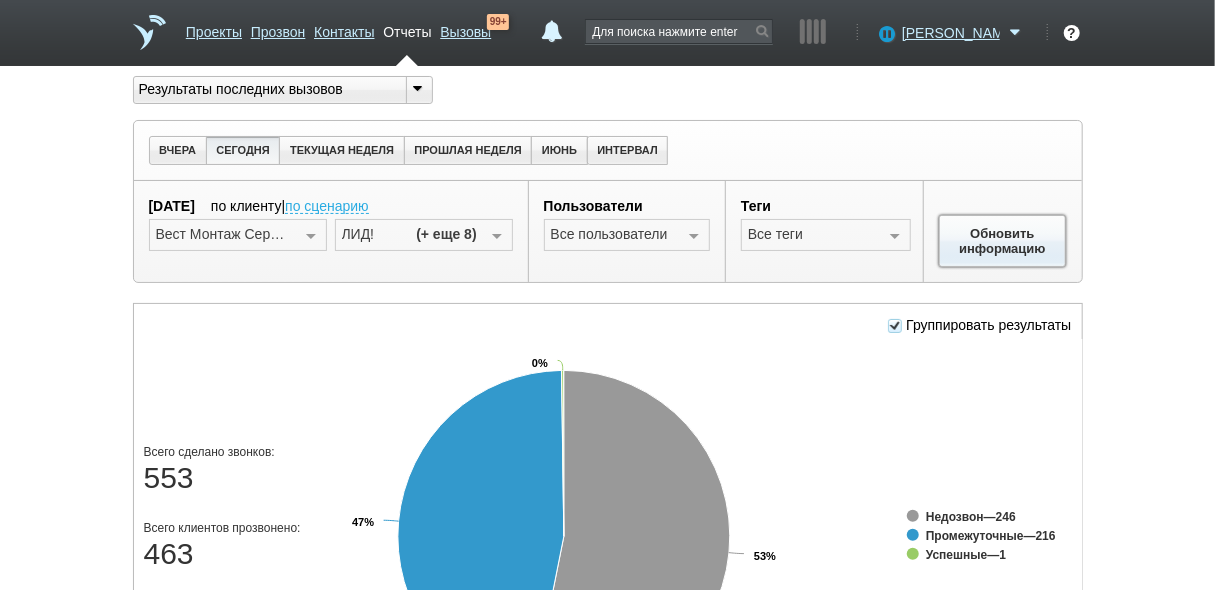 click on "Обновить информацию" at bounding box center (1003, 241) 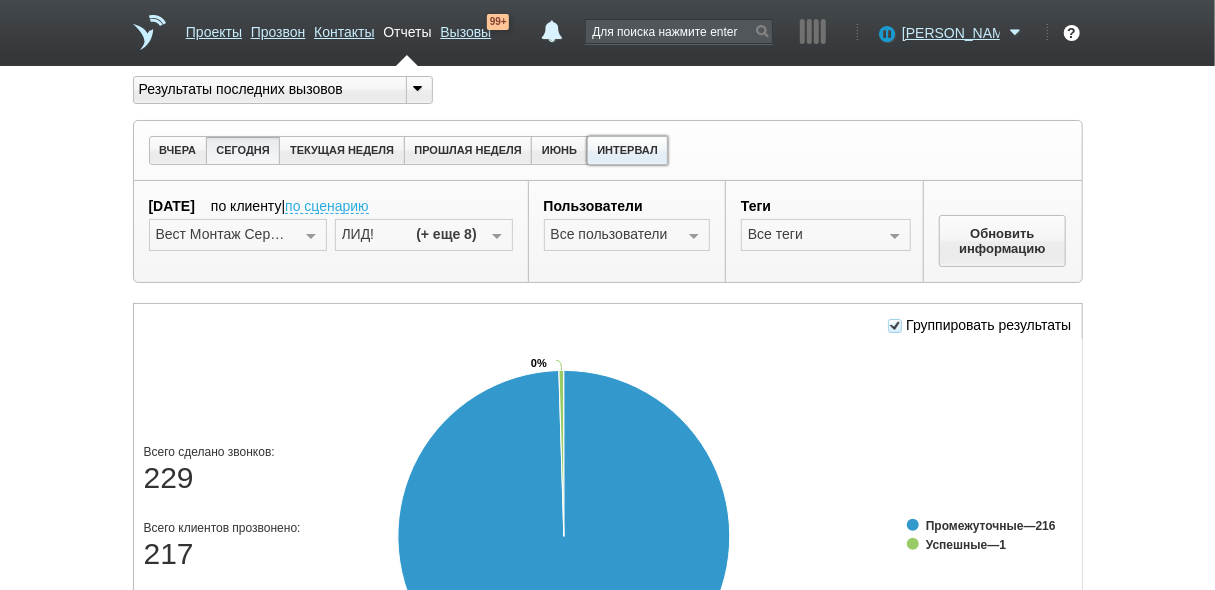 click on "ИНТЕРВАЛ" at bounding box center [628, 150] 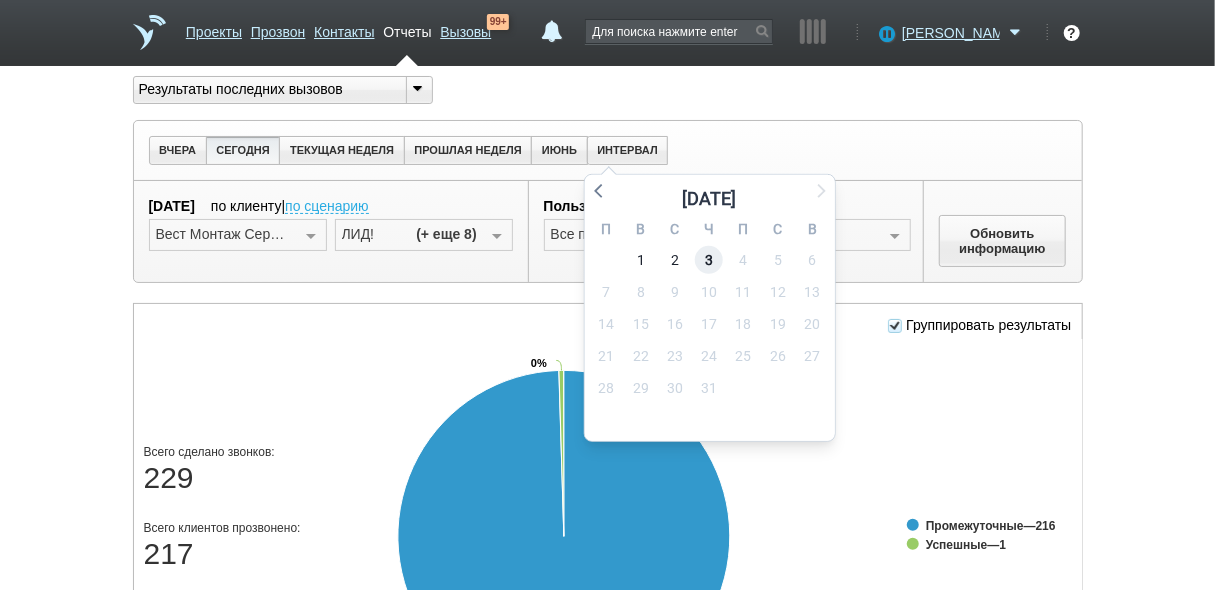 click on "3" at bounding box center (709, 260) 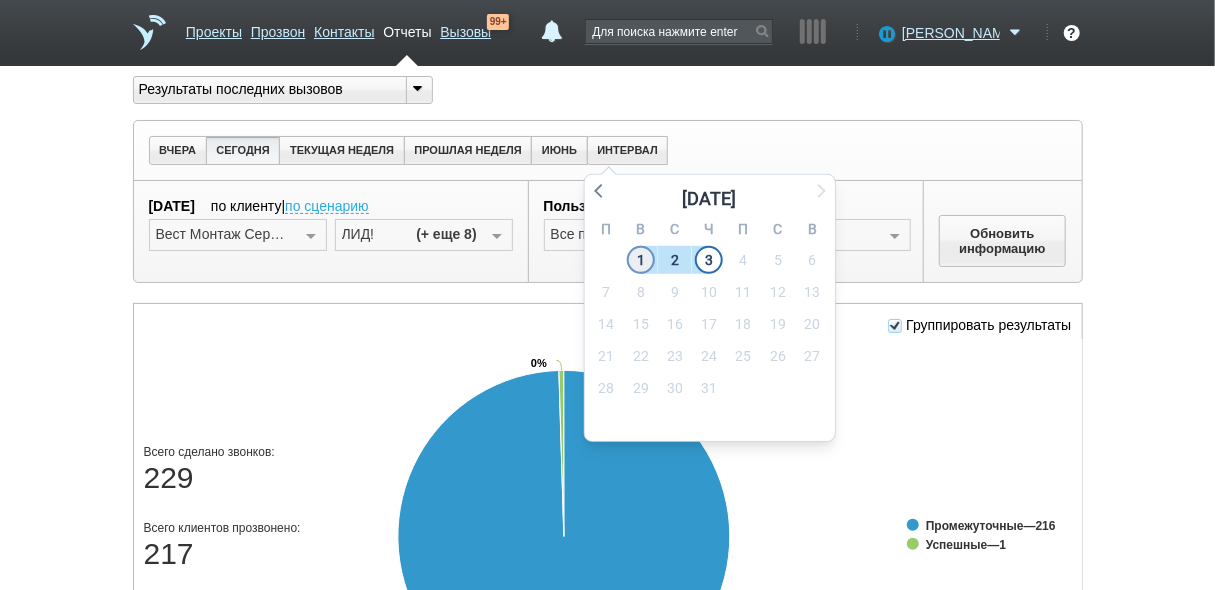 click on "1" at bounding box center (641, 260) 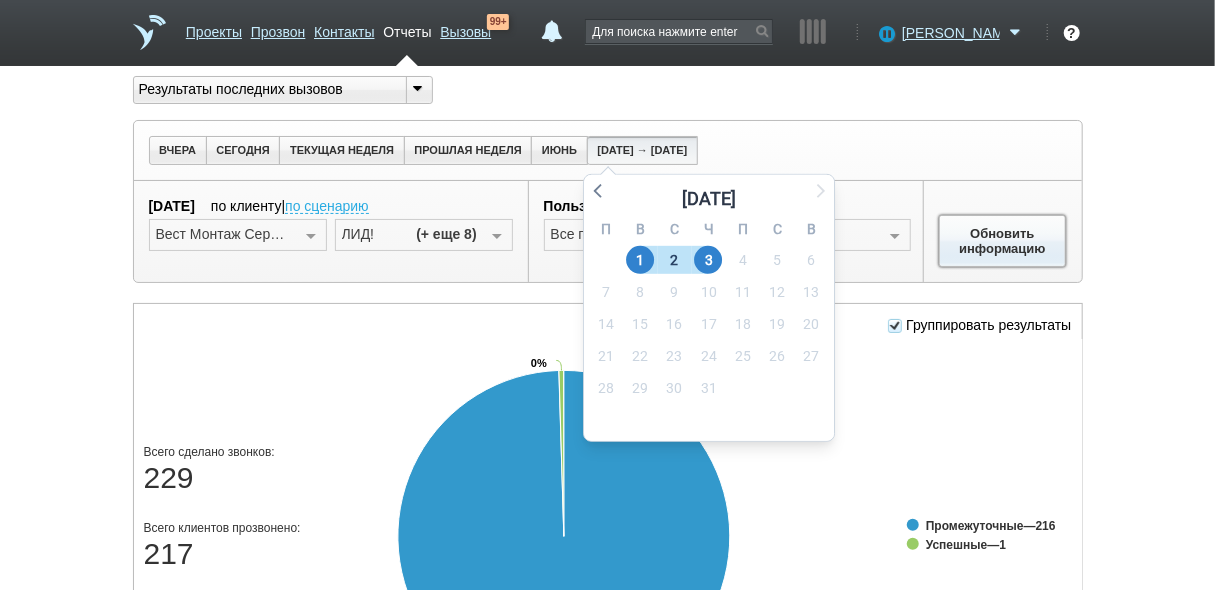 click on "Обновить информацию" at bounding box center [1003, 241] 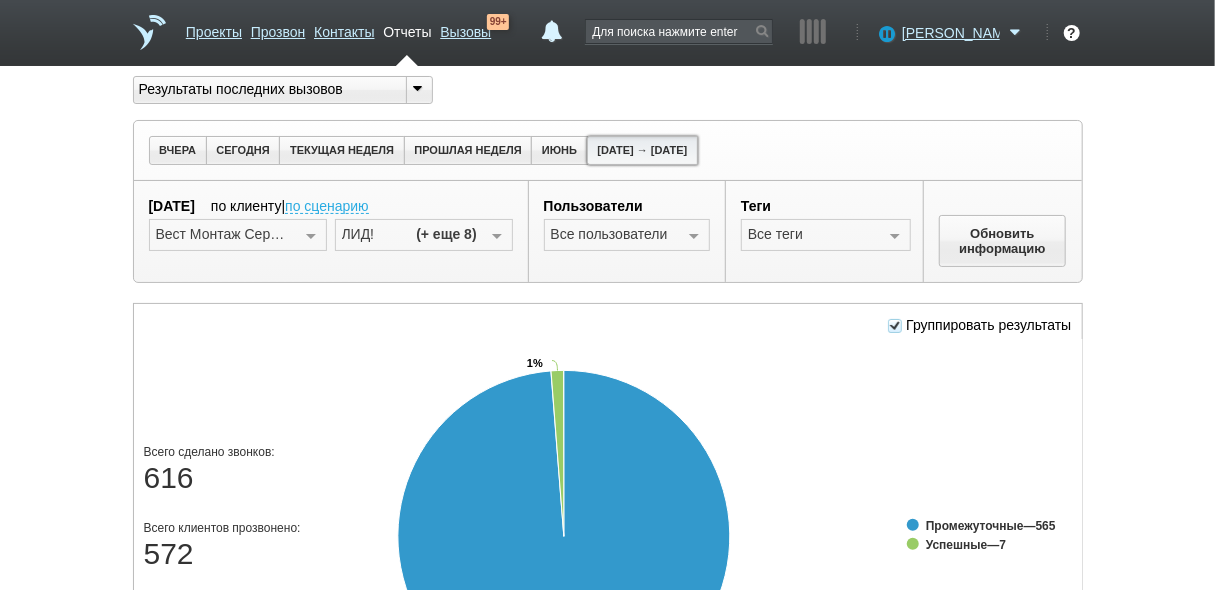 click on "01.07.2025 → 03.07.2025" at bounding box center [642, 150] 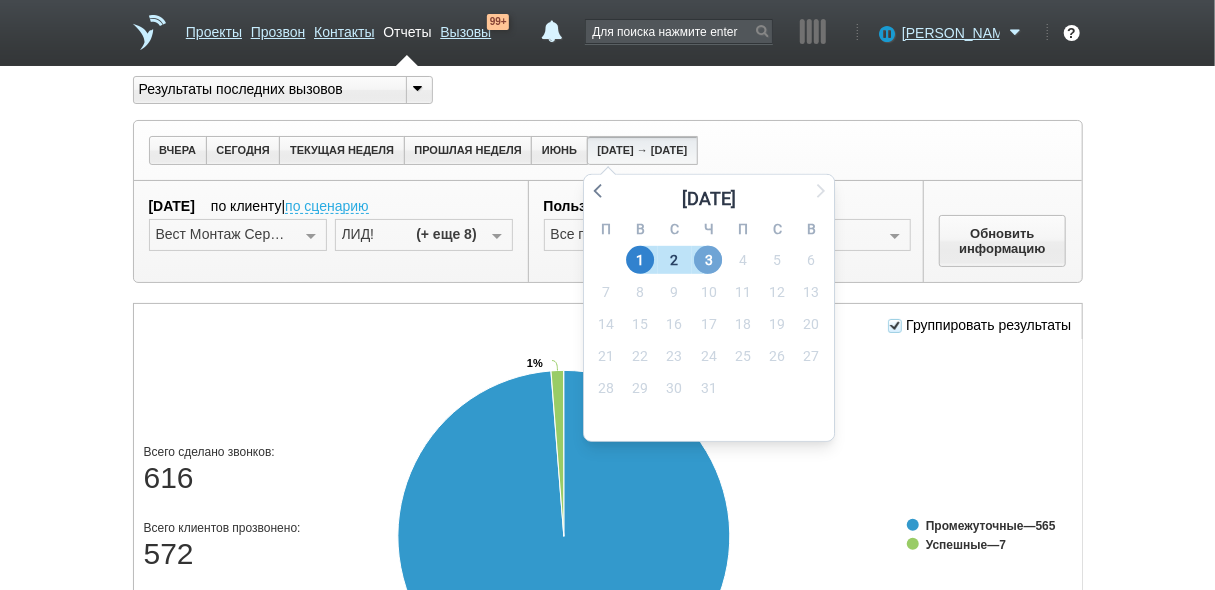 click on "3" at bounding box center [709, 260] 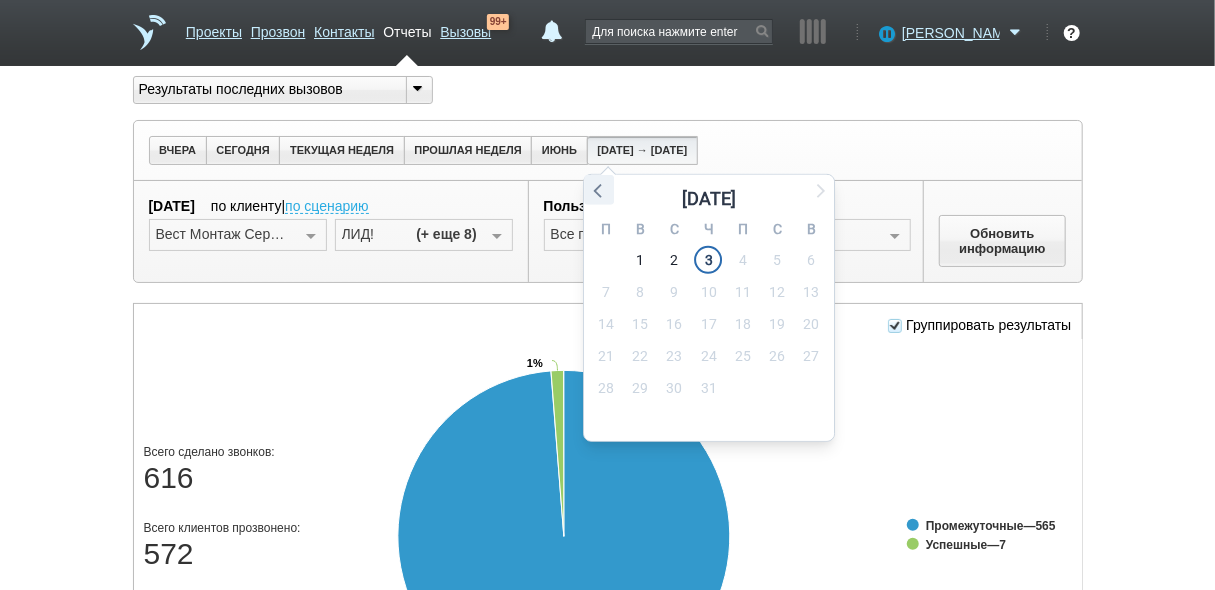 click 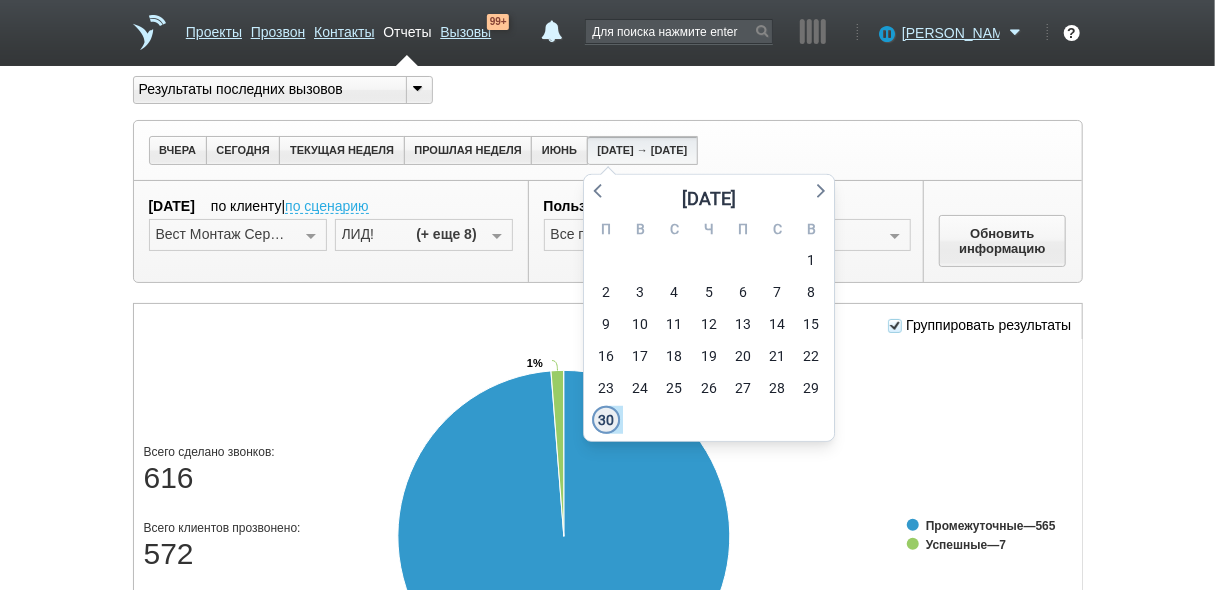 click on "30" at bounding box center [606, 420] 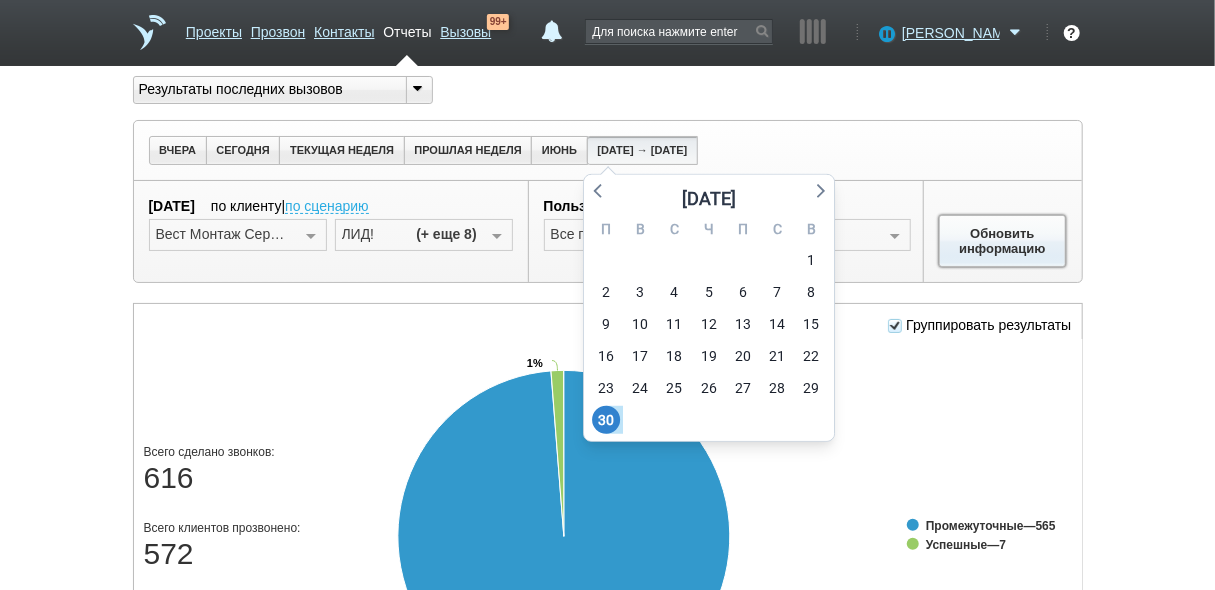 click on "Обновить информацию" at bounding box center [1003, 241] 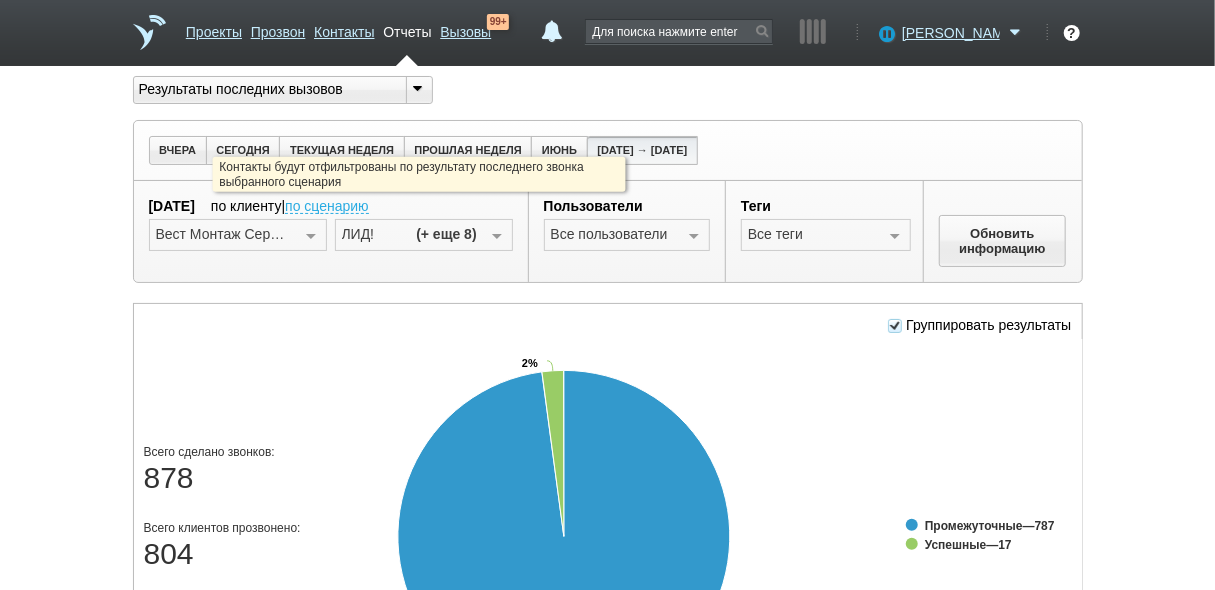 click on "по сценарию" at bounding box center (327, 207) 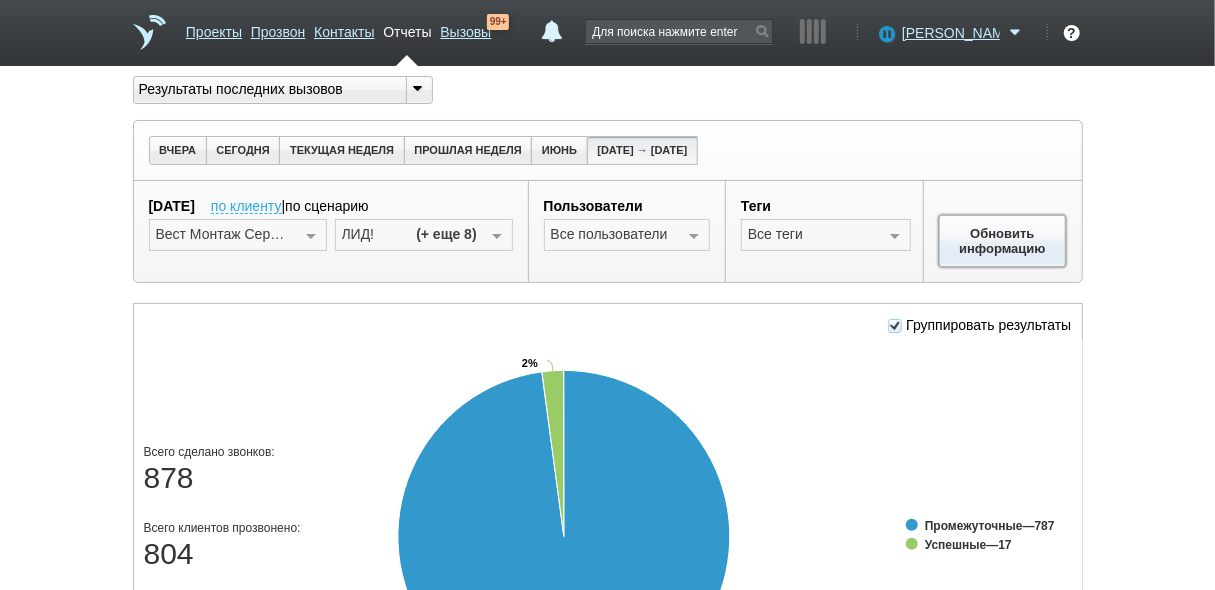 click on "Обновить информацию" at bounding box center (1003, 241) 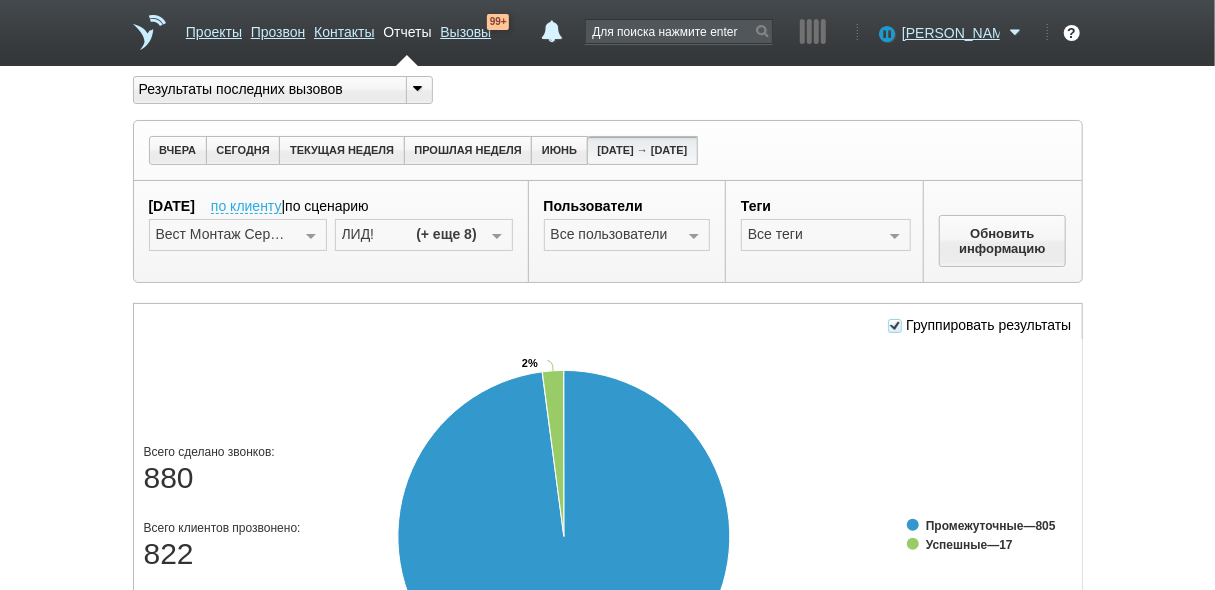 click at bounding box center (895, 326) 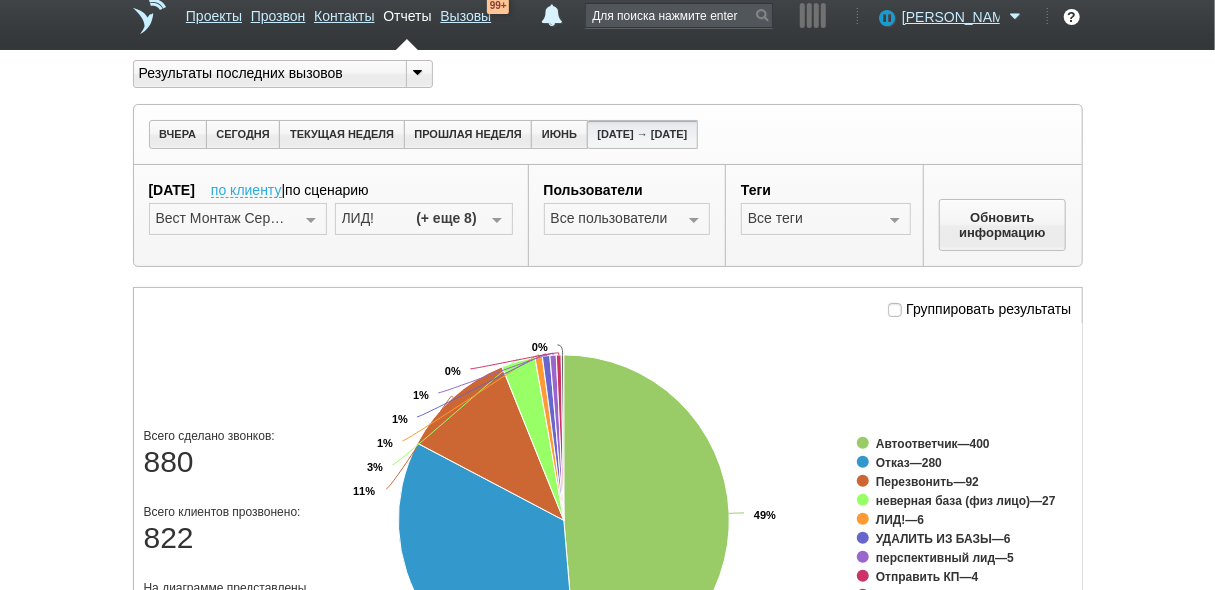 scroll, scrollTop: 0, scrollLeft: 0, axis: both 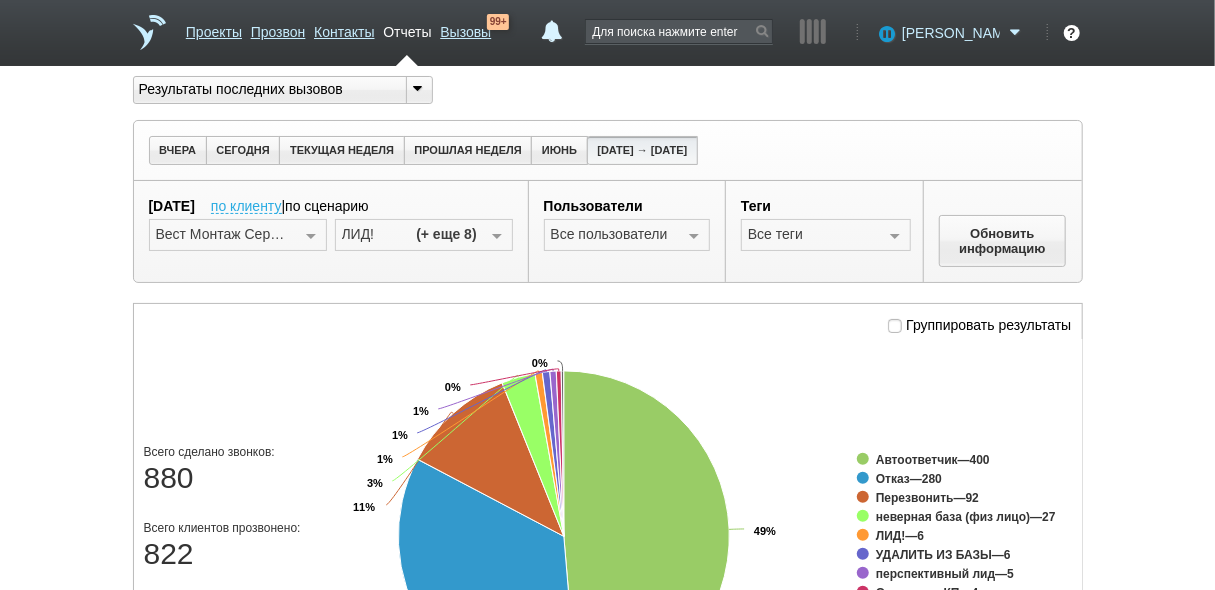 click on "[PERSON_NAME]" at bounding box center (951, 33) 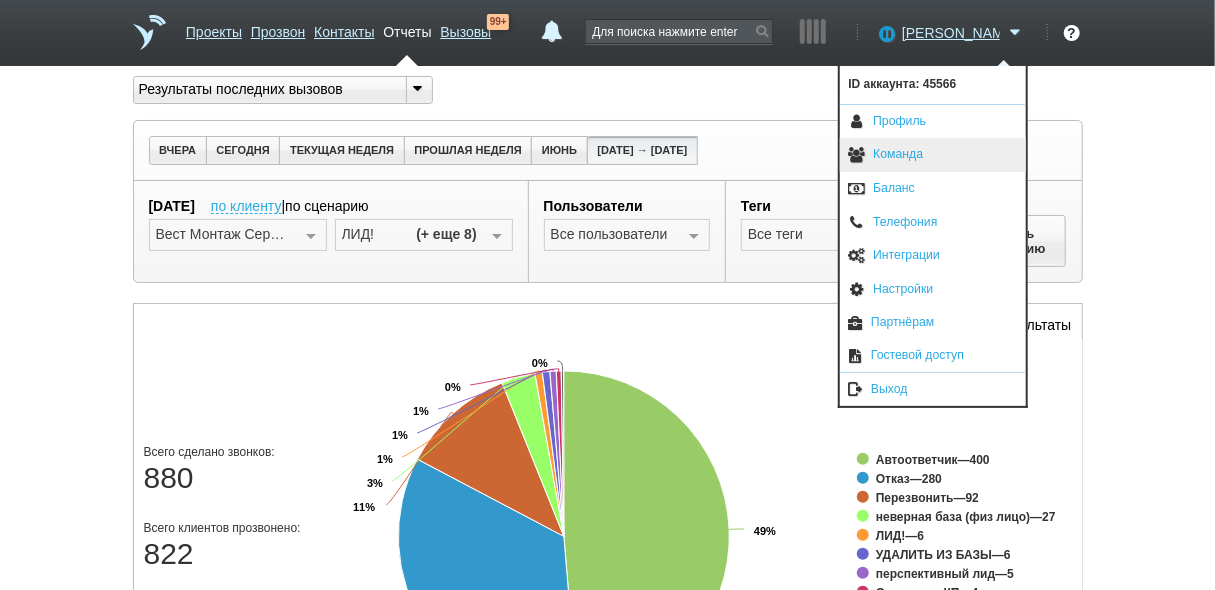 click on "Команда" at bounding box center [933, 155] 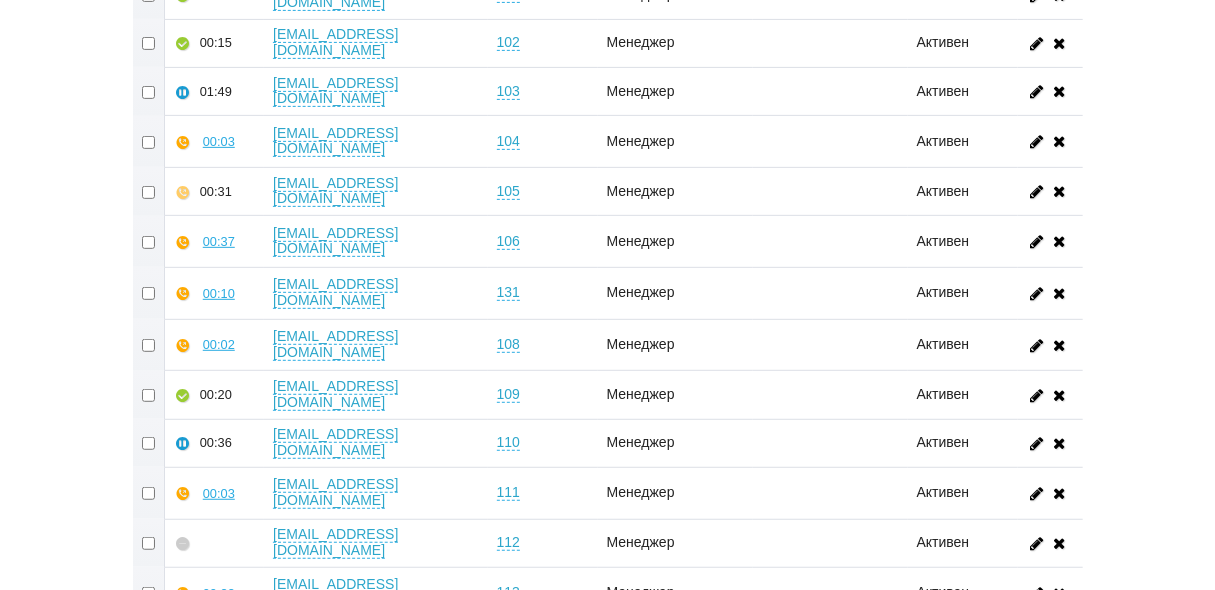 scroll, scrollTop: 400, scrollLeft: 0, axis: vertical 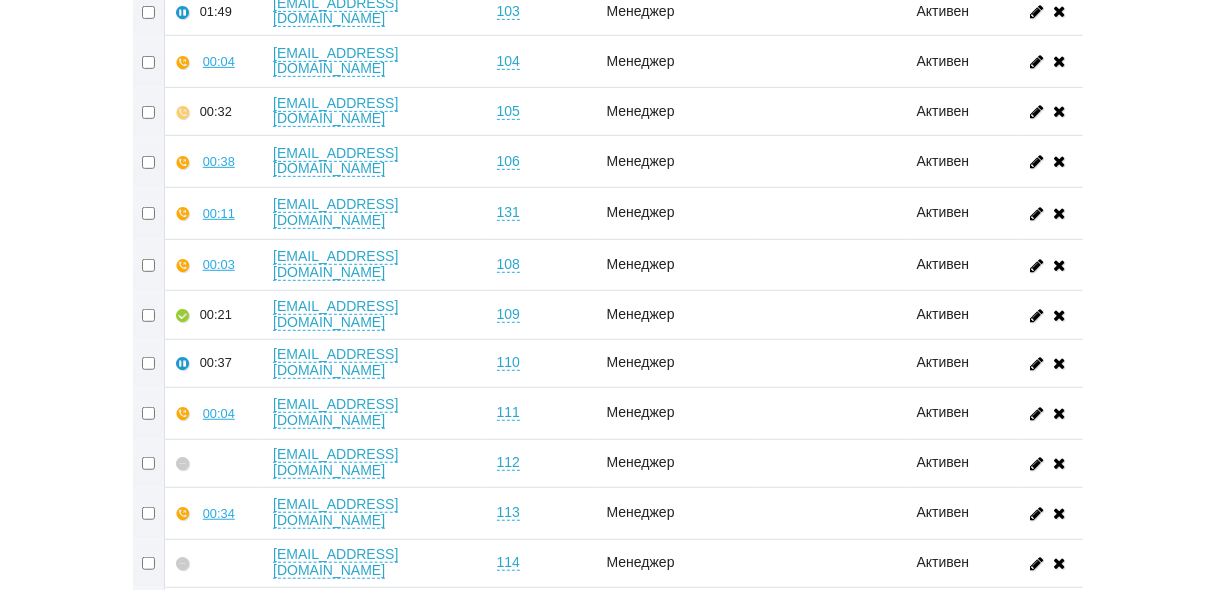 click on "01:20:17 Константин Георгиевич Белоусов 100 Создатель Активен 00:17 о1@salesmonster.ru 101 Менеджер Активен 00:15 o2@salesmonster.ru 102 Менеджер Активен 01:49 o3@salesmonster.ru 103 Менеджер Активен 00:04 о4@salesmonster.ru 104 Менеджер Активен 00:32 o5@salesmonster.ru 105 Менеджер Активен 00:38 о6@salesmonster.ru 106 Менеджер Активен 00:11 о7@salesmonster.ru 131 Менеджер Активен 00:03 o8@salesmonster.ru 108 Менеджер Активен 00:21 o9@salesmonster.ru 109 Менеджер Активен 00:37 o10@salesmonster.ru 110 Менеджер Активен 00:04 о11@salesmonster.ru 111 Менеджер Активен o12@salesmonster.ru 112 Менеджер Активен 00:34 o13@salesmonster.ru 113 Менеджер Активен o14@salesmonster.ru 114 Менеджер Активен 15@salesmonster.ru 115 Менеджер Заблокирован" at bounding box center (608, 608) 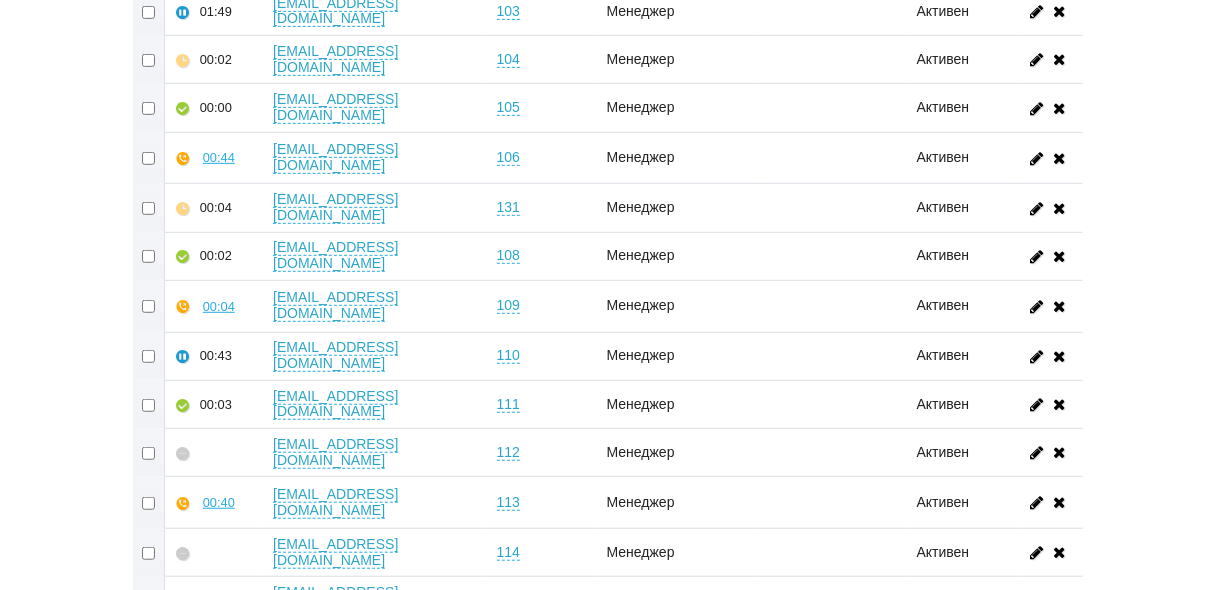 drag, startPoint x: 147, startPoint y: 440, endPoint x: 151, endPoint y: 450, distance: 10.770329 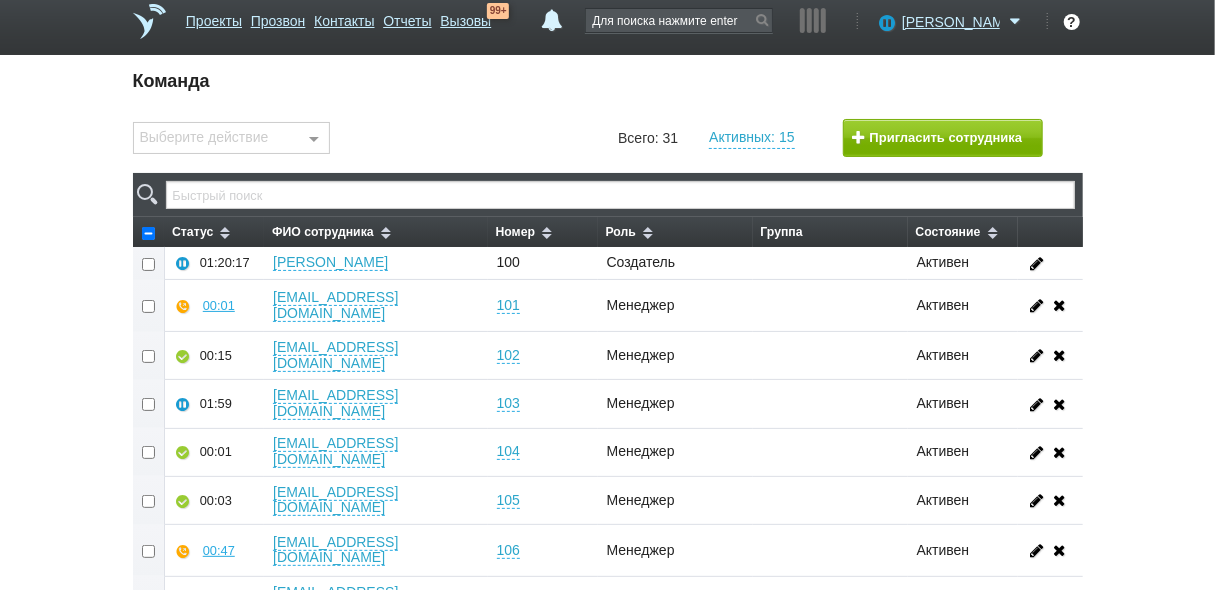 scroll, scrollTop: 0, scrollLeft: 0, axis: both 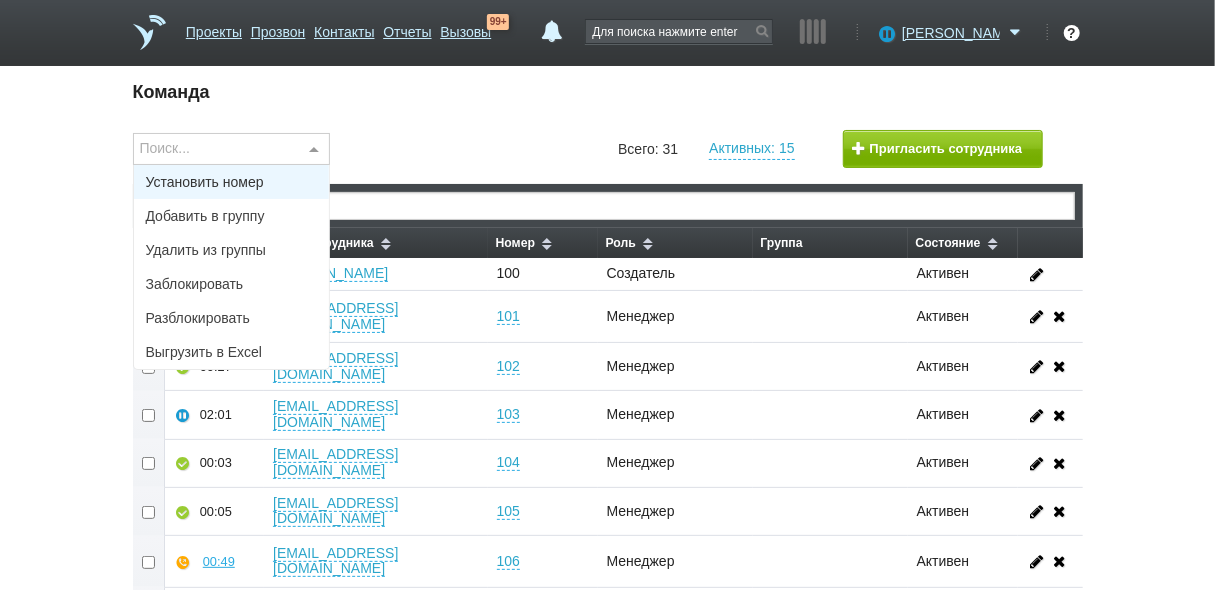 drag, startPoint x: 321, startPoint y: 140, endPoint x: 311, endPoint y: 192, distance: 52.95281 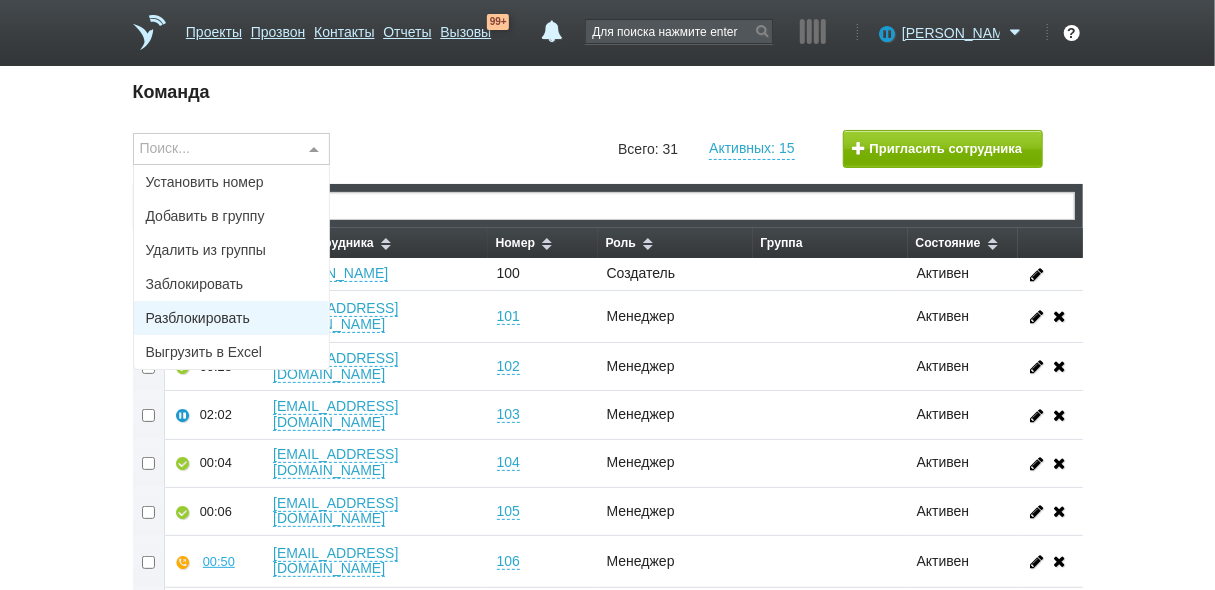click on "Разблокировать" at bounding box center (198, 318) 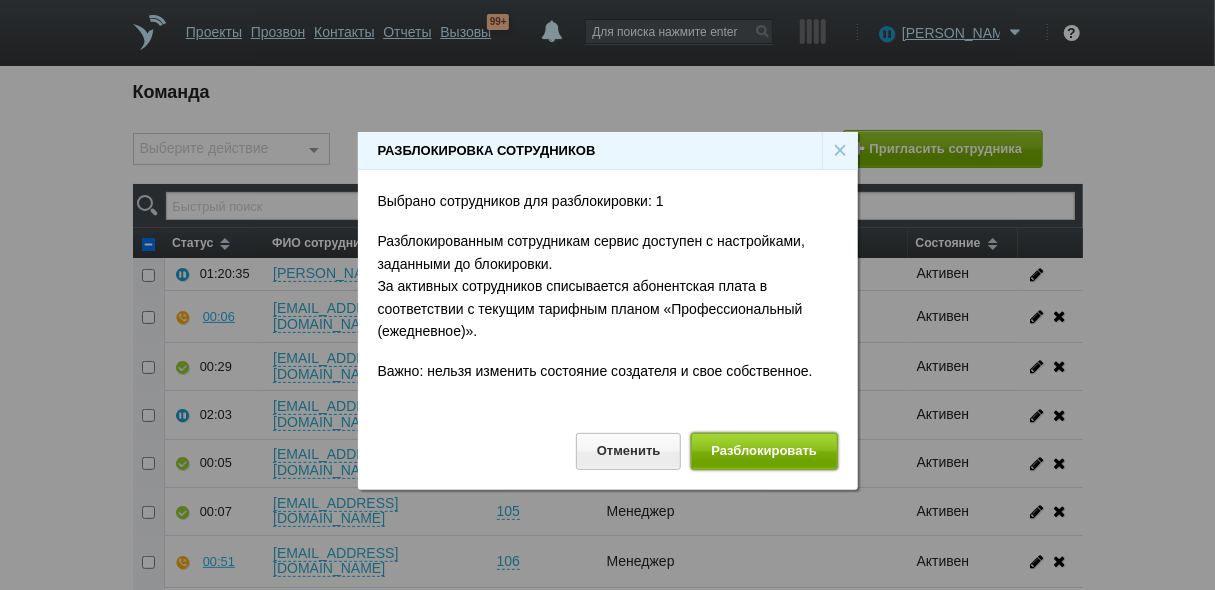 click on "Разблокировать" at bounding box center (764, 451) 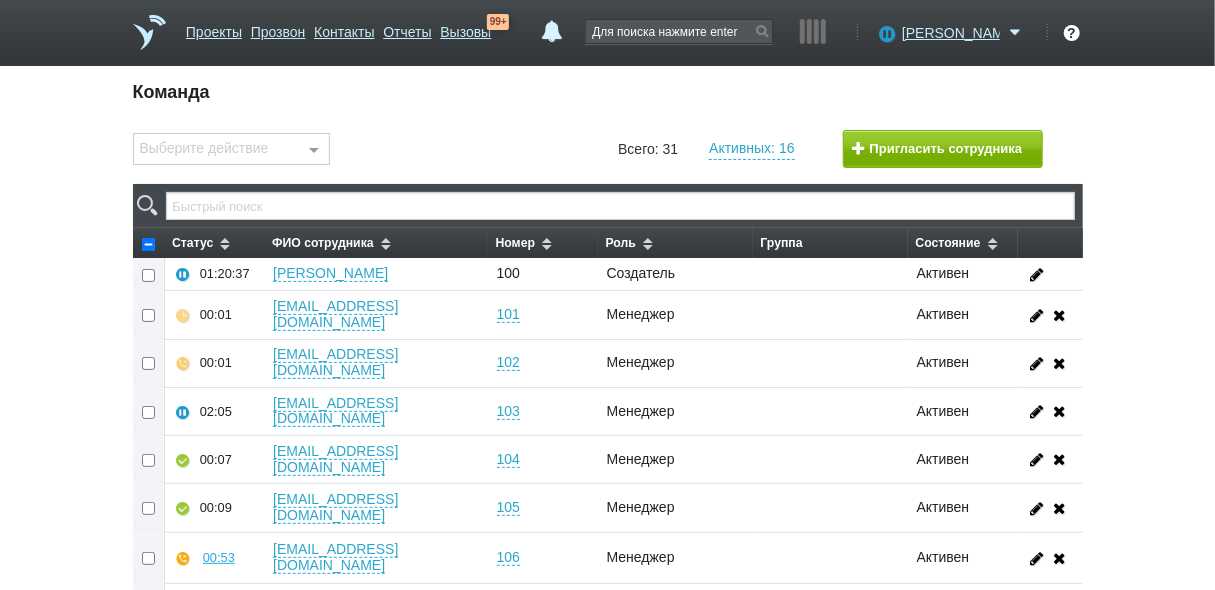 click on "Выберите действие" at bounding box center (232, 149) 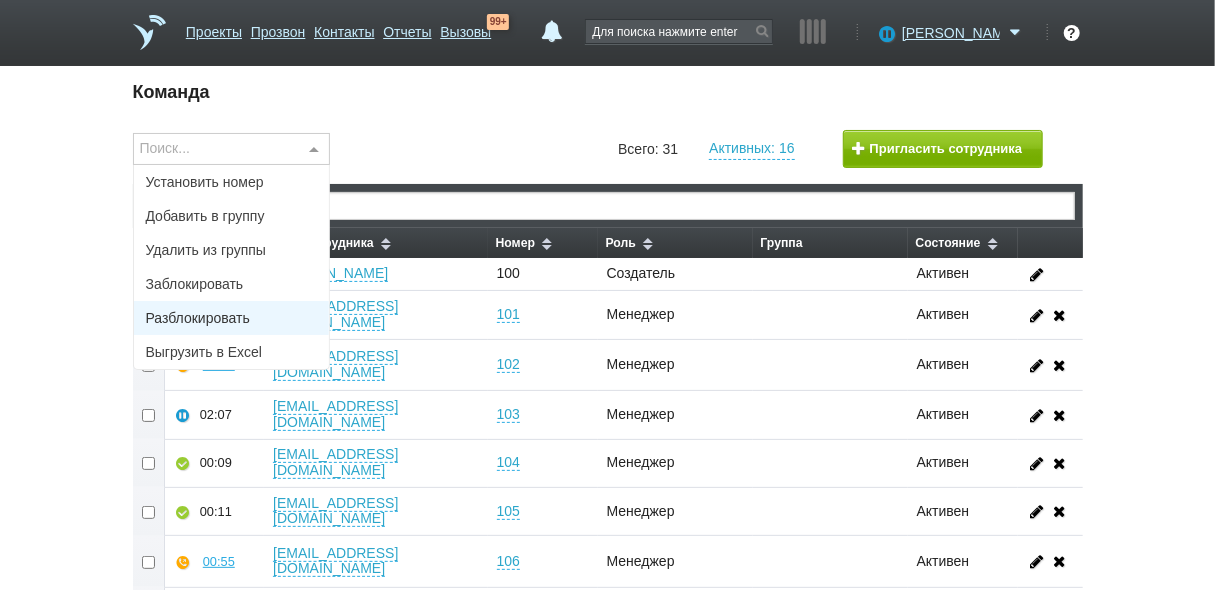 click on "Разблокировать" at bounding box center [232, 318] 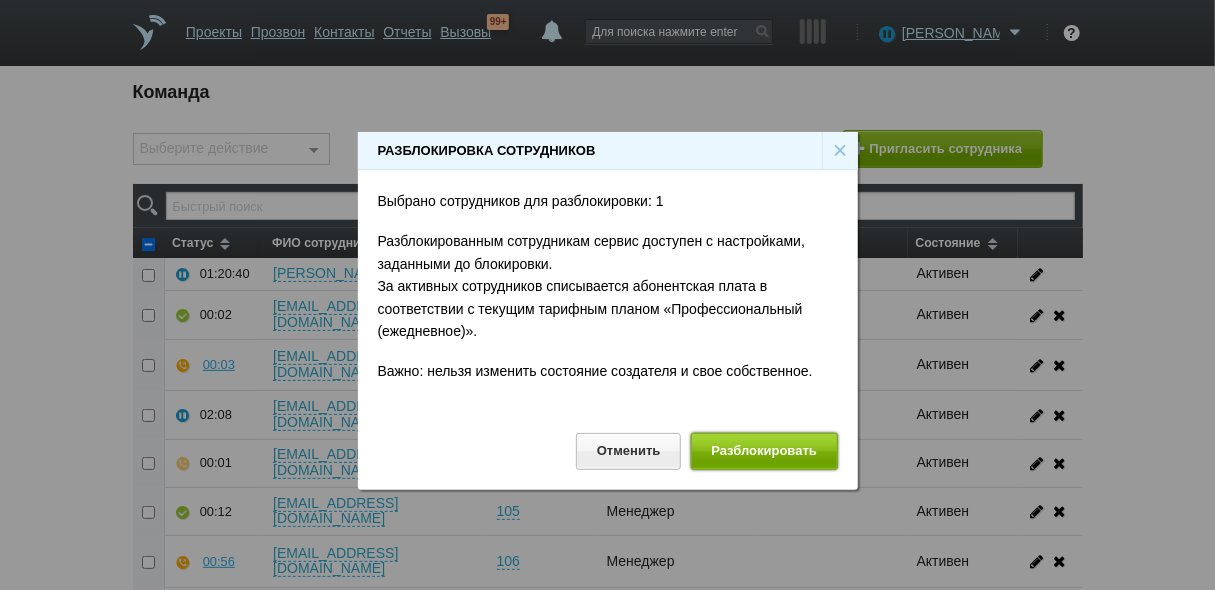 click on "Разблокировать" at bounding box center (764, 451) 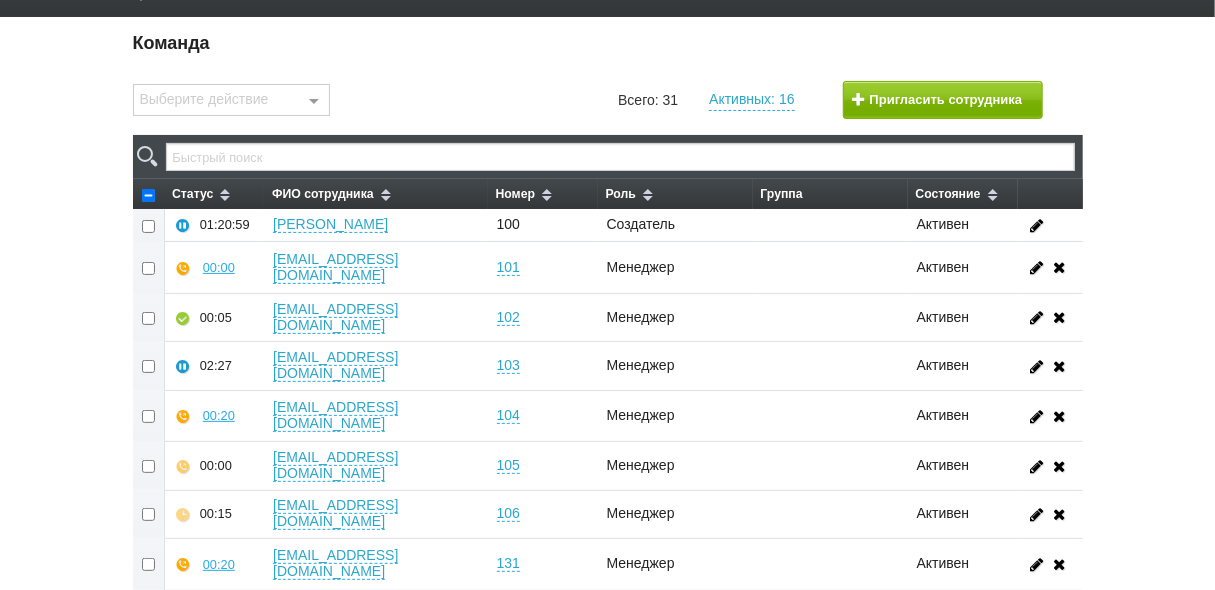 scroll, scrollTop: 0, scrollLeft: 0, axis: both 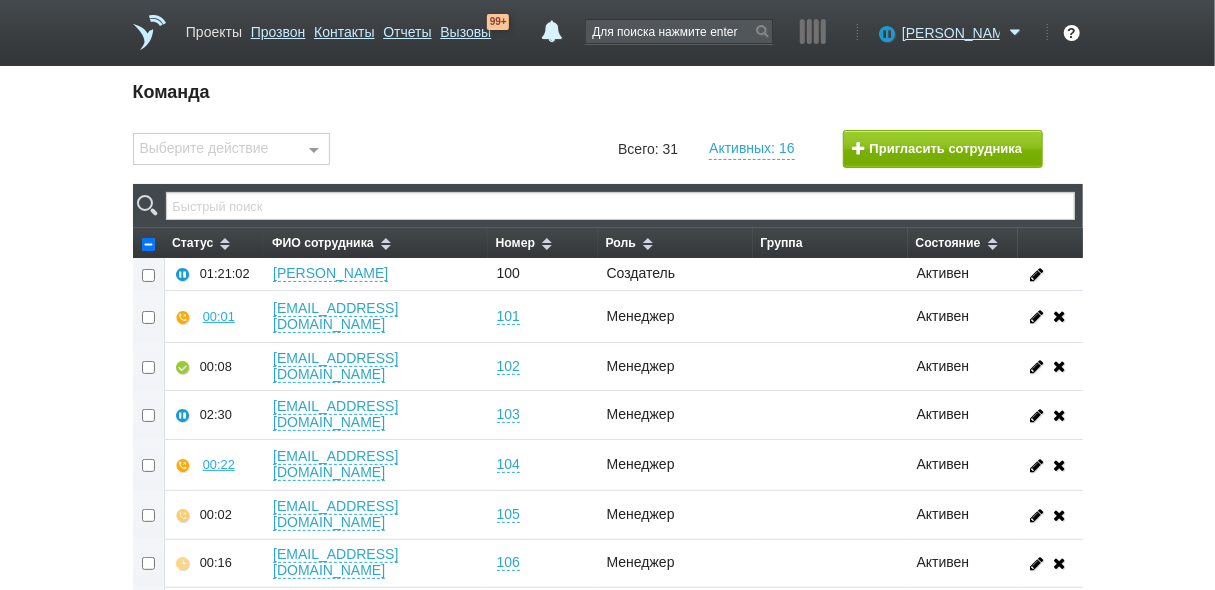 click on "Проекты" at bounding box center [214, 28] 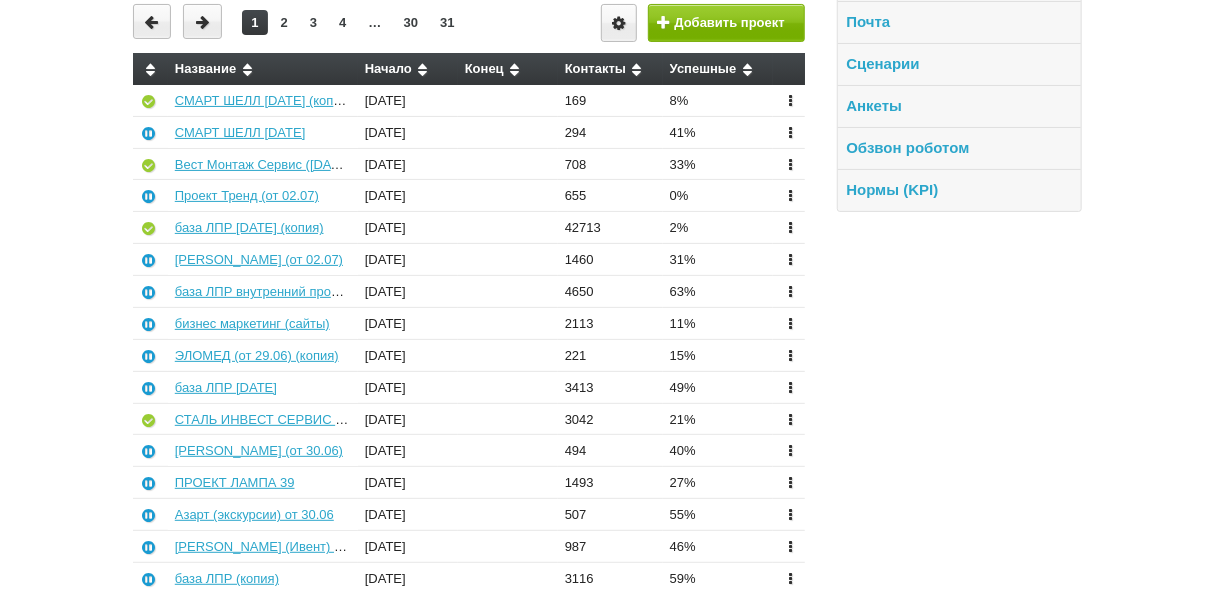 scroll, scrollTop: 160, scrollLeft: 0, axis: vertical 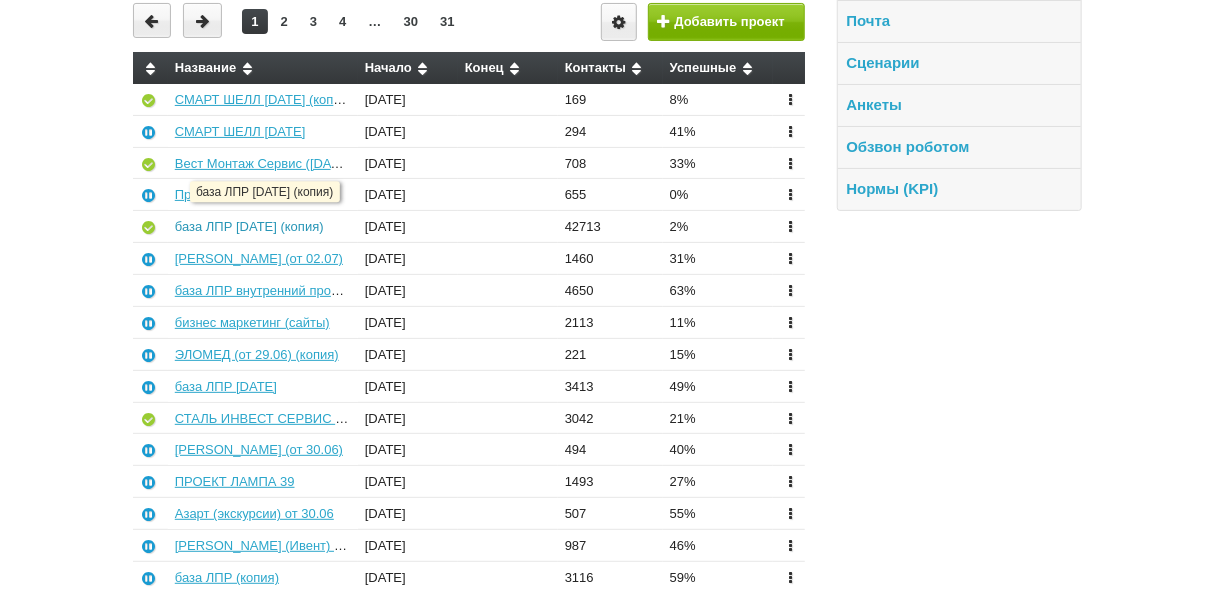 click on "база ЛПР  [DATE] (копия)" at bounding box center [249, 226] 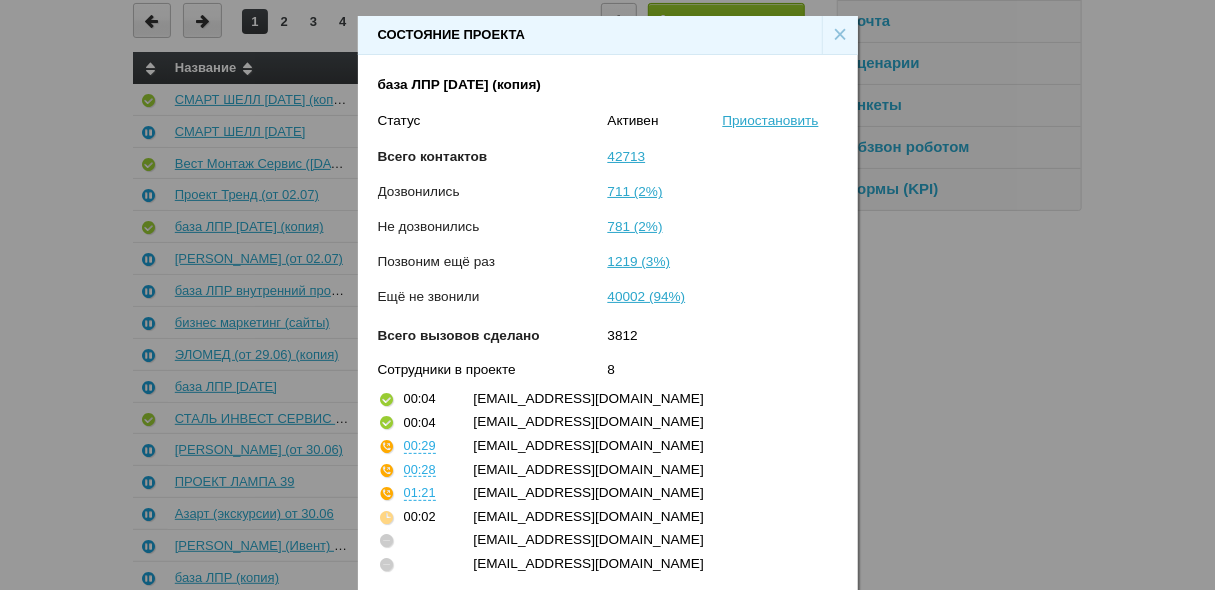 click on "×" at bounding box center (840, 35) 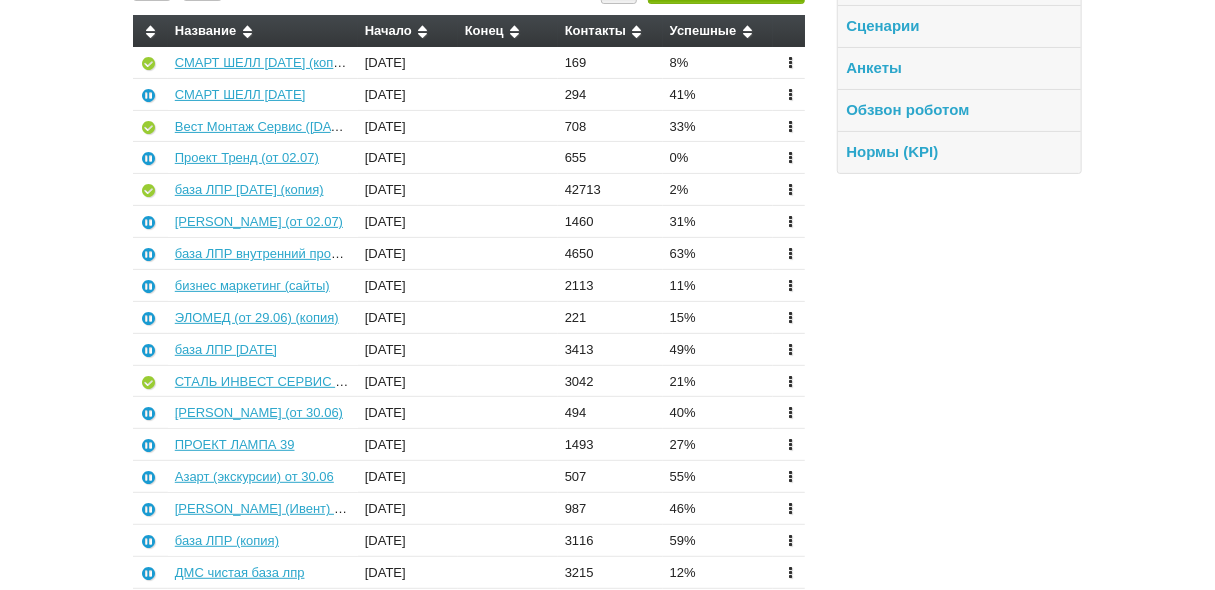 scroll, scrollTop: 0, scrollLeft: 0, axis: both 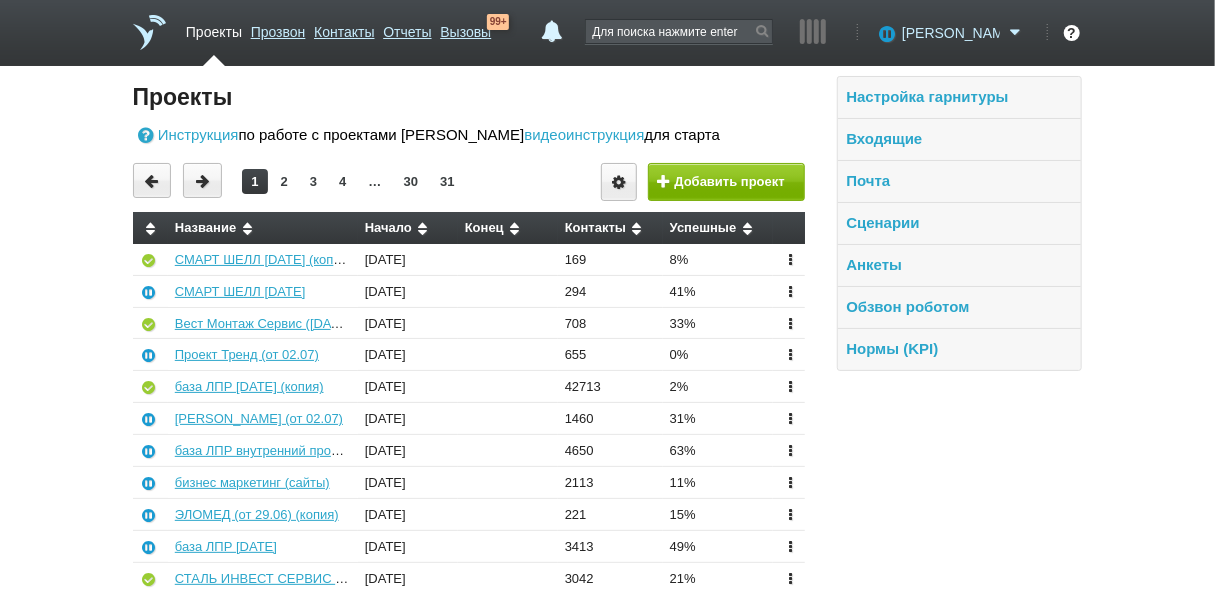 click on "[PERSON_NAME]" at bounding box center [951, 33] 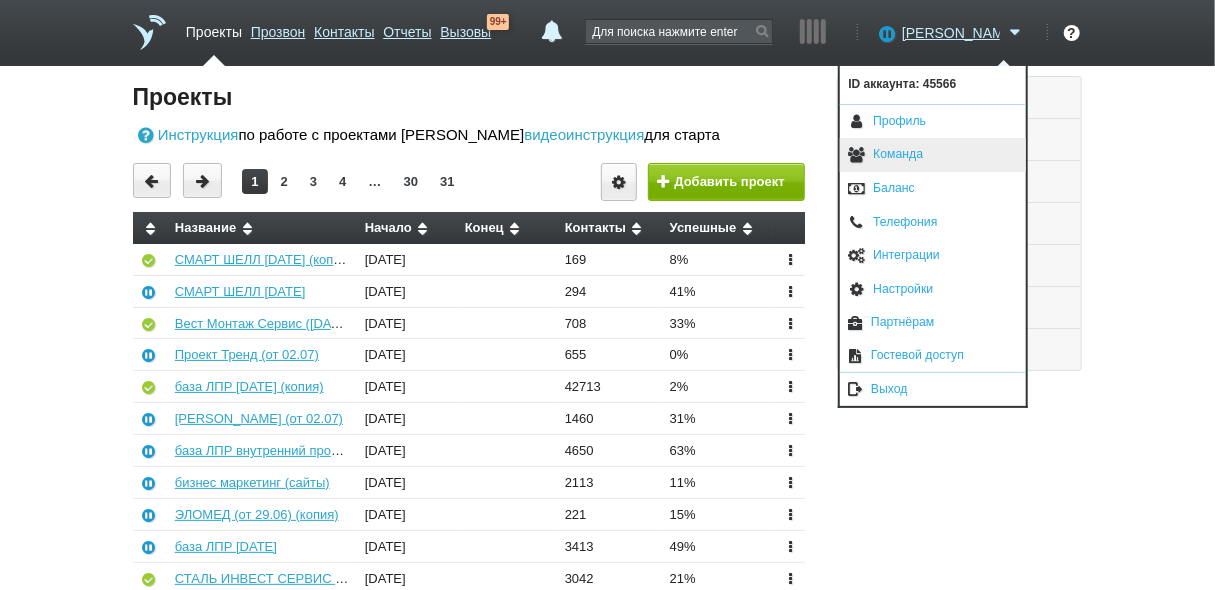 click on "Команда" at bounding box center [933, 155] 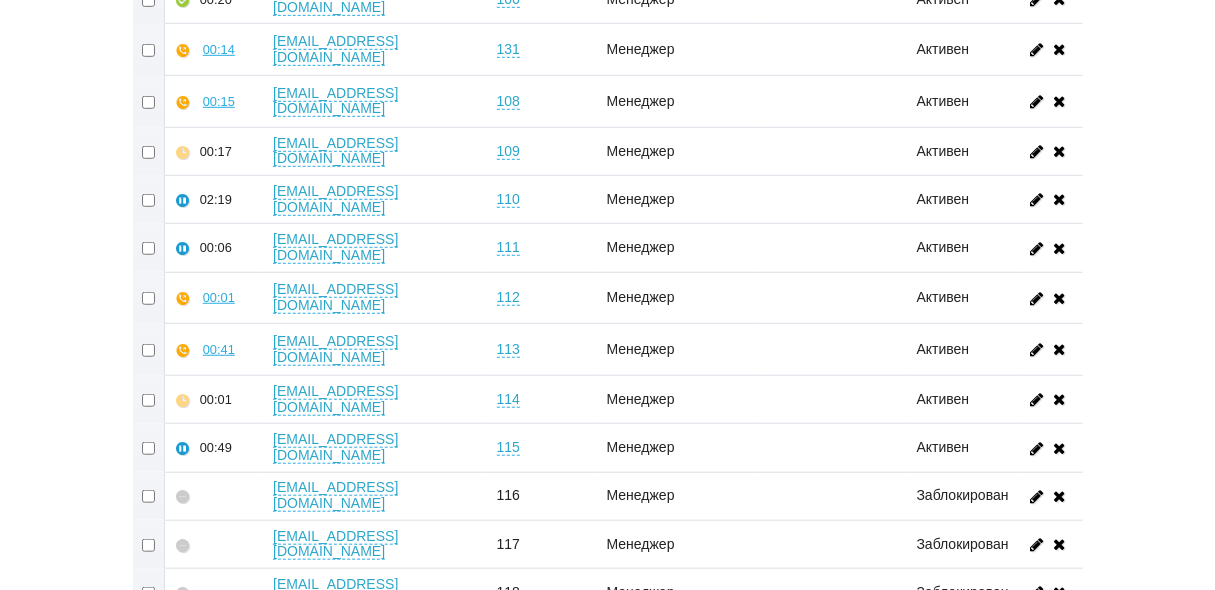 scroll, scrollTop: 541, scrollLeft: 0, axis: vertical 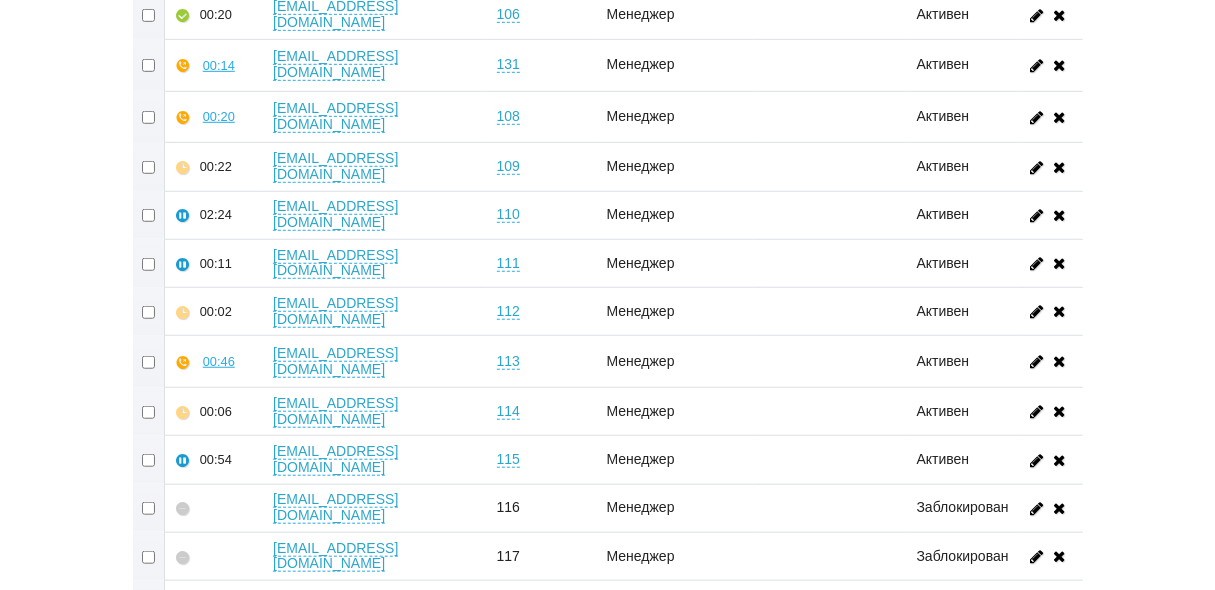 click at bounding box center [149, 508] 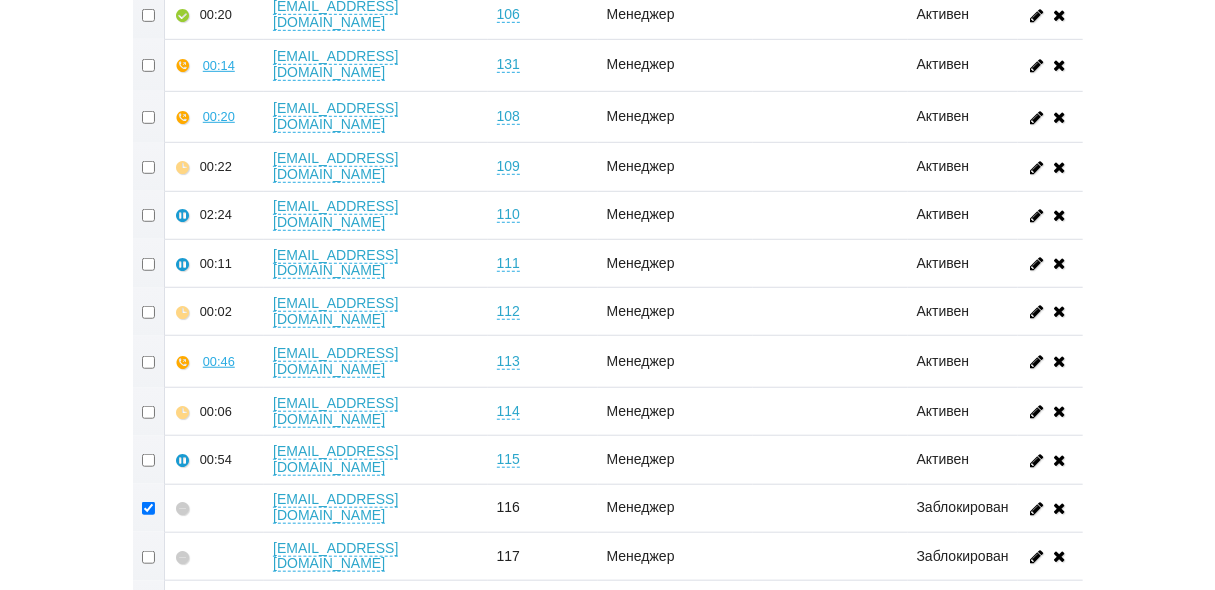 checkbox on "true" 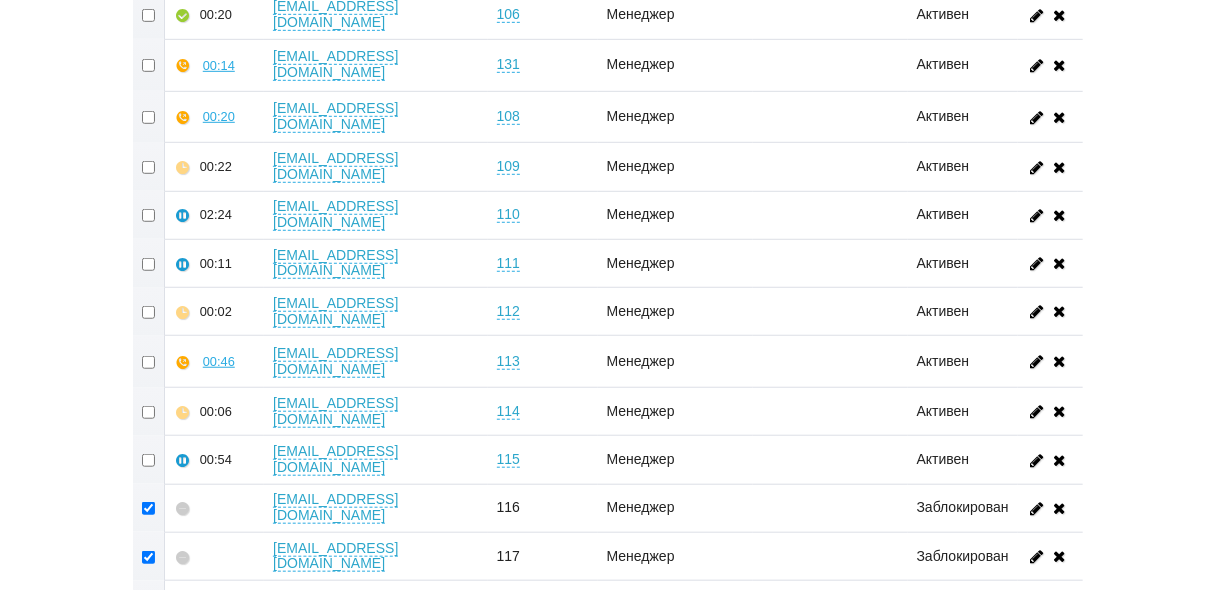 checkbox on "true" 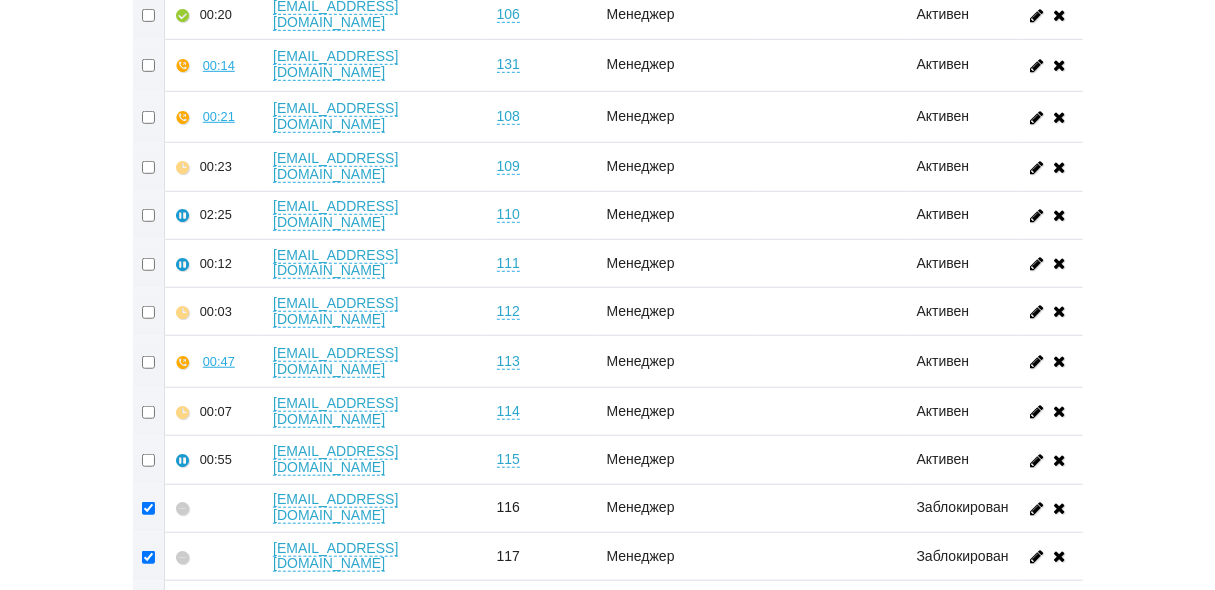 click at bounding box center (149, 605) 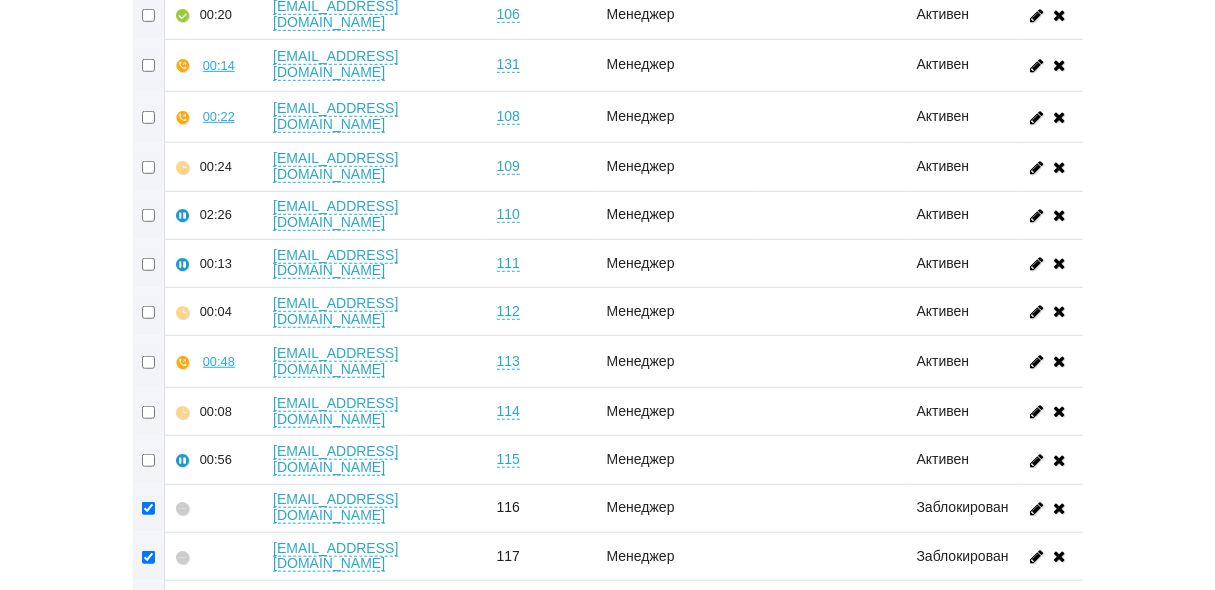 click at bounding box center (149, 701) 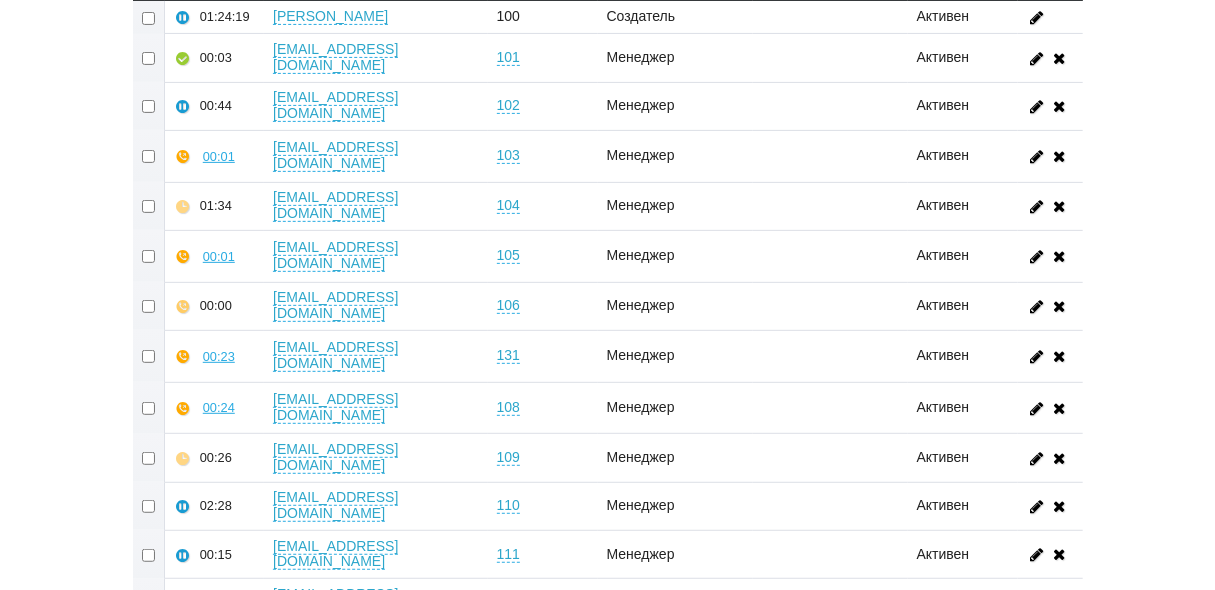 scroll, scrollTop: 17, scrollLeft: 0, axis: vertical 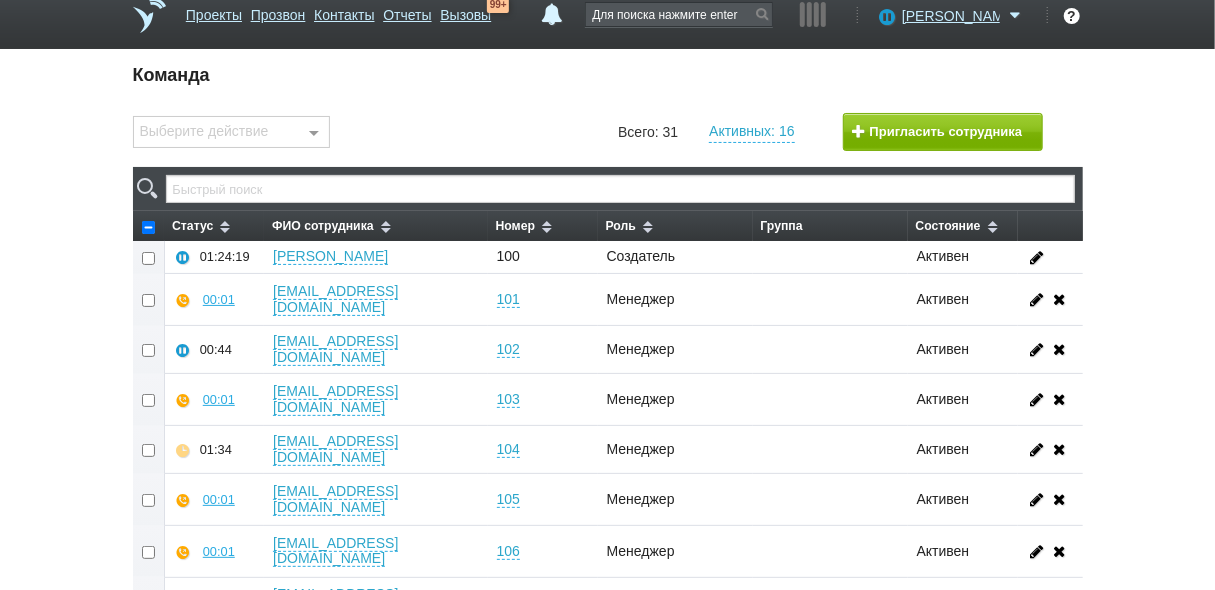 click at bounding box center [314, 133] 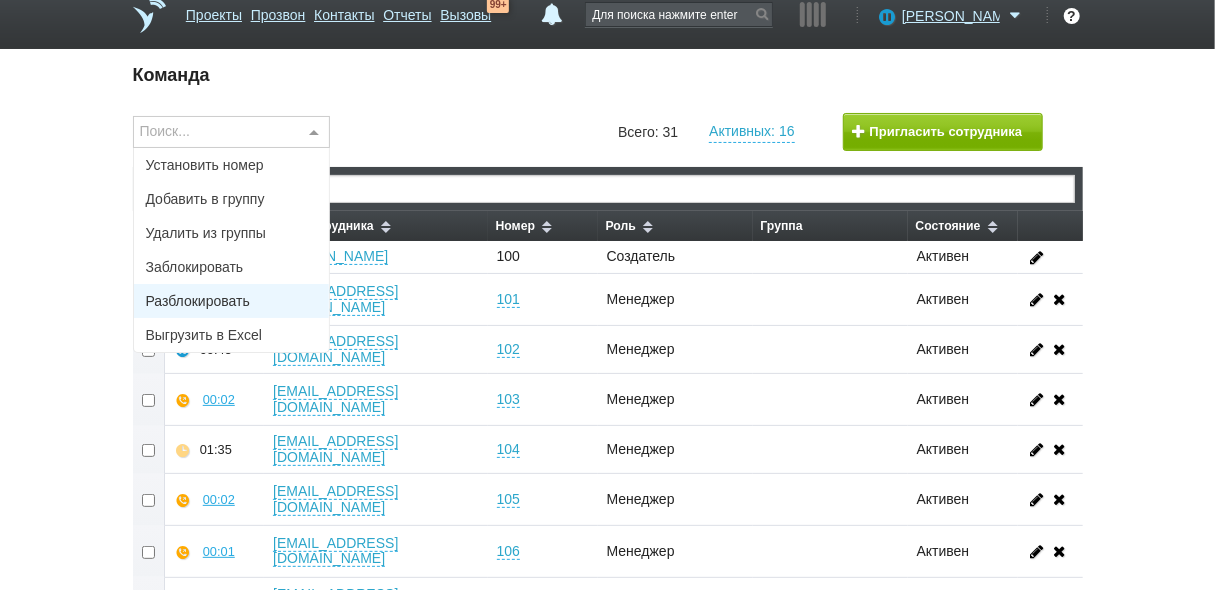click on "Разблокировать" at bounding box center (232, 301) 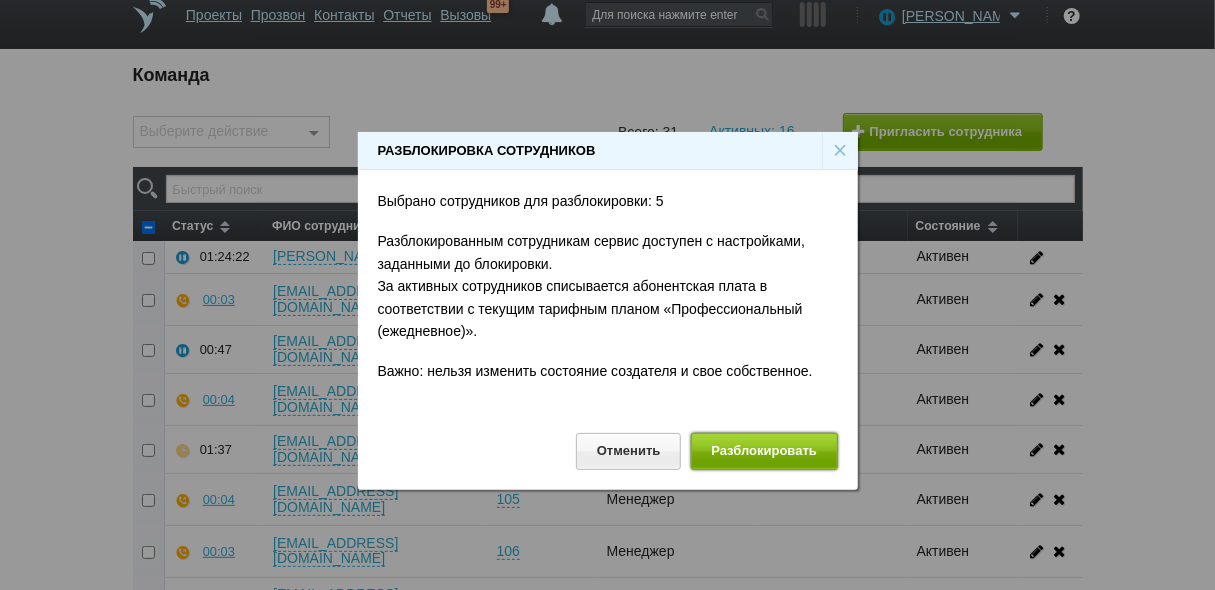 click on "Разблокировать" at bounding box center (764, 451) 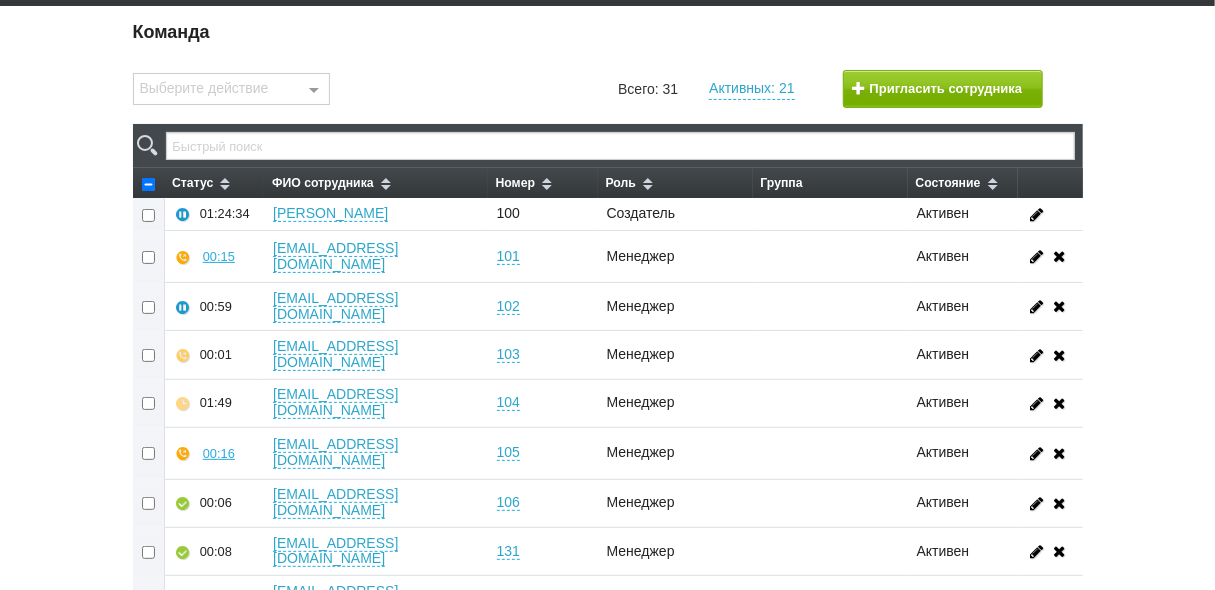 scroll, scrollTop: 0, scrollLeft: 0, axis: both 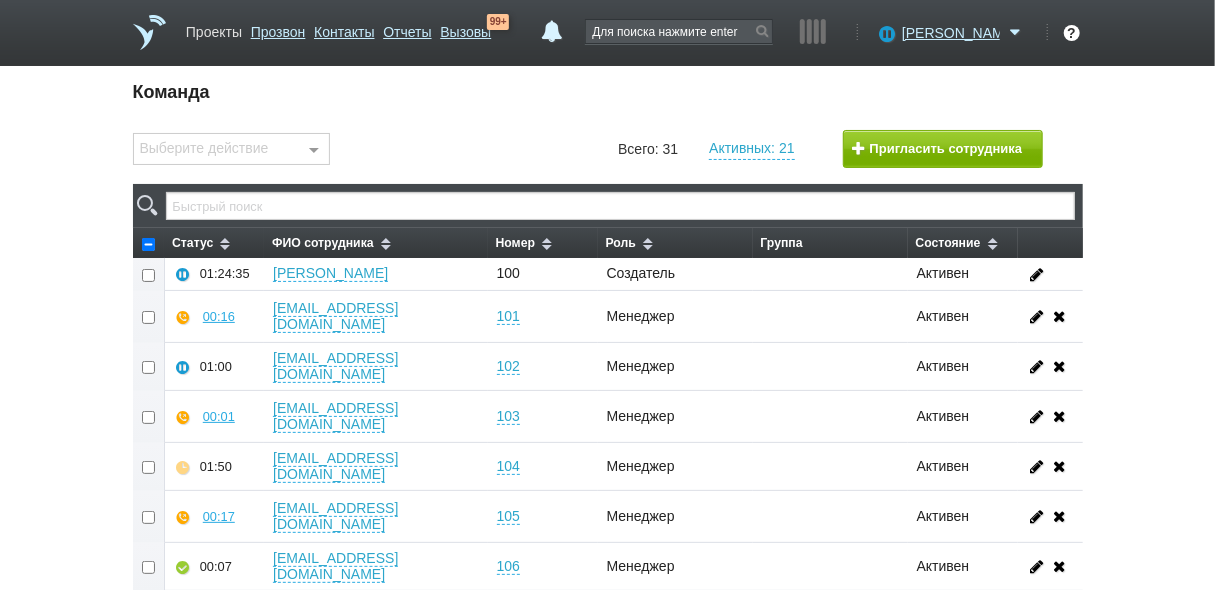 click on "Проекты" at bounding box center [214, 28] 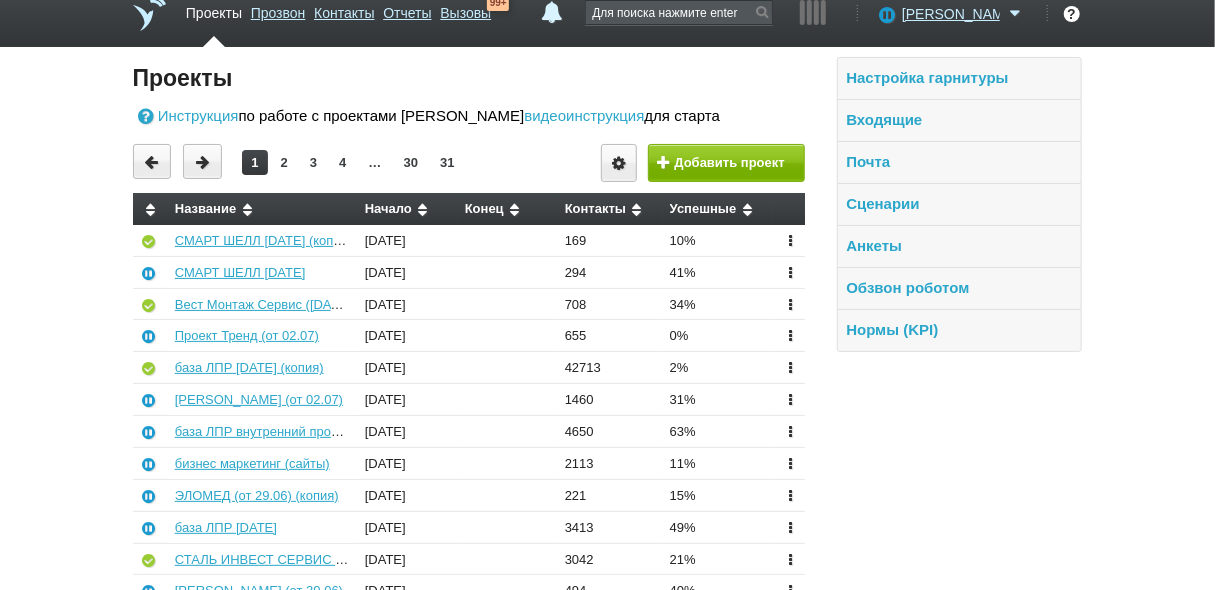 scroll, scrollTop: 0, scrollLeft: 0, axis: both 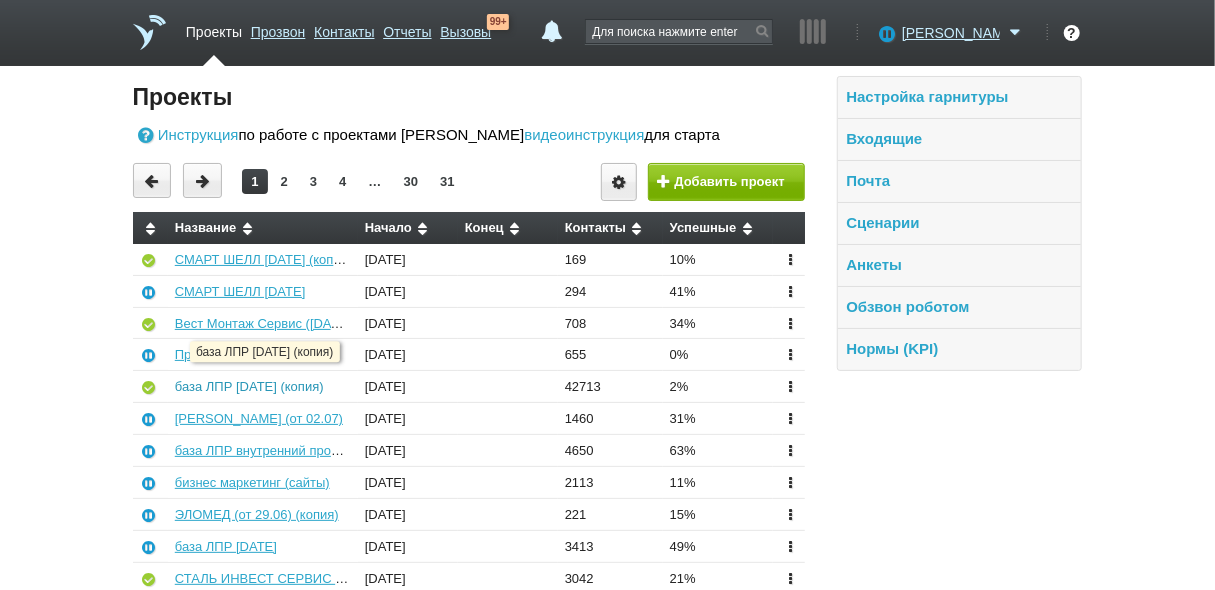 click on "база ЛПР  [DATE] (копия)" at bounding box center (263, 387) 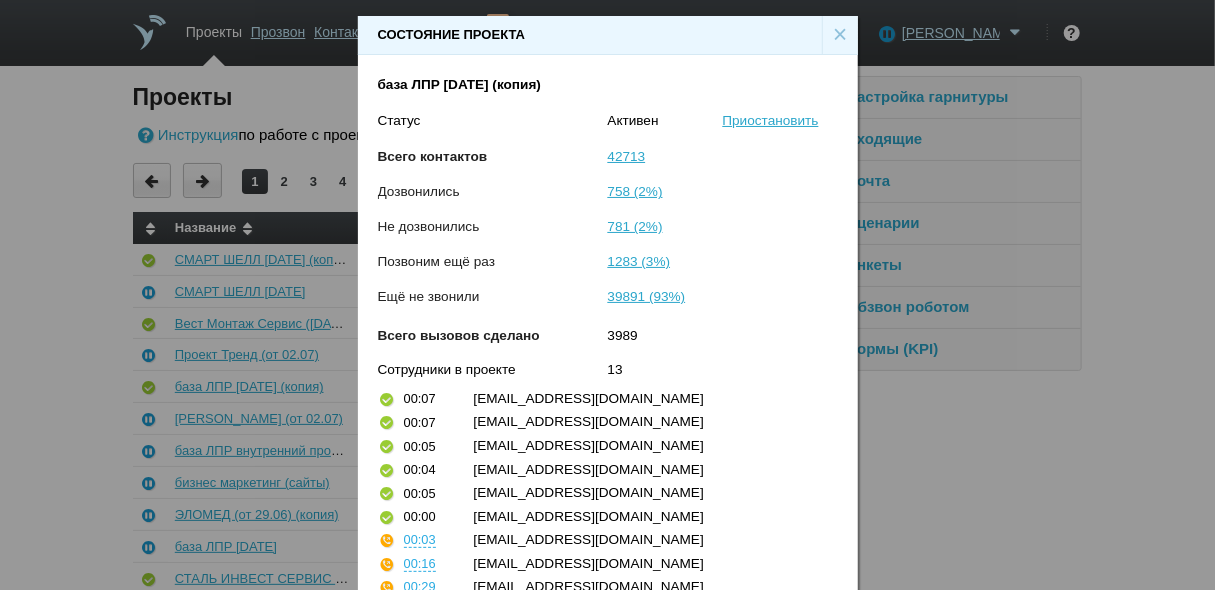 scroll, scrollTop: 0, scrollLeft: 0, axis: both 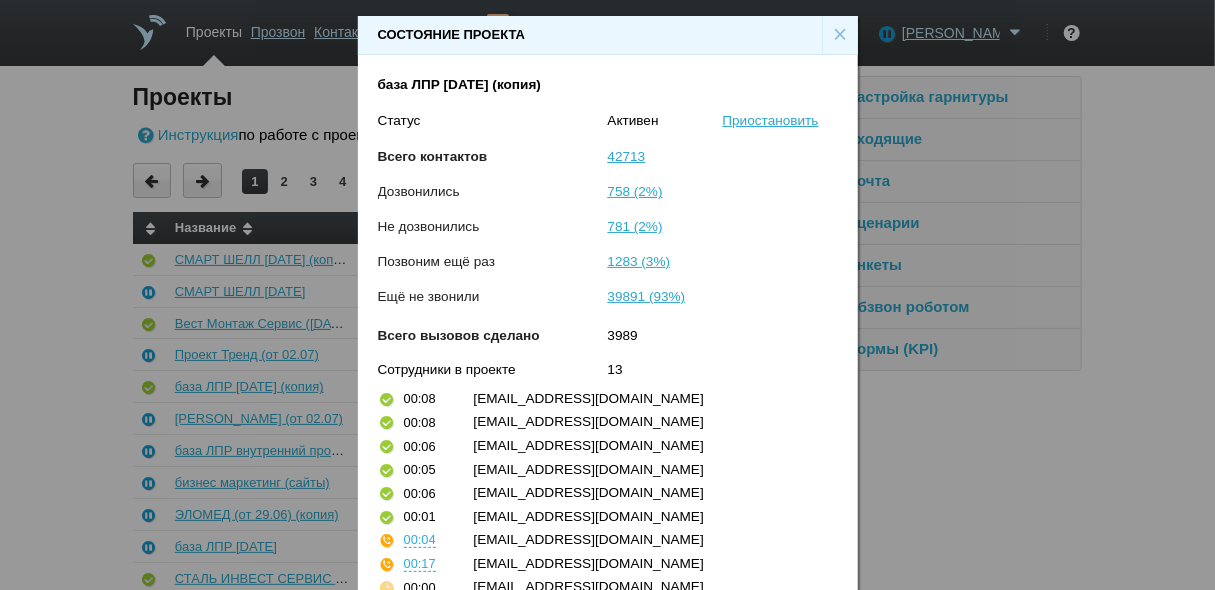 click on "×" at bounding box center (840, 35) 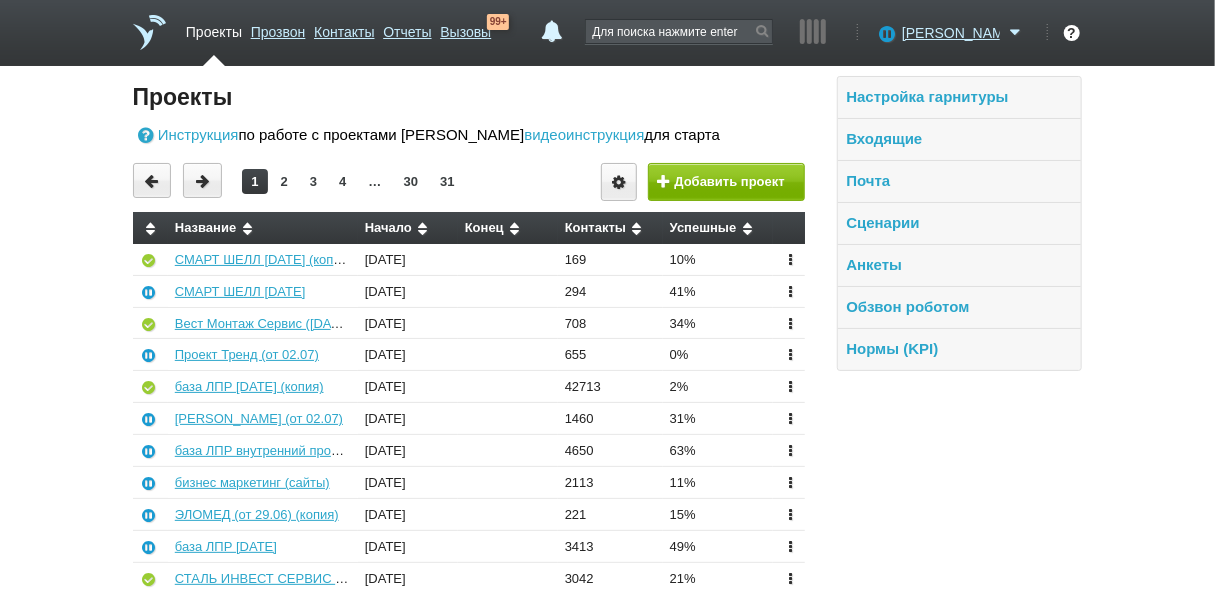 click on "Проекты" at bounding box center (214, 28) 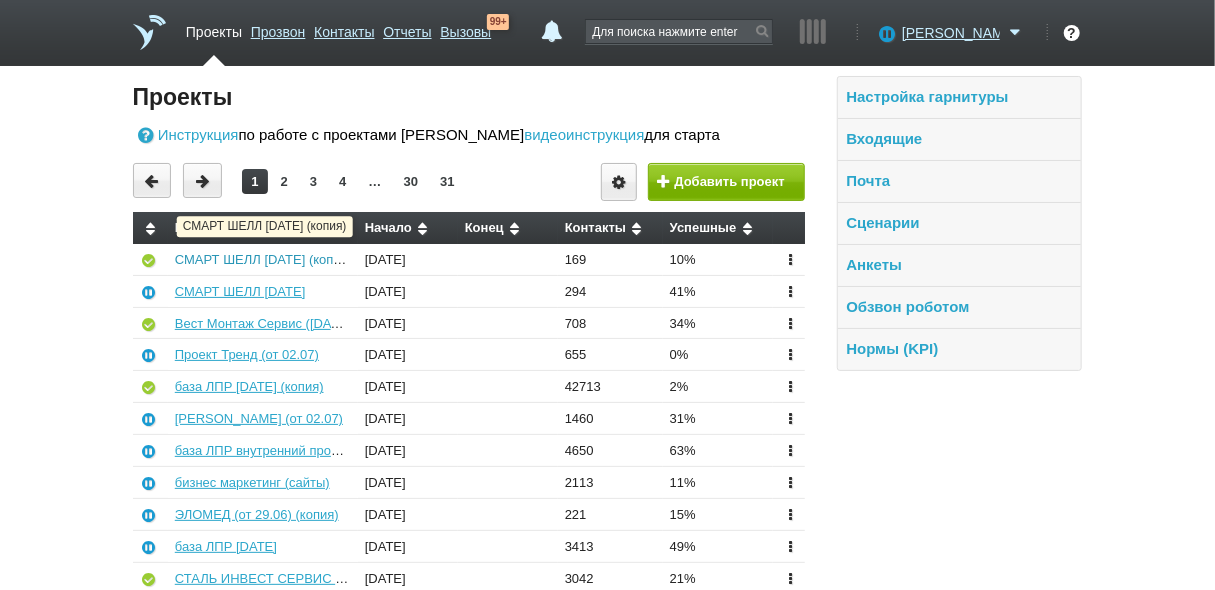 click on "СМАРТ ШЕЛЛ [DATE] (копия)" at bounding box center [263, 259] 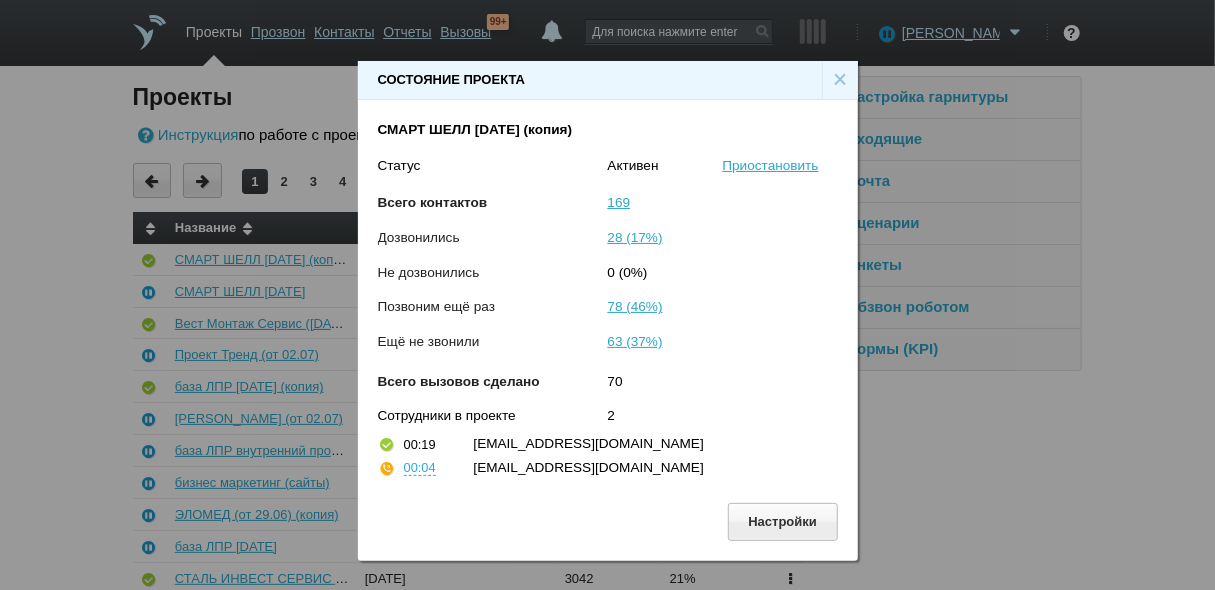 click on "×" at bounding box center (840, 80) 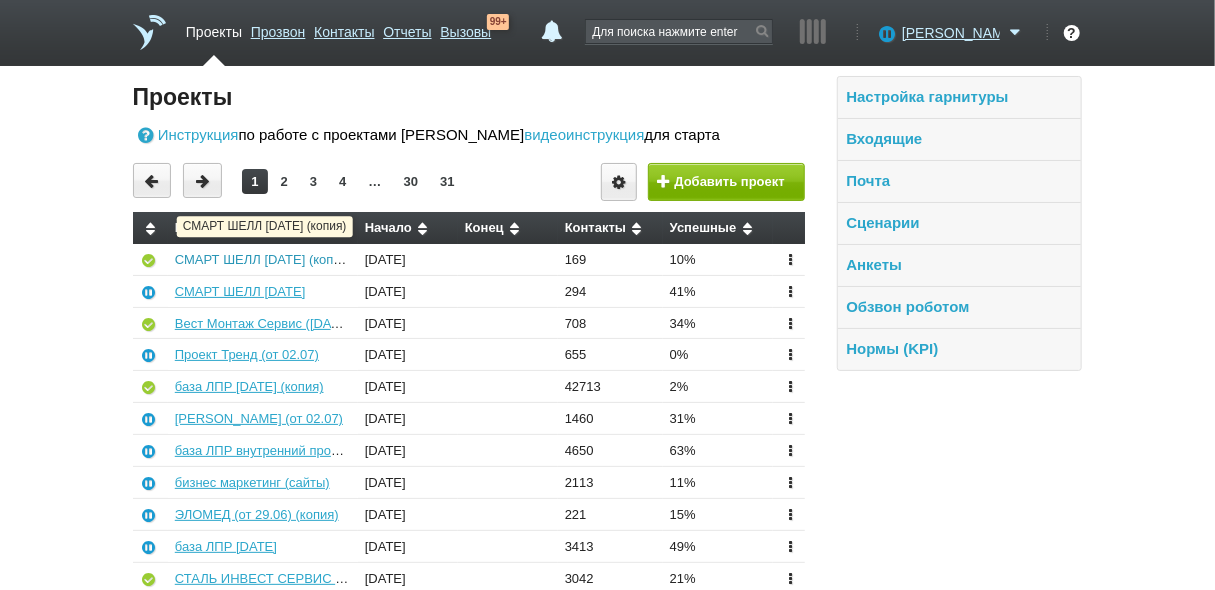 click on "СМАРТ ШЕЛЛ [DATE] (копия)" at bounding box center (263, 259) 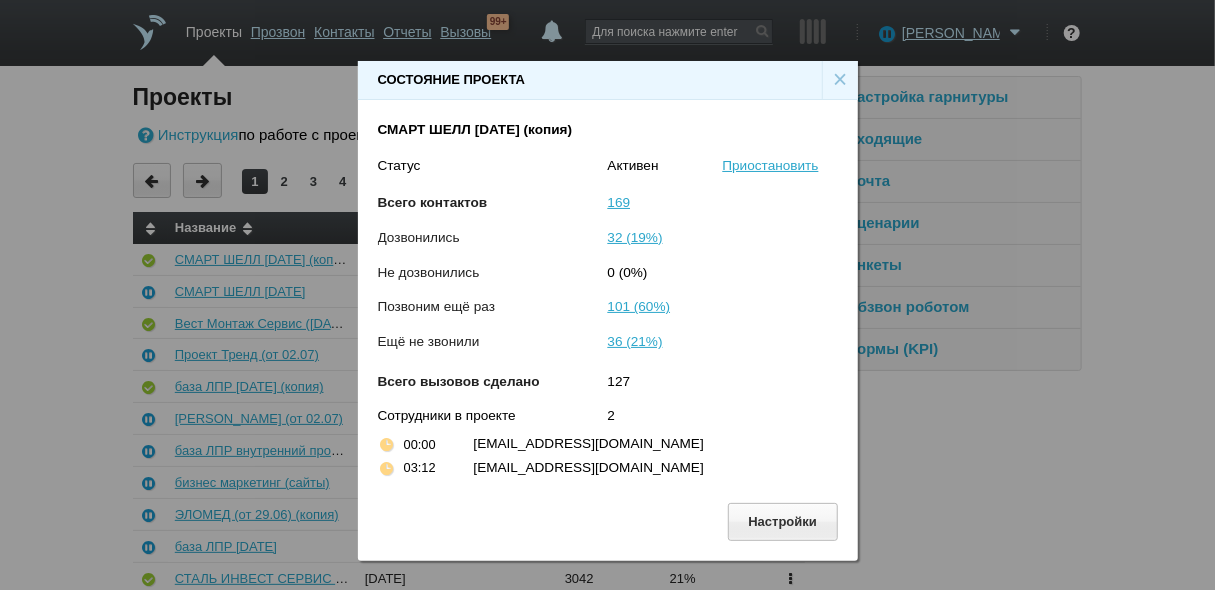 click on "×" at bounding box center [840, 80] 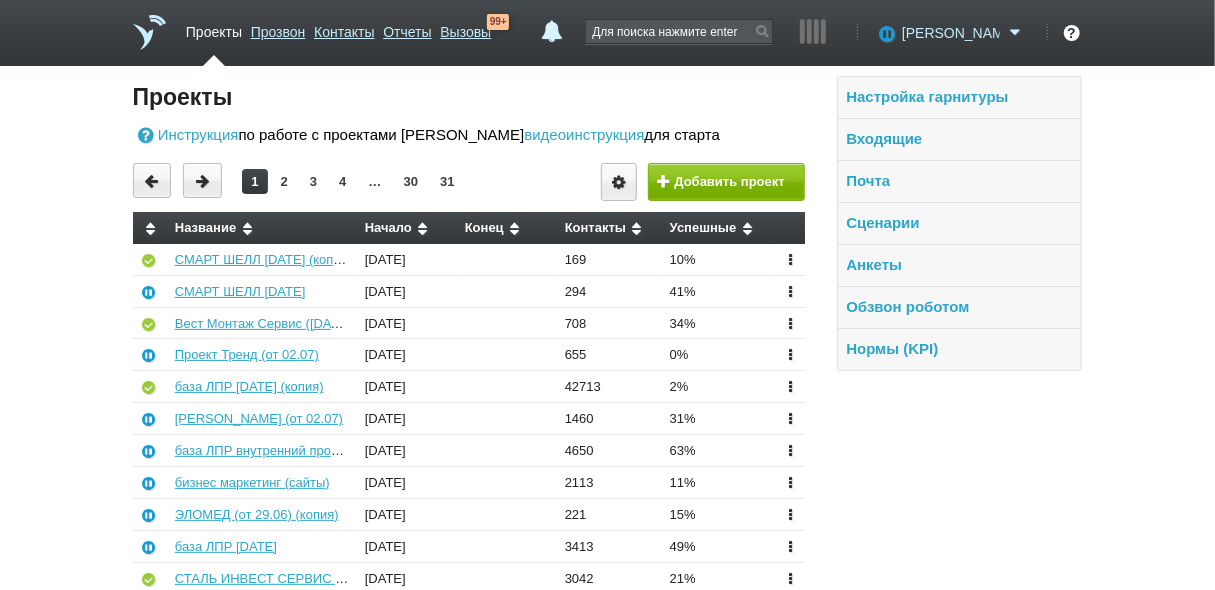 click on "[PERSON_NAME]" at bounding box center [951, 33] 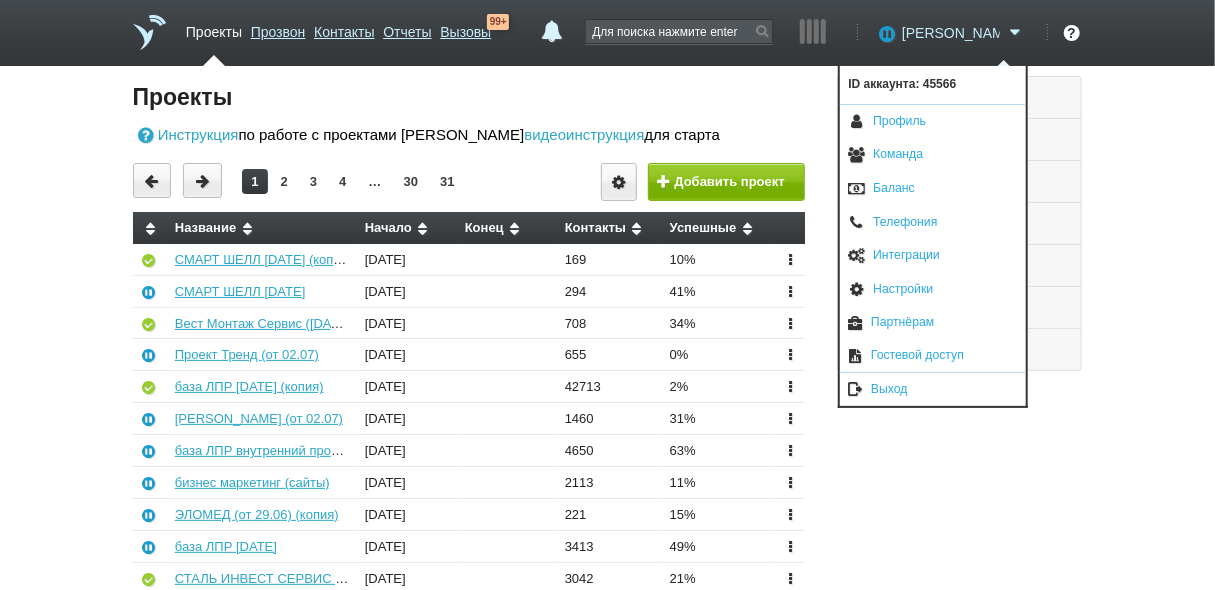 click on "[PERSON_NAME]" at bounding box center [951, 33] 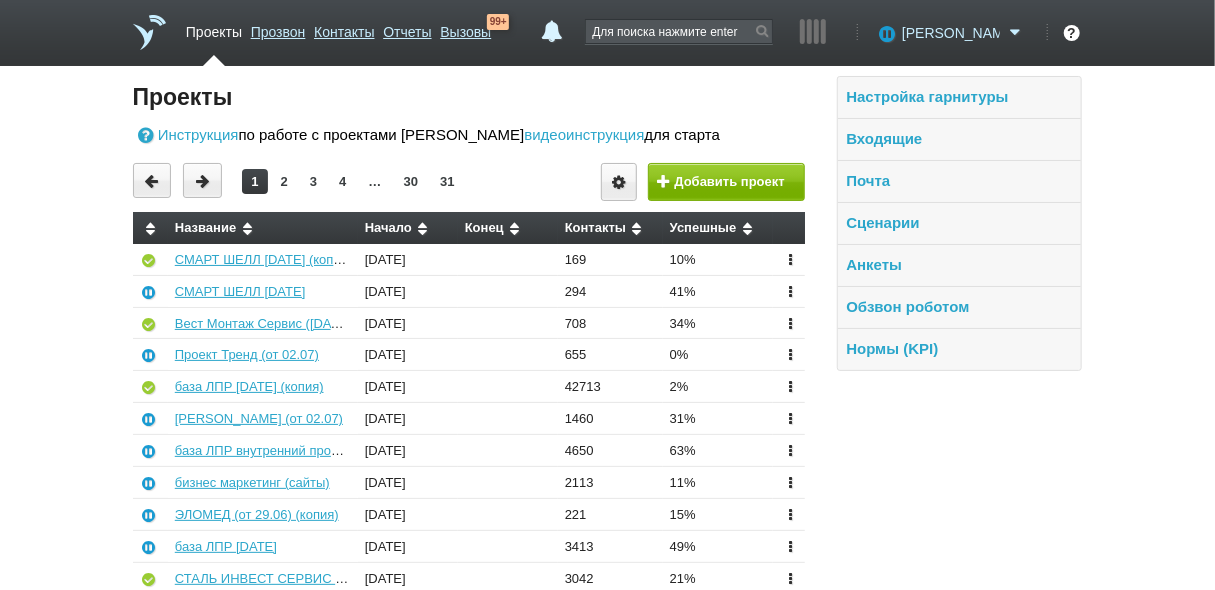 click on "[PERSON_NAME]" at bounding box center (951, 33) 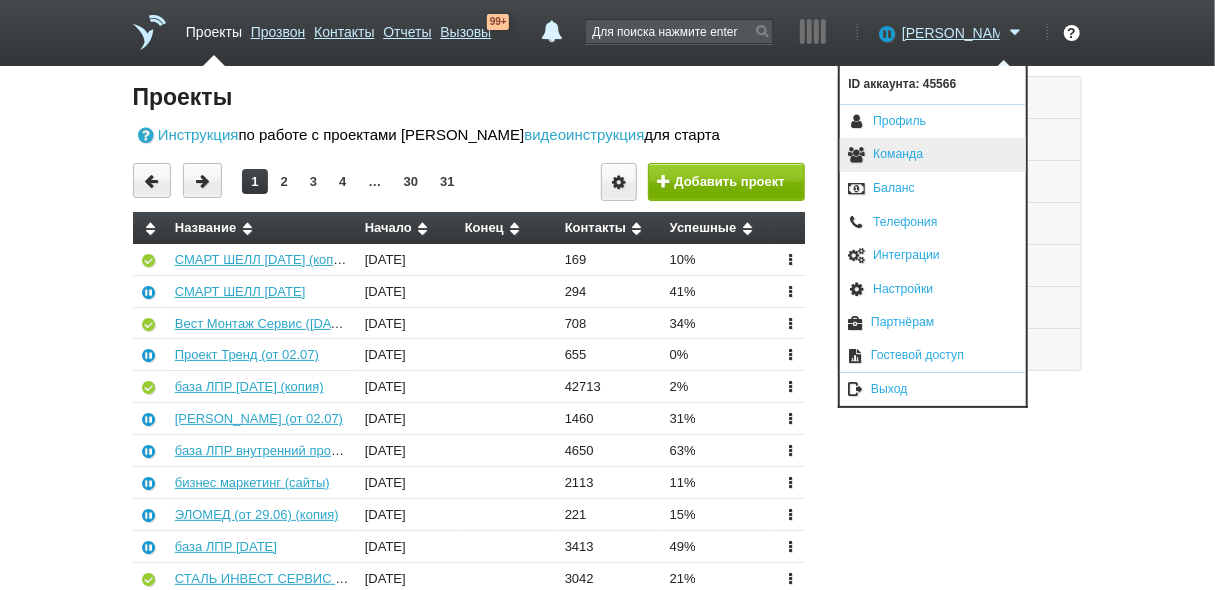 click on "Команда" at bounding box center [933, 155] 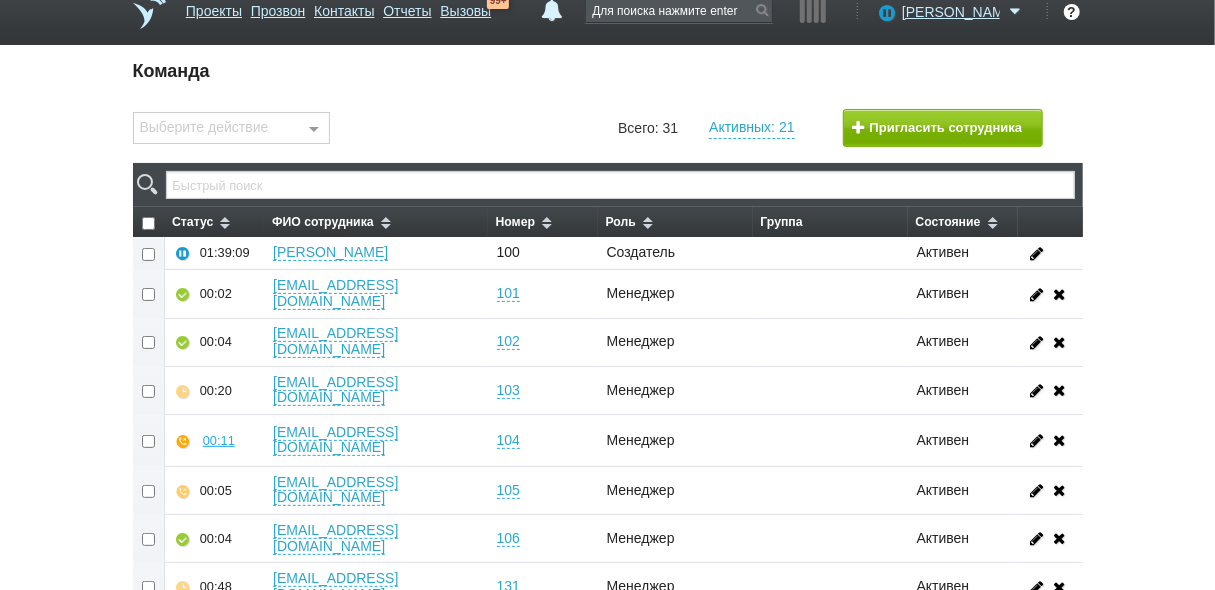 scroll, scrollTop: 0, scrollLeft: 0, axis: both 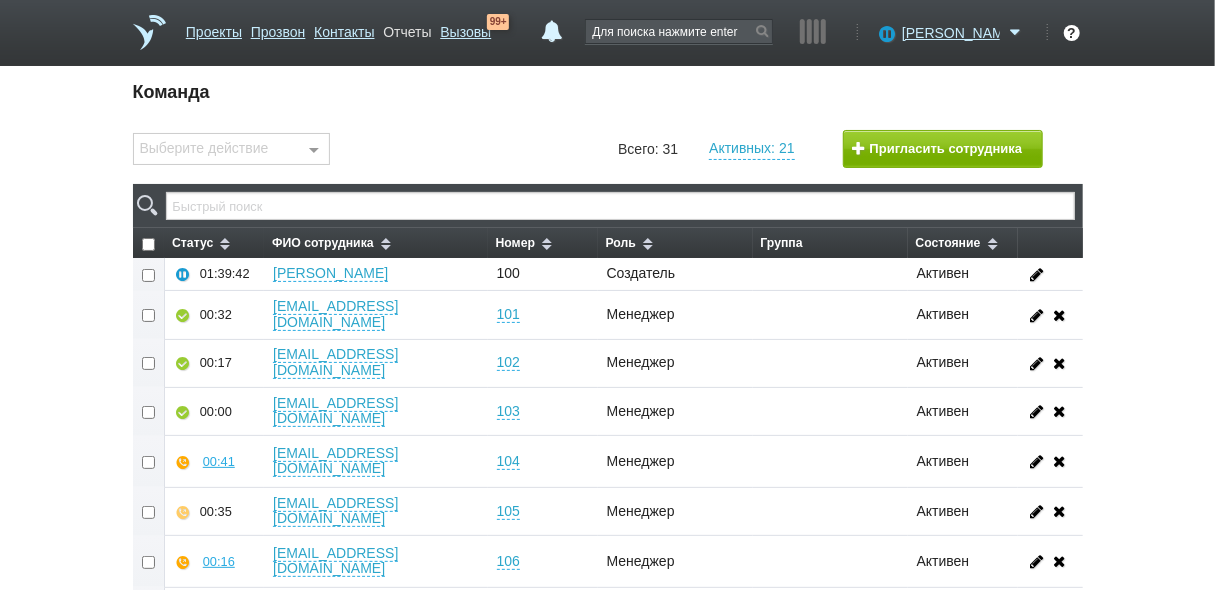click on "Отчеты" at bounding box center (407, 28) 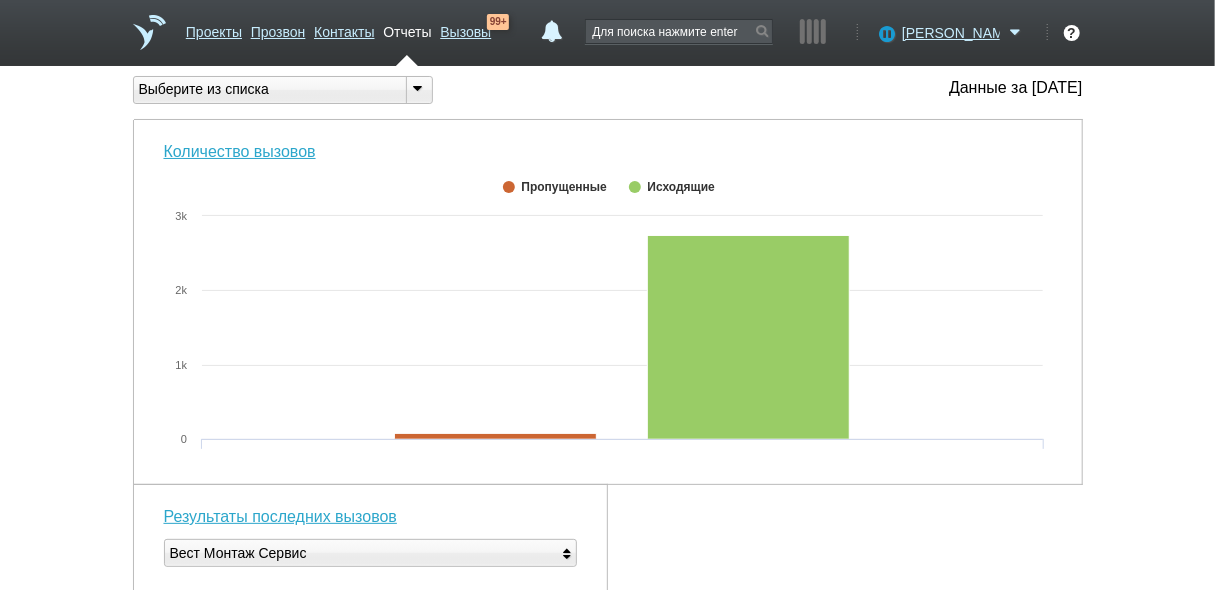 click at bounding box center (418, 88) 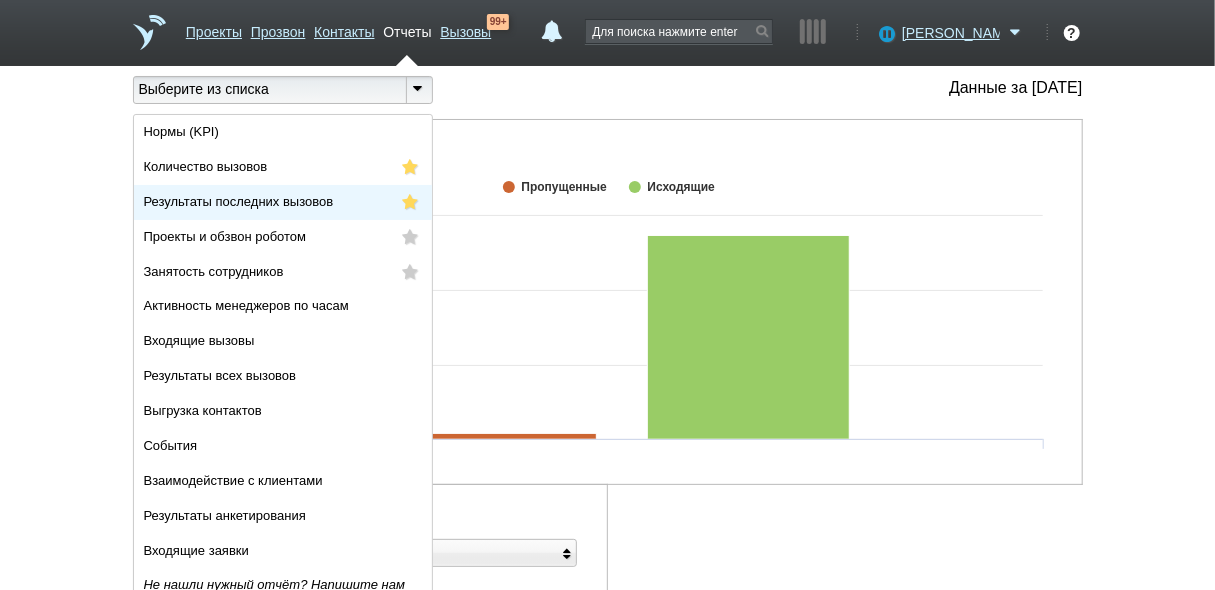 click on "Результаты последних вызовов" at bounding box center (283, 202) 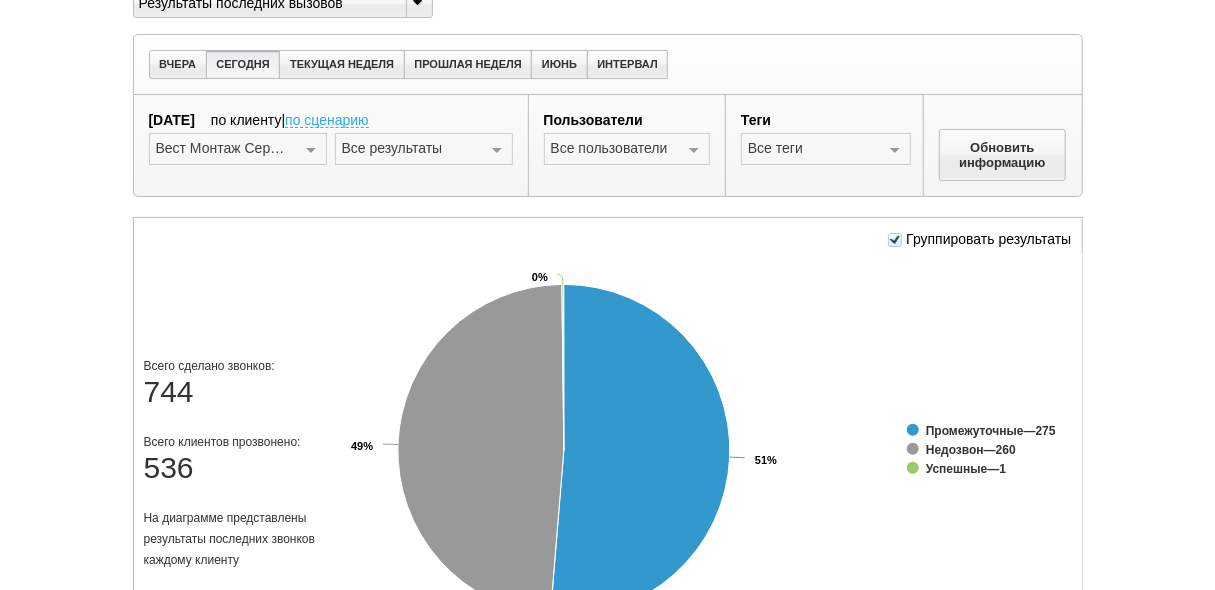 scroll, scrollTop: 320, scrollLeft: 0, axis: vertical 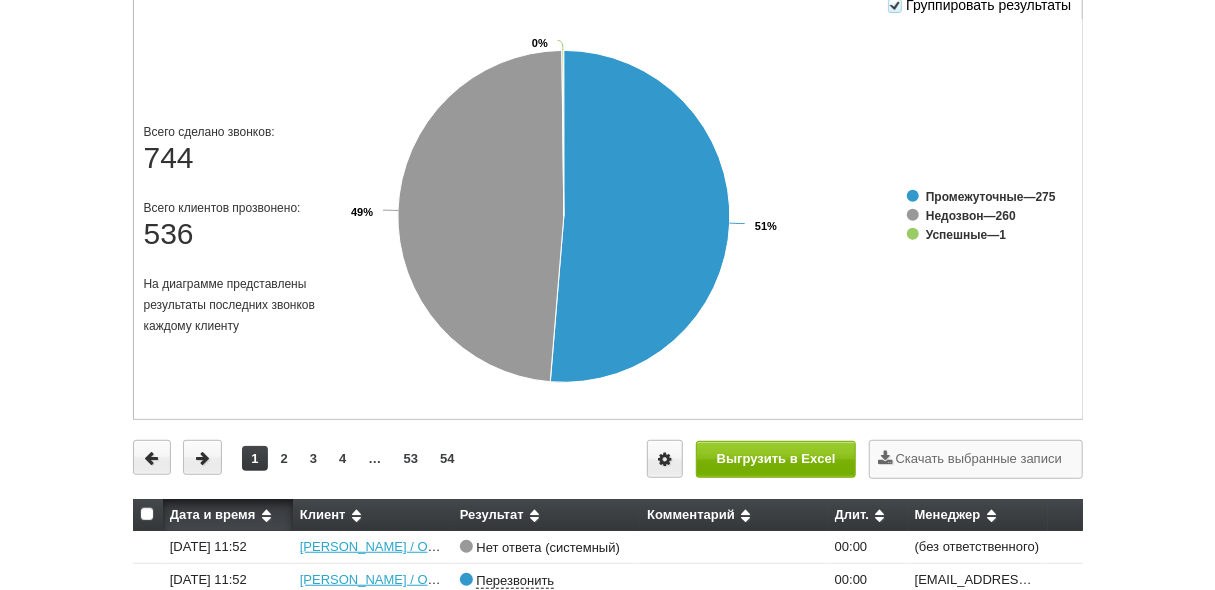 click 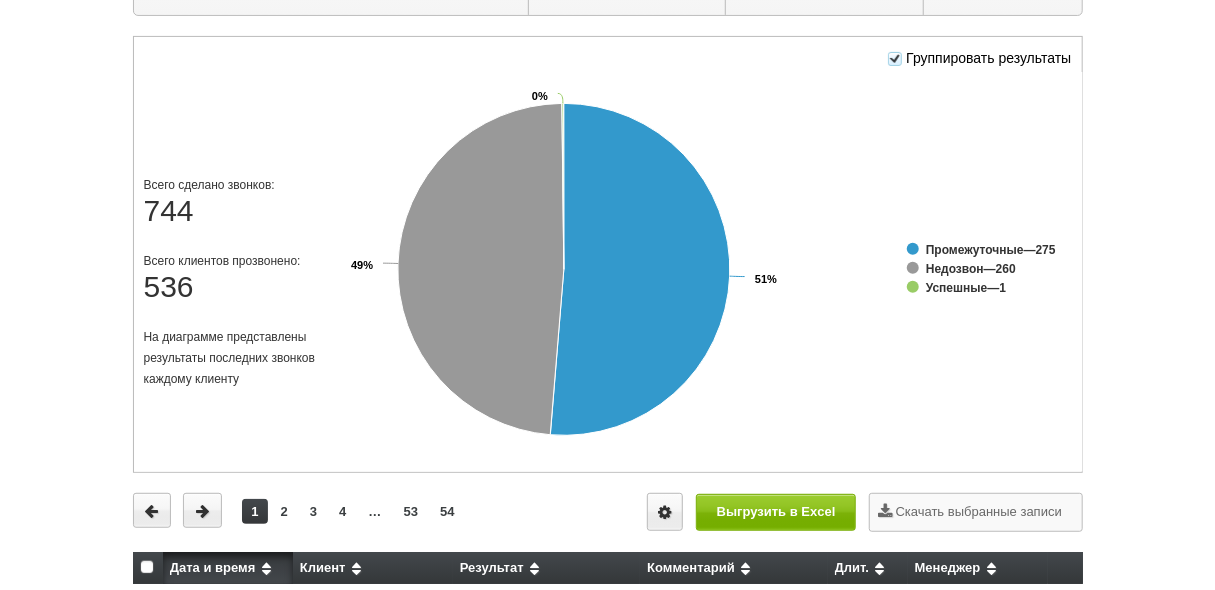 scroll, scrollTop: 240, scrollLeft: 0, axis: vertical 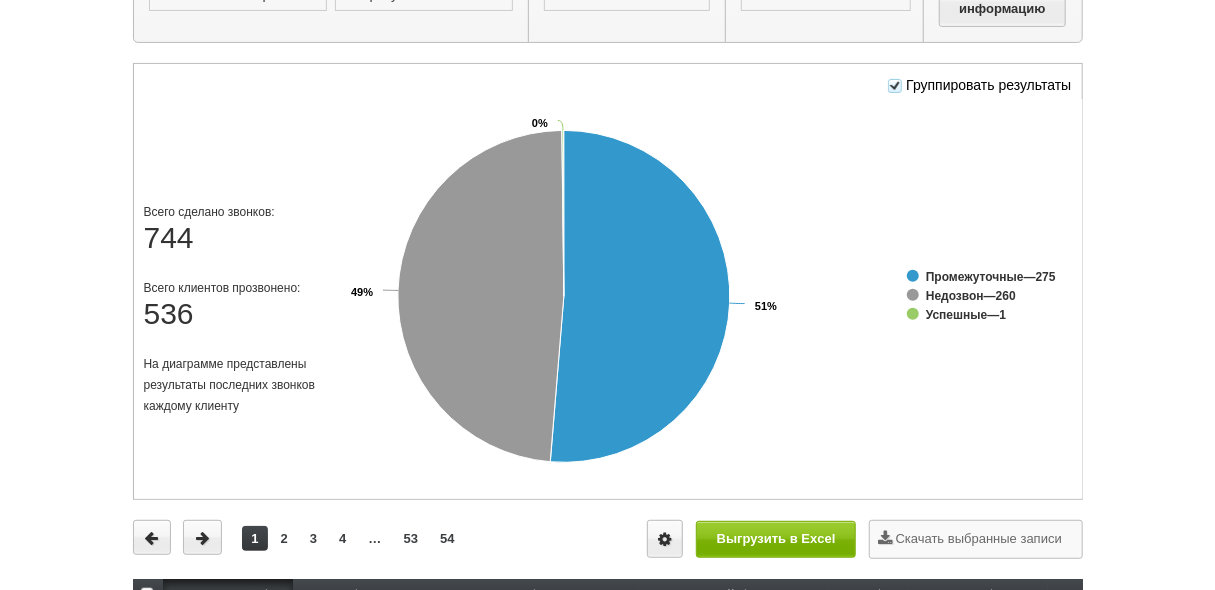 click at bounding box center [895, 86] 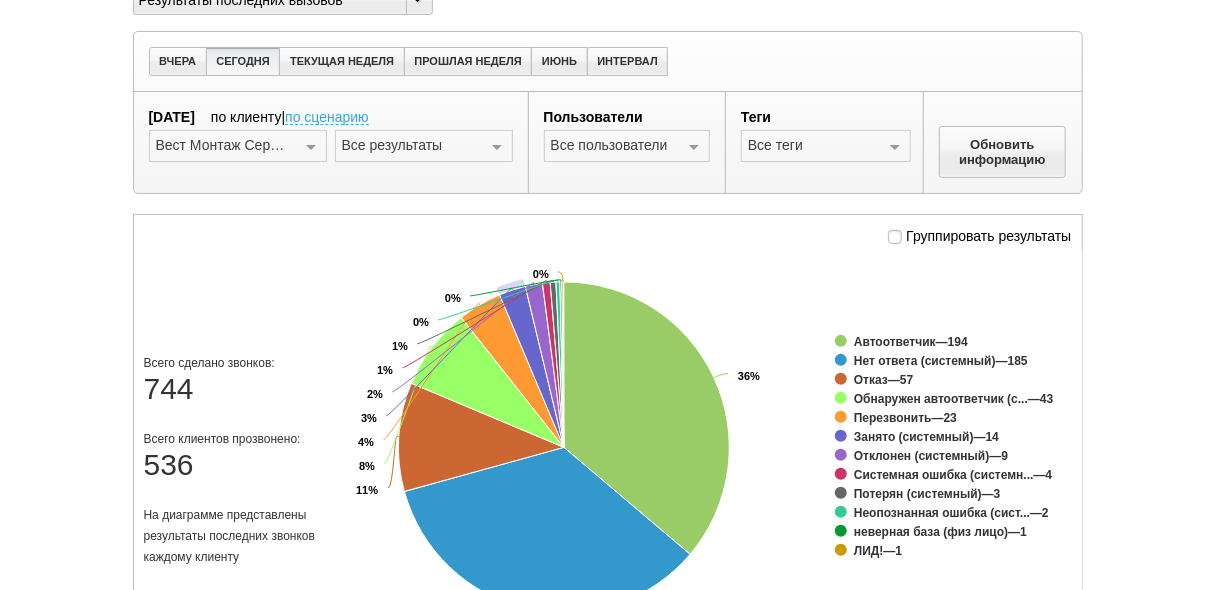 scroll, scrollTop: 80, scrollLeft: 0, axis: vertical 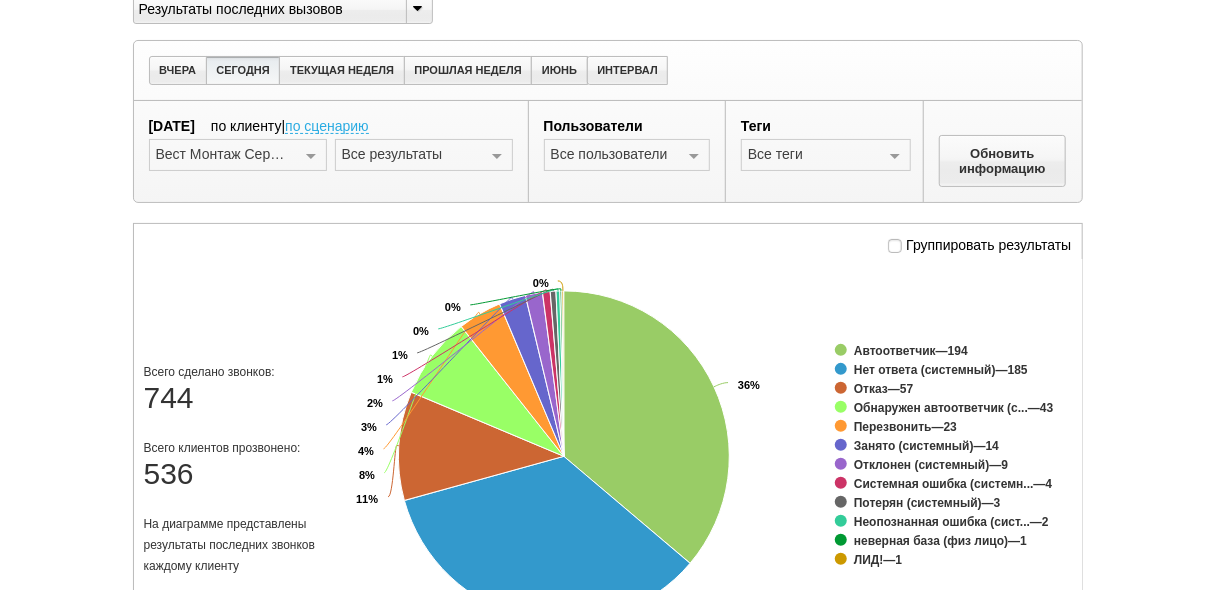 click at bounding box center [418, 8] 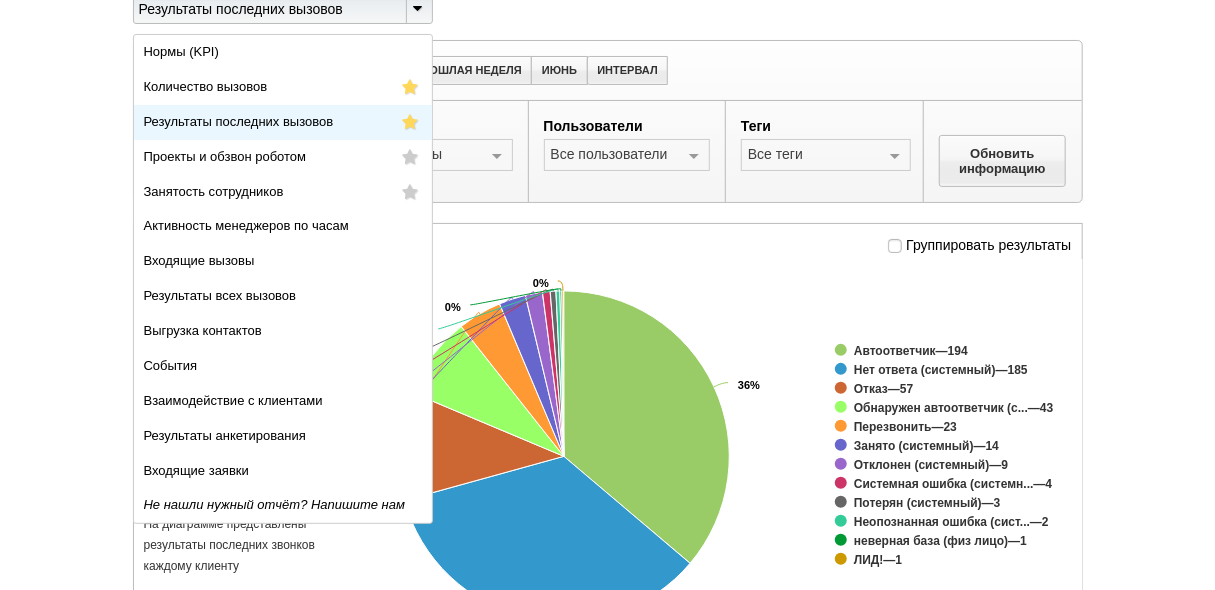 click on "Результаты последних вызовов" at bounding box center (283, 122) 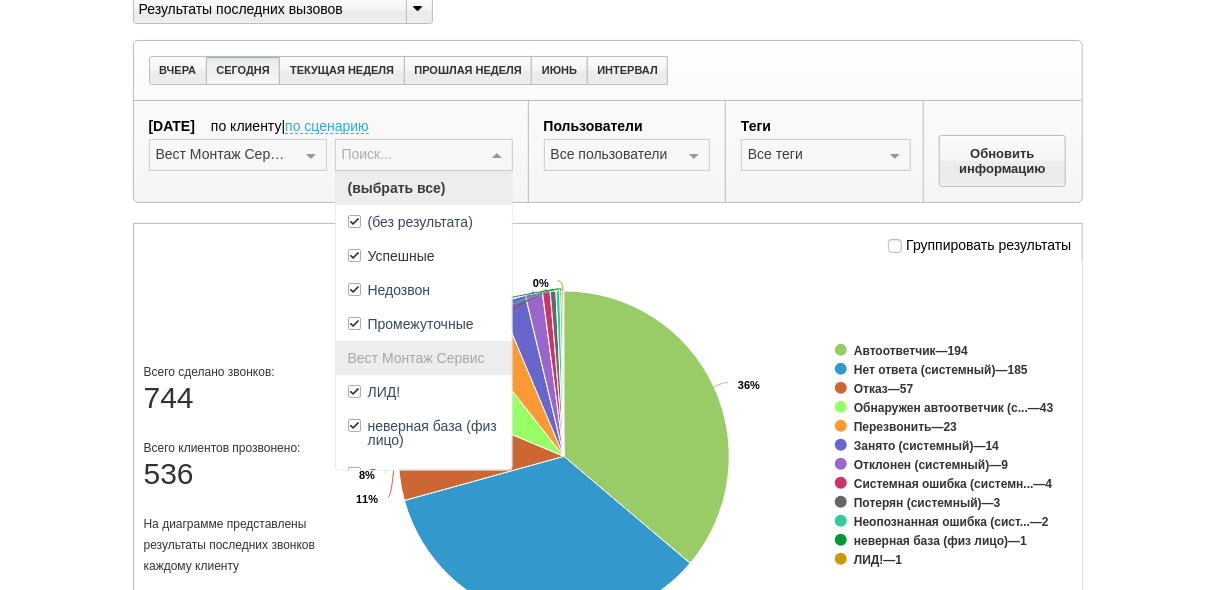click at bounding box center (497, 156) 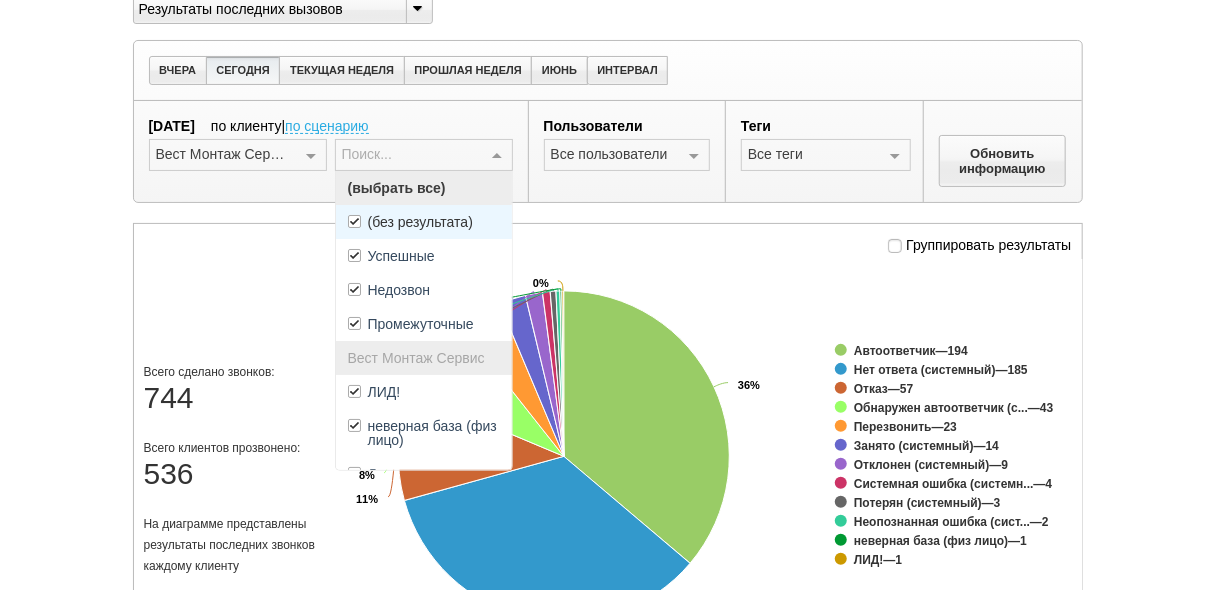 click on "(без результата)" at bounding box center [420, 222] 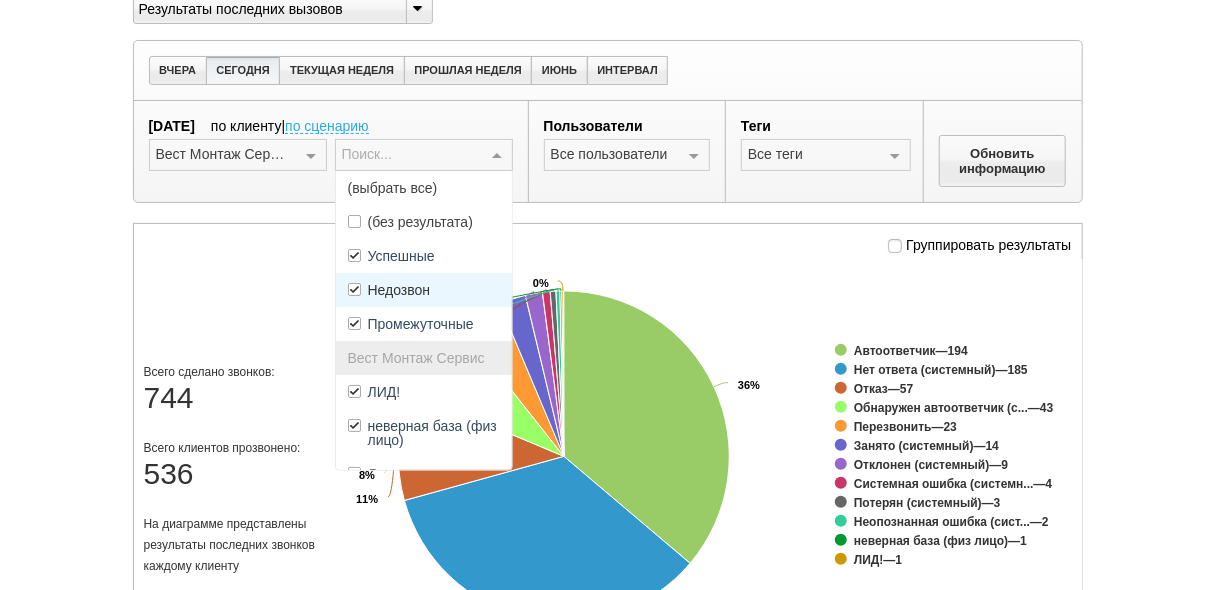 click on "Недозвон" at bounding box center (424, 290) 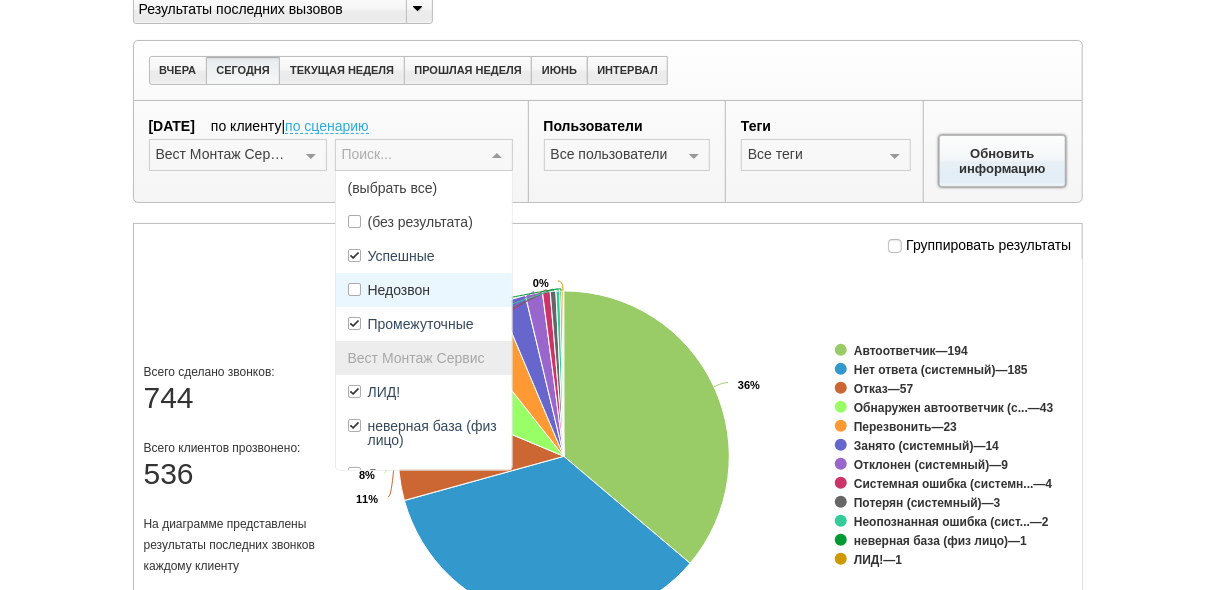 click on "Обновить информацию" at bounding box center [1003, 161] 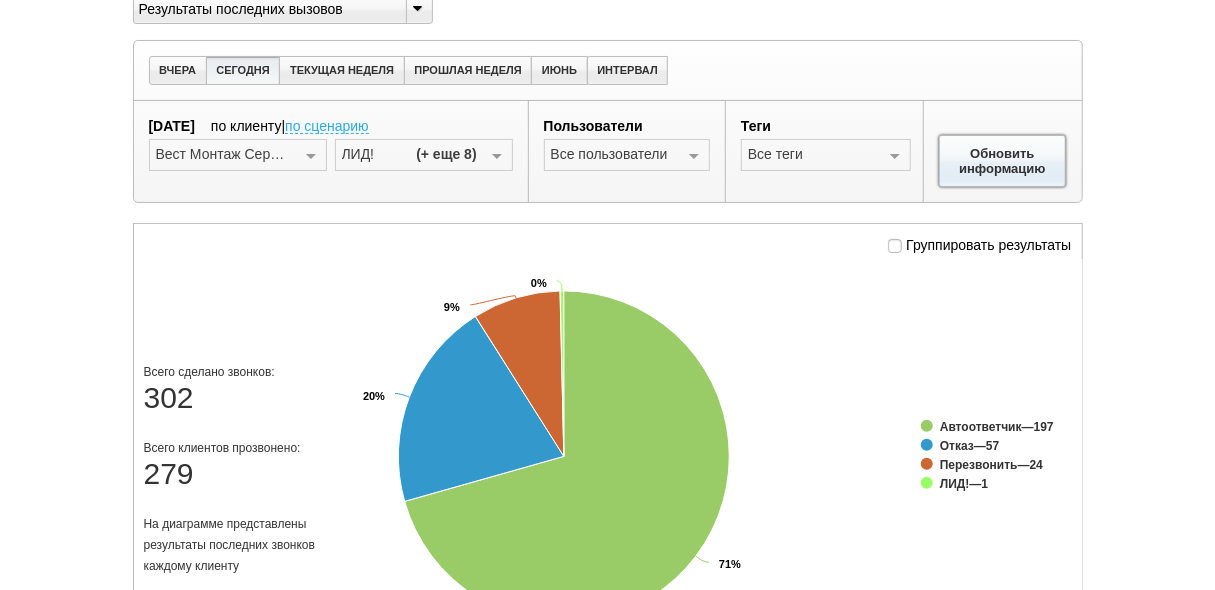 click on "Обновить информацию" at bounding box center (1003, 161) 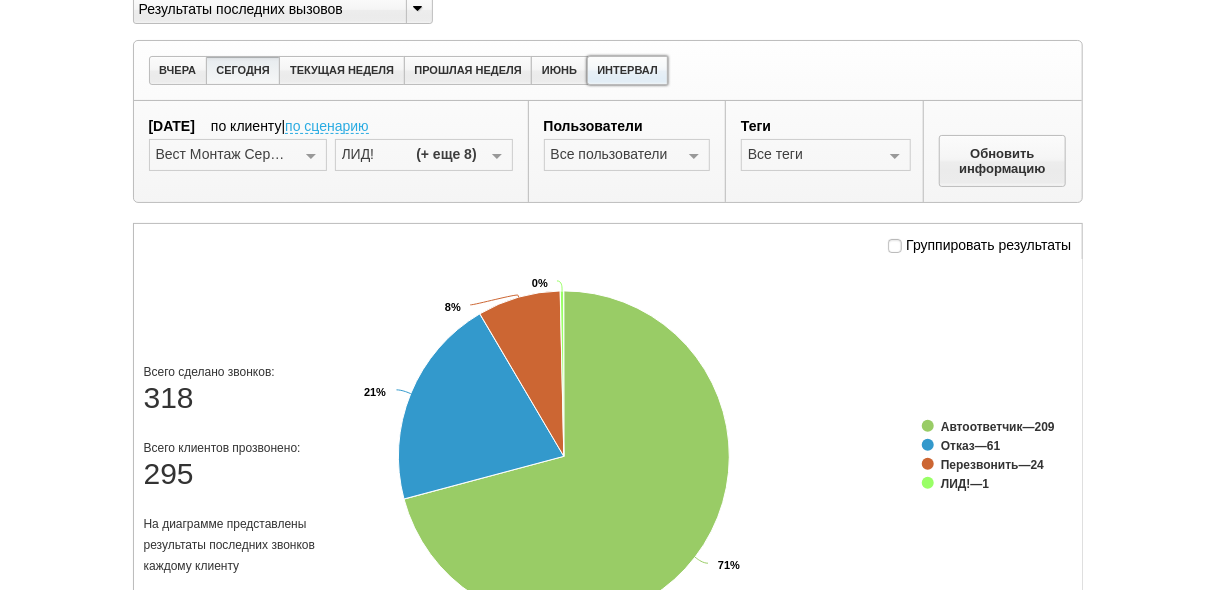 click on "ИНТЕРВАЛ" at bounding box center [628, 70] 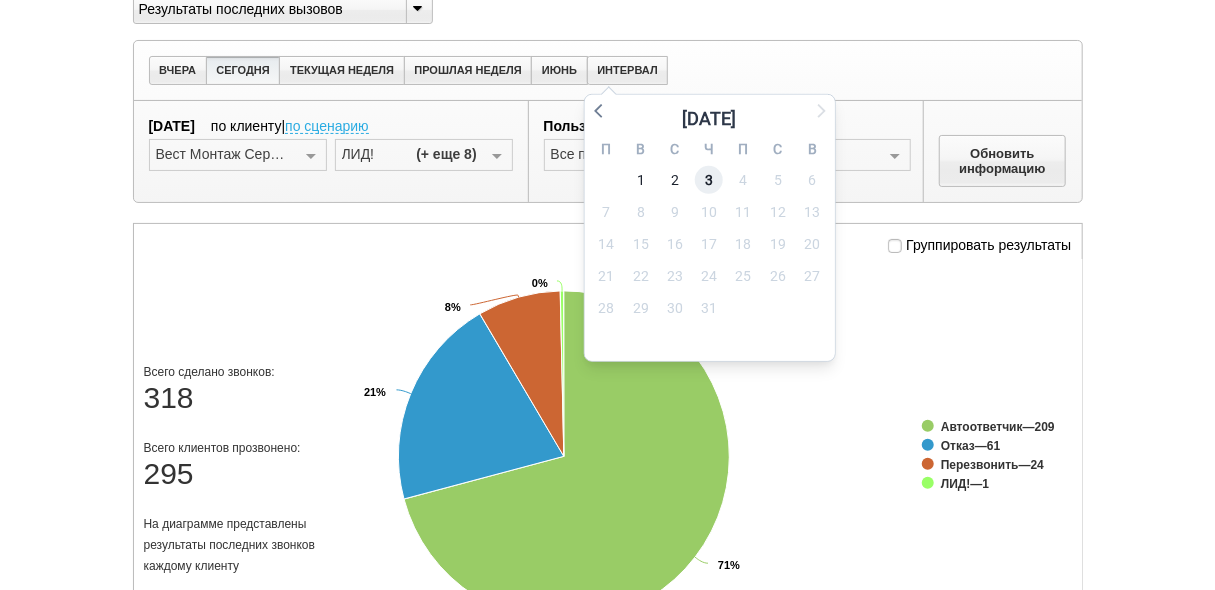 click on "3" at bounding box center [709, 180] 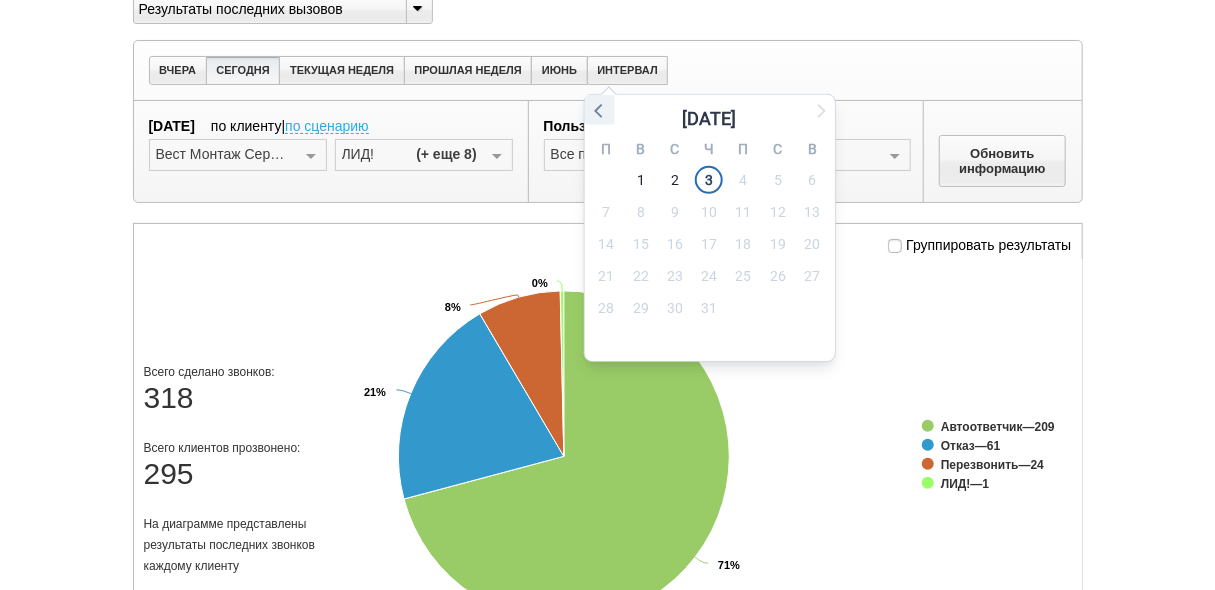 click 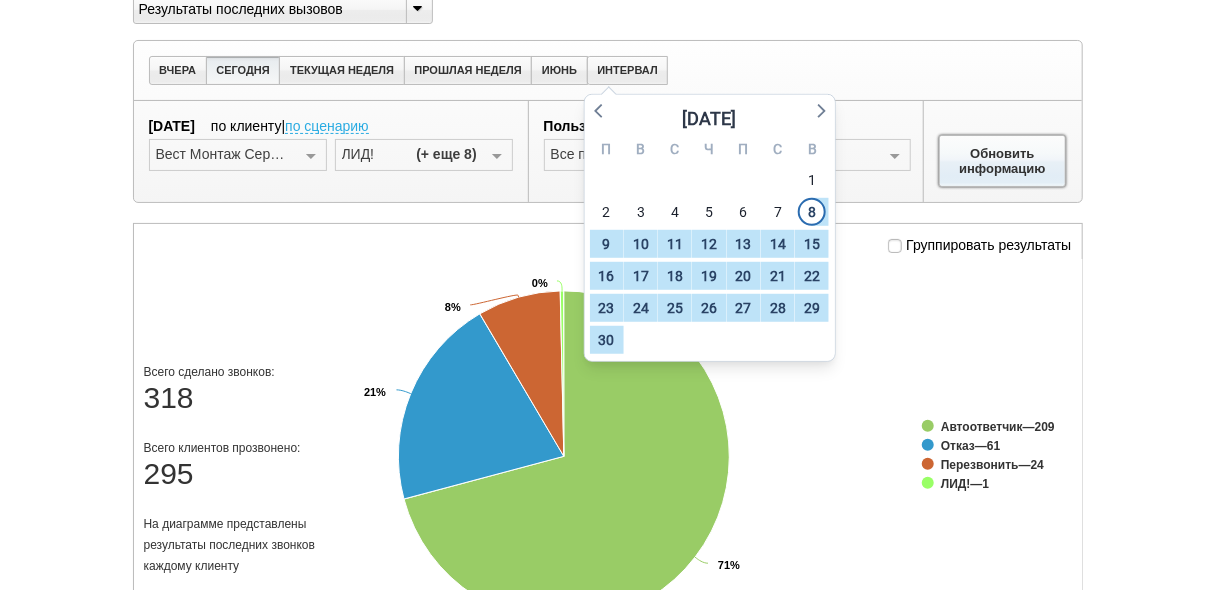 click on "Обновить информацию" at bounding box center [1003, 161] 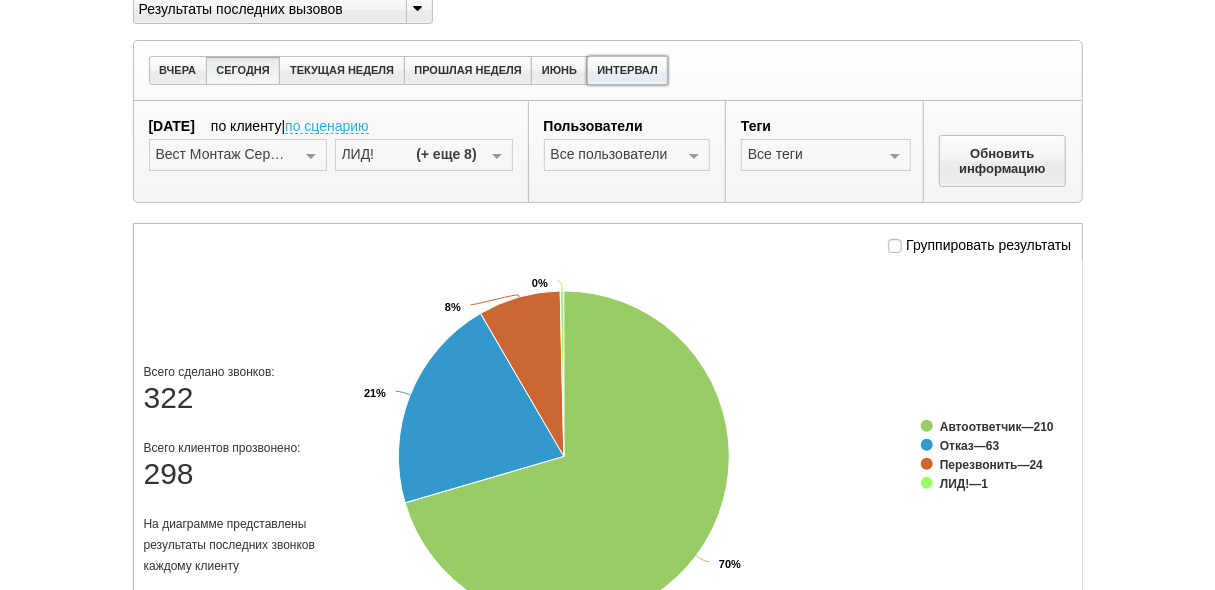 click on "ИНТЕРВАЛ" at bounding box center (628, 70) 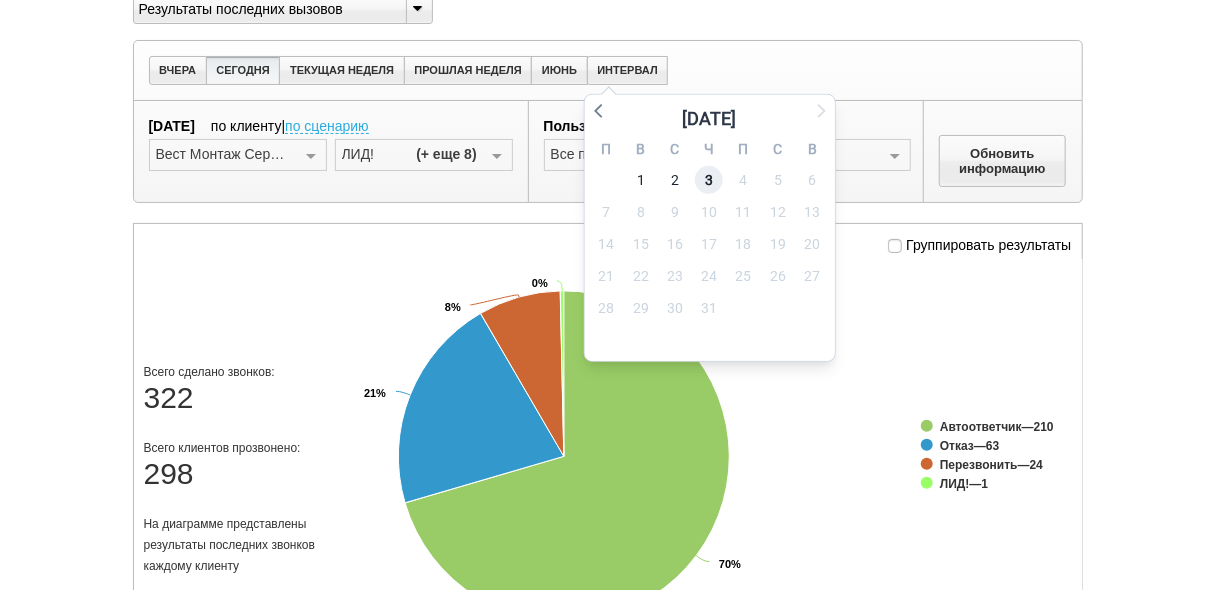 click on "3" at bounding box center [709, 180] 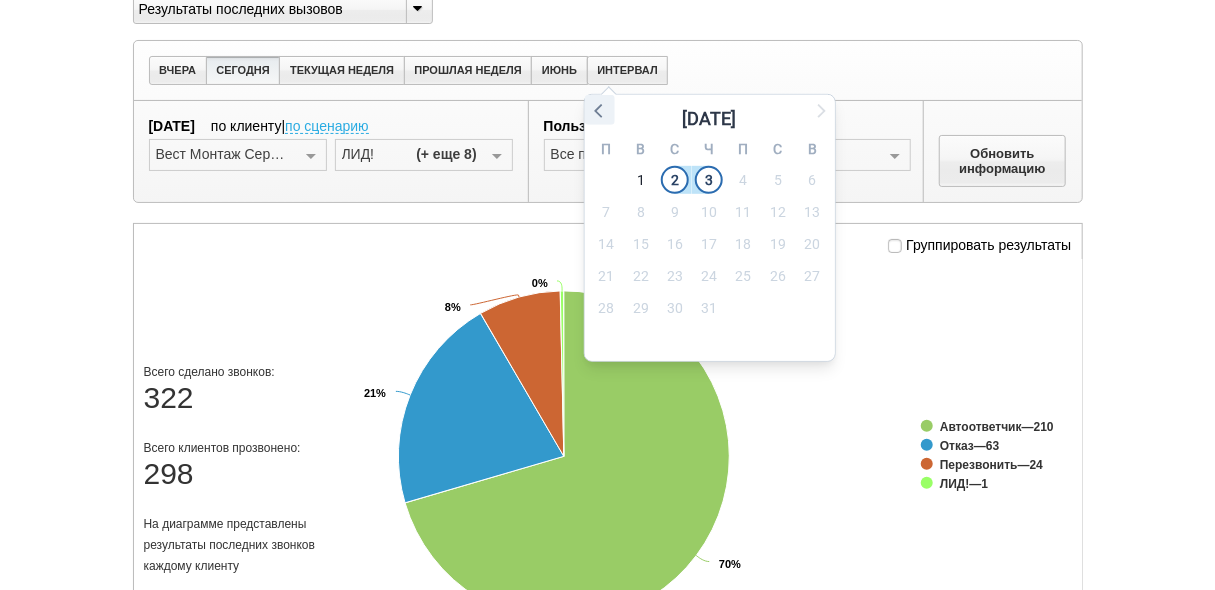 click 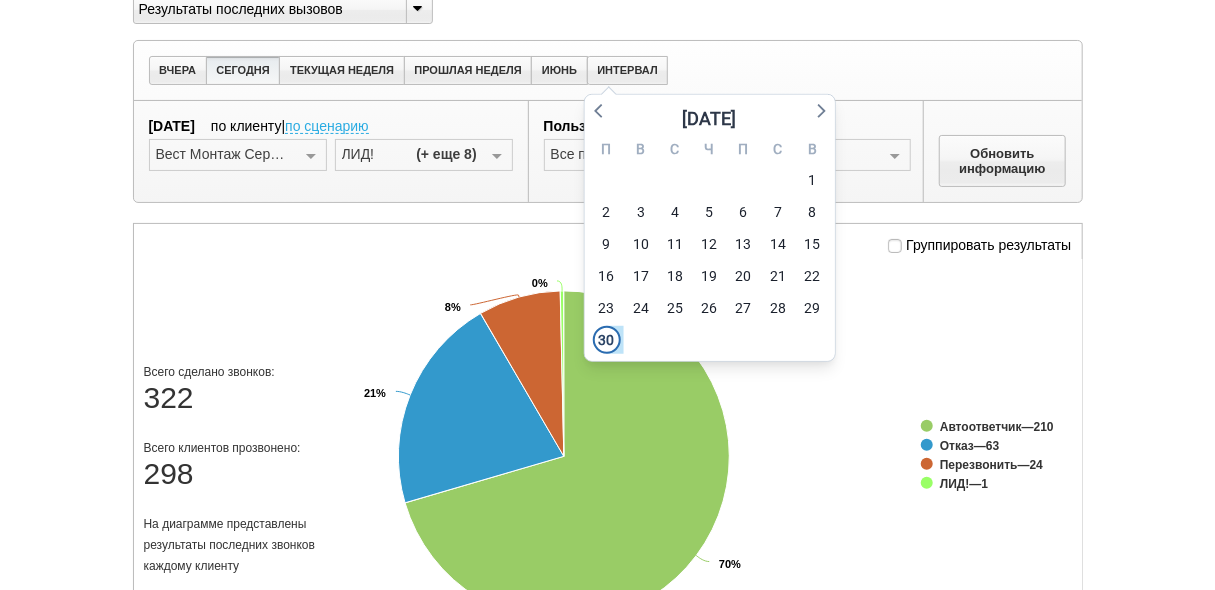 click on "30" at bounding box center [606, 340] 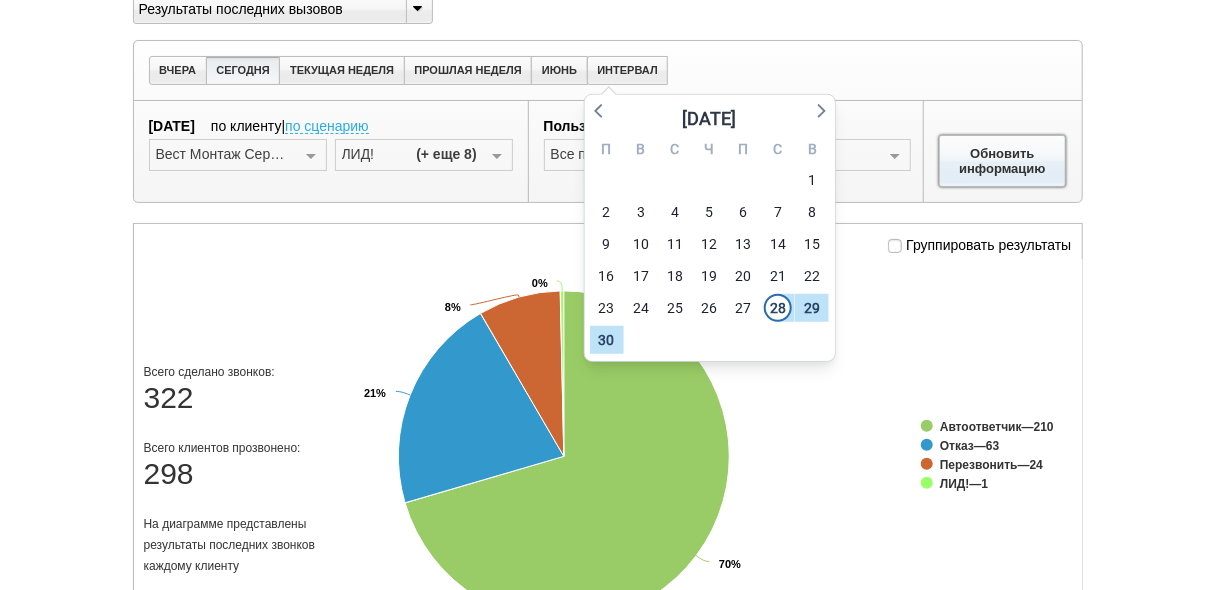 click on "Обновить информацию" at bounding box center [1003, 161] 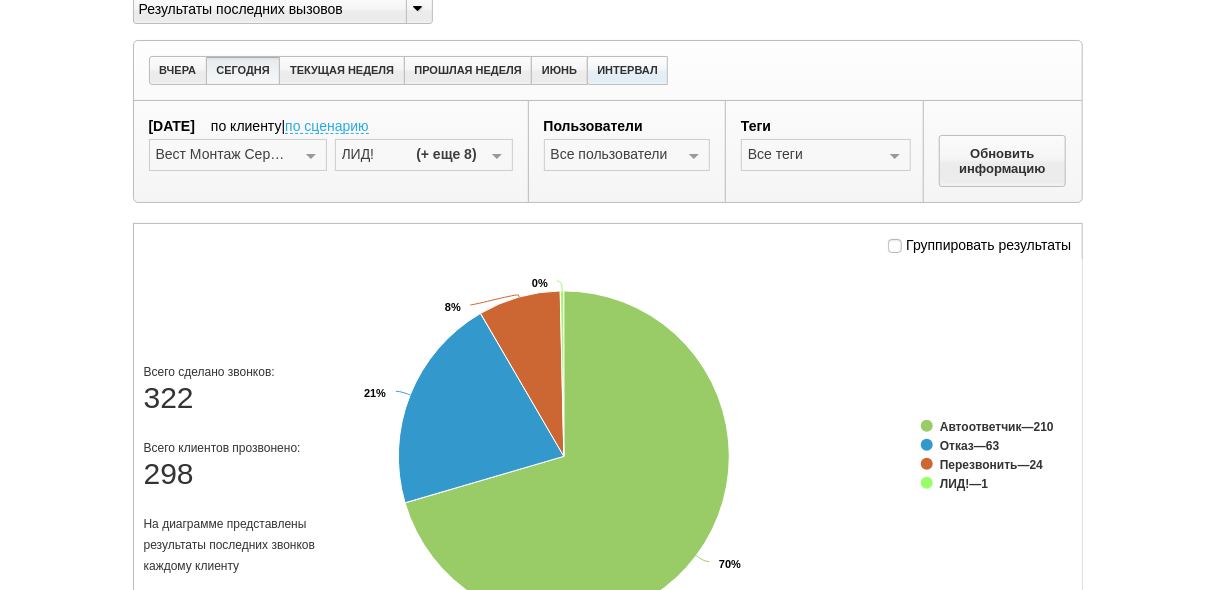 drag, startPoint x: 650, startPoint y: 52, endPoint x: 636, endPoint y: 72, distance: 24.41311 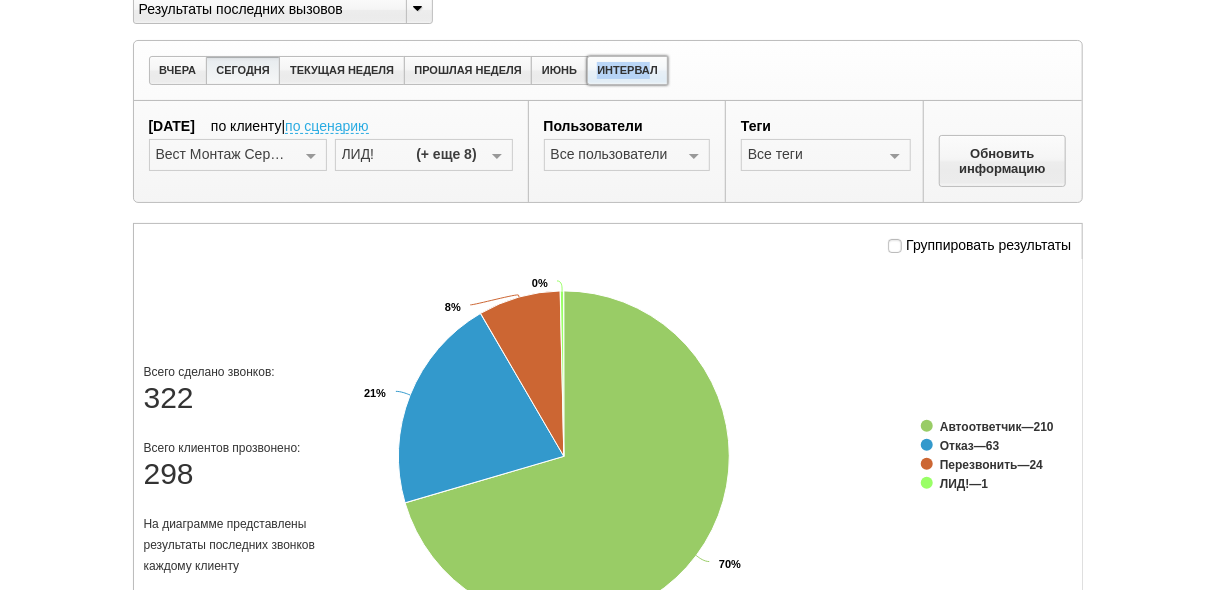 click on "ИНТЕРВАЛ" at bounding box center [628, 70] 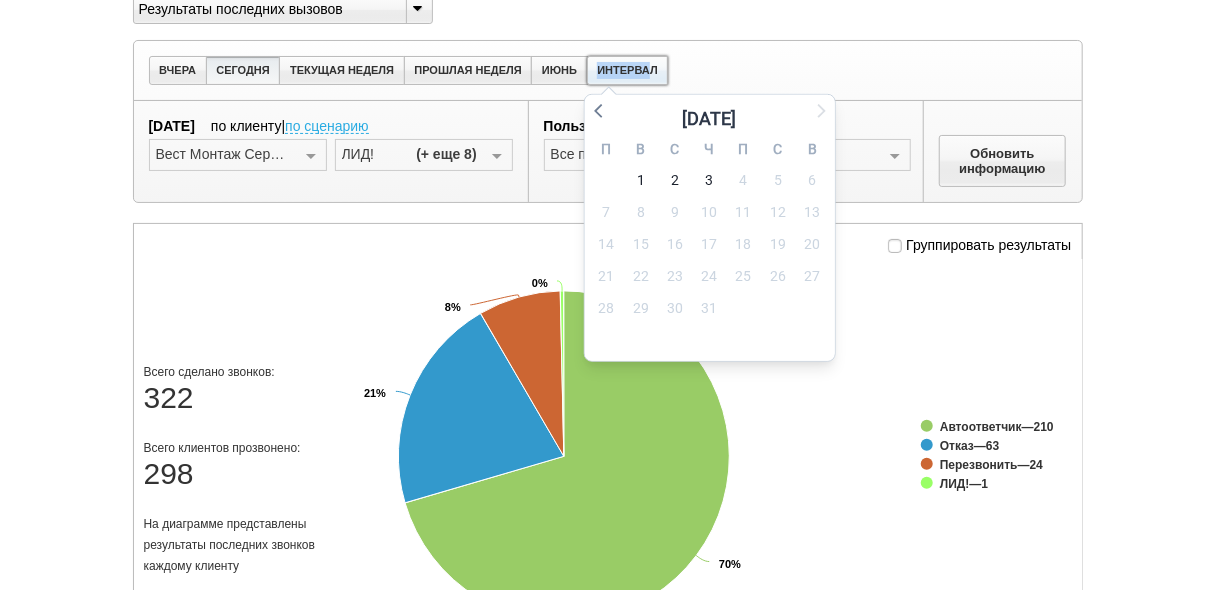 click on "ИНТЕРВАЛ" at bounding box center [628, 70] 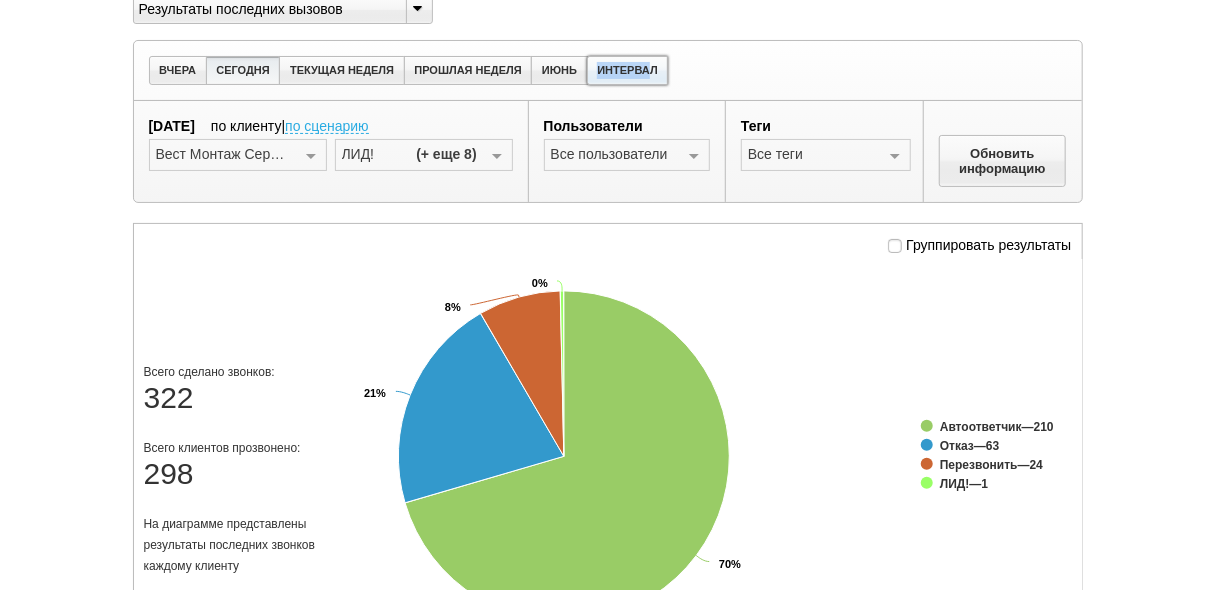 click on "ИНТЕРВАЛ" at bounding box center [628, 70] 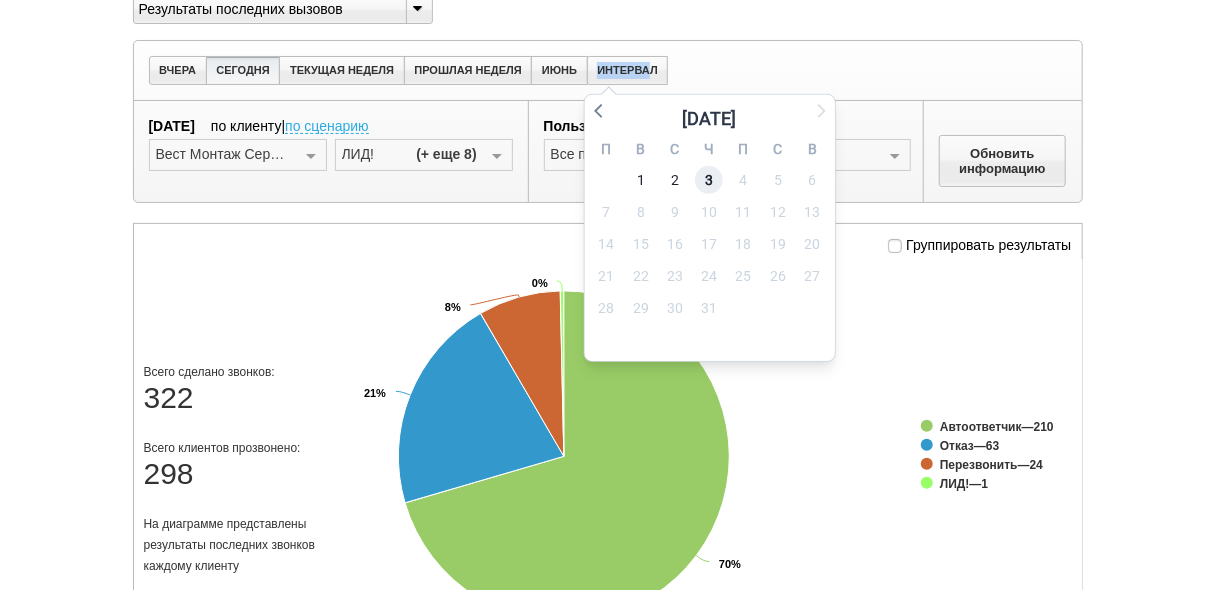 drag, startPoint x: 705, startPoint y: 178, endPoint x: 698, endPoint y: 170, distance: 10.630146 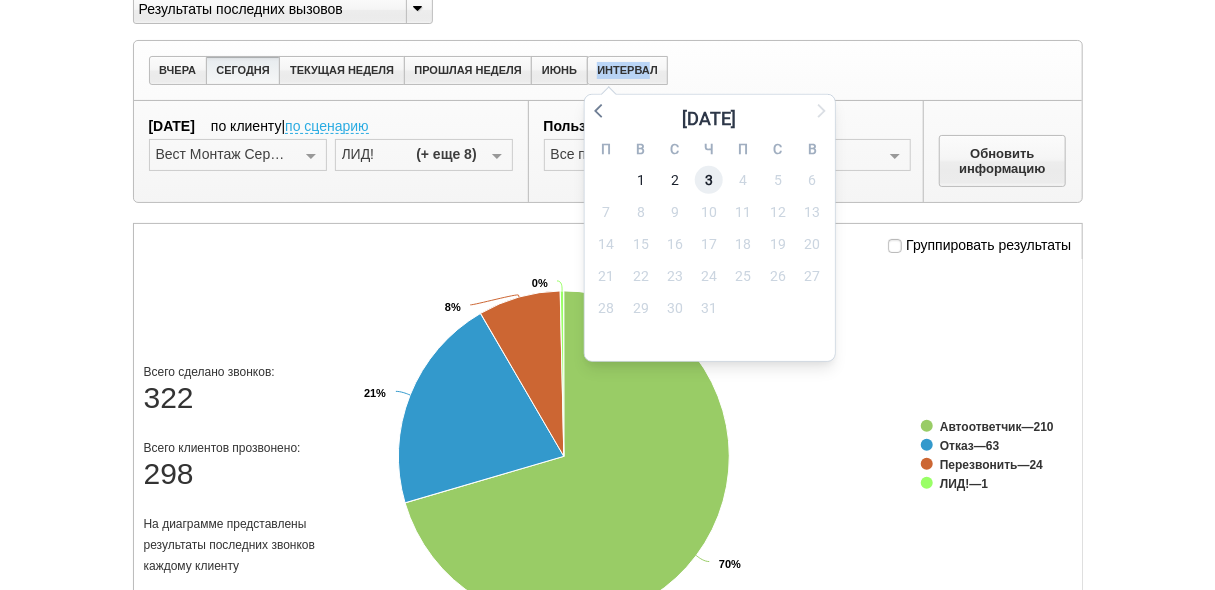 click on "3" at bounding box center (709, 180) 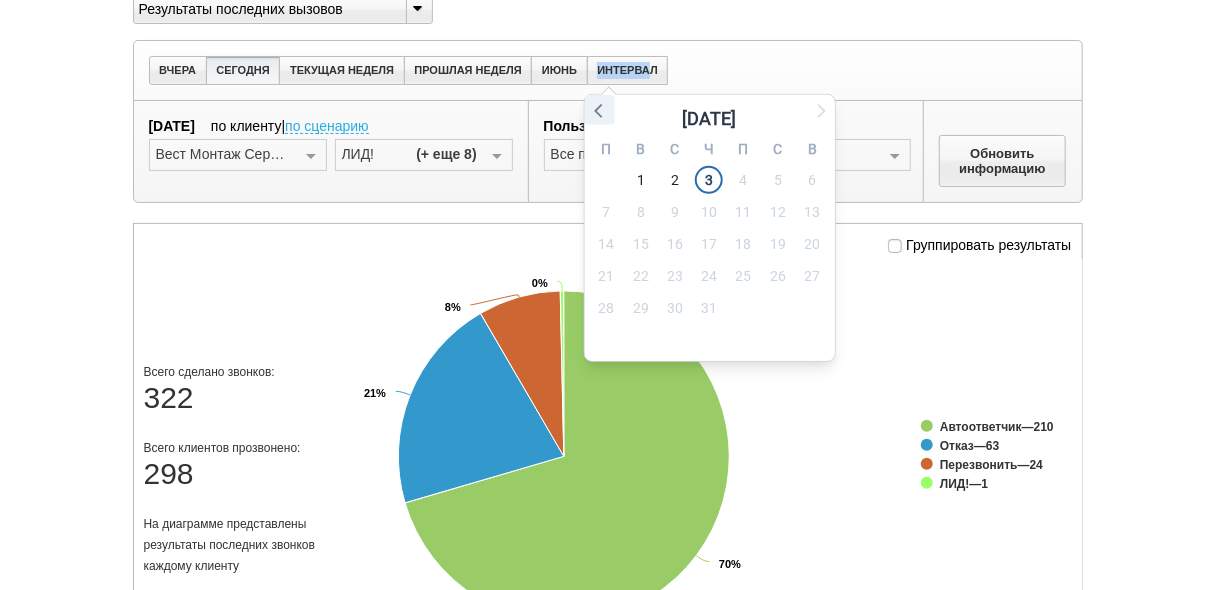 click 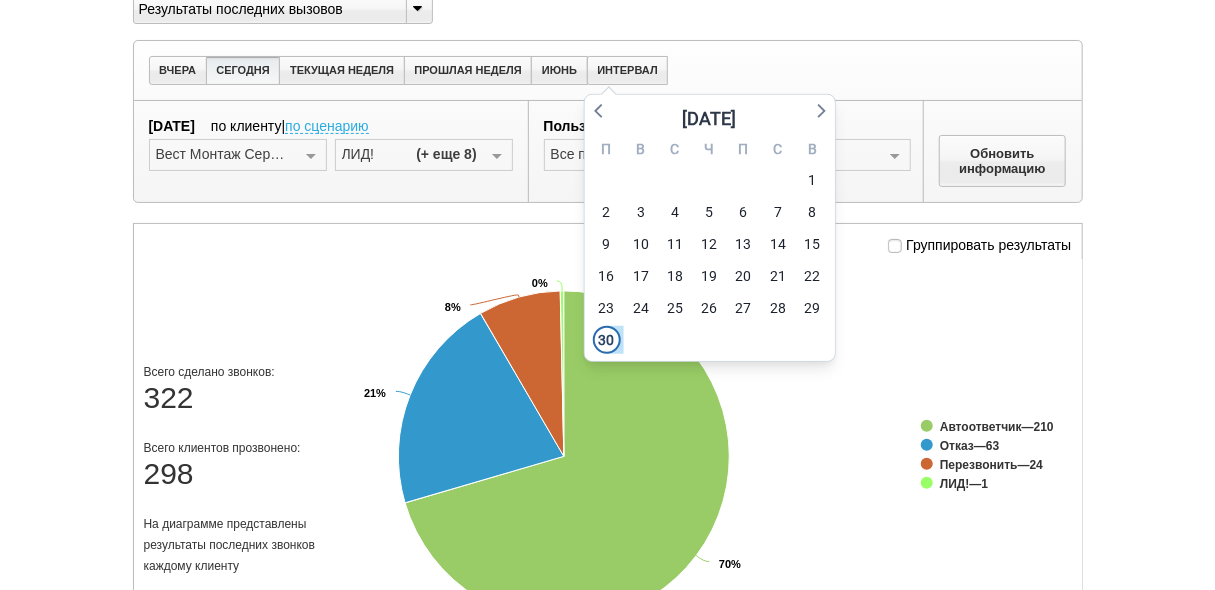 click on "П В С Ч П С В 26 27 28 29 30 31 1 2 3 4 5 6 7 8 9 10 11 12 13 14 15 16 17 18 19 20 21 22 23 24 25 26 27 28 29 30 1 2 3 4 5 6" at bounding box center [709, 247] 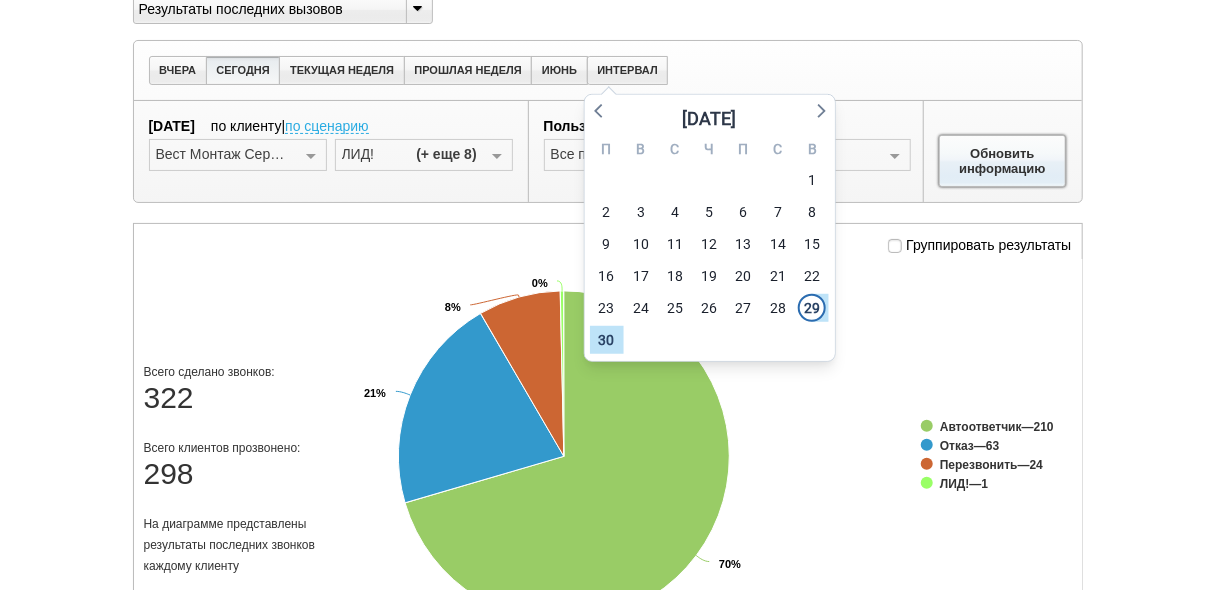click on "Обновить информацию" at bounding box center (1003, 161) 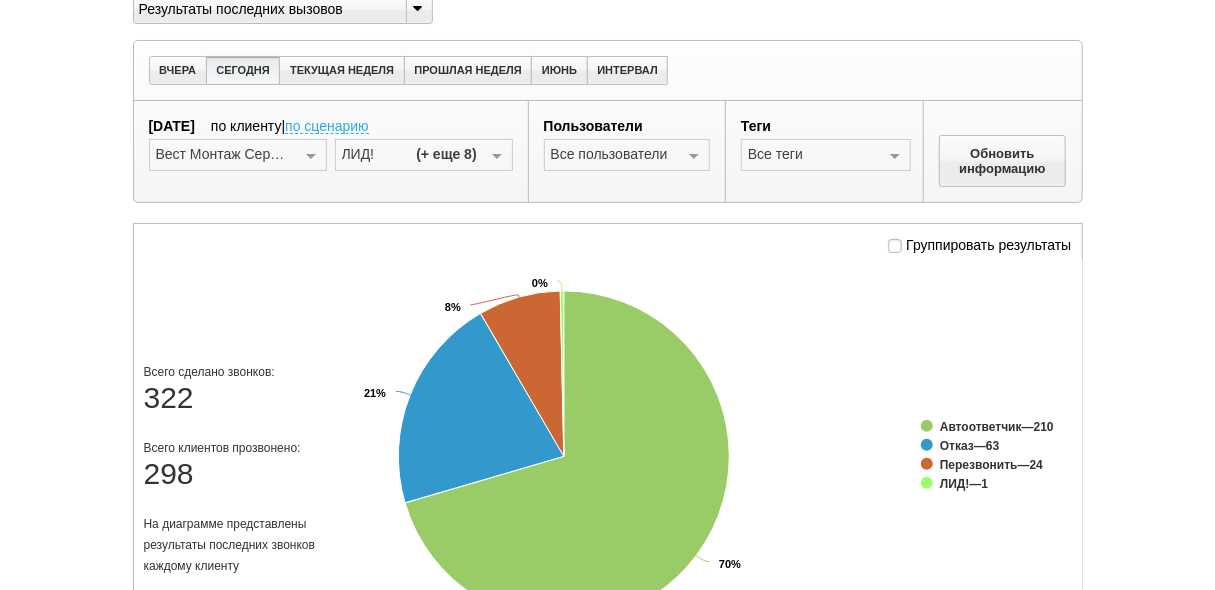 scroll, scrollTop: 0, scrollLeft: 0, axis: both 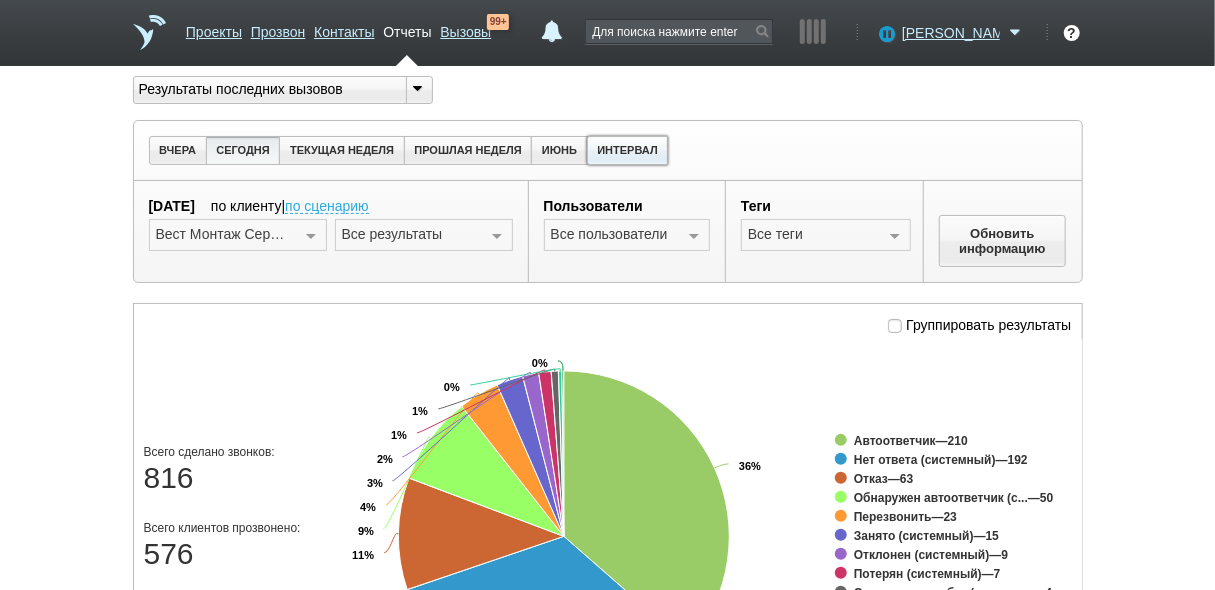 click on "ИНТЕРВАЛ" at bounding box center [628, 150] 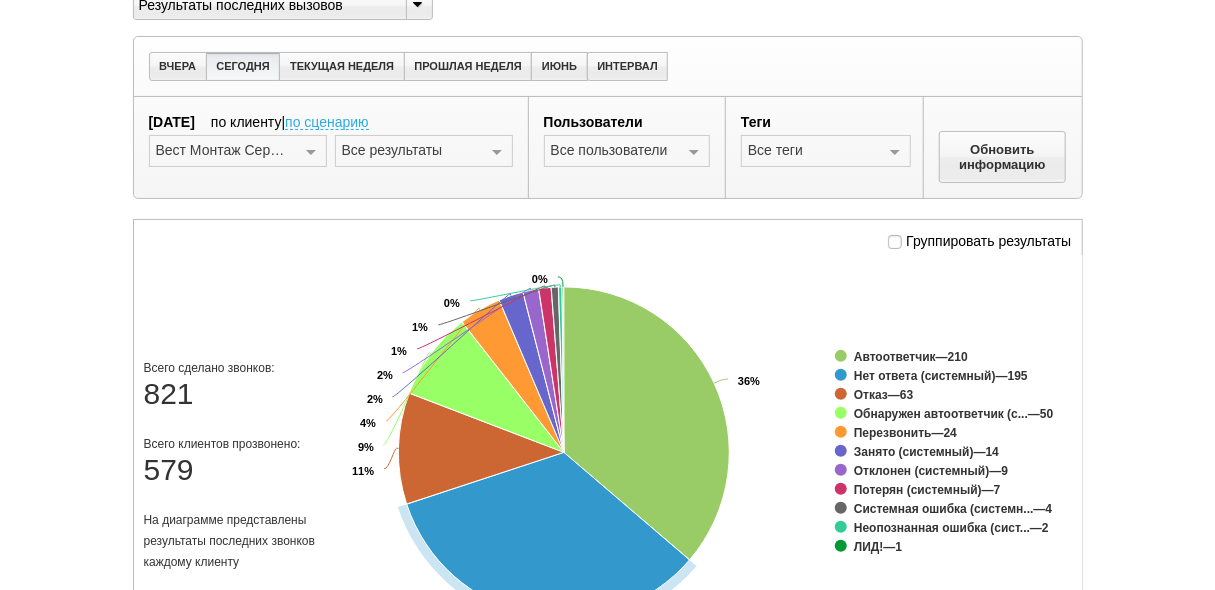 scroll, scrollTop: 80, scrollLeft: 0, axis: vertical 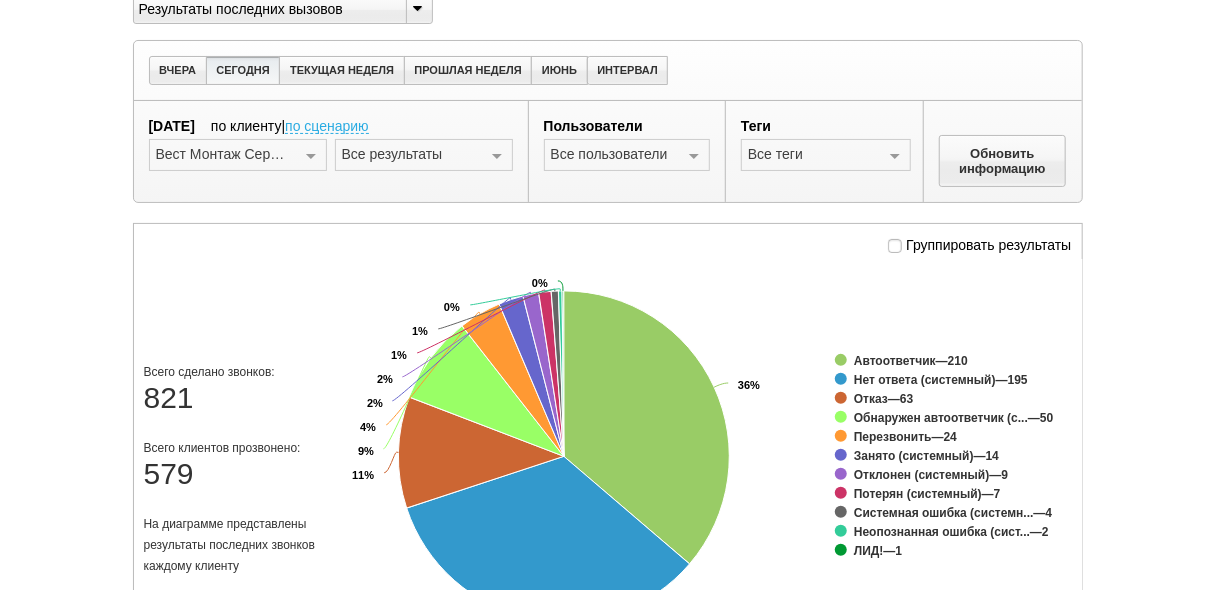 click at bounding box center (497, 156) 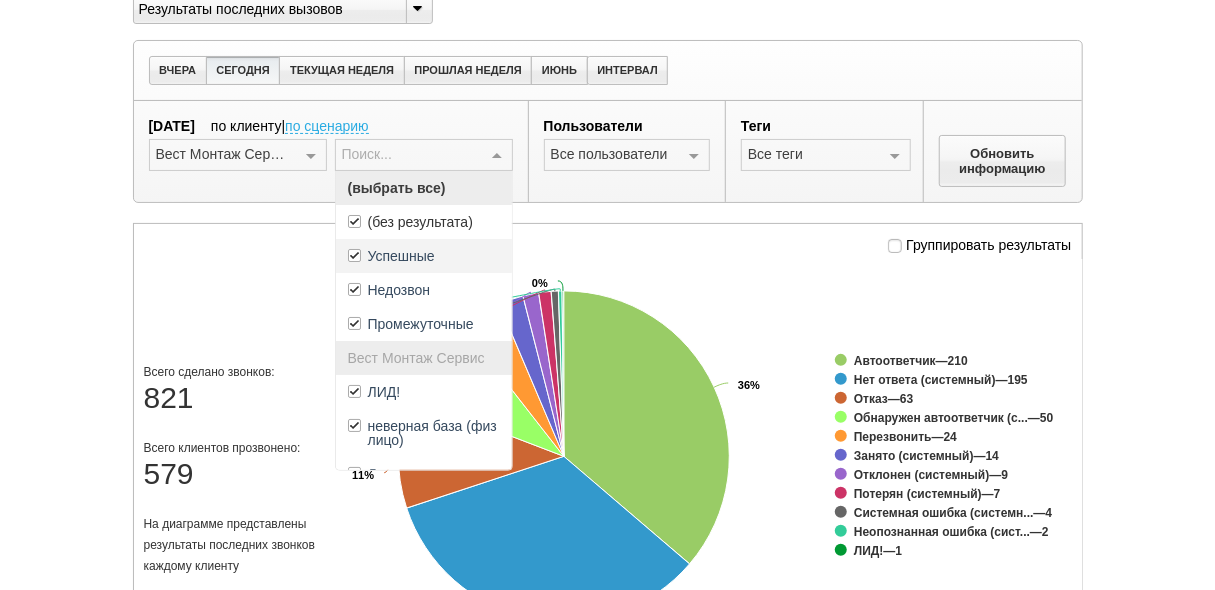 drag, startPoint x: 464, startPoint y: 214, endPoint x: 464, endPoint y: 245, distance: 31 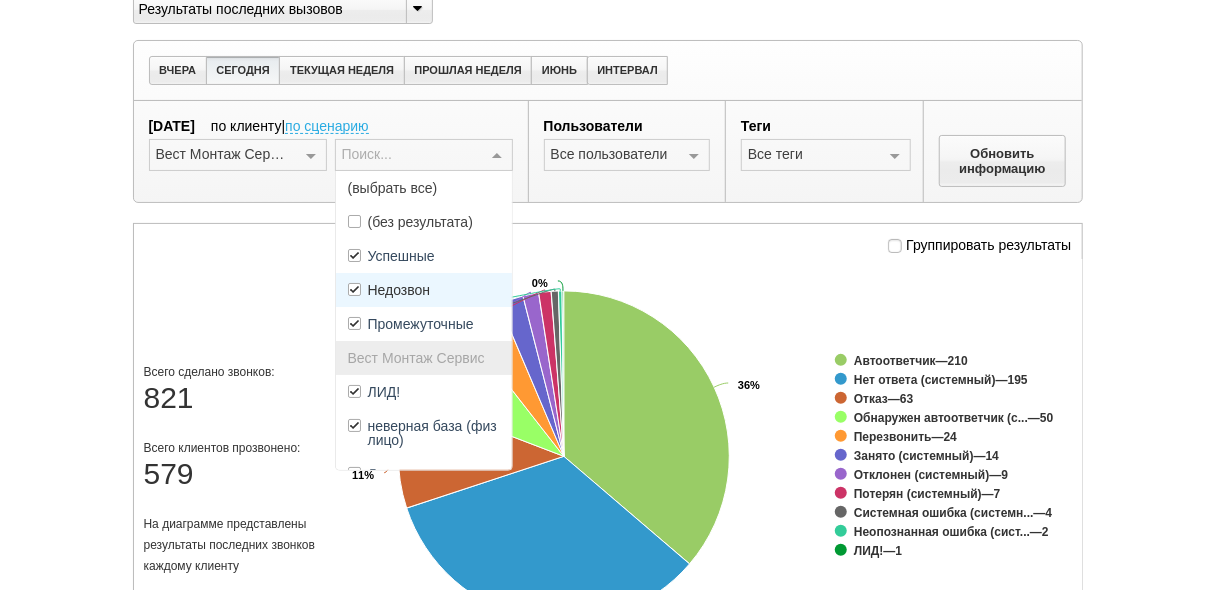 click on "Недозвон" at bounding box center (424, 290) 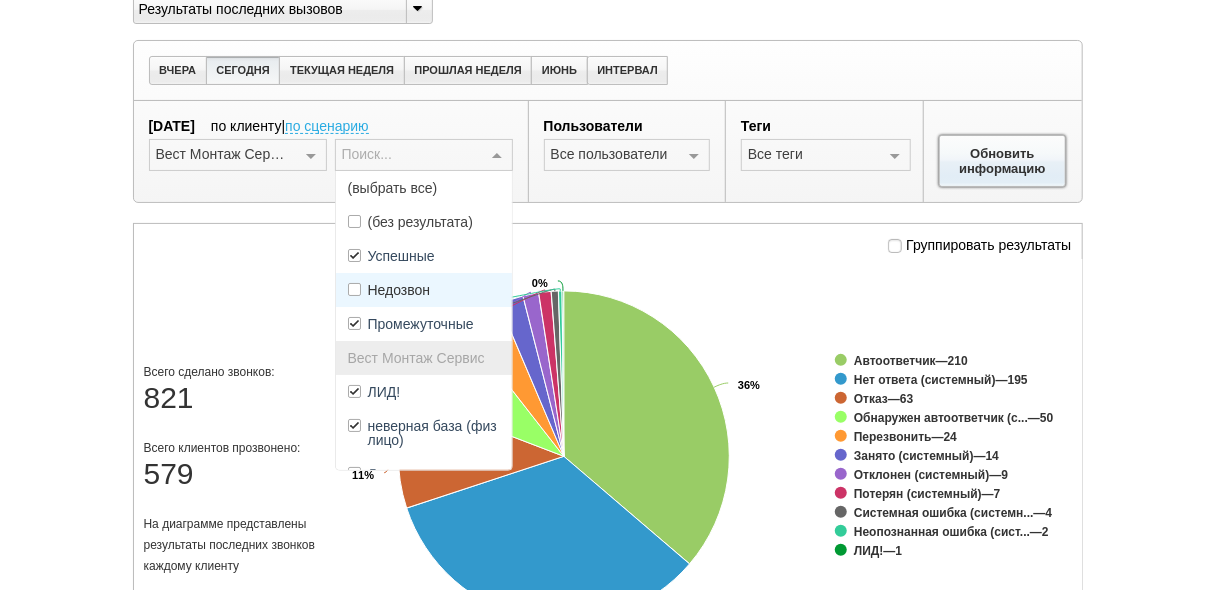 click on "Обновить информацию" at bounding box center (1003, 161) 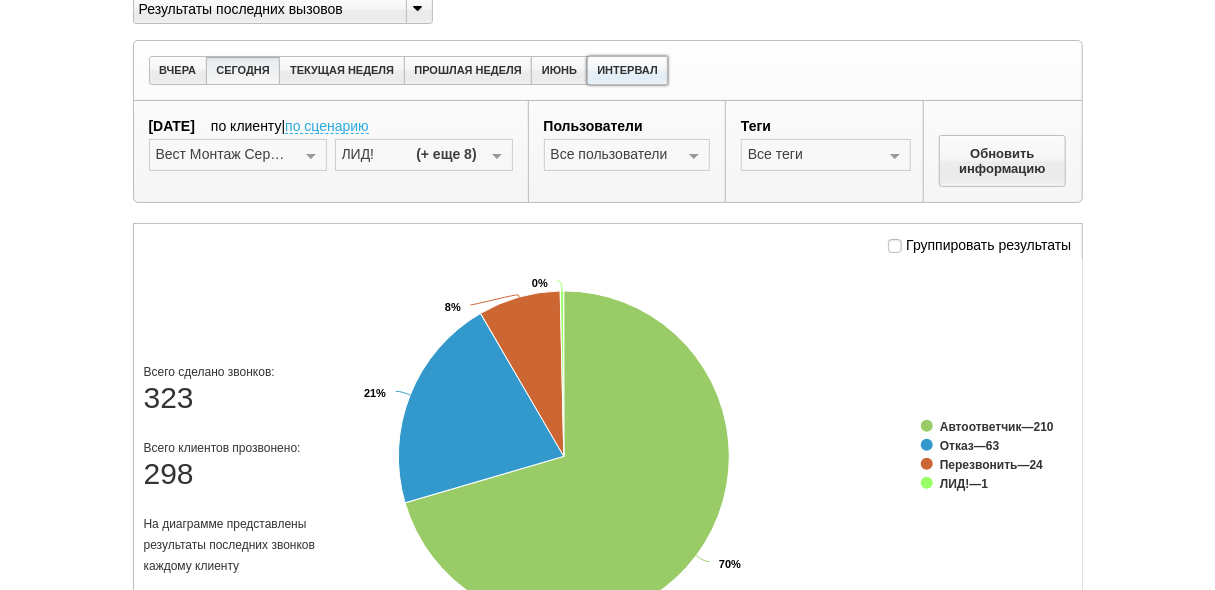 click on "ИНТЕРВАЛ" at bounding box center [628, 70] 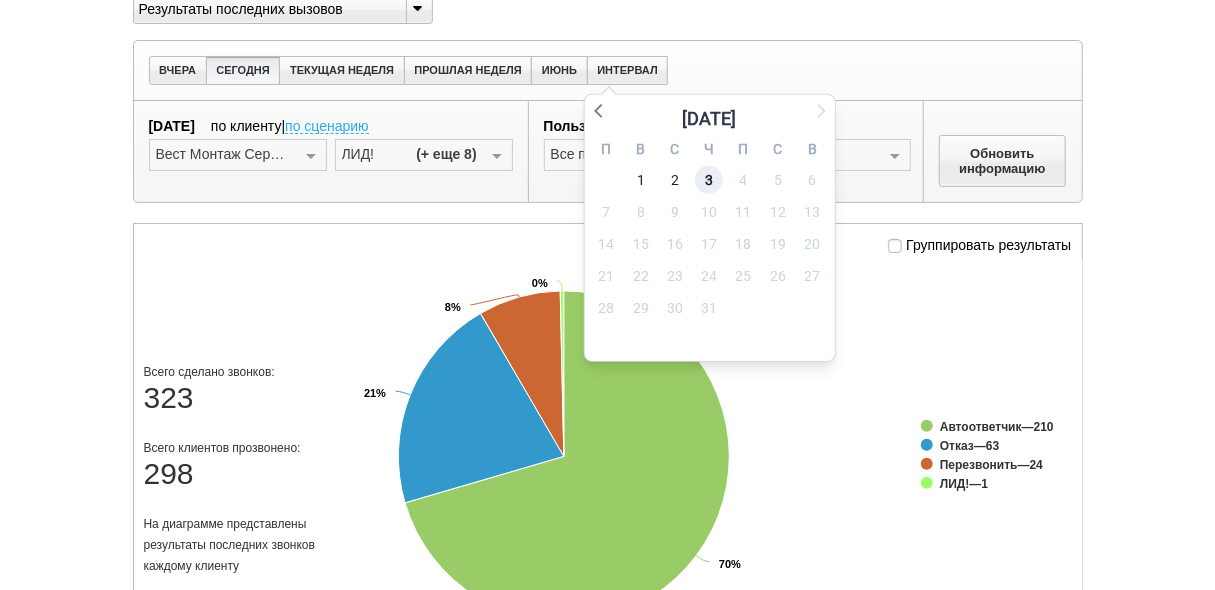 click on "3" at bounding box center (709, 180) 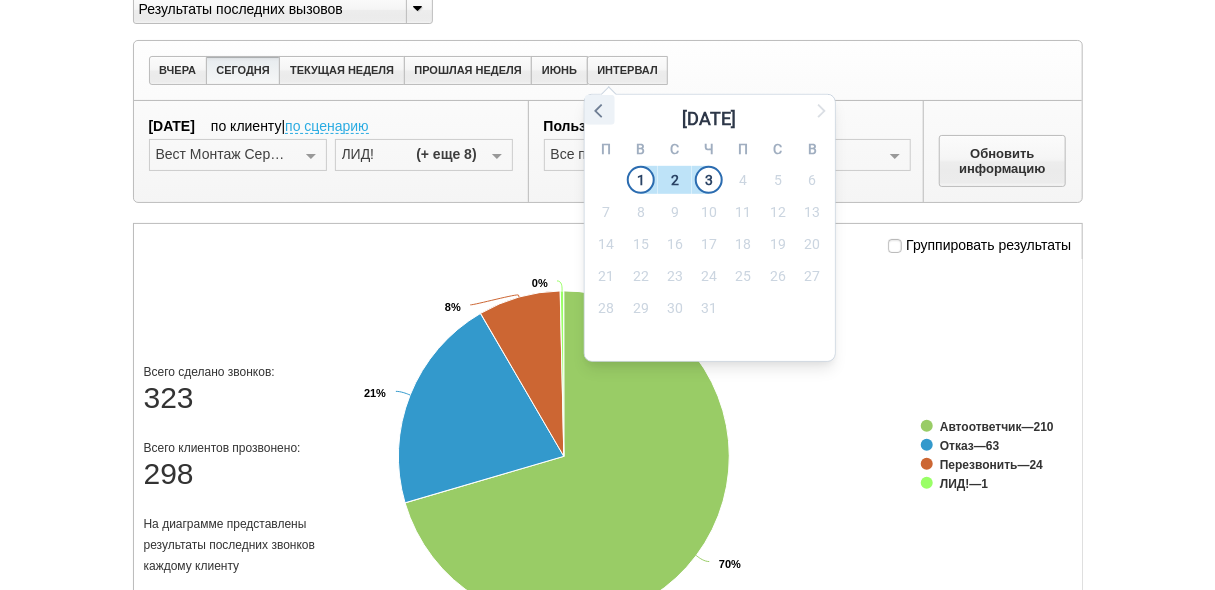 click 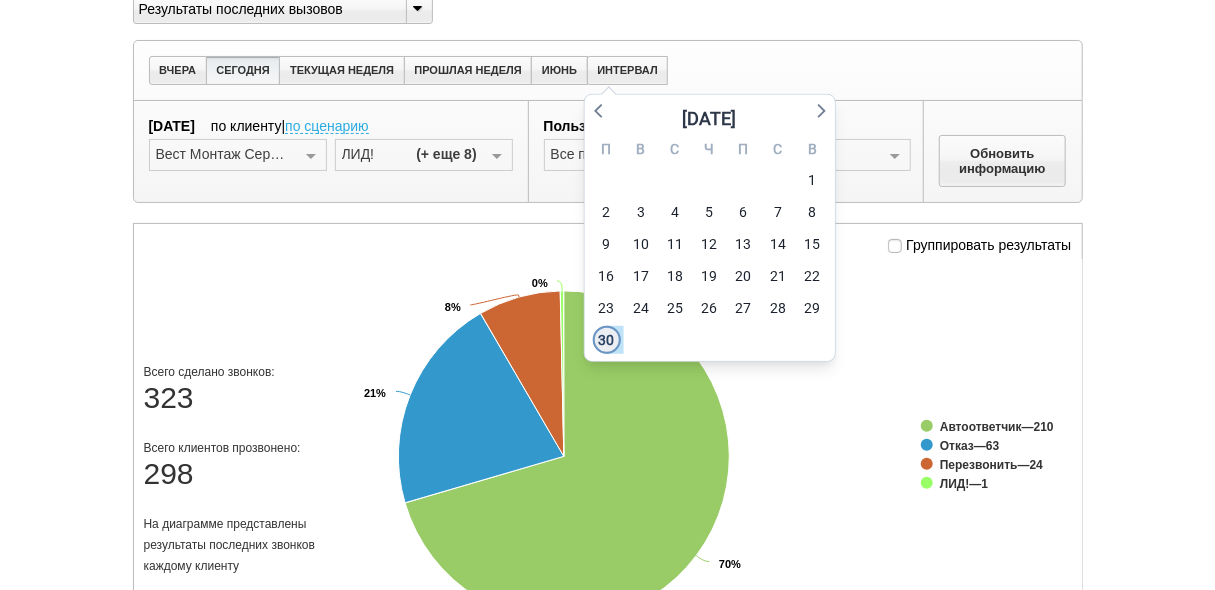 click on "30" at bounding box center (607, 340) 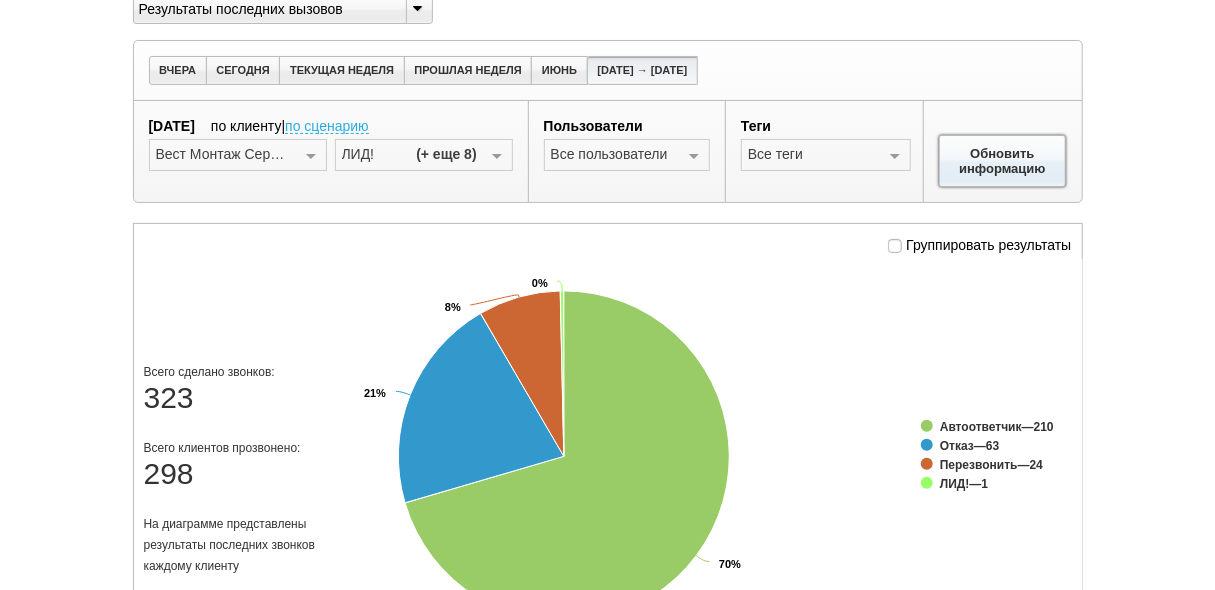 click on "Обновить информацию" at bounding box center [1003, 161] 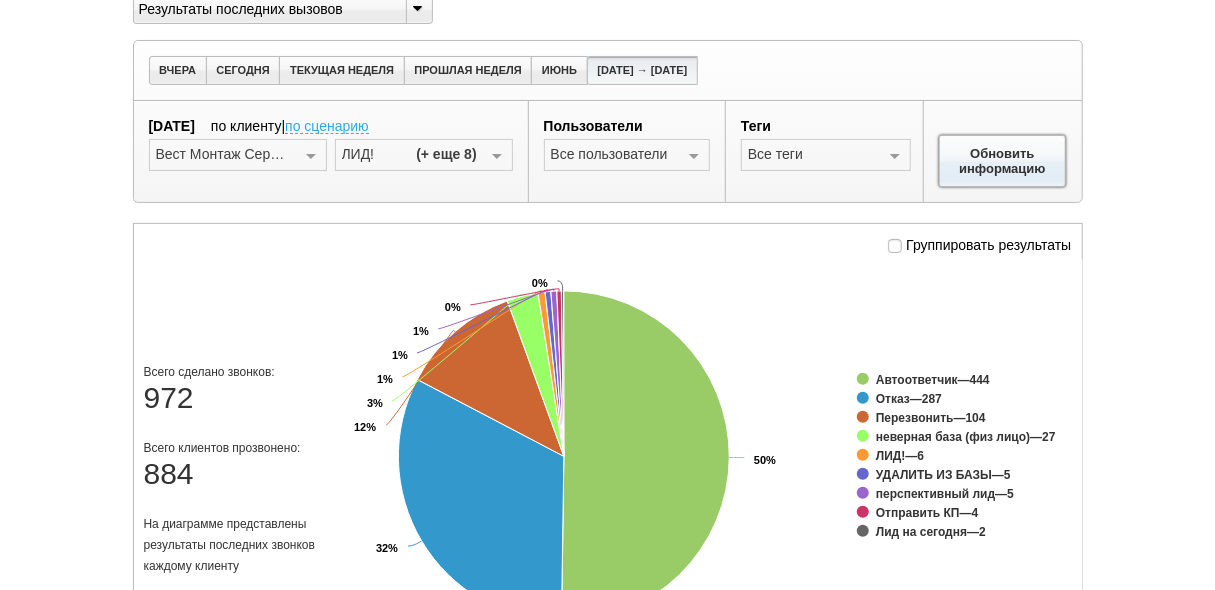 click on "Обновить информацию" at bounding box center (1003, 161) 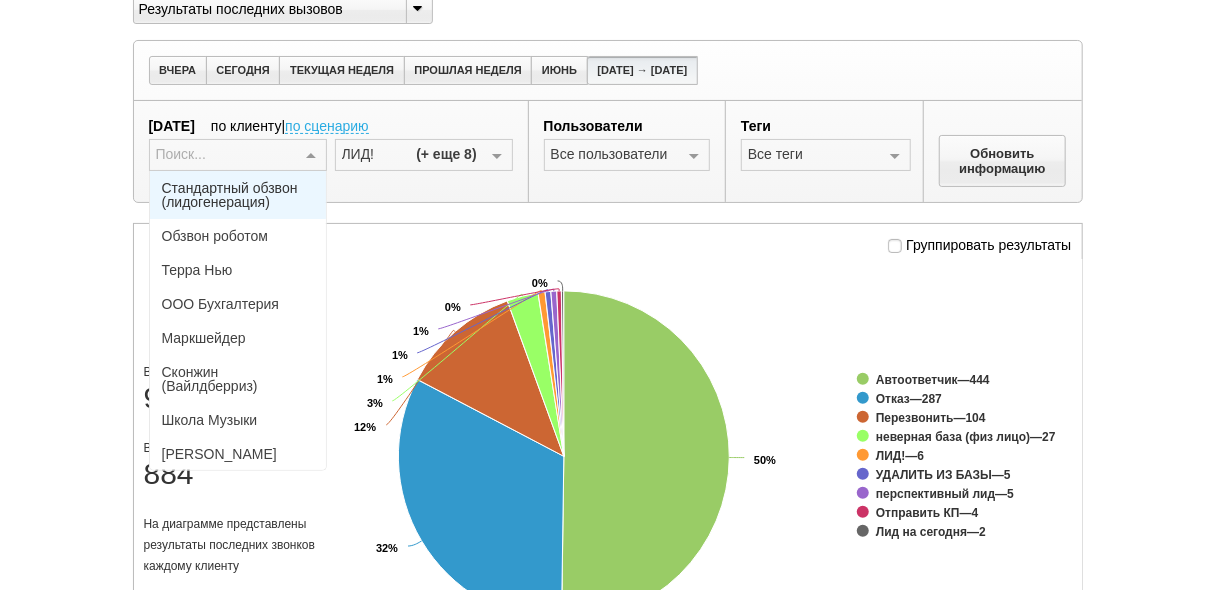 click 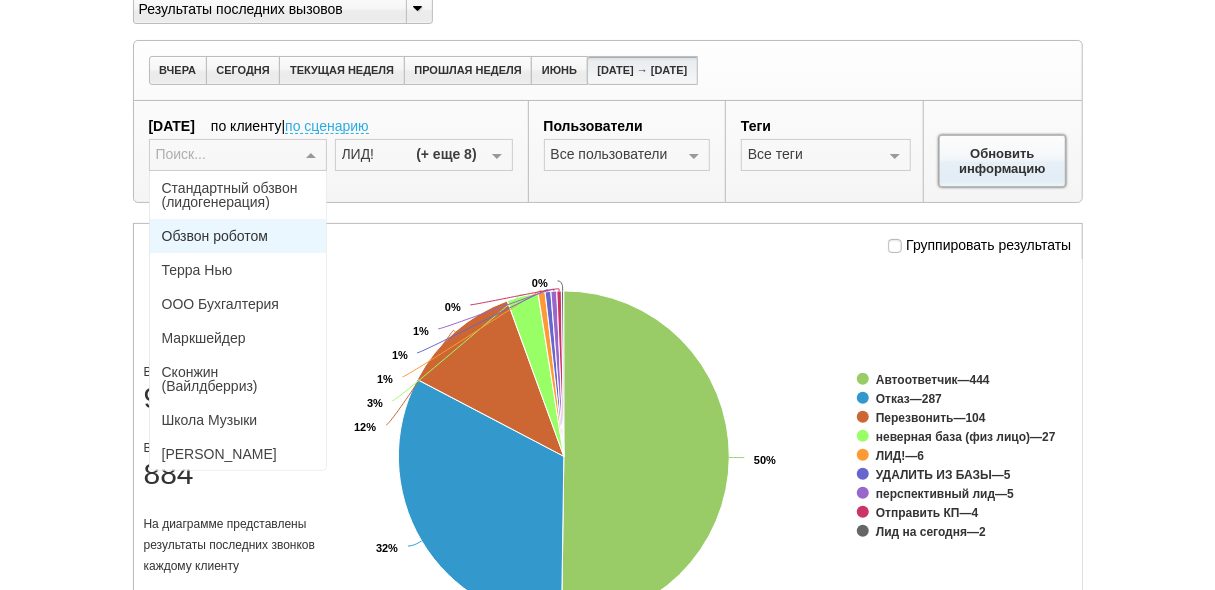 click on "Обновить информацию" at bounding box center (1003, 161) 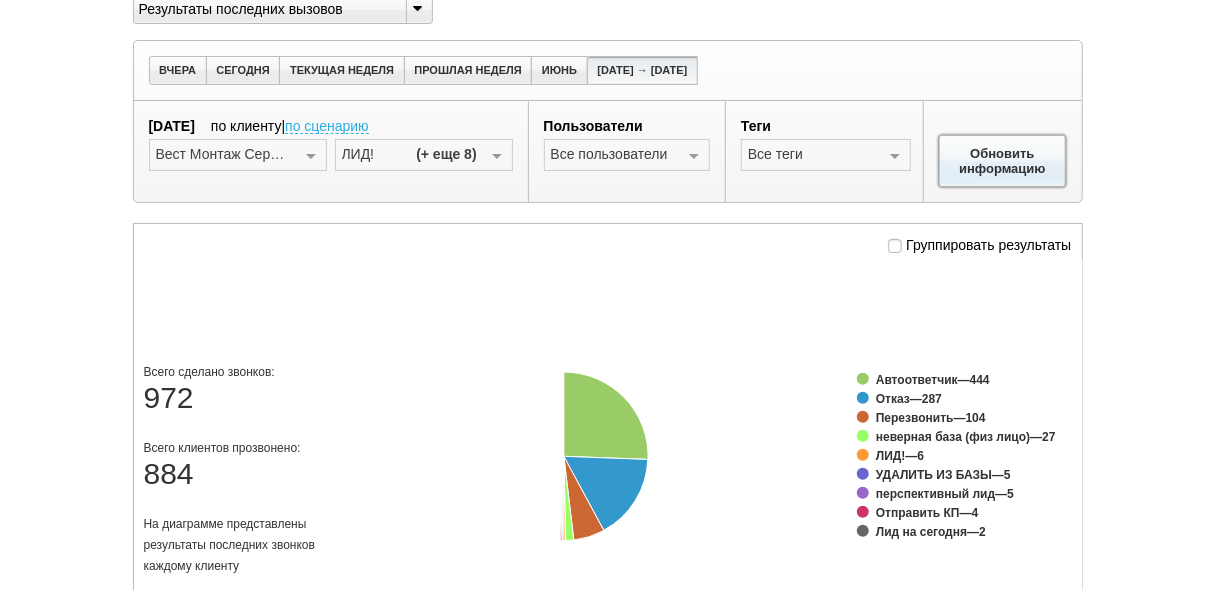 click on "Обновить информацию" at bounding box center [1003, 161] 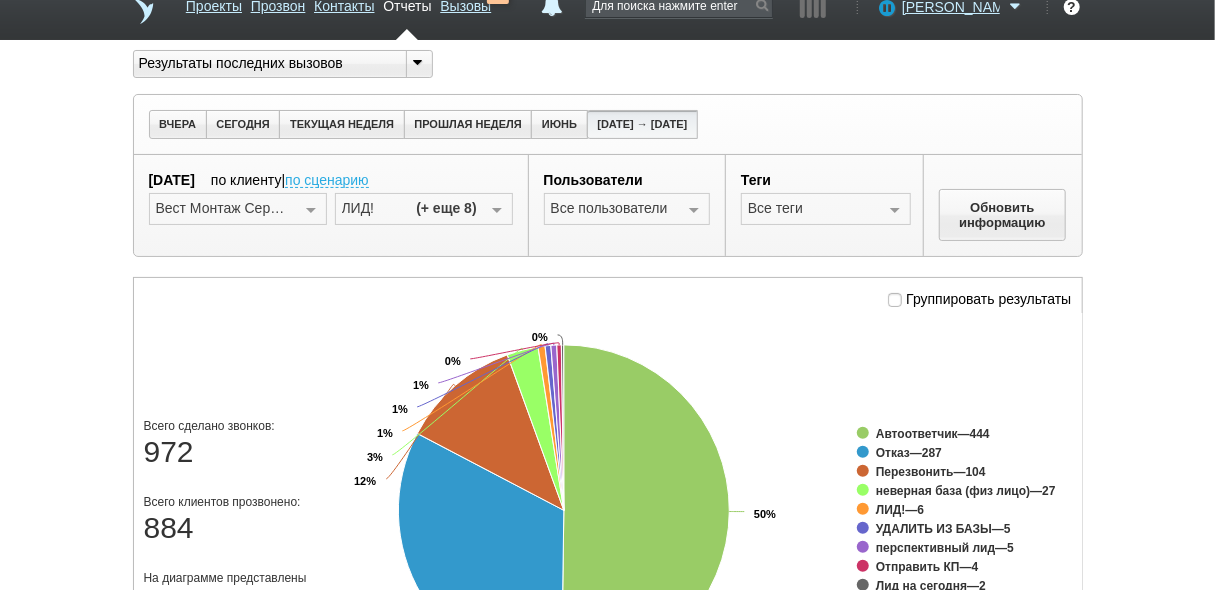 scroll, scrollTop: 0, scrollLeft: 0, axis: both 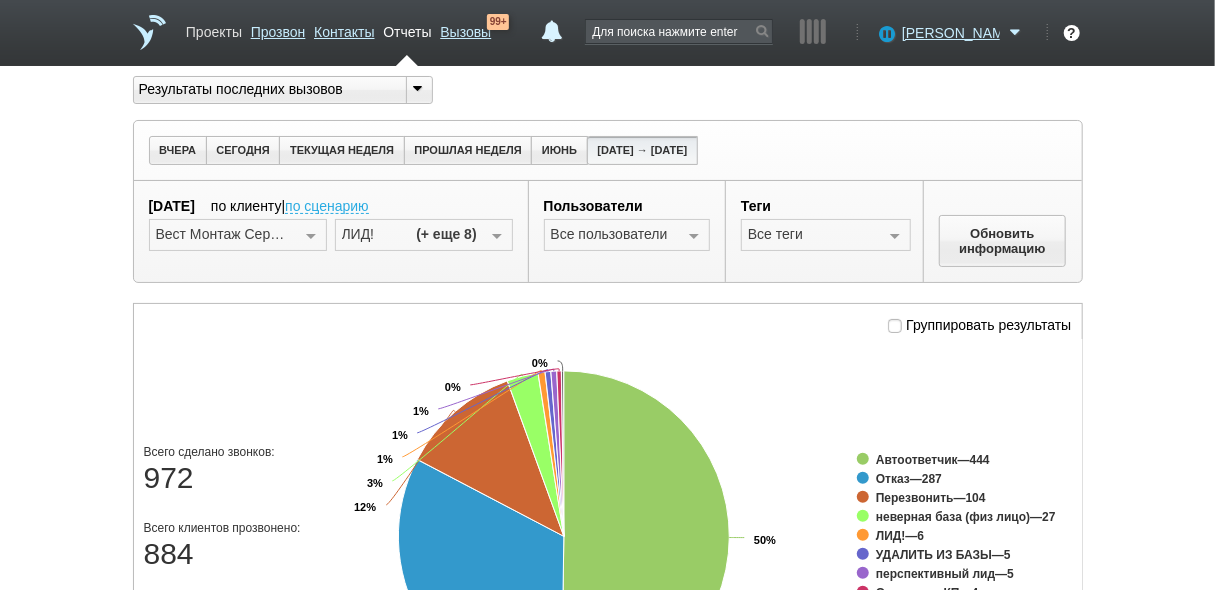 click on "Проекты" at bounding box center [214, 28] 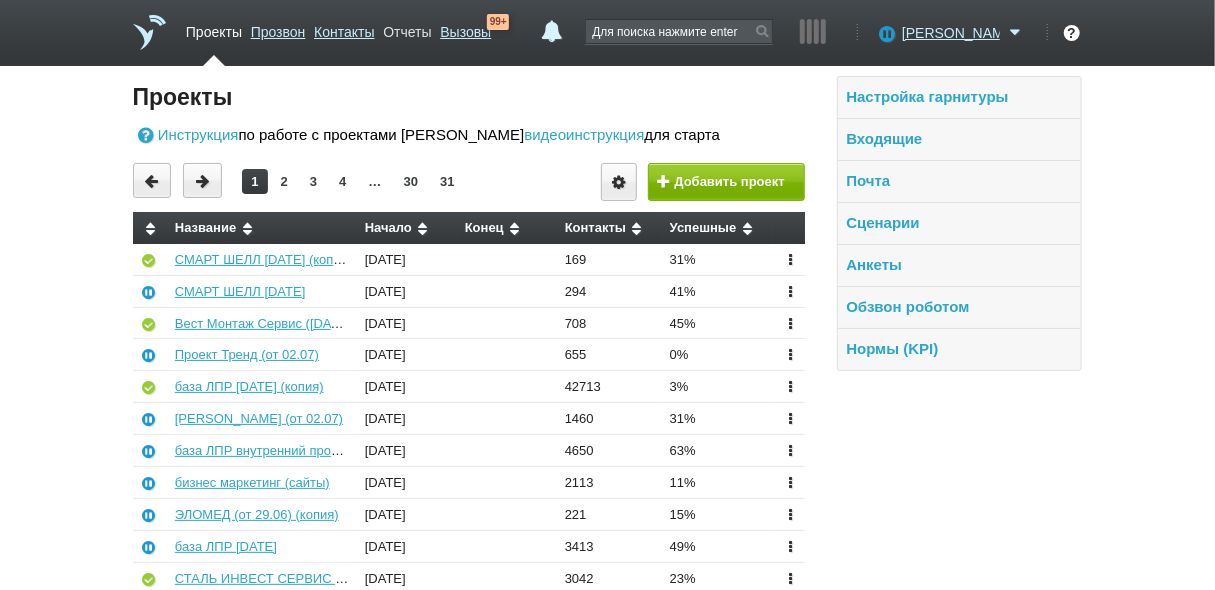 click on "Отчеты" at bounding box center (407, 28) 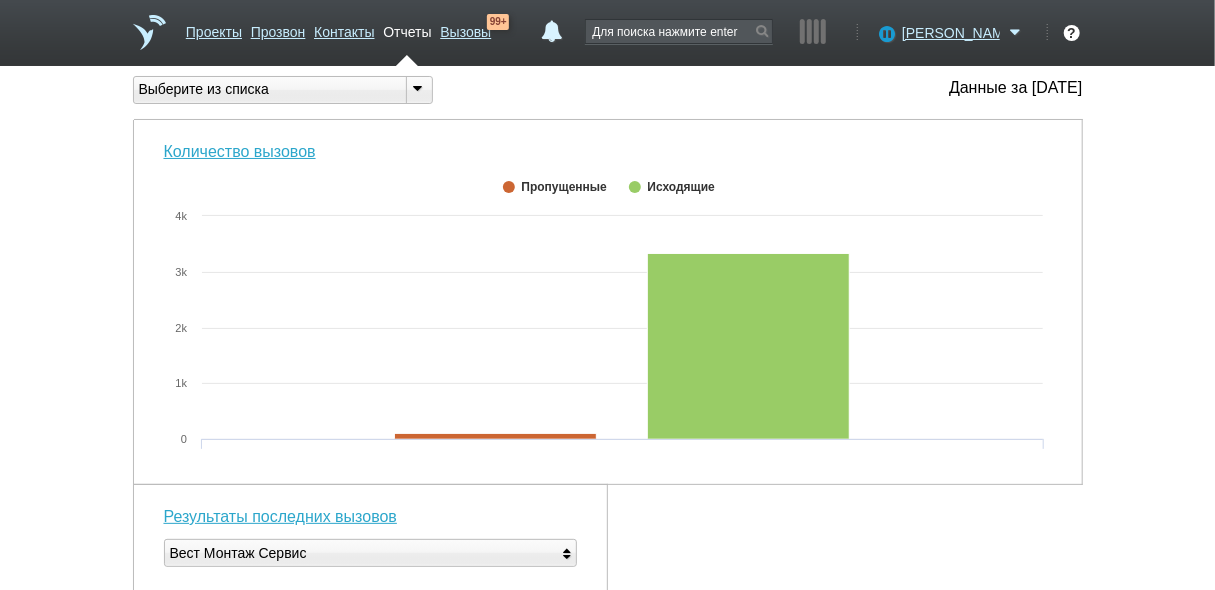 click at bounding box center (419, 90) 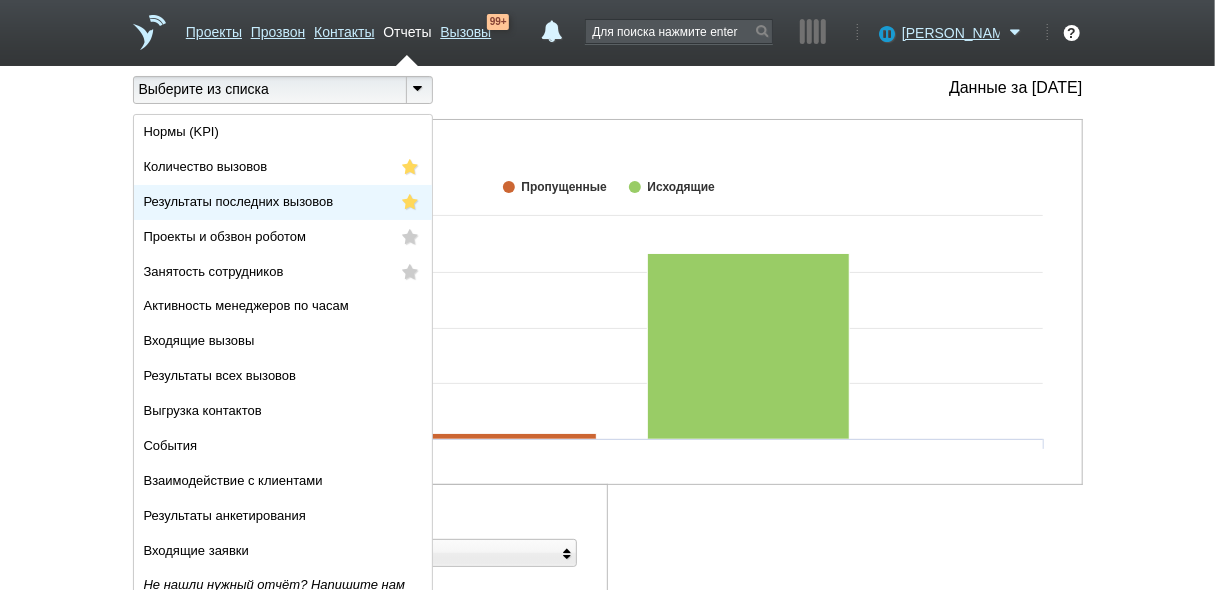 click on "Результаты последних вызовов" at bounding box center (283, 202) 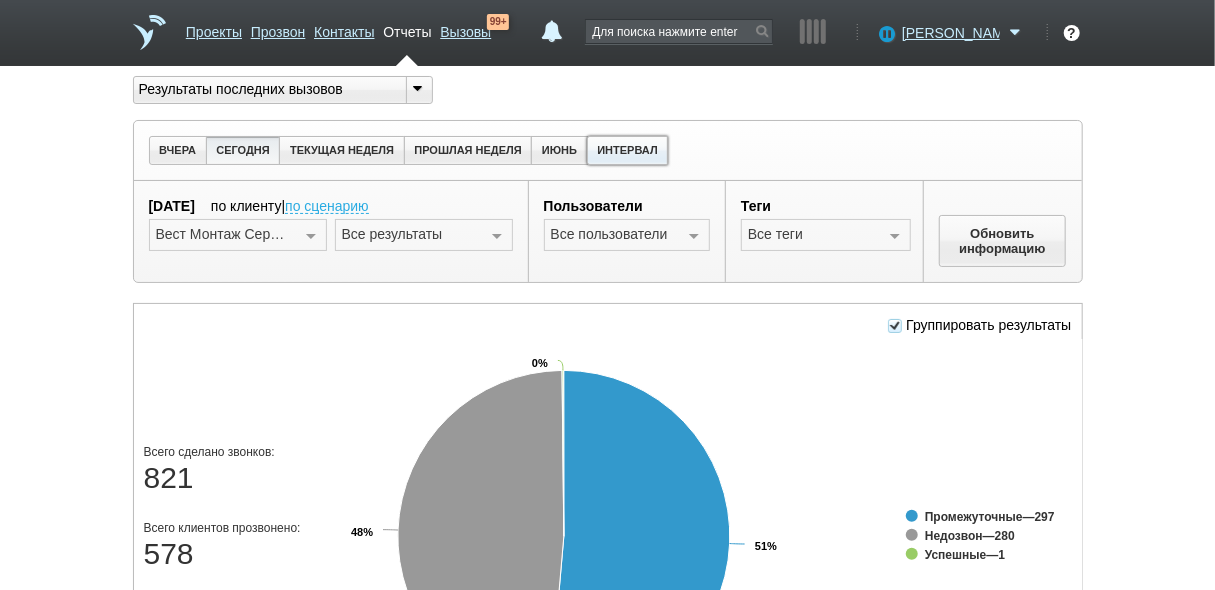 click on "ИНТЕРВАЛ" at bounding box center [628, 150] 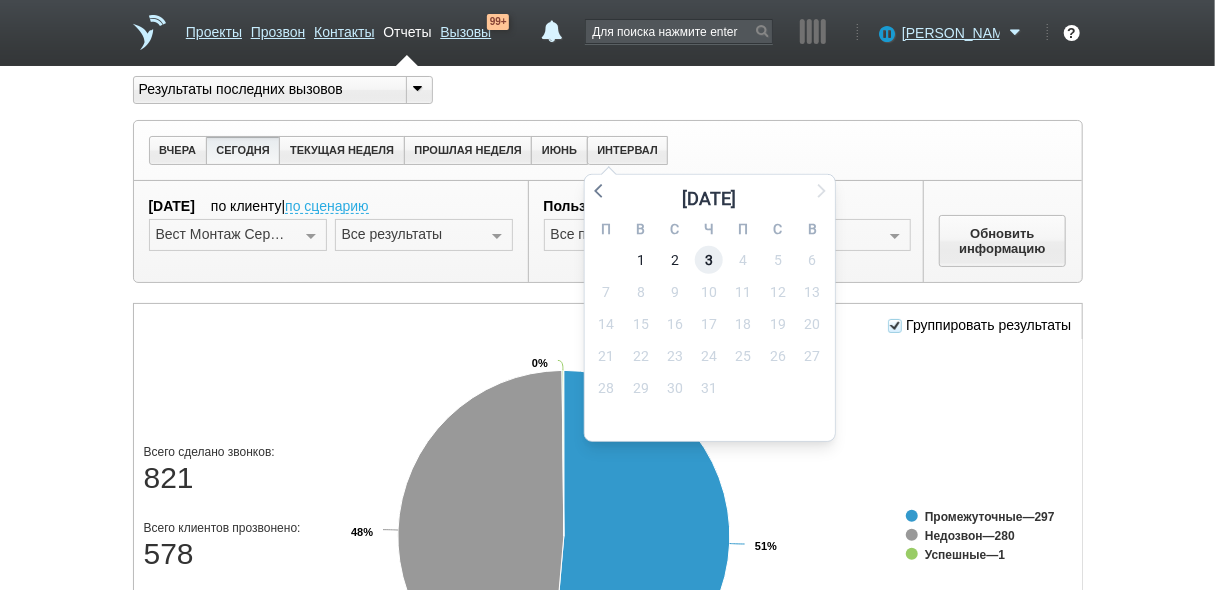 click on "3" at bounding box center [709, 260] 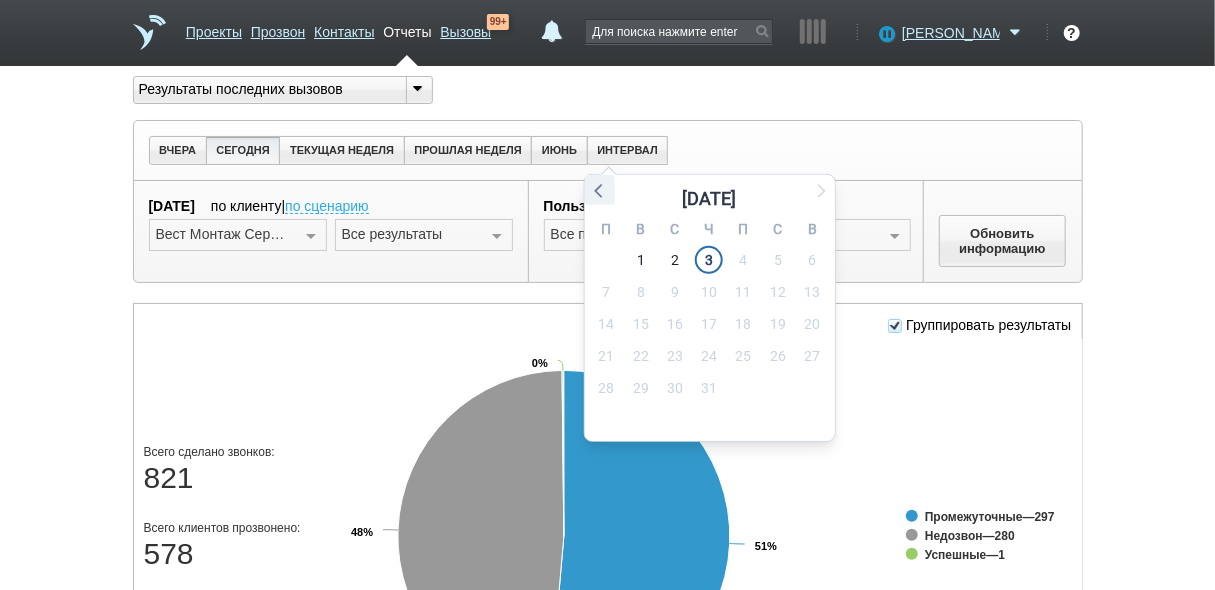 click 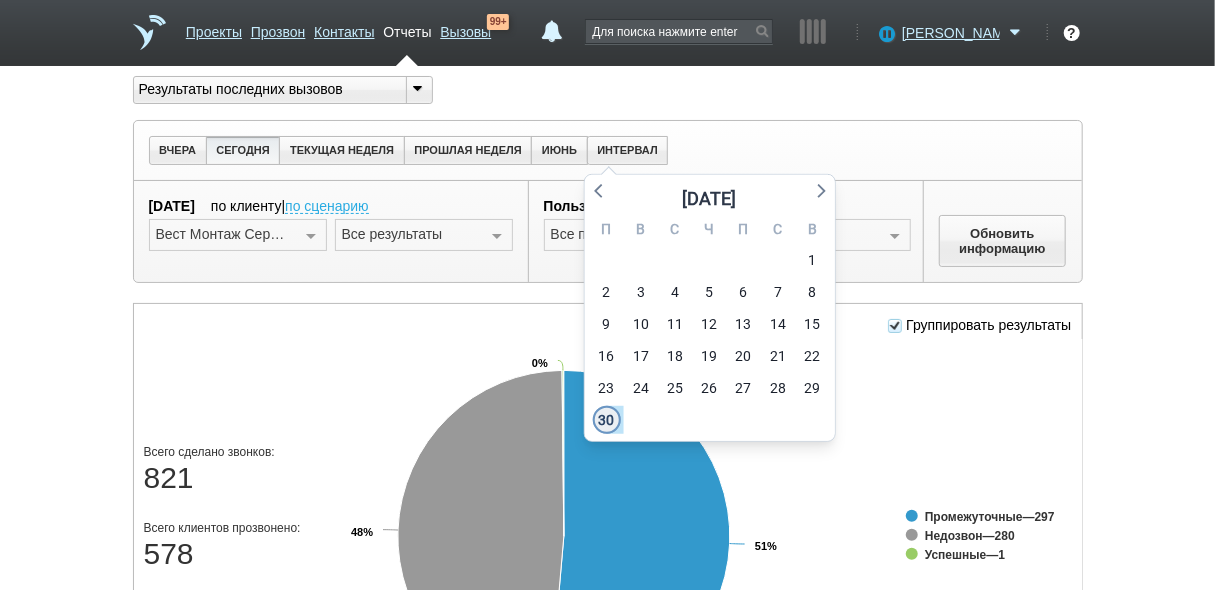 click on "30" at bounding box center (607, 420) 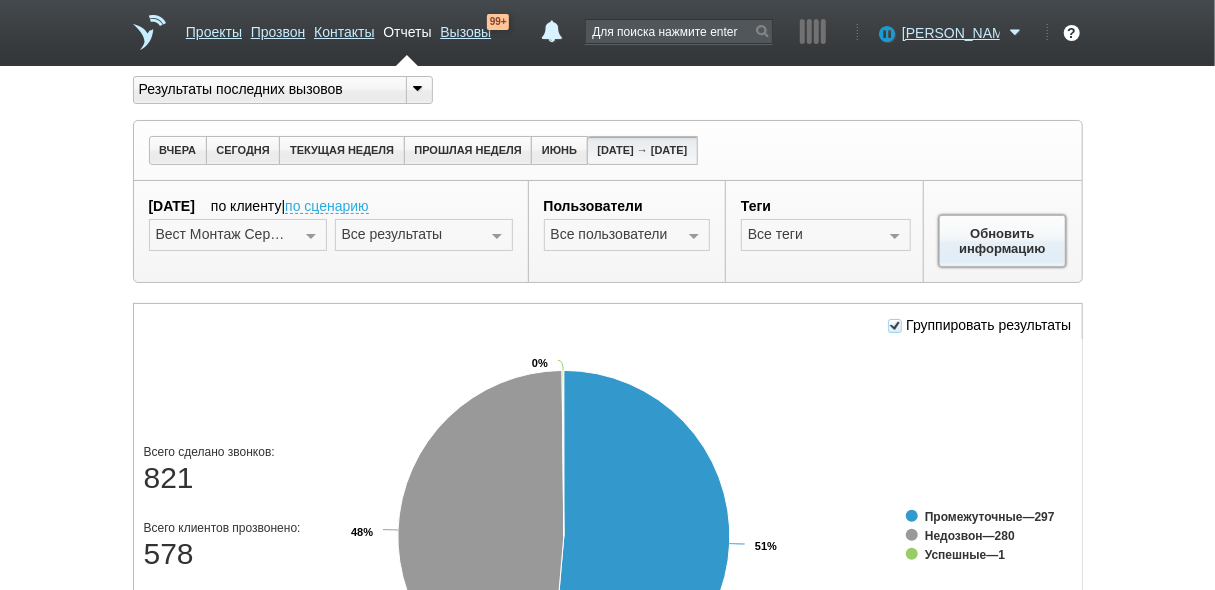 click on "Обновить информацию" at bounding box center [1003, 241] 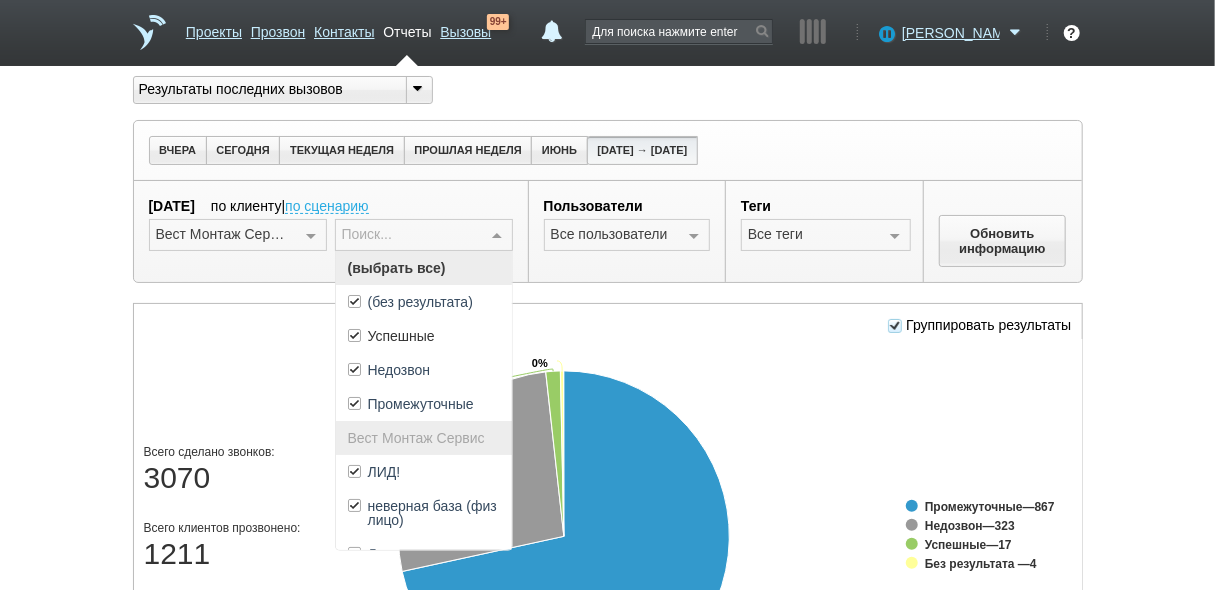 click at bounding box center (497, 236) 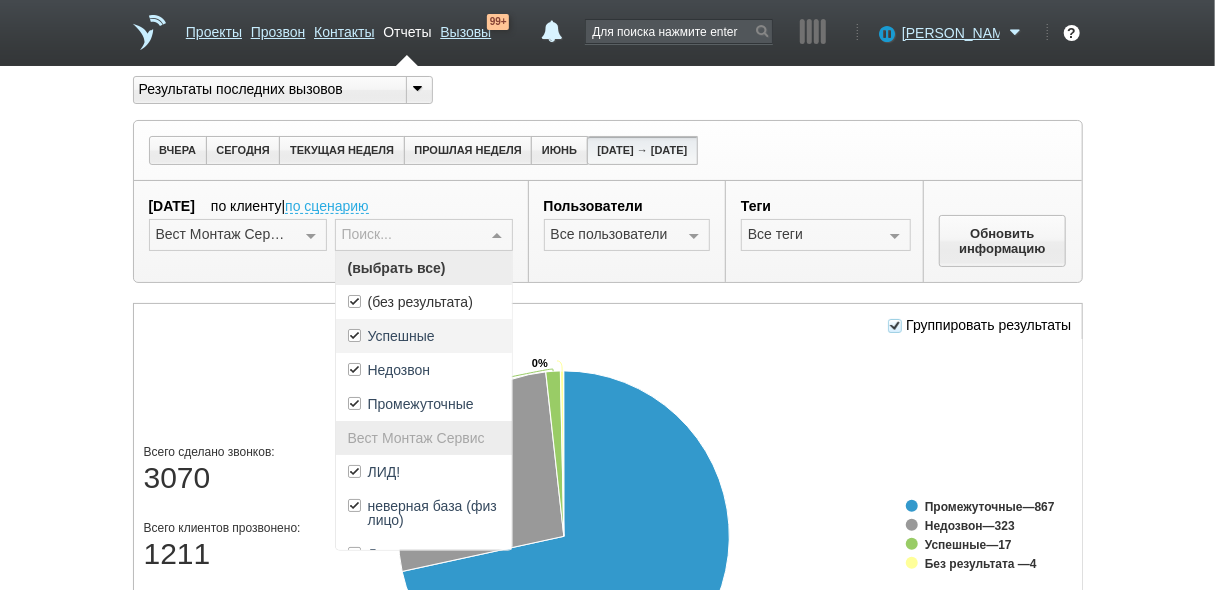 drag, startPoint x: 490, startPoint y: 300, endPoint x: 478, endPoint y: 324, distance: 26.832815 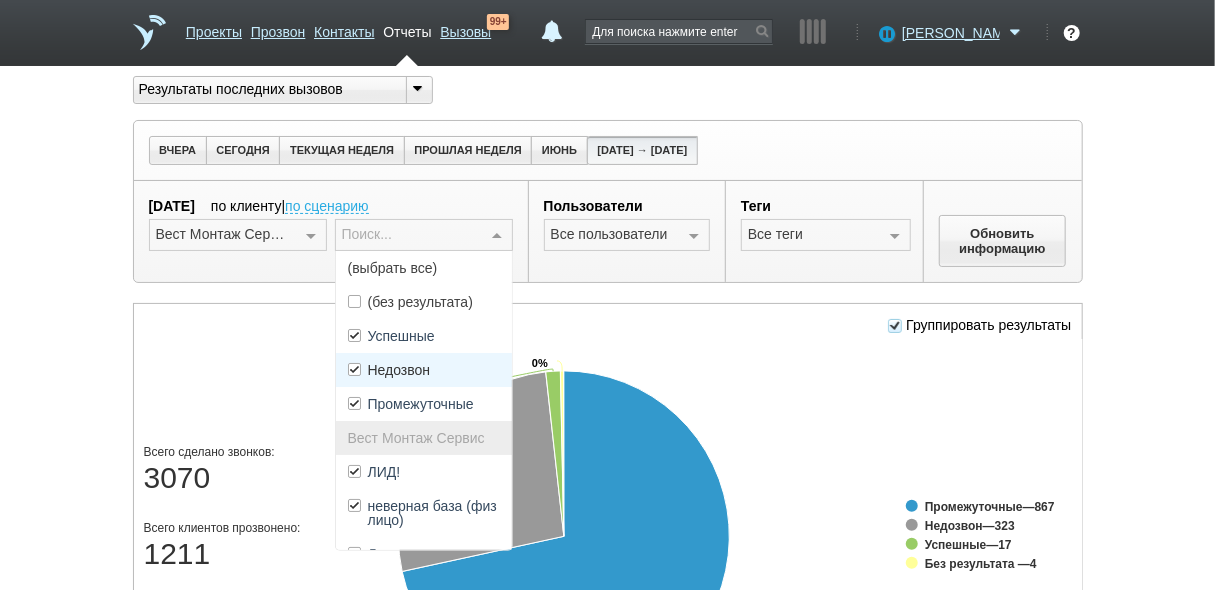 click on "Недозвон" at bounding box center [399, 370] 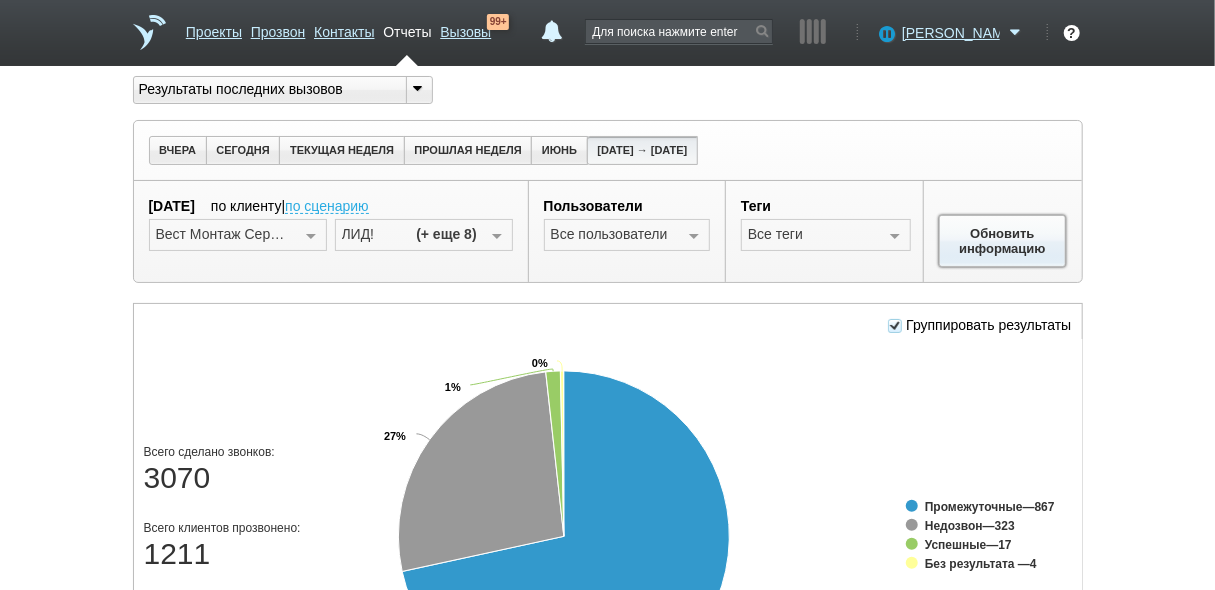 click on "Обновить информацию" at bounding box center [1003, 241] 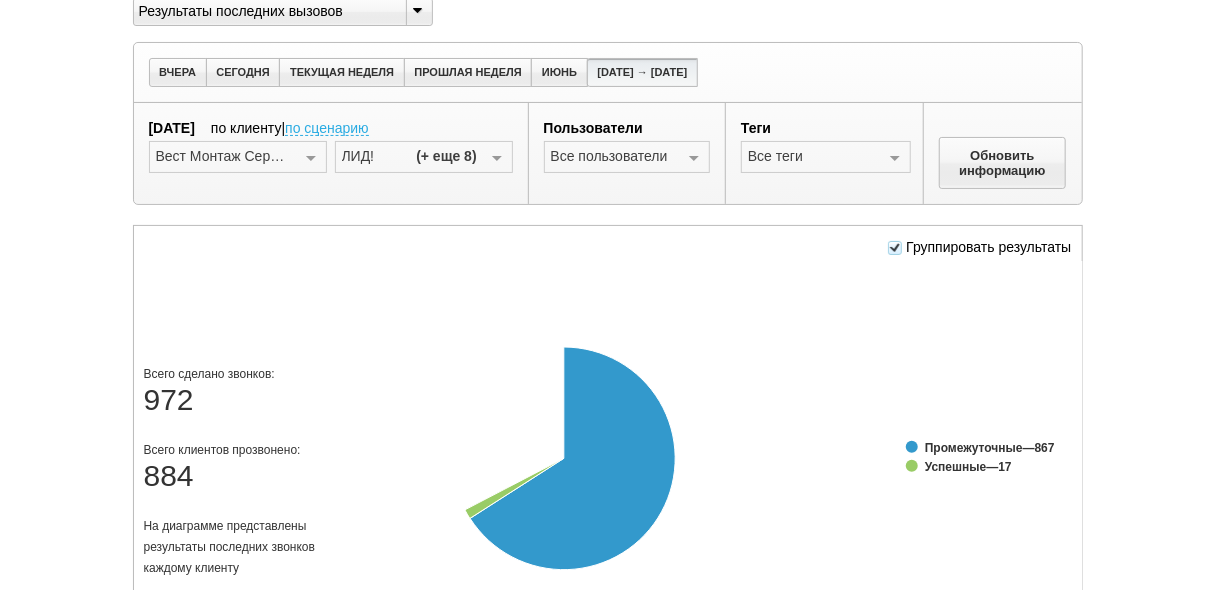 scroll, scrollTop: 160, scrollLeft: 0, axis: vertical 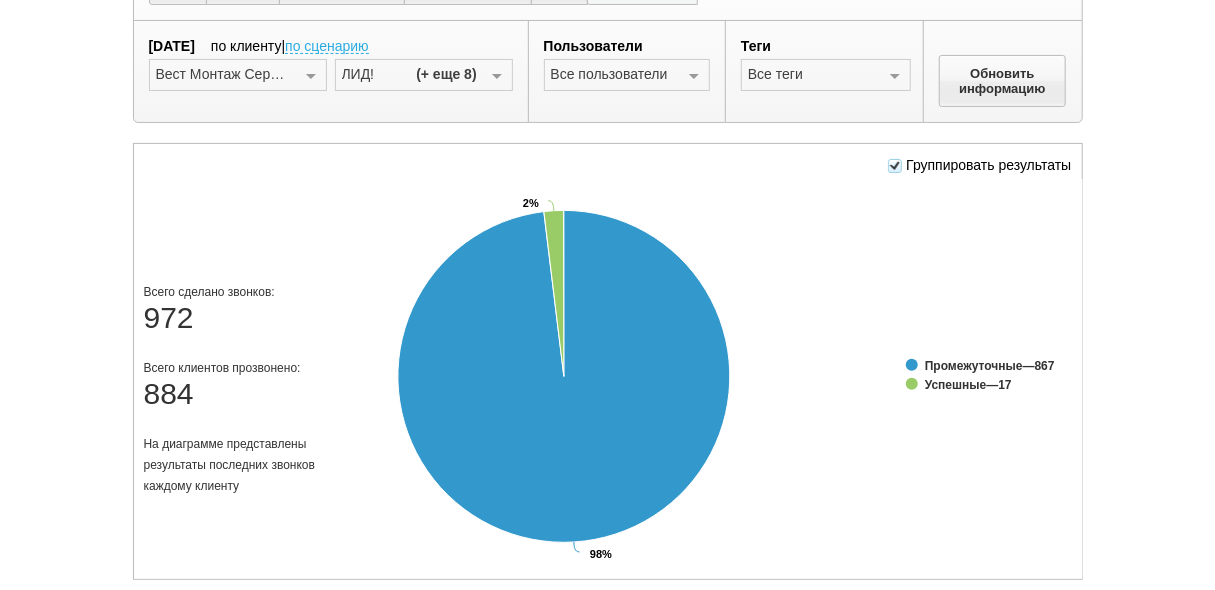 click at bounding box center (497, 76) 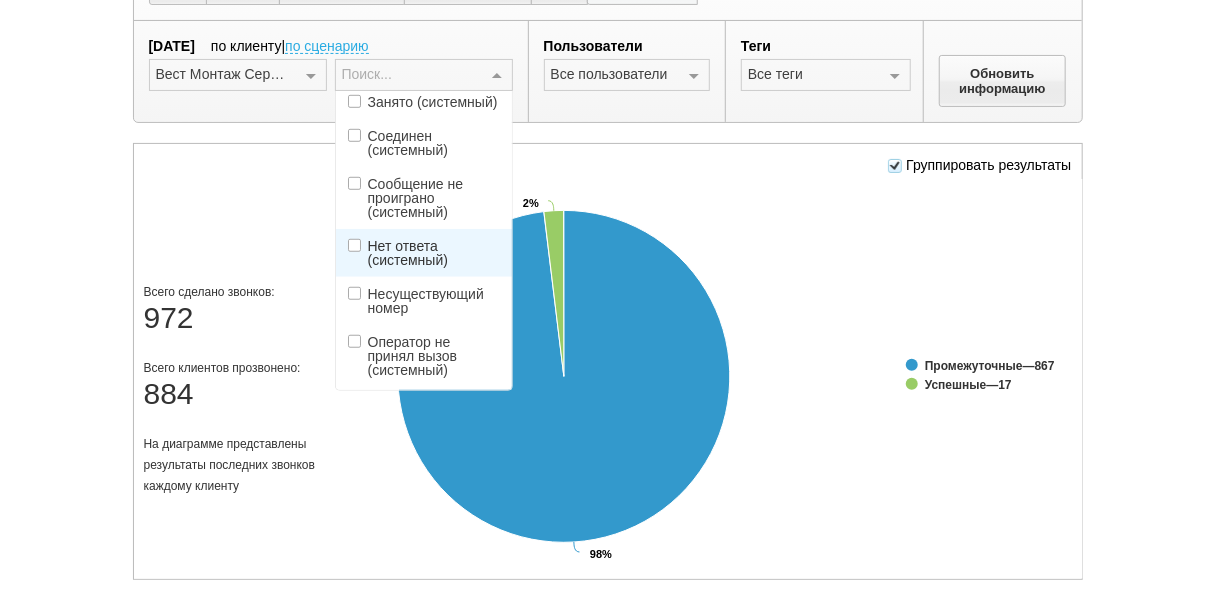 scroll, scrollTop: 720, scrollLeft: 0, axis: vertical 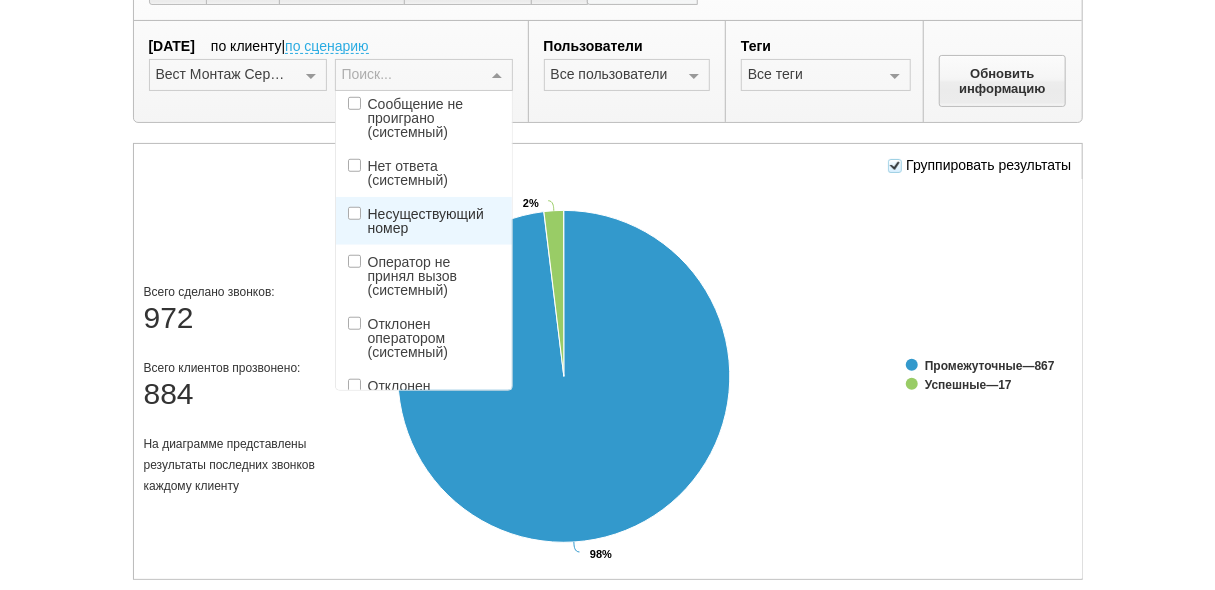 click on "Несуществующий номер" at bounding box center (434, 221) 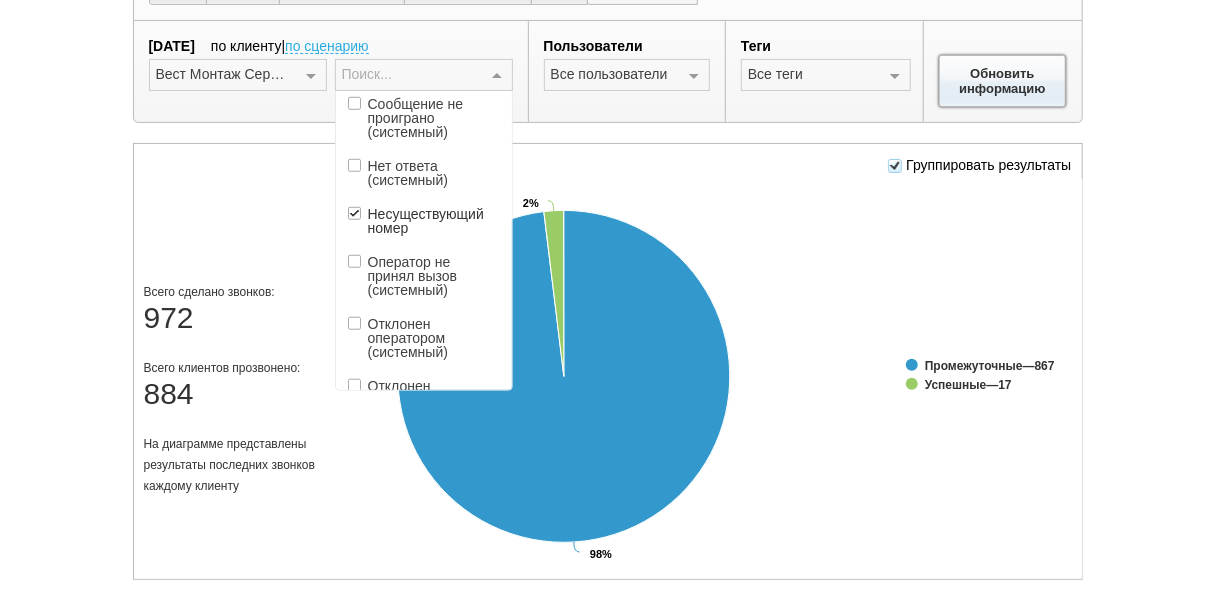 click on "Обновить информацию" at bounding box center (1003, 81) 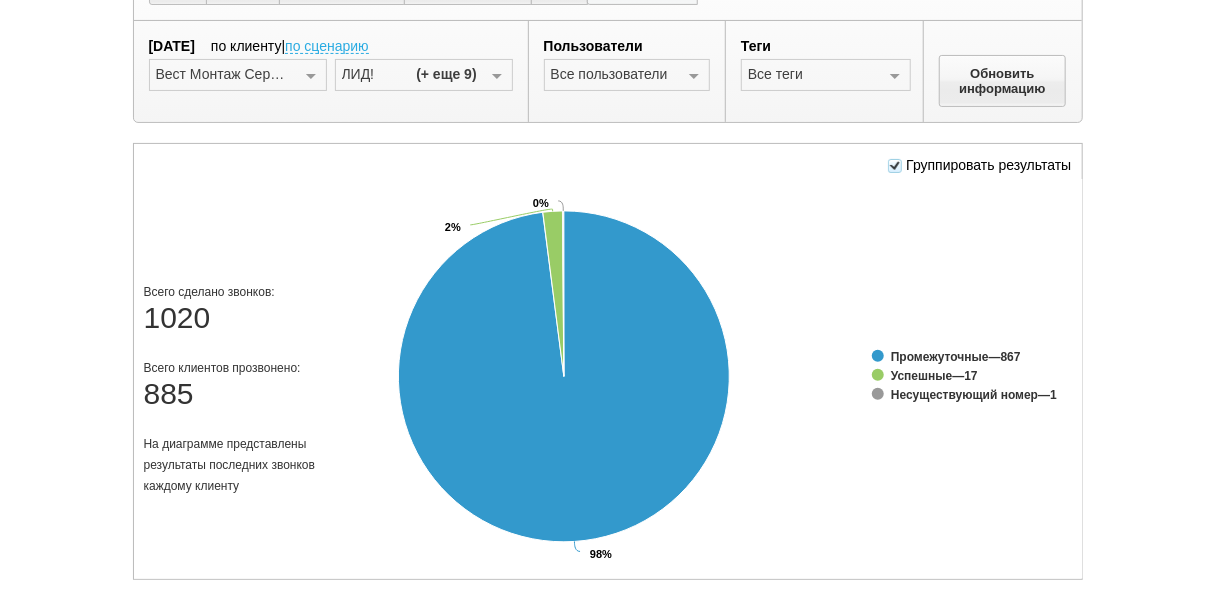 click at bounding box center [895, 166] 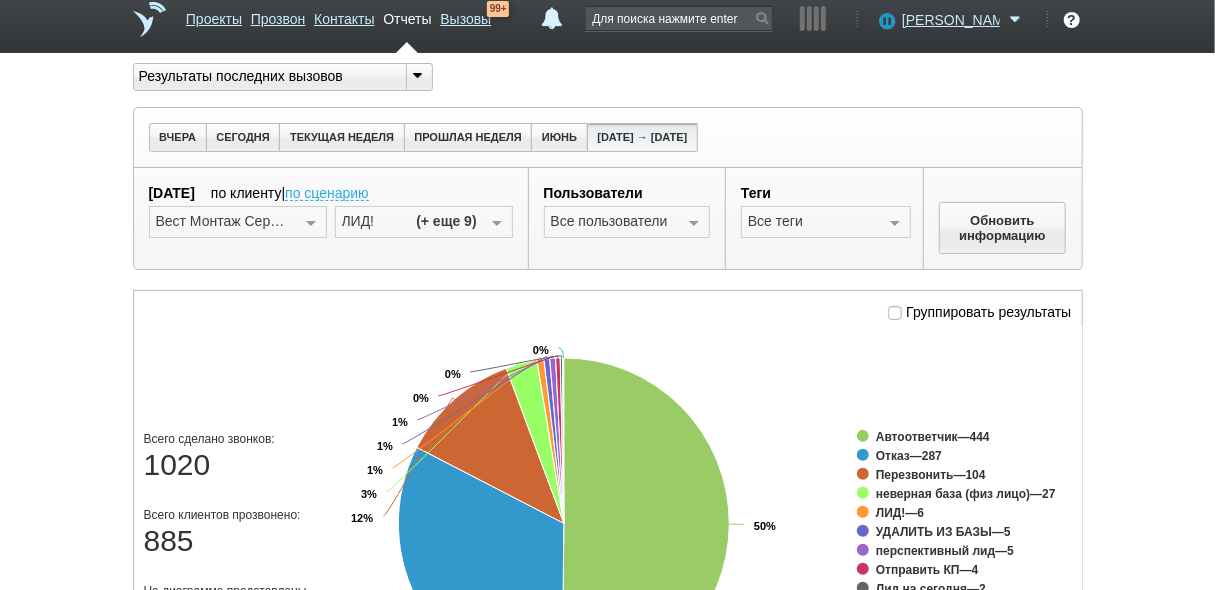 scroll, scrollTop: 0, scrollLeft: 0, axis: both 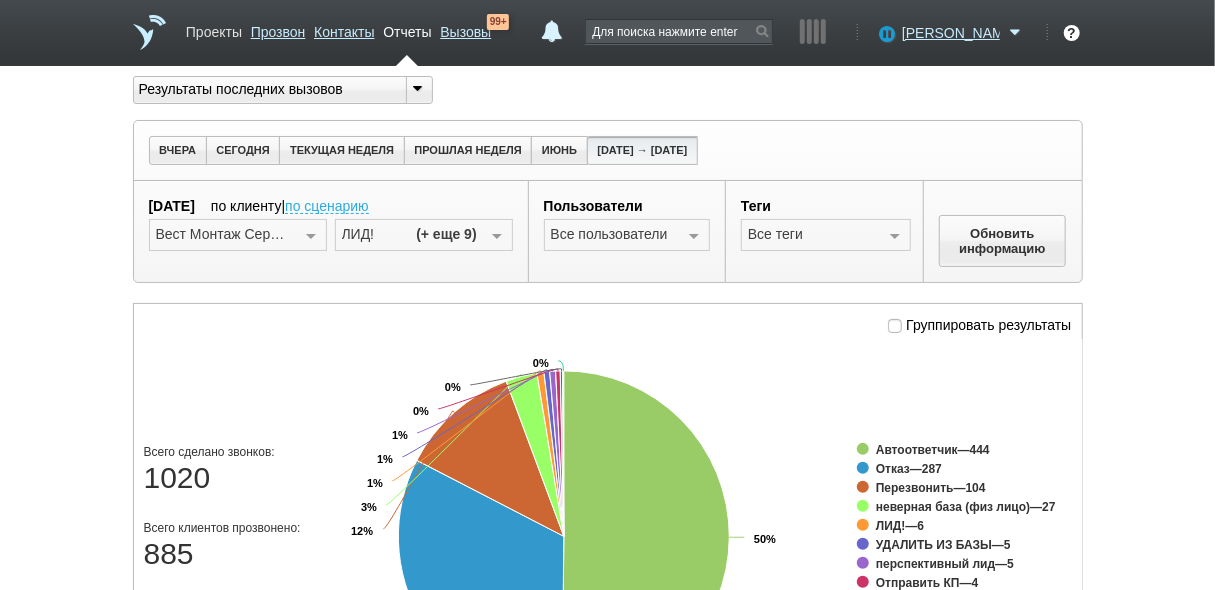 click on "Проекты" at bounding box center (214, 28) 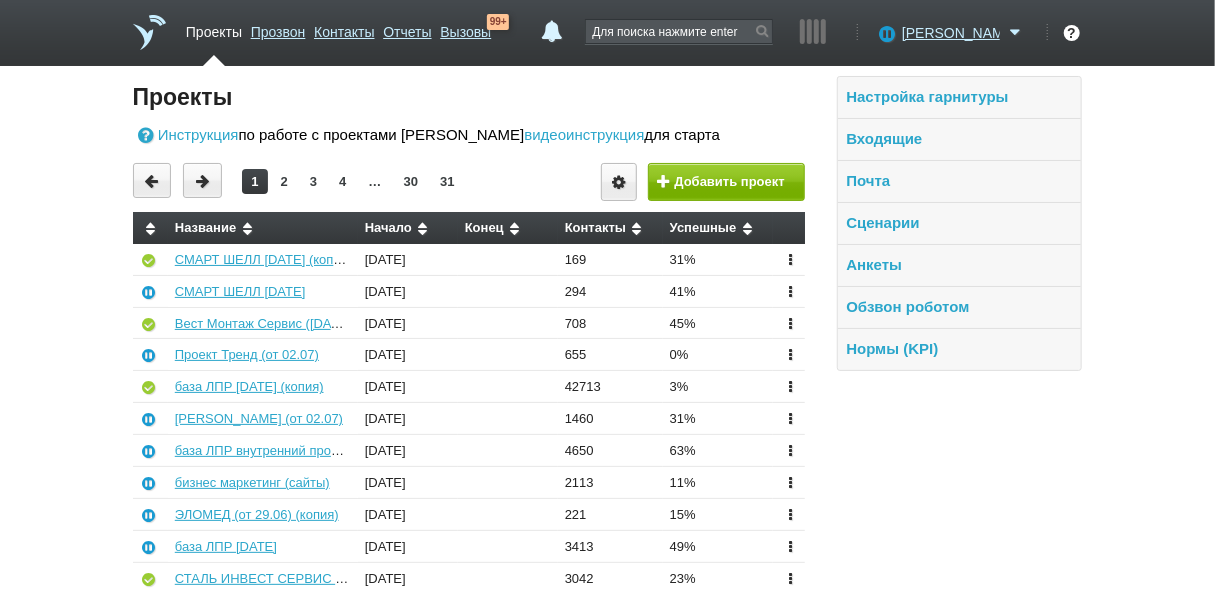 click on "Проекты" at bounding box center [214, 28] 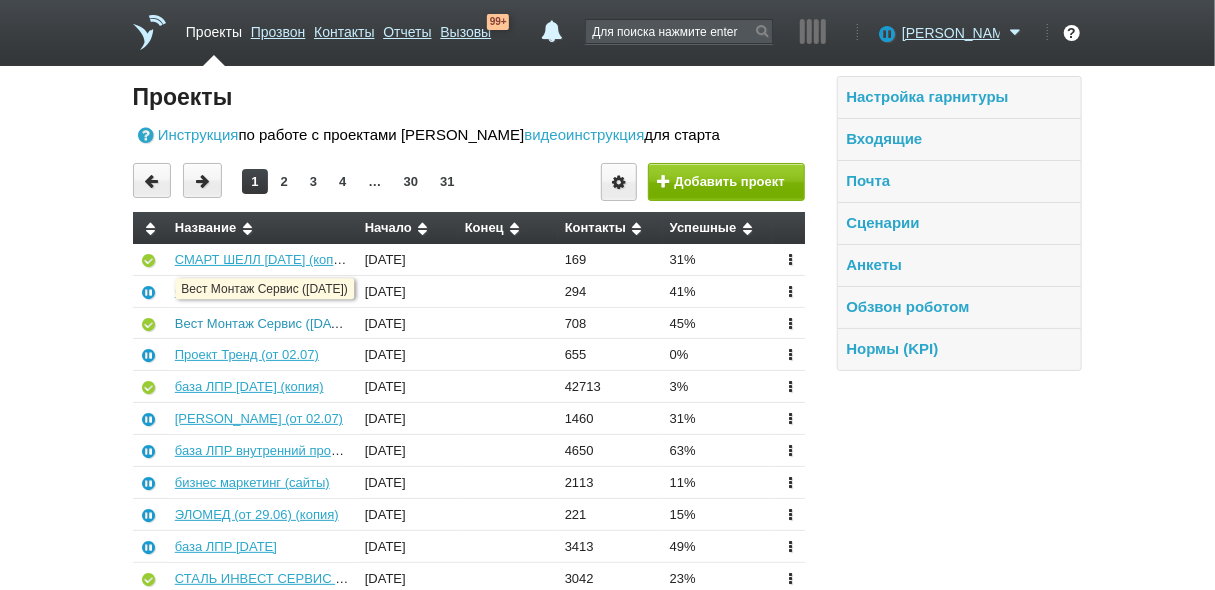 click on "Вест Монтаж Сервис ([DATE])" at bounding box center [265, 323] 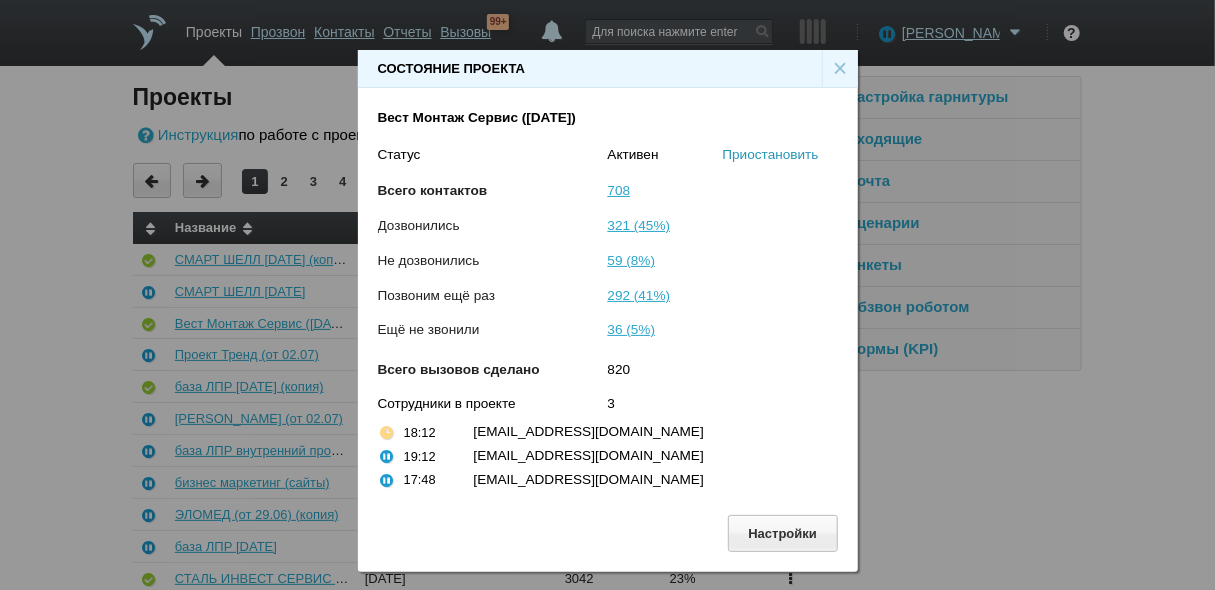 click on "Приостановить" at bounding box center [771, 154] 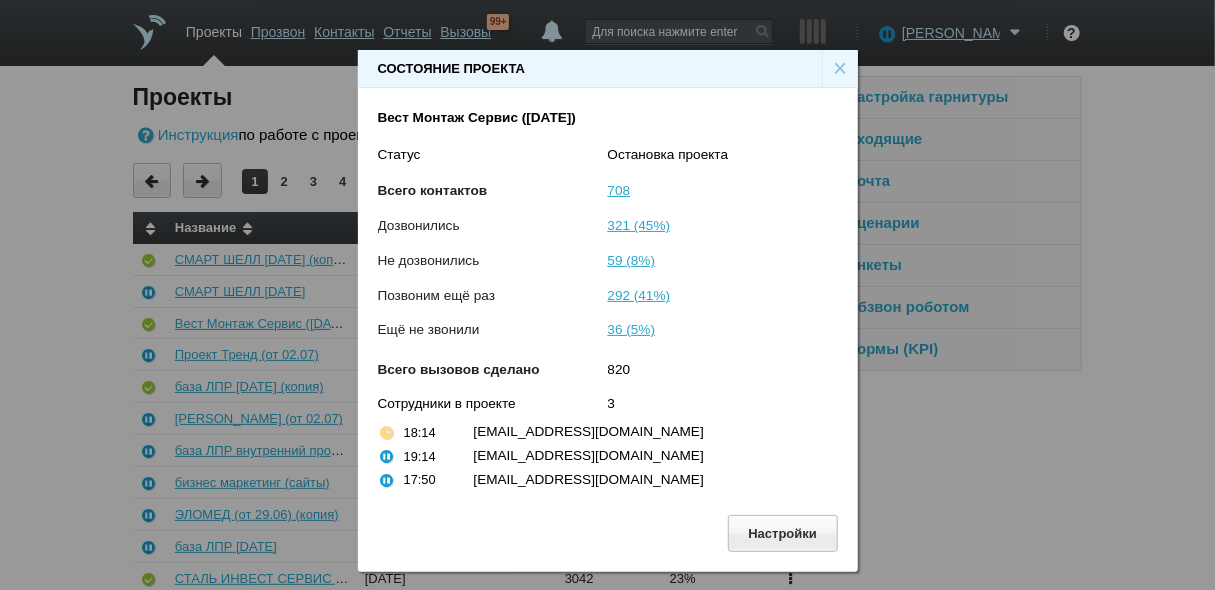 click on "×" at bounding box center [840, 69] 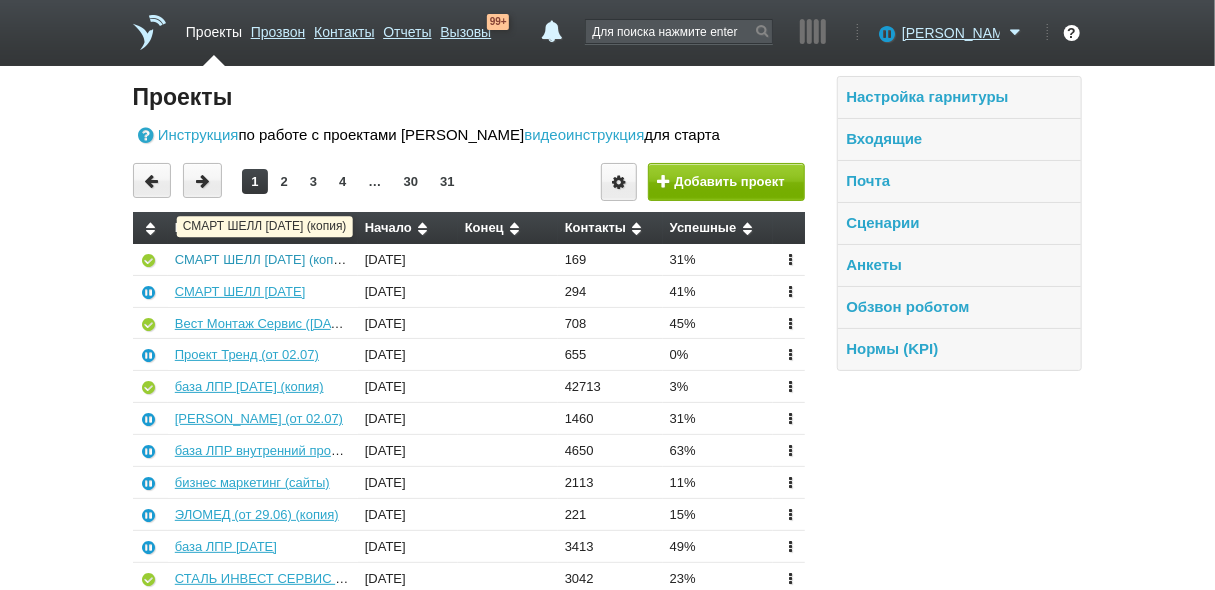 click on "СМАРТ ШЕЛЛ [DATE] (копия)" at bounding box center [263, 259] 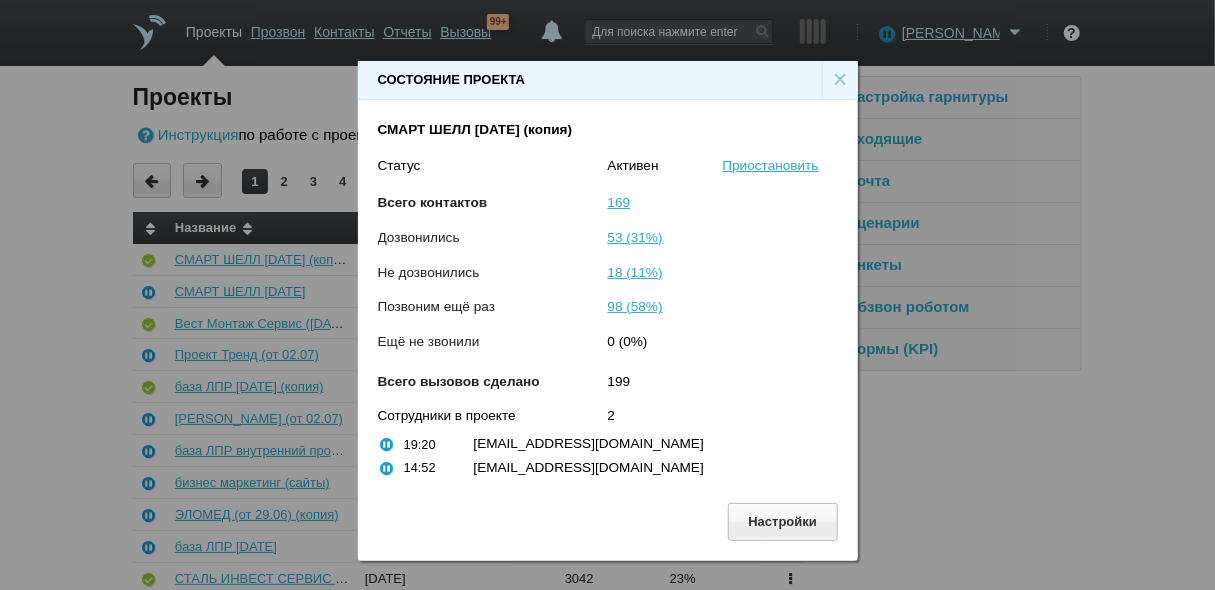 click on "×" at bounding box center (840, 80) 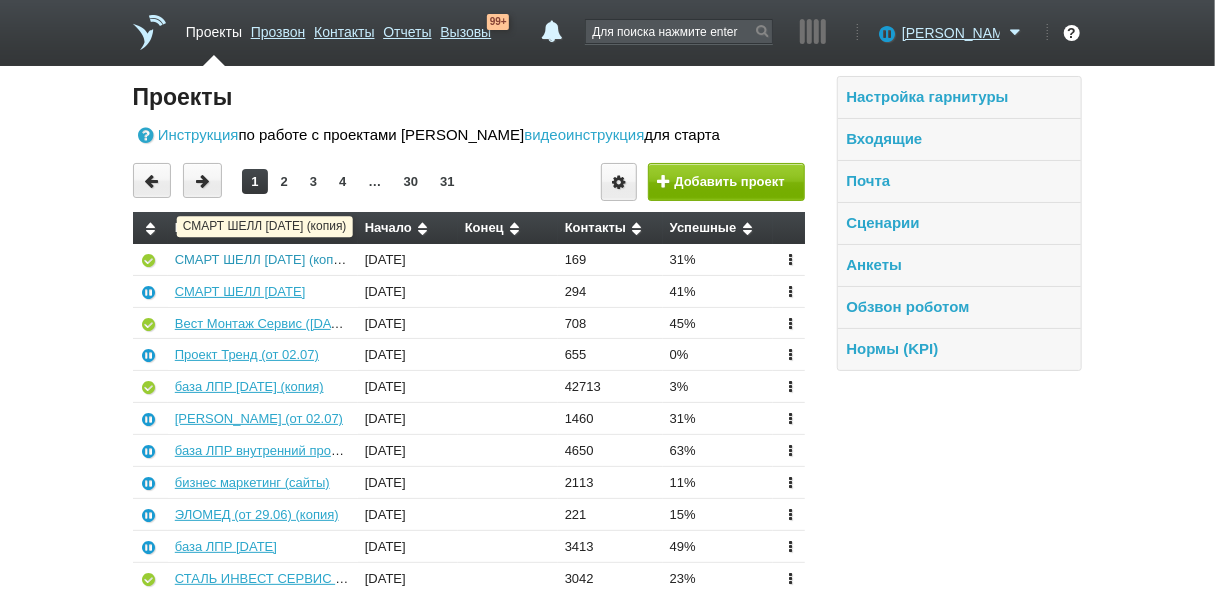 click on "СМАРТ ШЕЛЛ [DATE] (копия)" at bounding box center [263, 259] 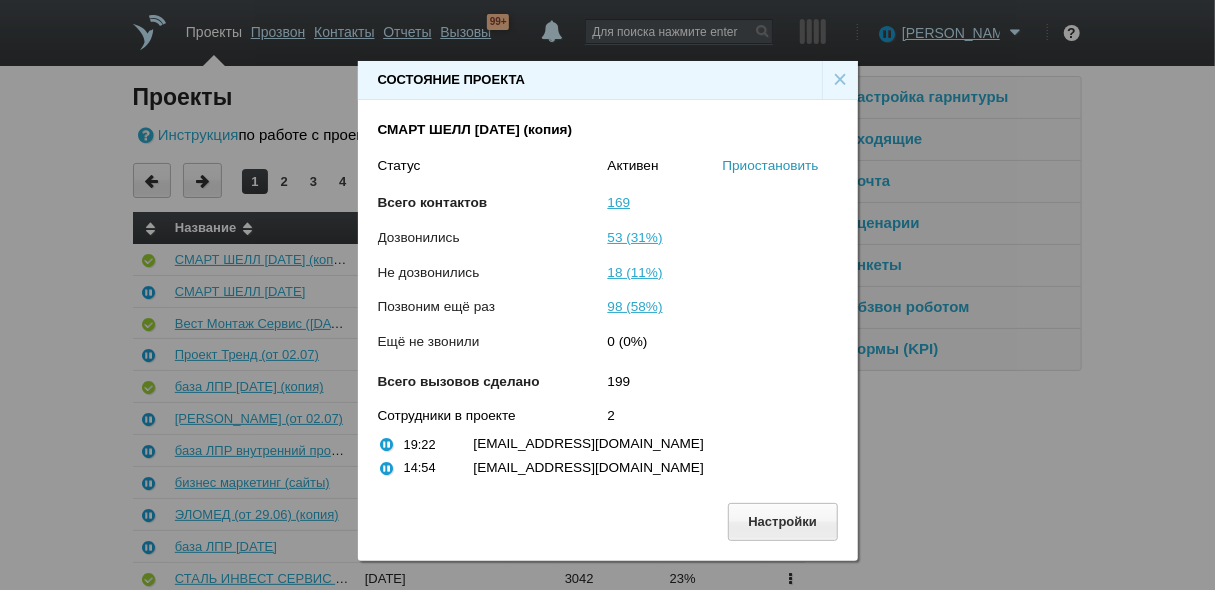 click on "Приостановить" at bounding box center [771, 165] 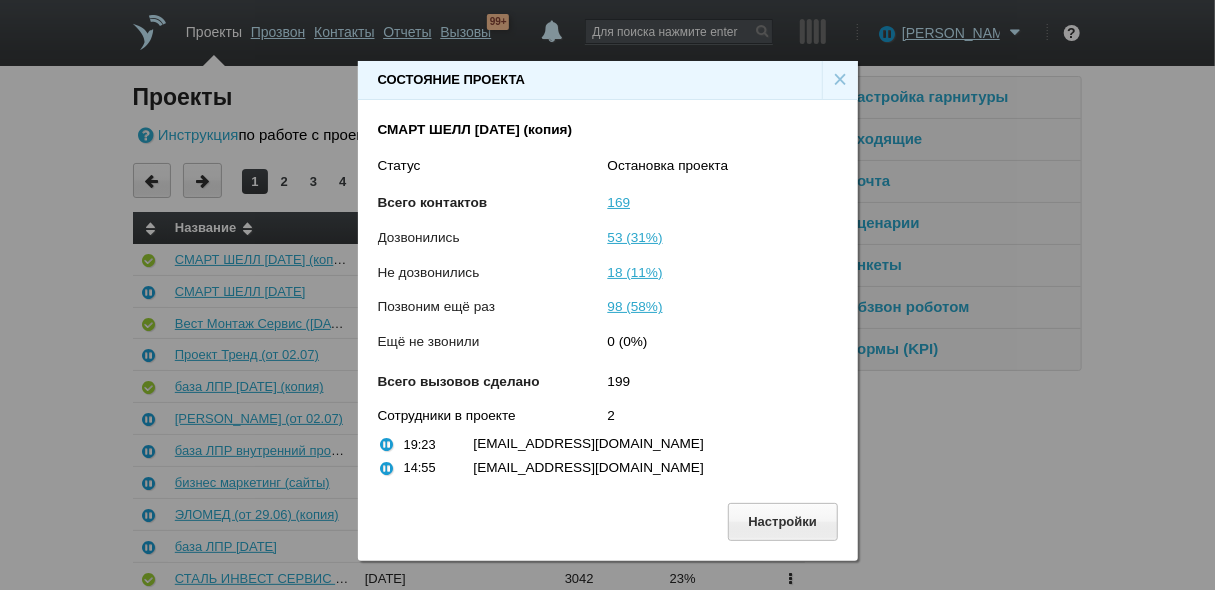 click on "×" at bounding box center (840, 80) 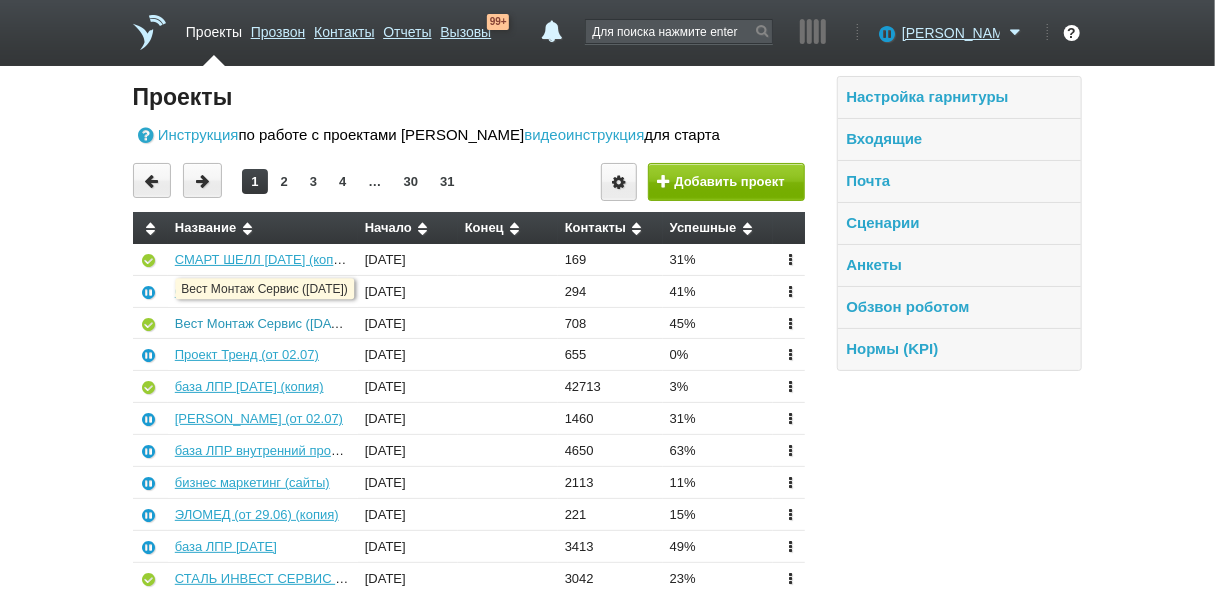 click on "Вест Монтаж Сервис ([DATE])" at bounding box center [265, 323] 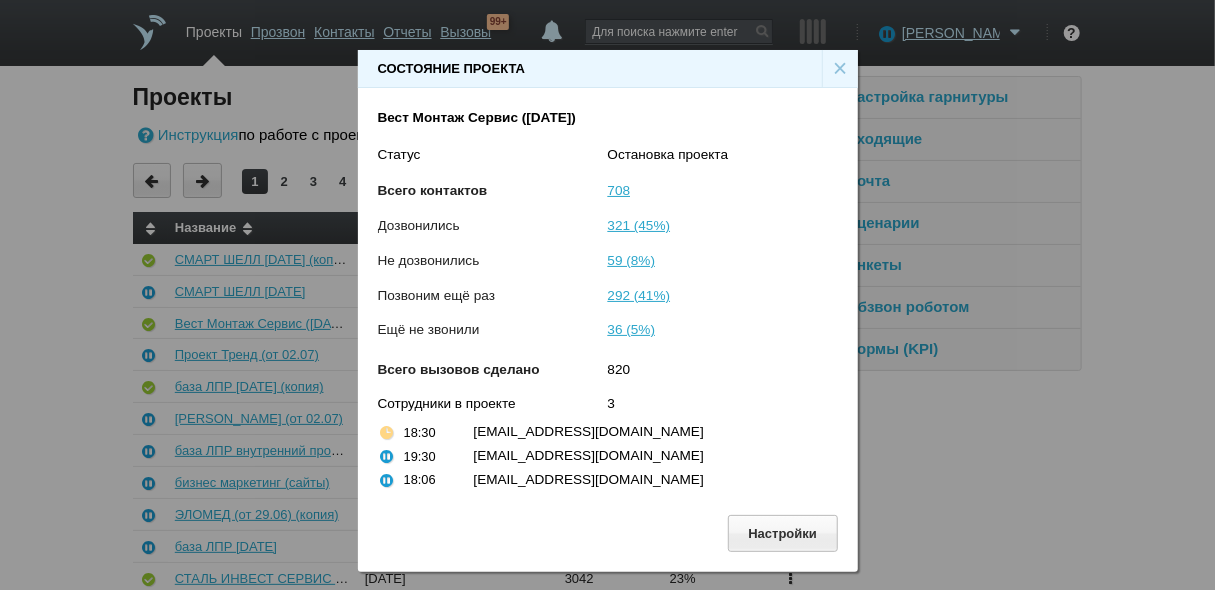click on "×" at bounding box center (840, 69) 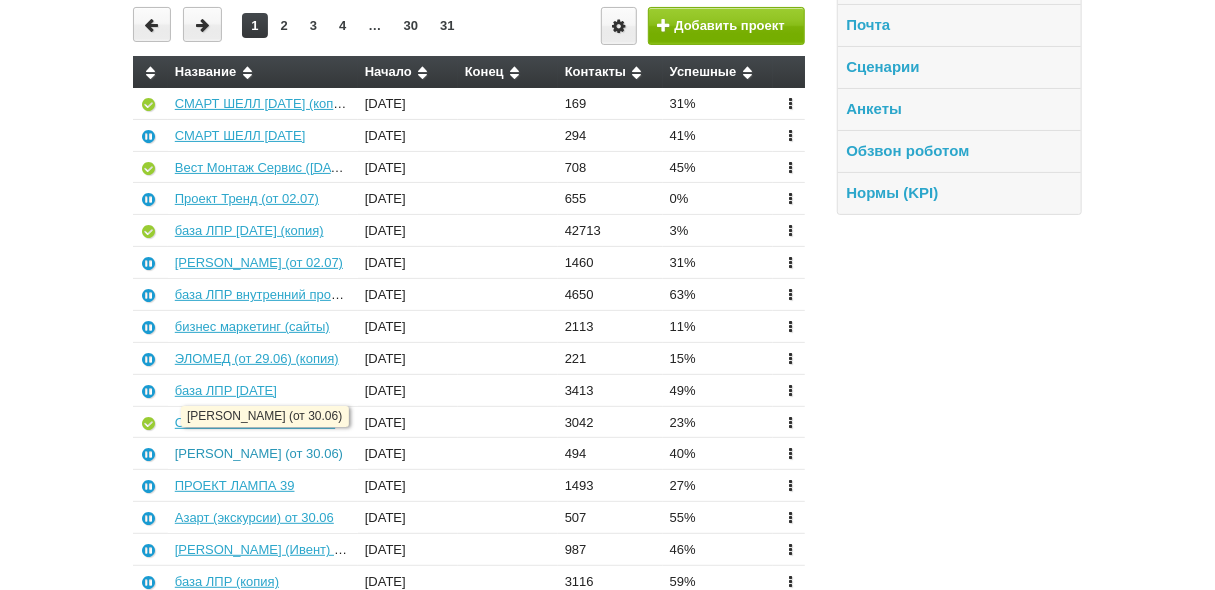 scroll, scrollTop: 160, scrollLeft: 0, axis: vertical 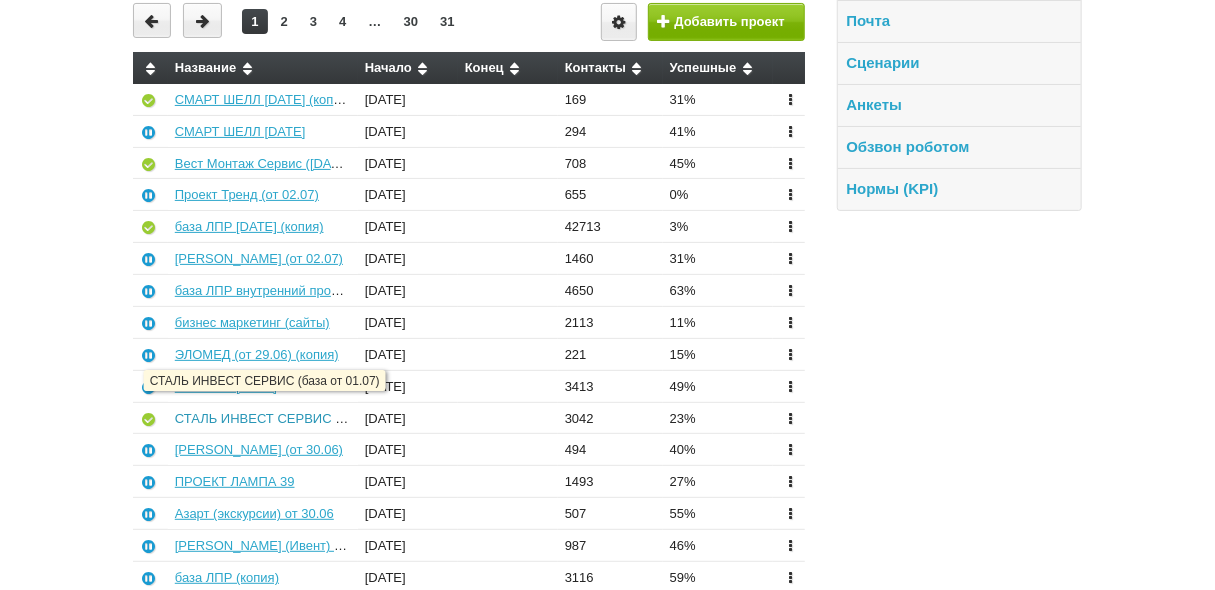 click on "СТАЛЬ ИНВЕСТ СЕРВИС (база от 01.07)" at bounding box center [299, 418] 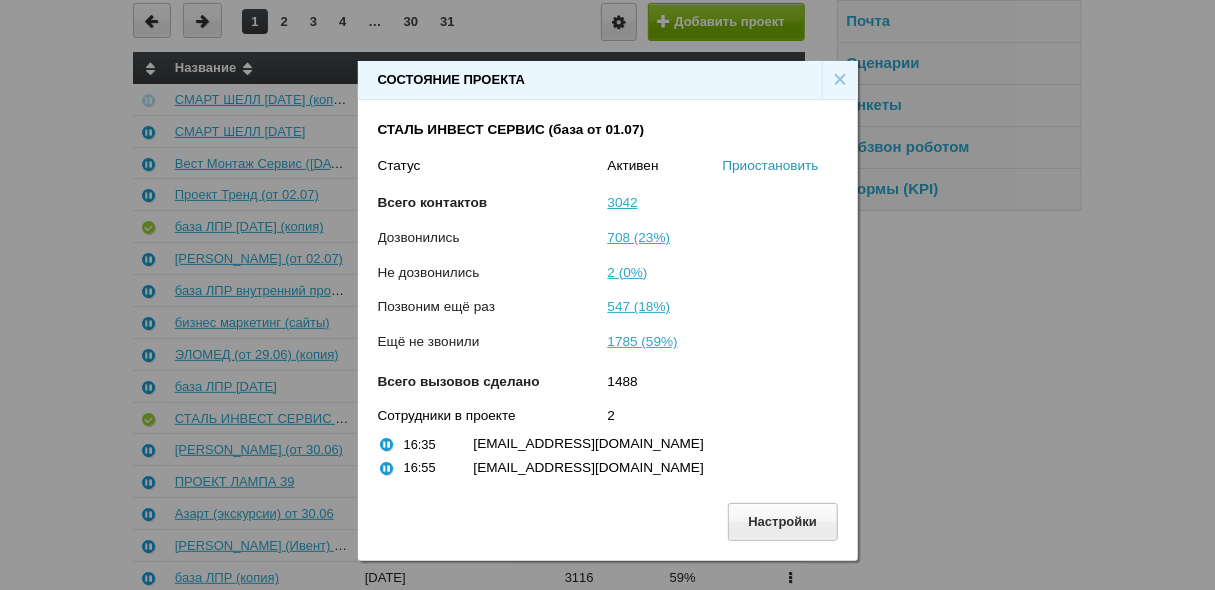 click on "Приостановить" at bounding box center [771, 165] 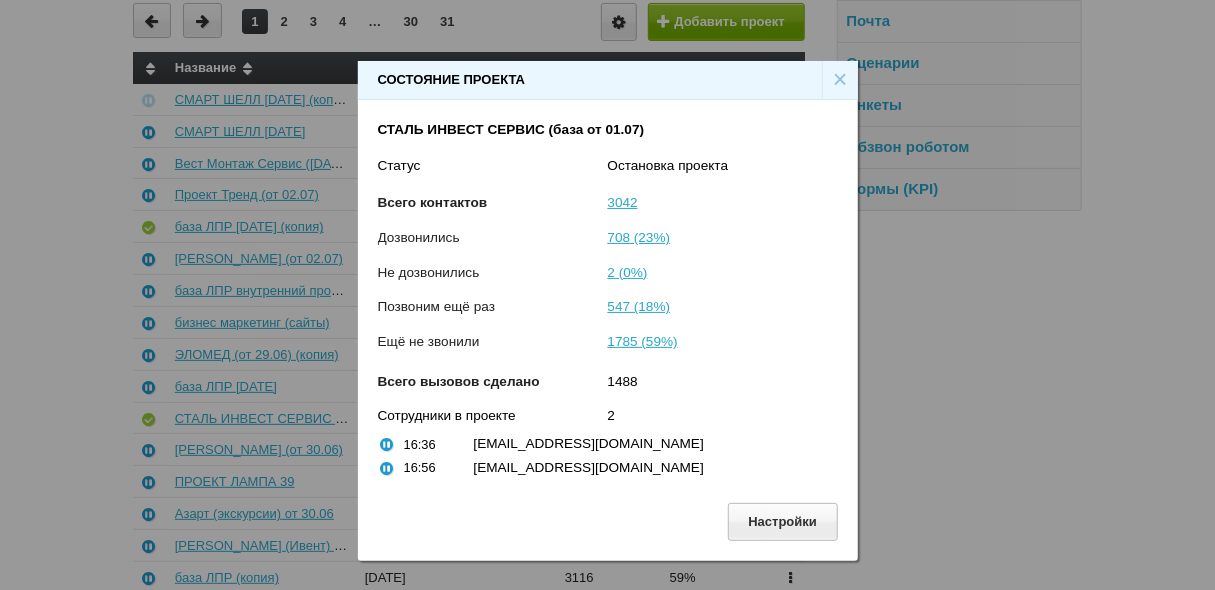 click on "×" at bounding box center (840, 80) 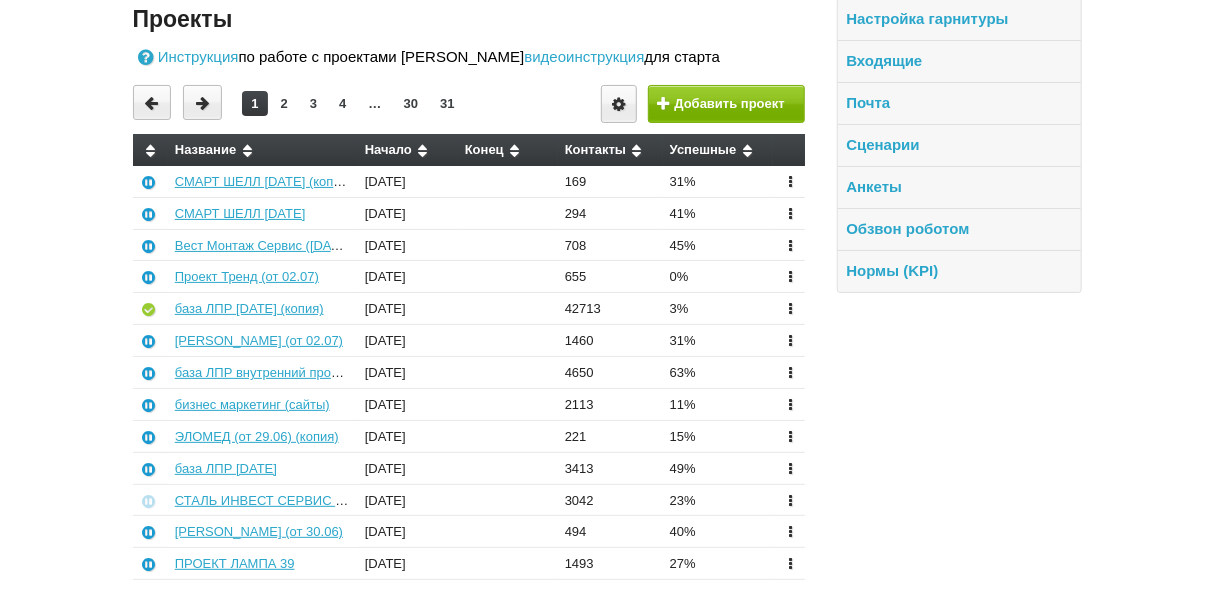 scroll, scrollTop: 0, scrollLeft: 0, axis: both 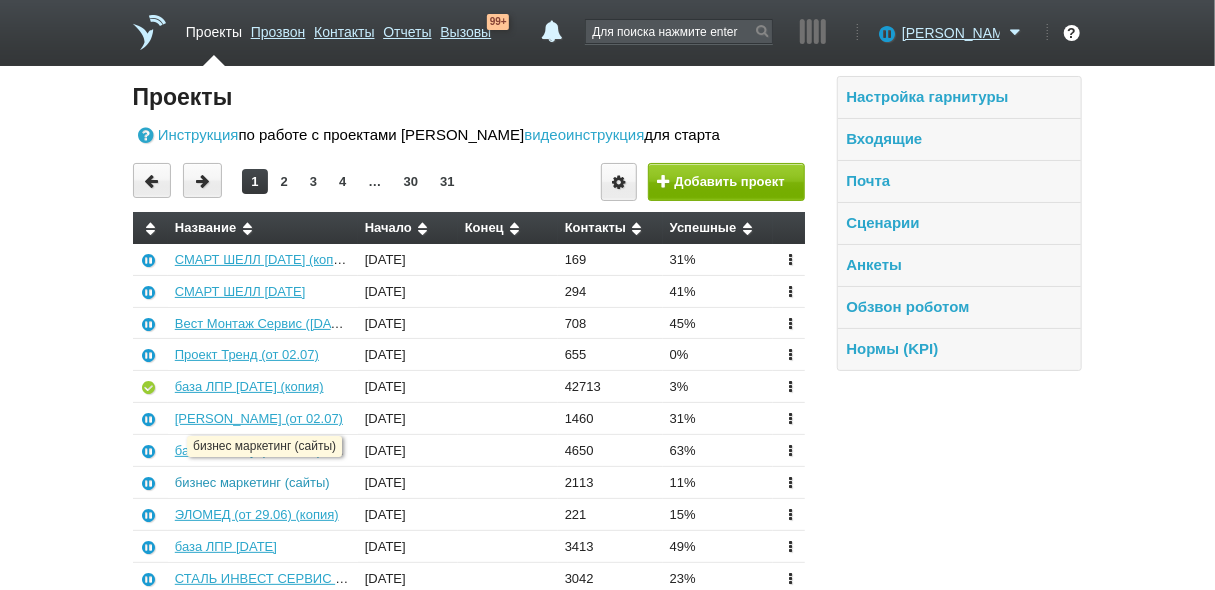 click on "бизнес маркетинг (сайты)" at bounding box center [252, 482] 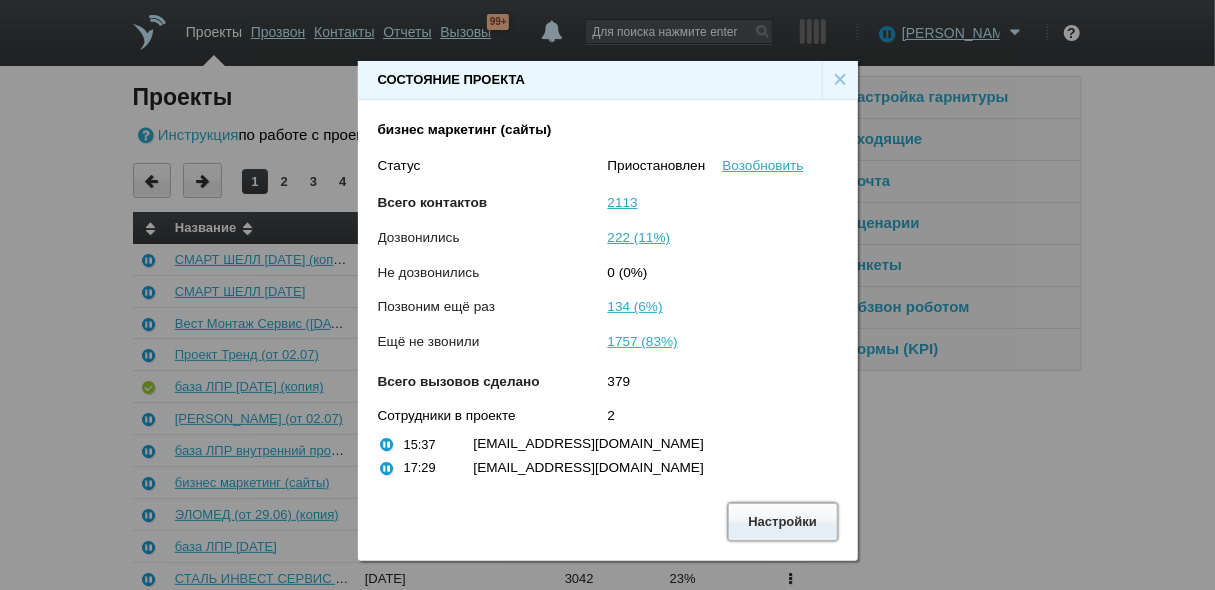 click on "Настройки" at bounding box center [783, 521] 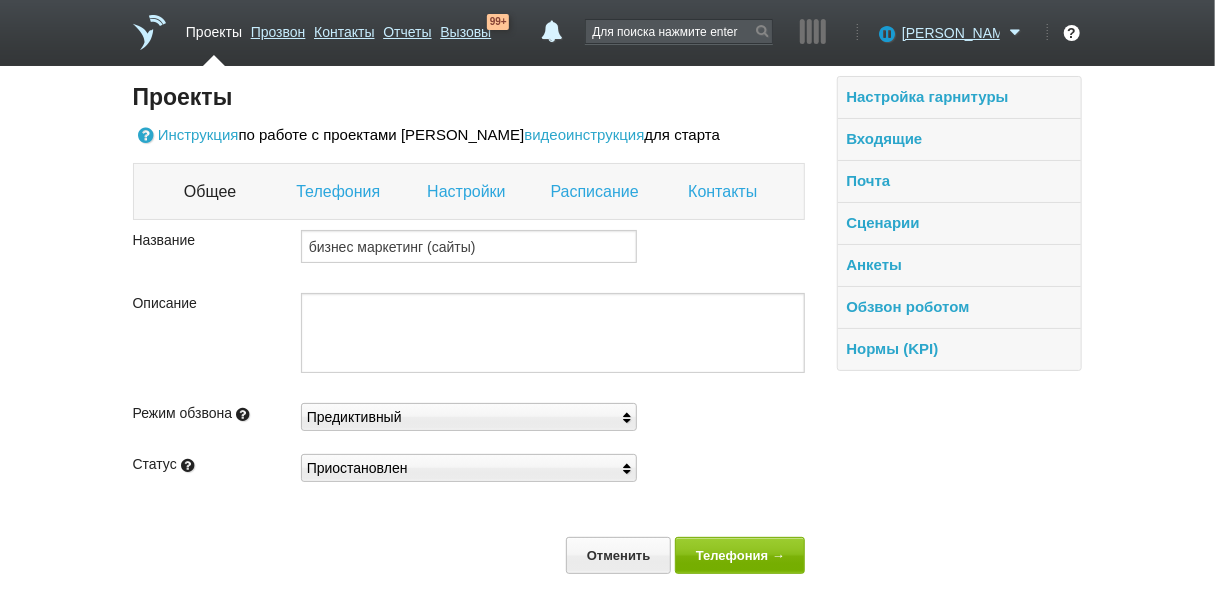 click on "Настройки" at bounding box center (468, 192) 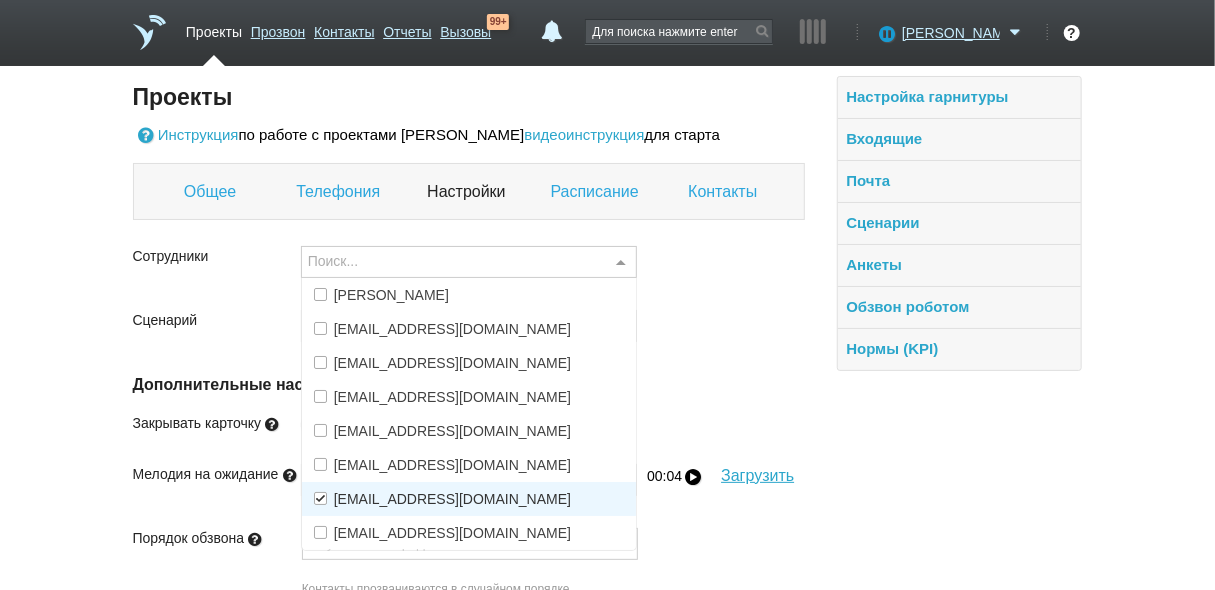 scroll, scrollTop: 80, scrollLeft: 0, axis: vertical 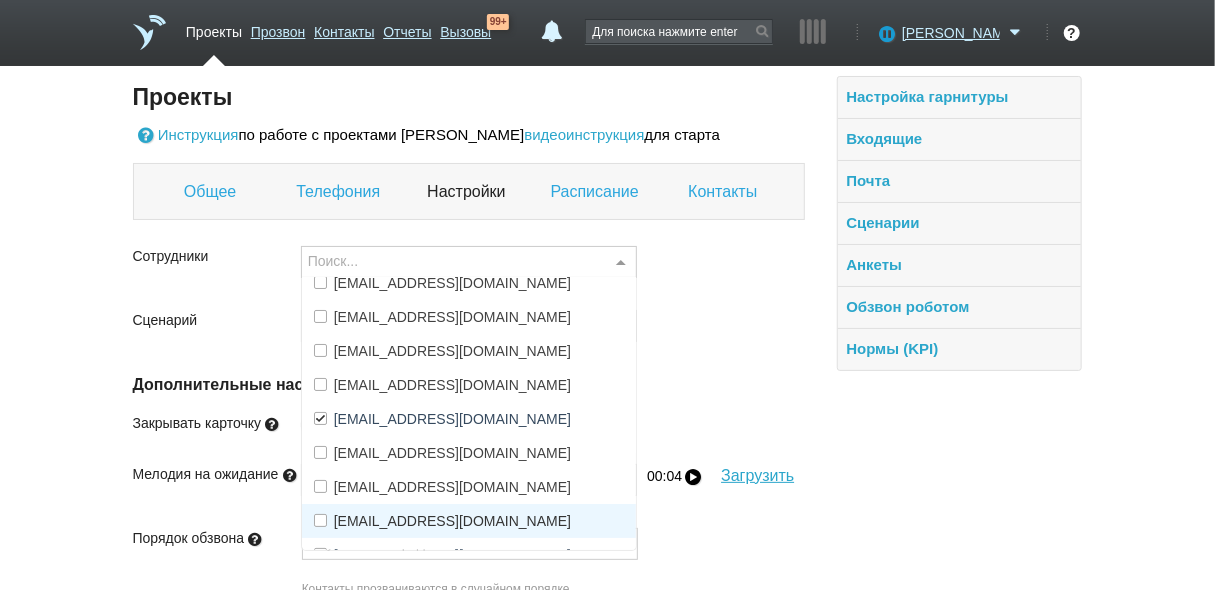click on "[EMAIL_ADDRESS][DOMAIN_NAME]" at bounding box center (452, 521) 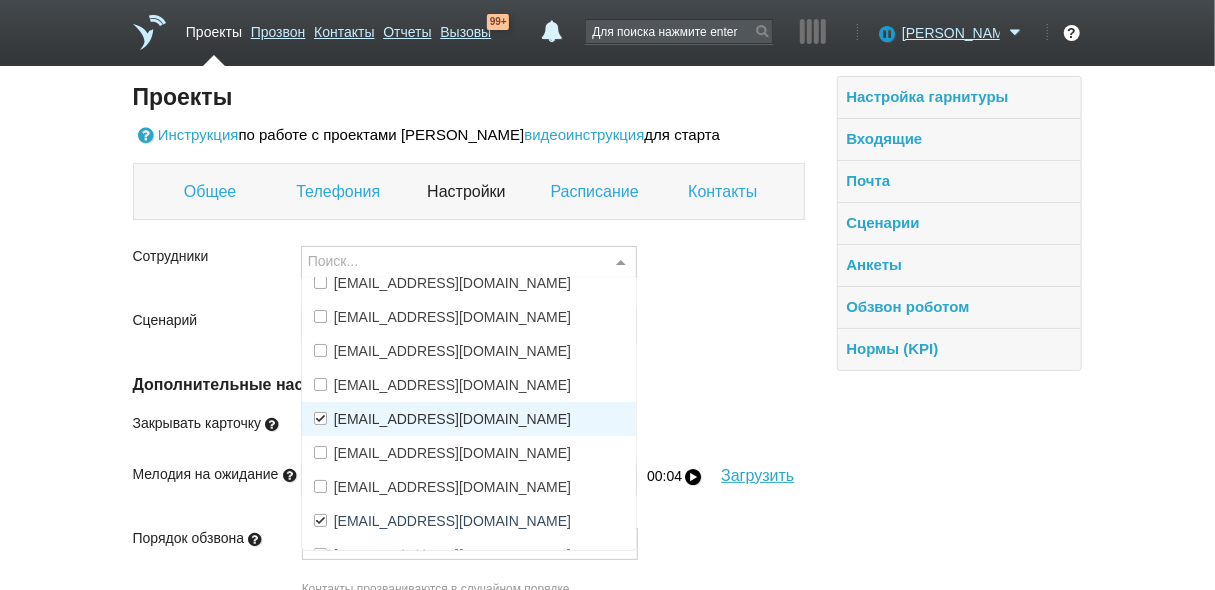 click on "[EMAIL_ADDRESS][DOMAIN_NAME]" at bounding box center (452, 419) 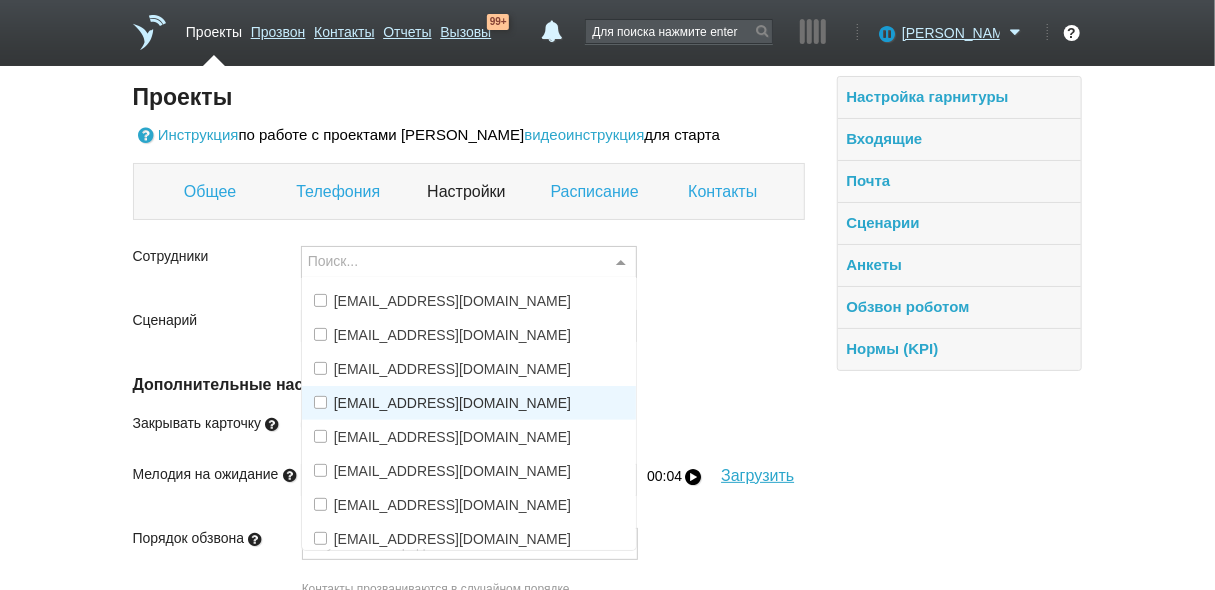 scroll, scrollTop: 202, scrollLeft: 0, axis: vertical 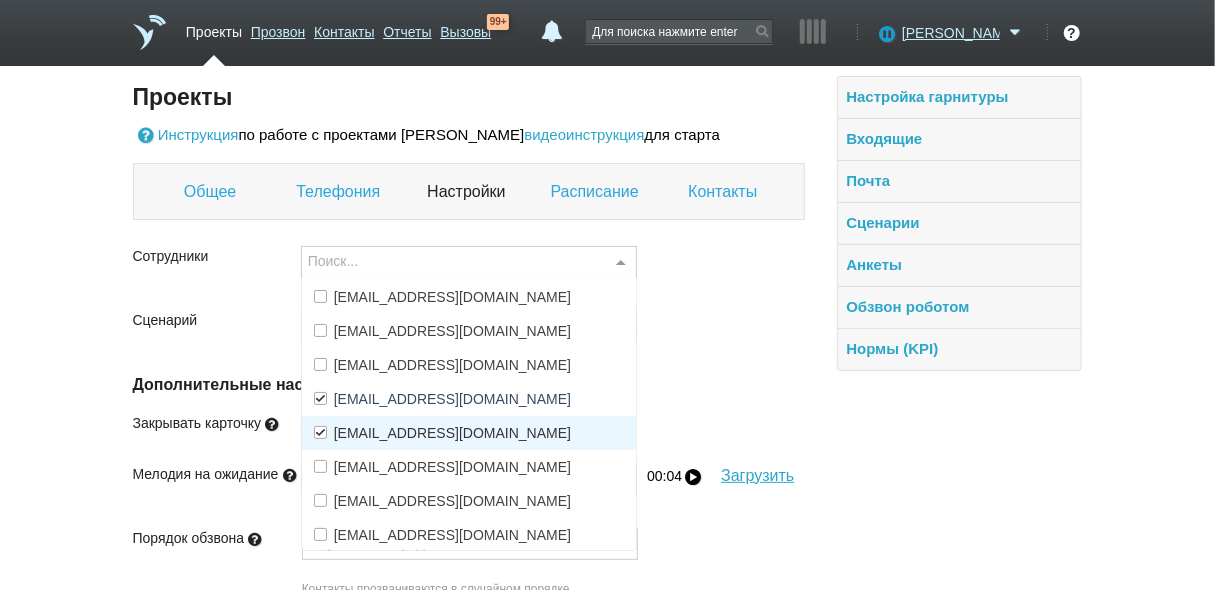 click on "[EMAIL_ADDRESS][DOMAIN_NAME]" at bounding box center [452, 433] 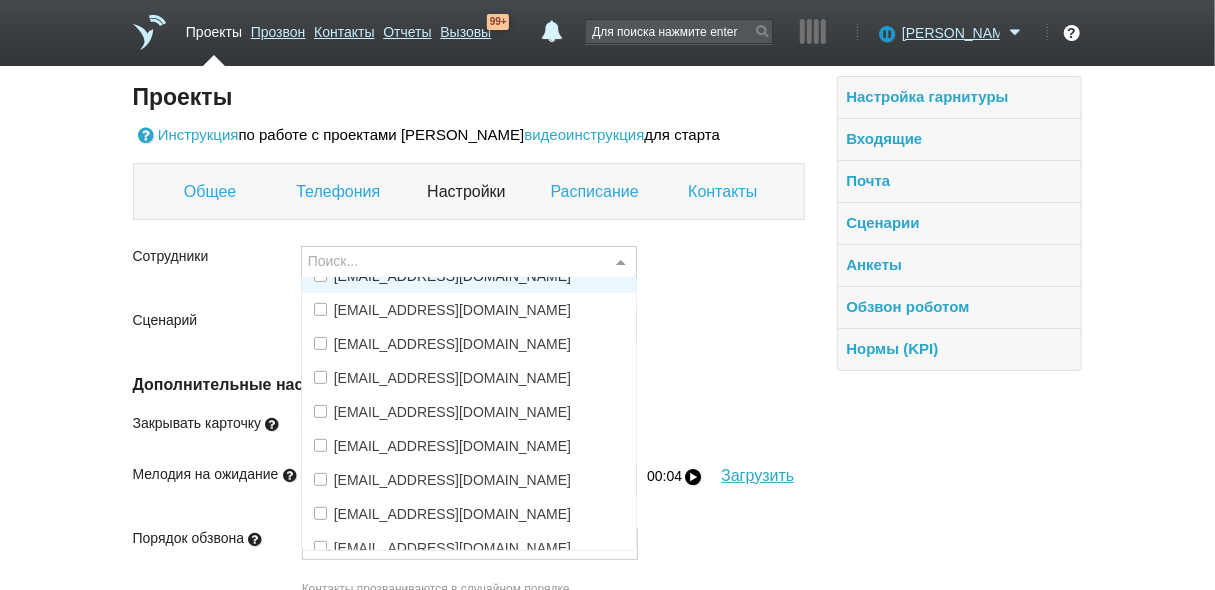 scroll, scrollTop: 362, scrollLeft: 0, axis: vertical 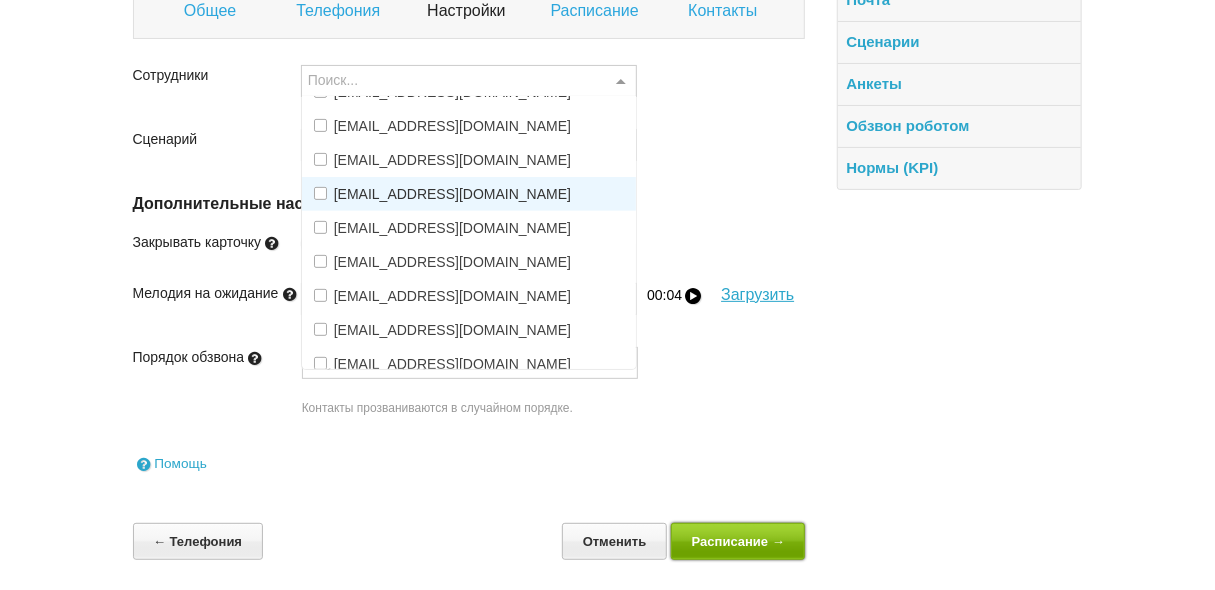 click on "Расписание →" at bounding box center (738, 541) 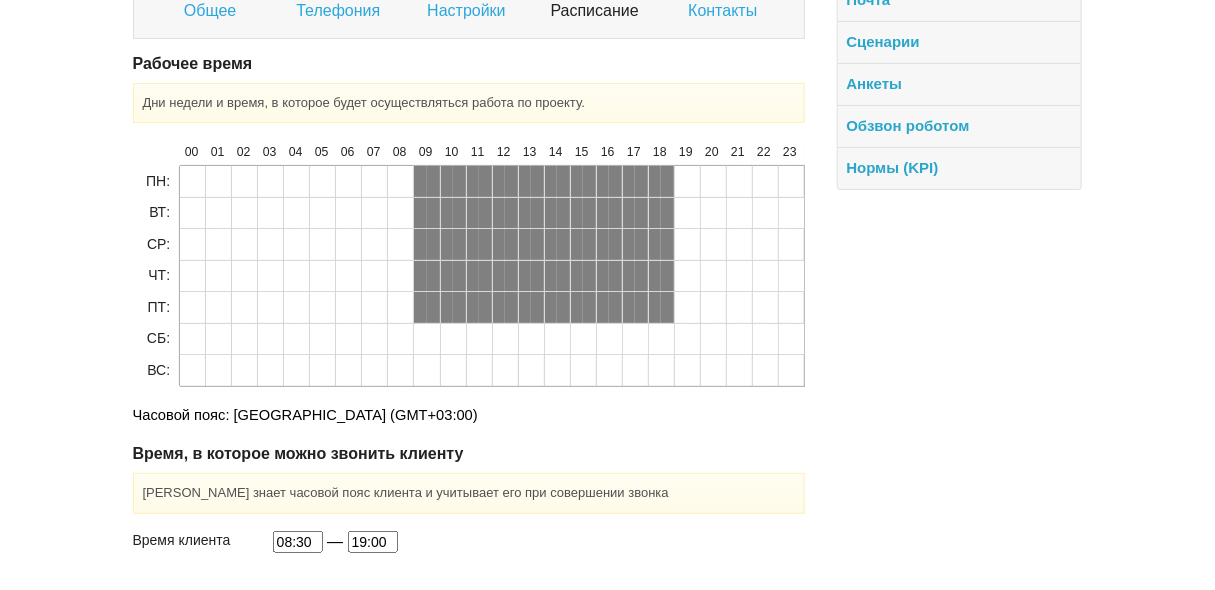 scroll, scrollTop: 269, scrollLeft: 0, axis: vertical 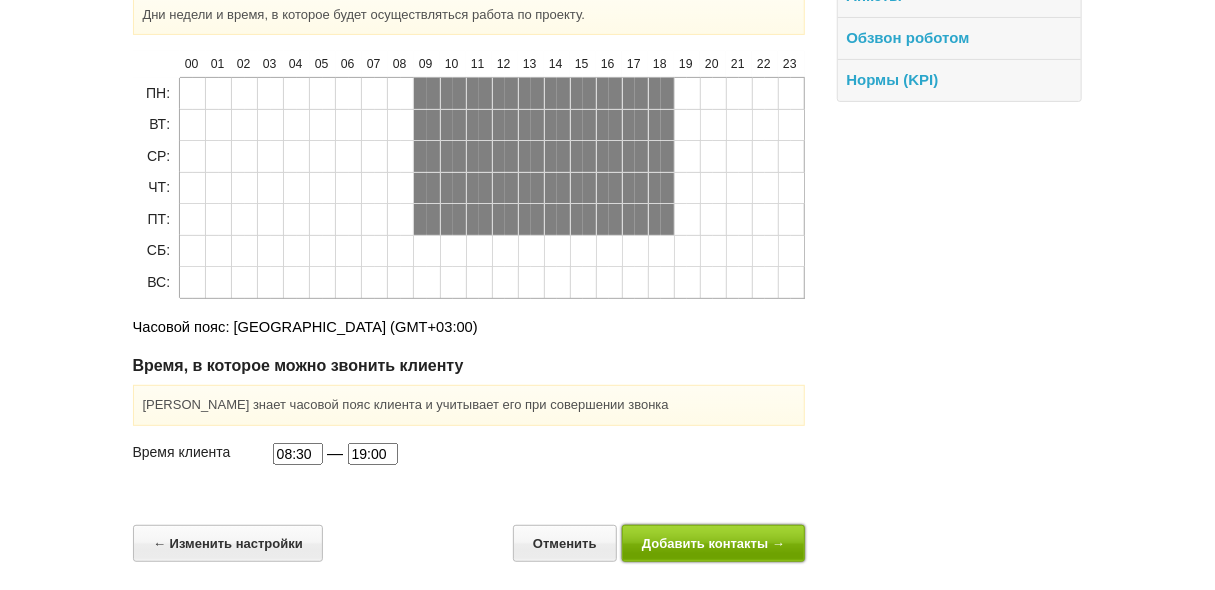click on "Добавить контакты →" at bounding box center (714, 543) 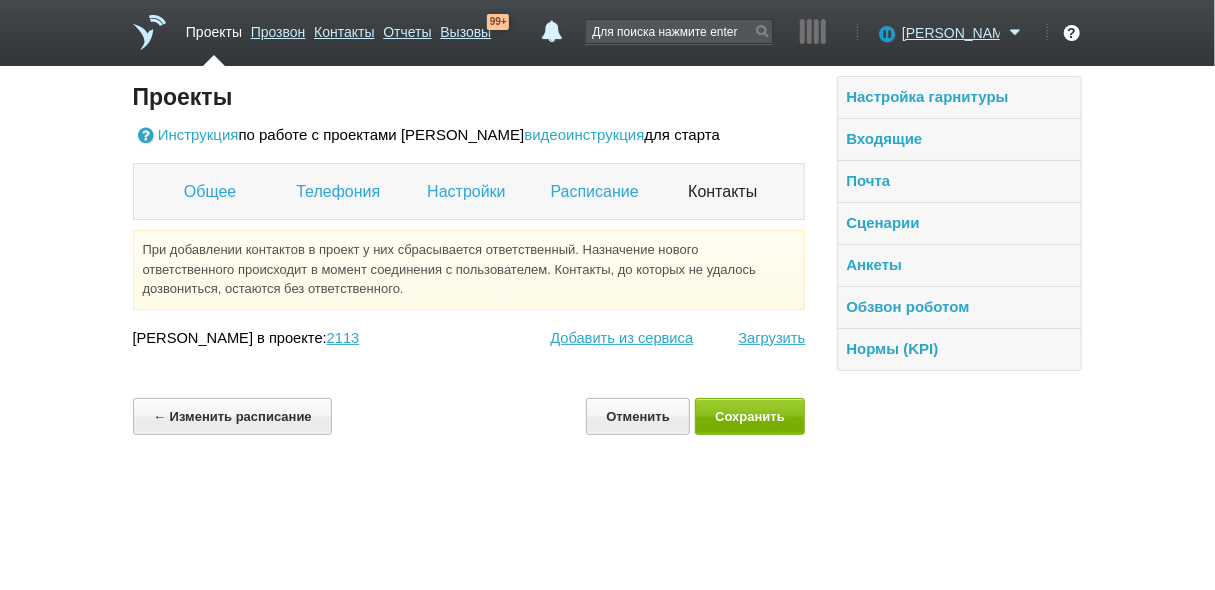 scroll, scrollTop: 0, scrollLeft: 0, axis: both 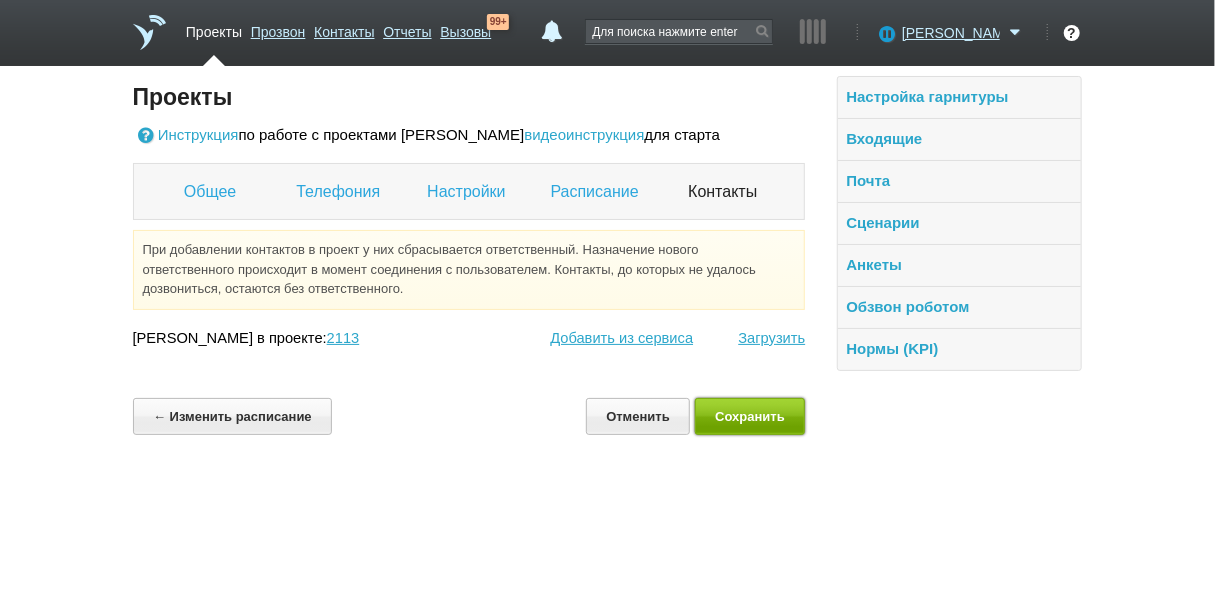 click on "Сохранить" at bounding box center (750, 416) 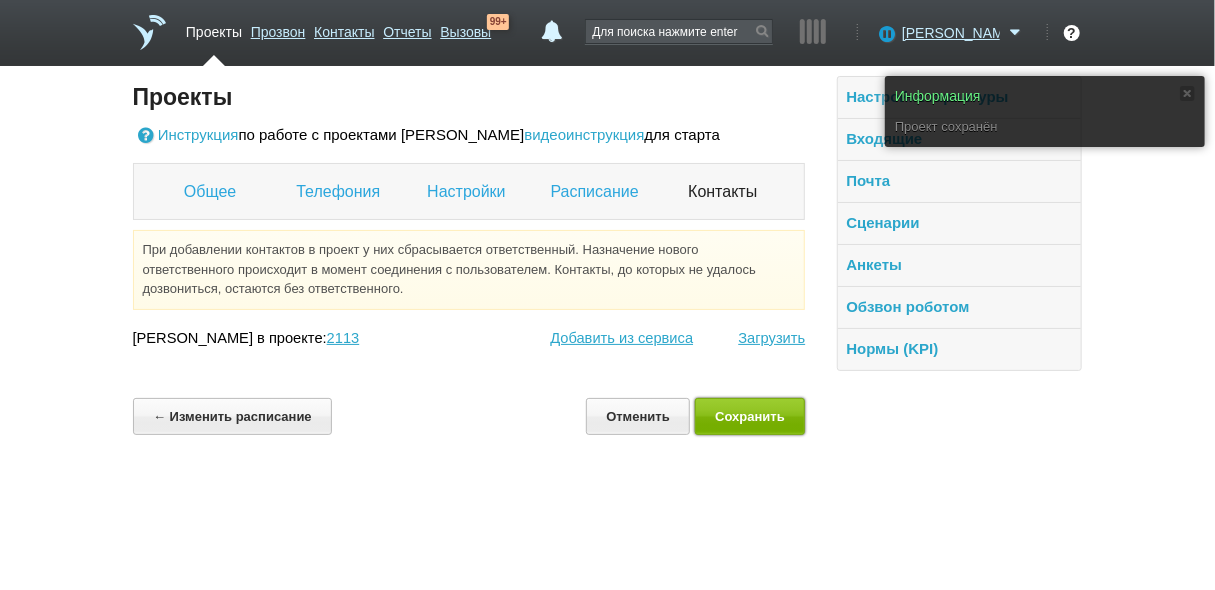 click on "Сохранить" at bounding box center [750, 416] 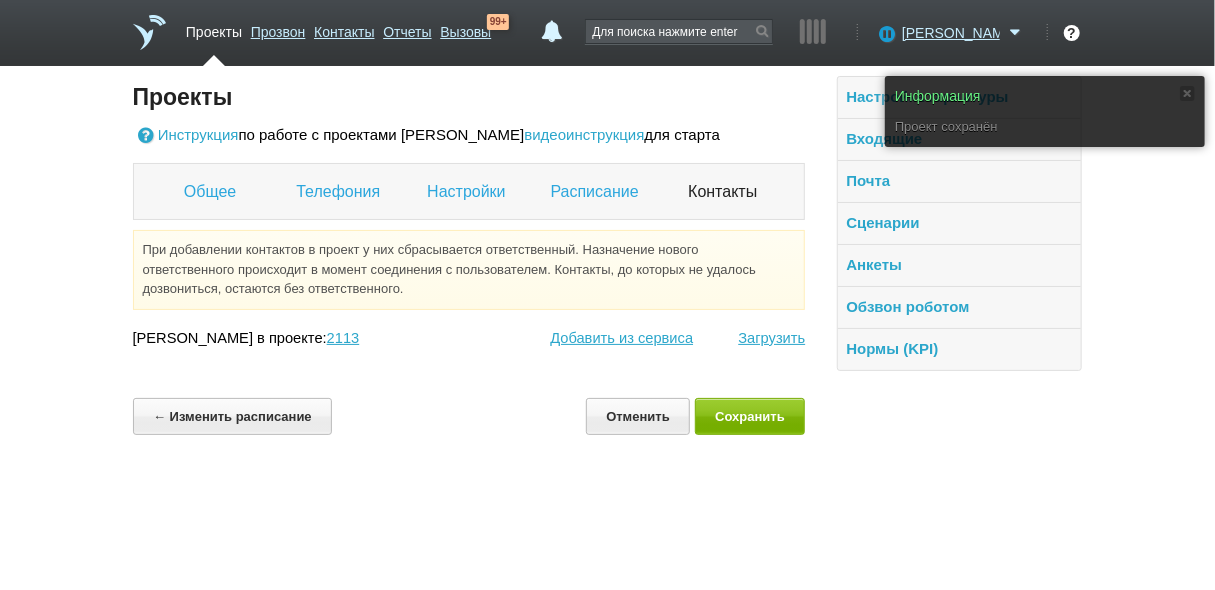 click on "Проекты" at bounding box center (214, 28) 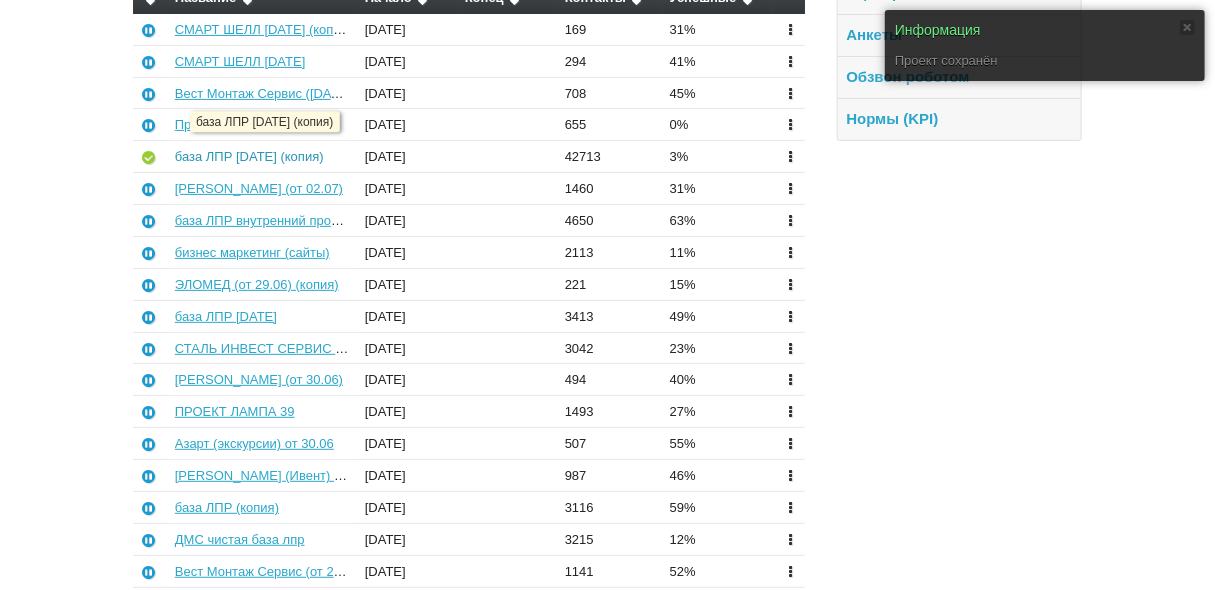scroll, scrollTop: 240, scrollLeft: 0, axis: vertical 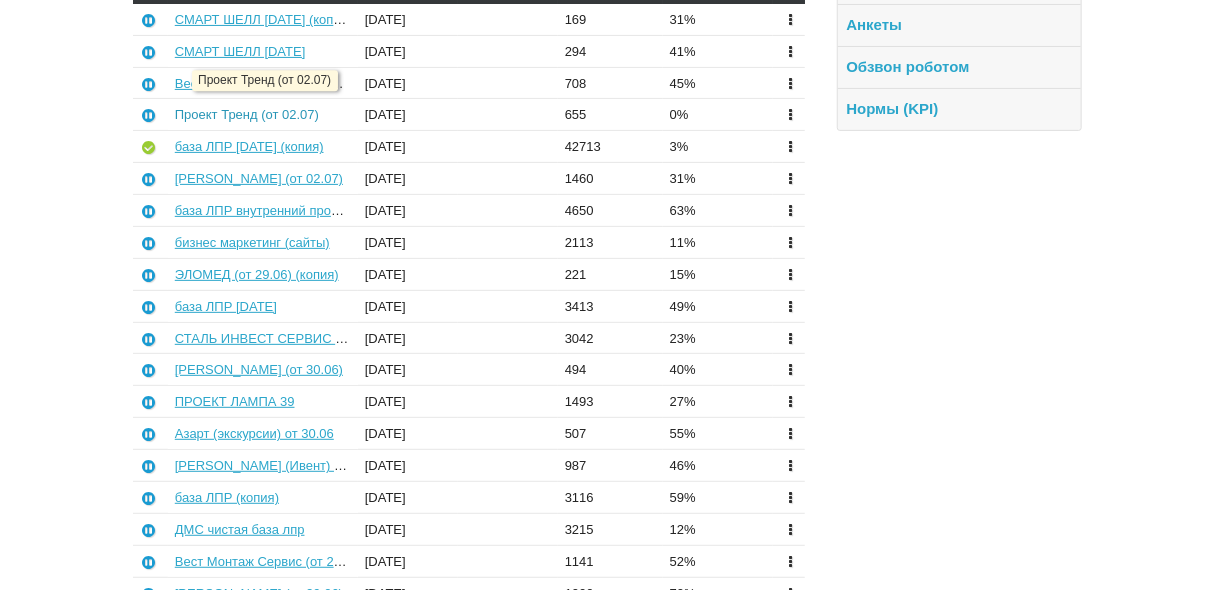 click on "Проект Тренд (от 02.07)" at bounding box center [247, 114] 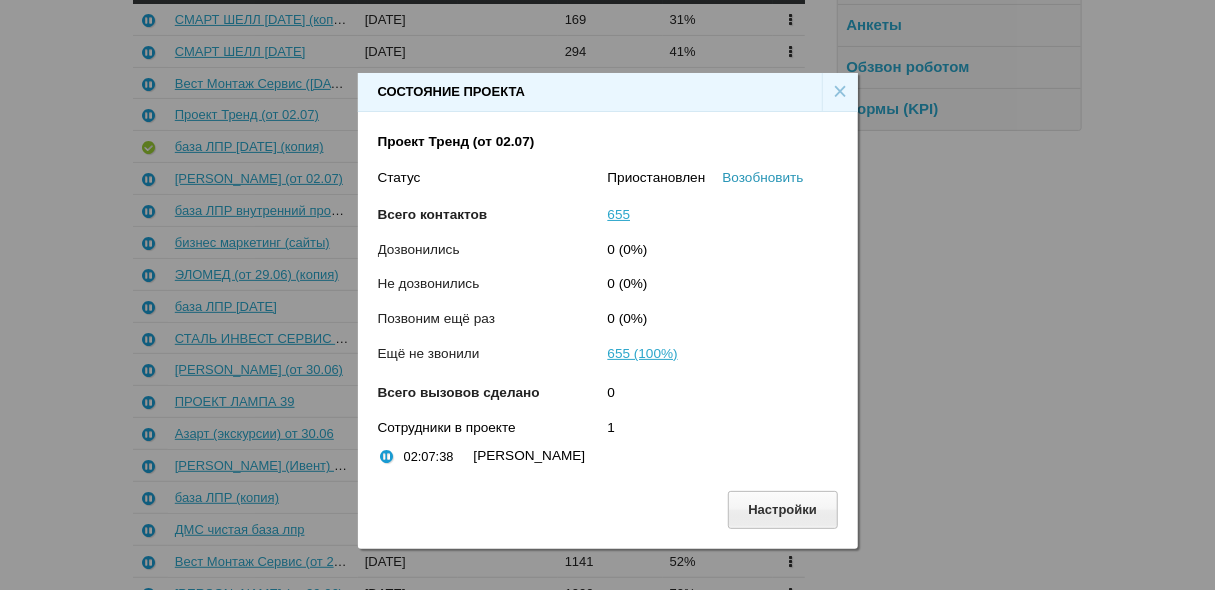 click on "Возобновить" at bounding box center (763, 177) 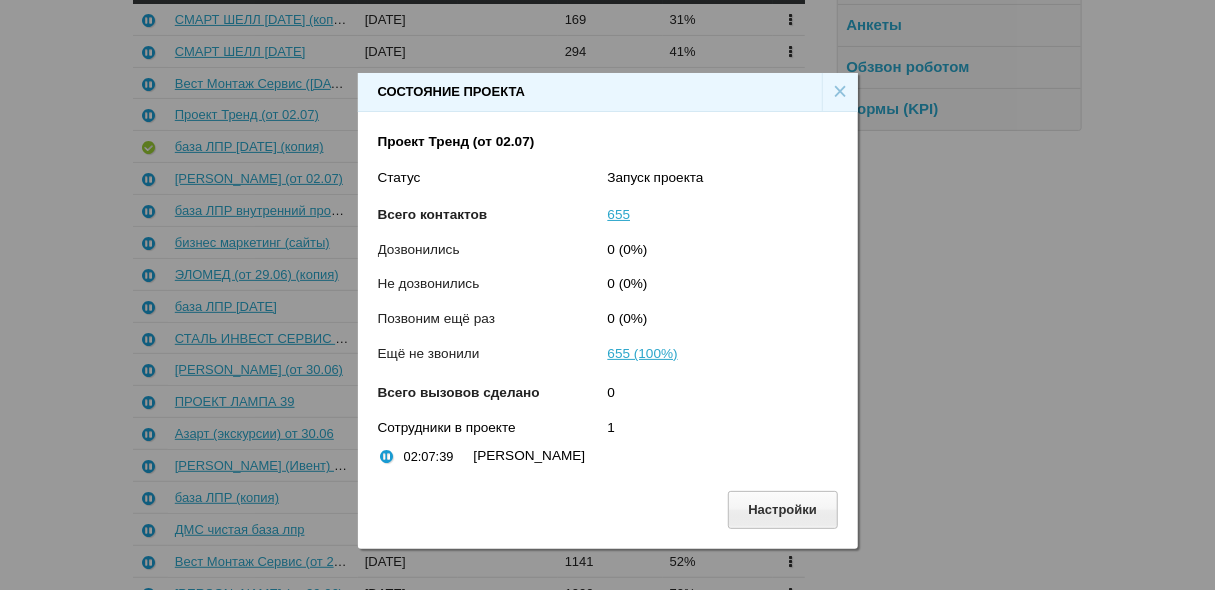 click on "×" at bounding box center (840, 92) 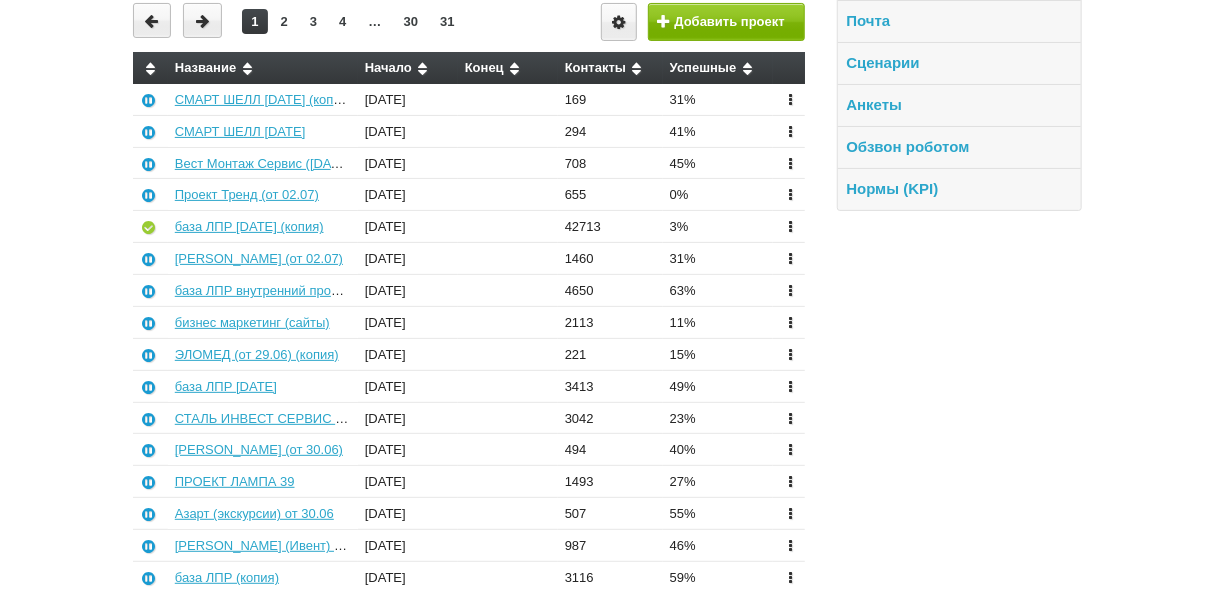 scroll, scrollTop: 80, scrollLeft: 0, axis: vertical 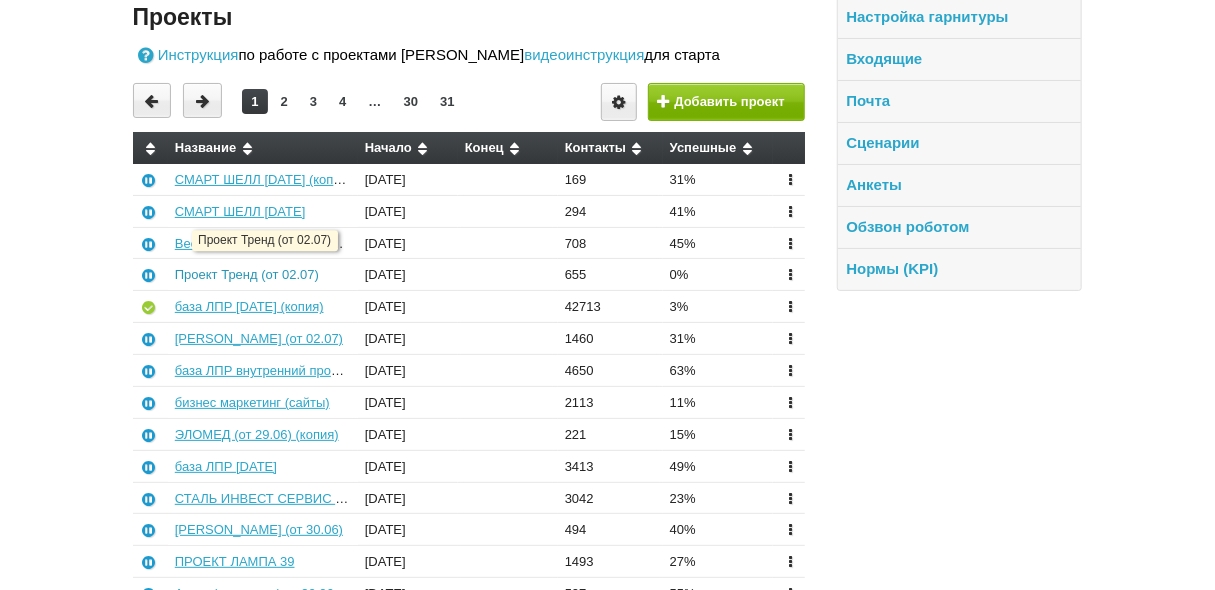 click on "Проект Тренд (от 02.07)" at bounding box center [247, 274] 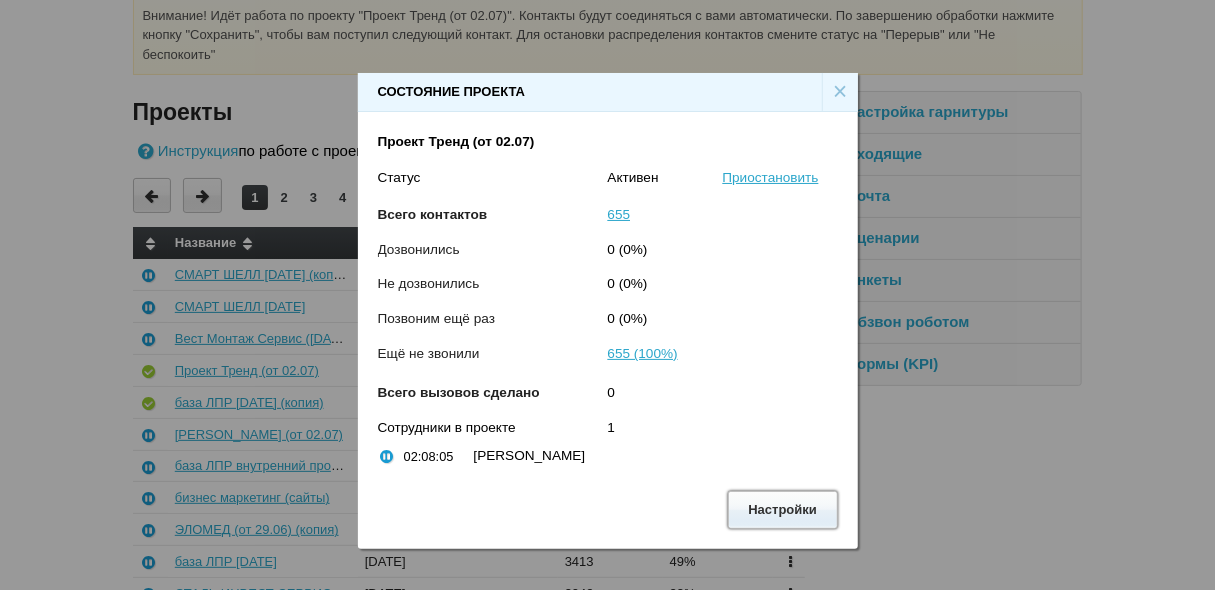 click on "Настройки" at bounding box center [783, 509] 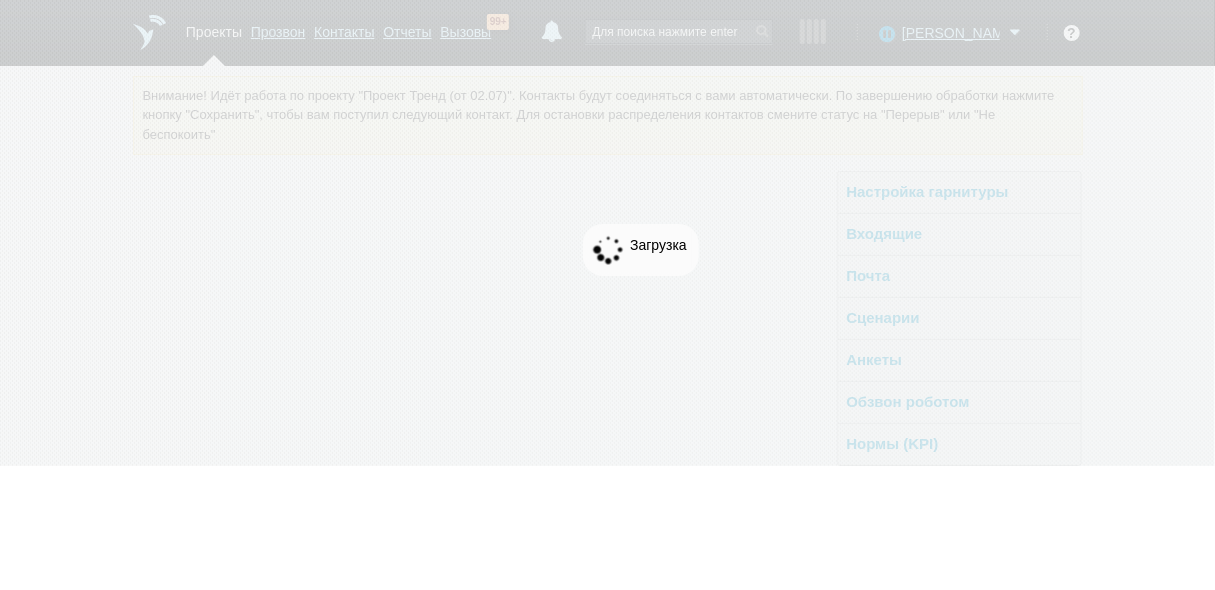 scroll, scrollTop: 0, scrollLeft: 0, axis: both 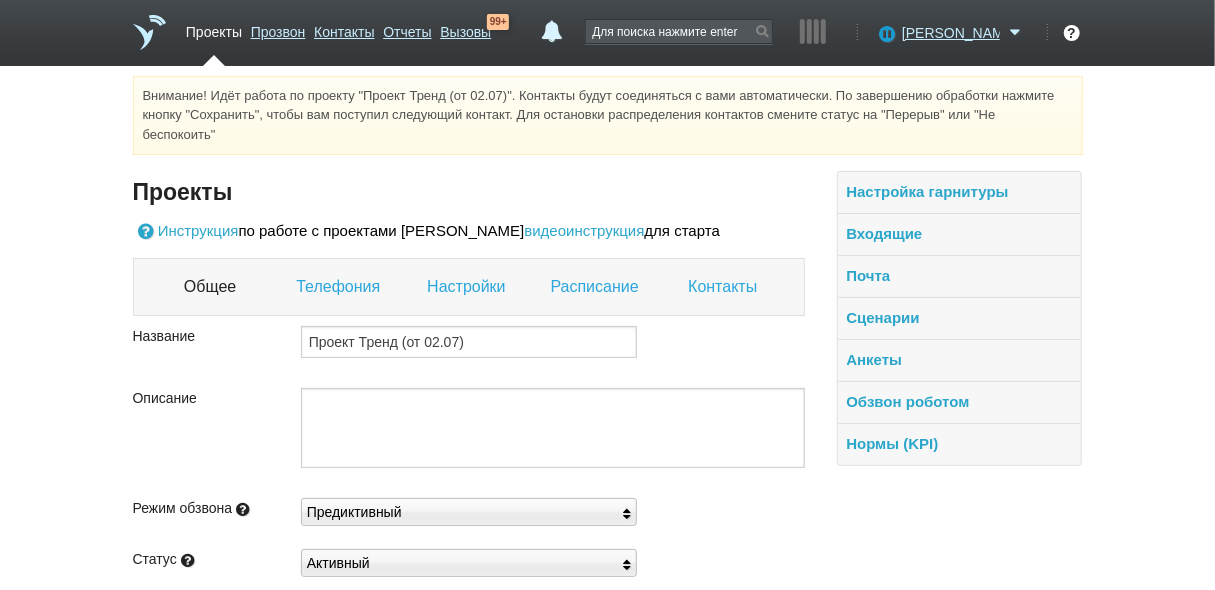 click on "Настройки" at bounding box center [468, 287] 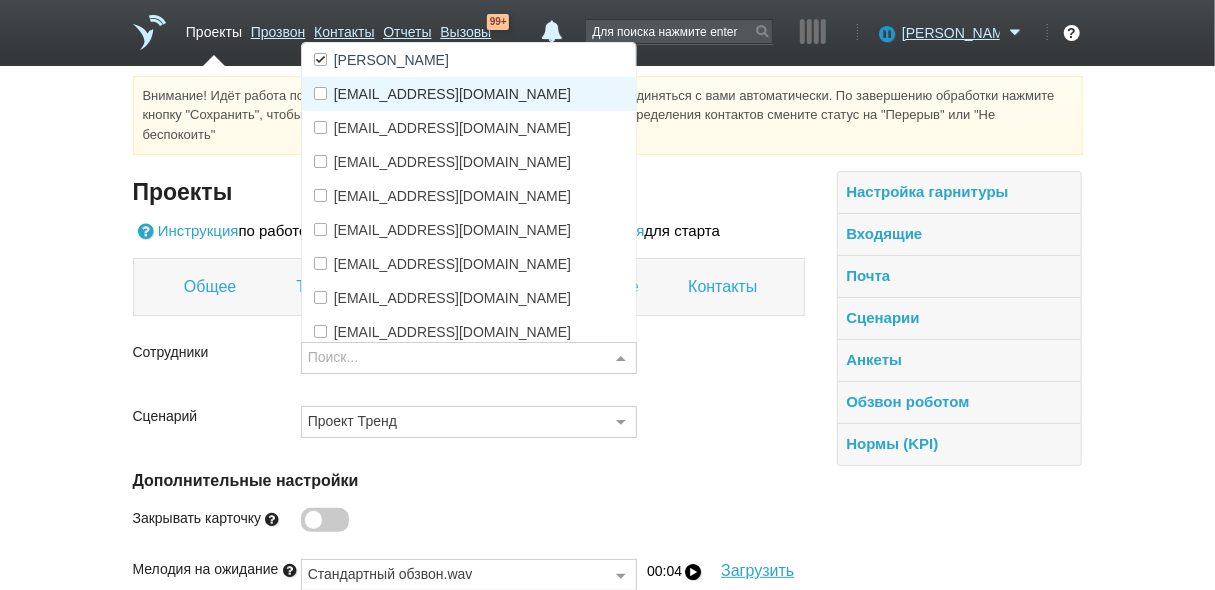 click on "[EMAIL_ADDRESS][DOMAIN_NAME]" at bounding box center [452, 94] 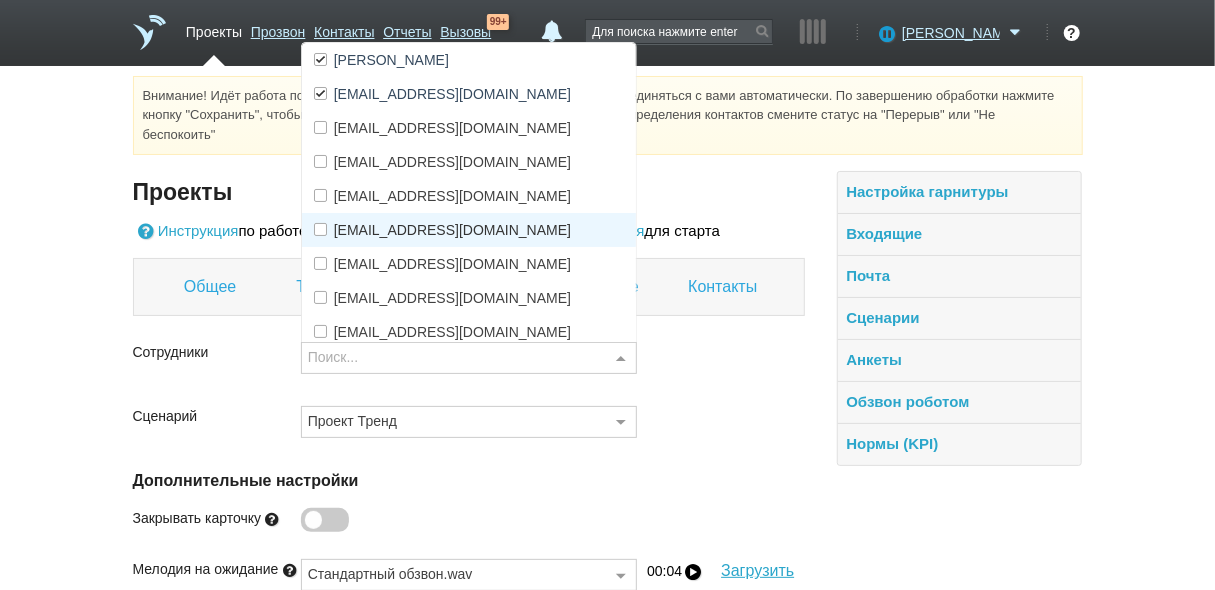 click on "[EMAIL_ADDRESS][DOMAIN_NAME]" at bounding box center [452, 230] 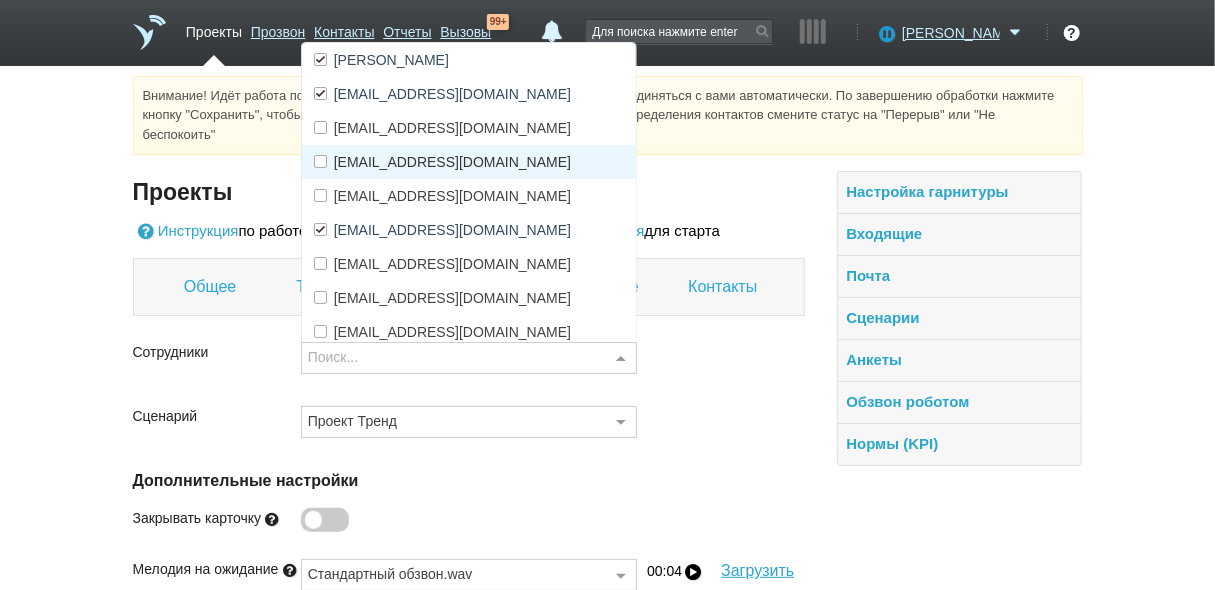 click on "[EMAIL_ADDRESS][DOMAIN_NAME]" at bounding box center [452, 162] 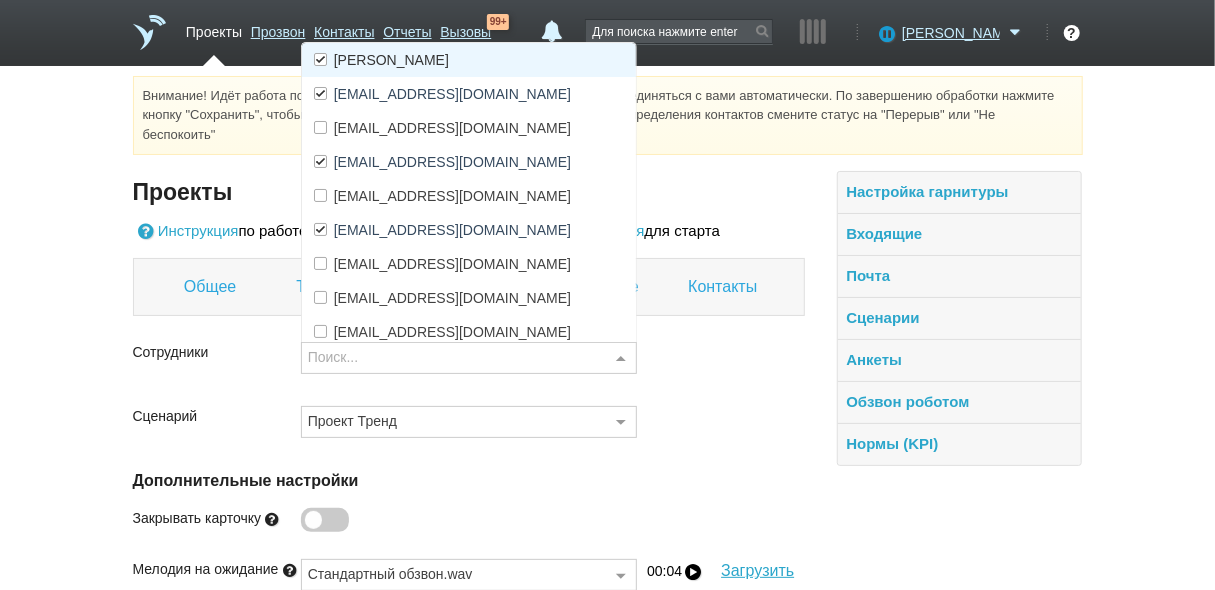 click at bounding box center [320, 59] 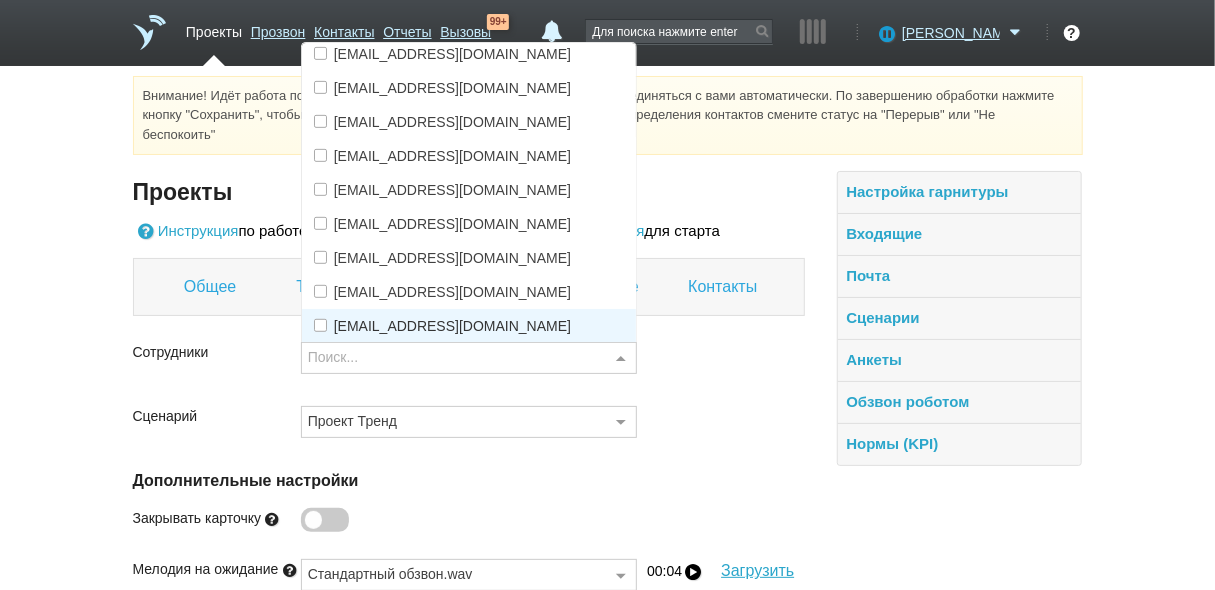 click on "Сценарий Проект Тренд Выберите сценарий Стандартный обзвон (лидогенерация) Обзвон роботом Терра Нью ООО Бухгалтерия Маркшейдер Сконжин (Вайлдберриз) Школа Музыки Диджитал Риф Траст Солюшенз Урбан Мастер ИмпериПро (SEO) Левел Тревел Диджитал Риф 3 Для левого проекта Statura Биаса Земельный вопрос ИКЦ "ШАР ИТ" Dev-com Типография Аркада SK-Tanos Icowork.co  Стеклянные перегородки Физомед Биаса Прозвон Арфа Реклама Сценарий-говносценарий Студия Шоколада Стократ Презентик Promo Group Автомойки Мета Sugreff Tea 3 D фотостудия Diva Швейное Производство Идея Софт Электрометрия Юви STIK WAPP" at bounding box center (469, 430) 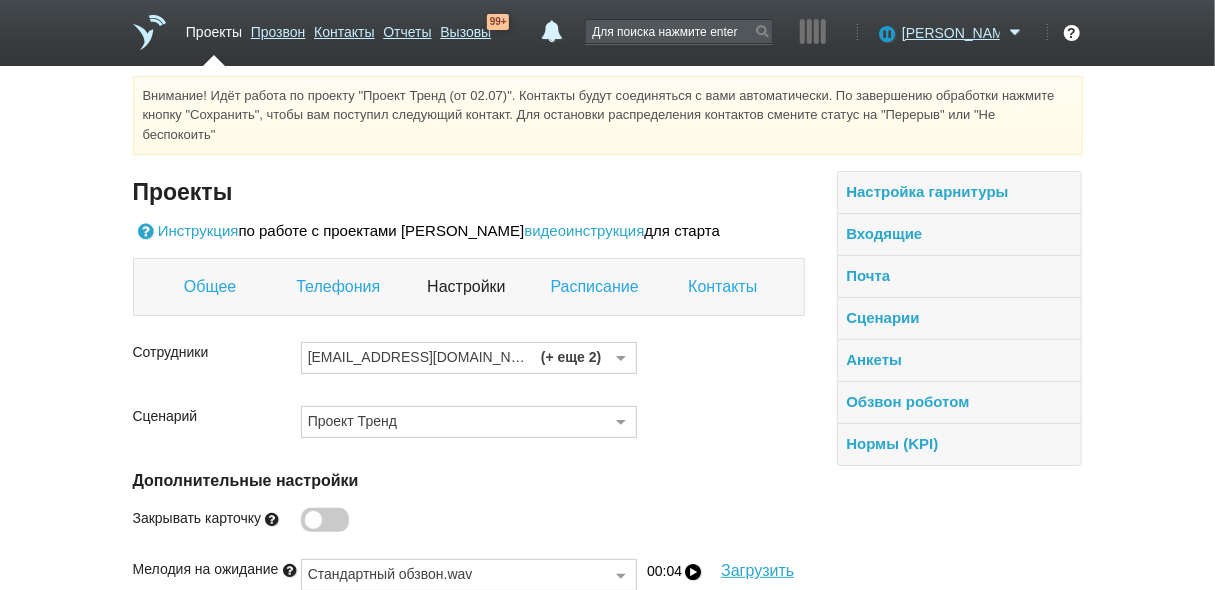 scroll, scrollTop: 414, scrollLeft: 0, axis: vertical 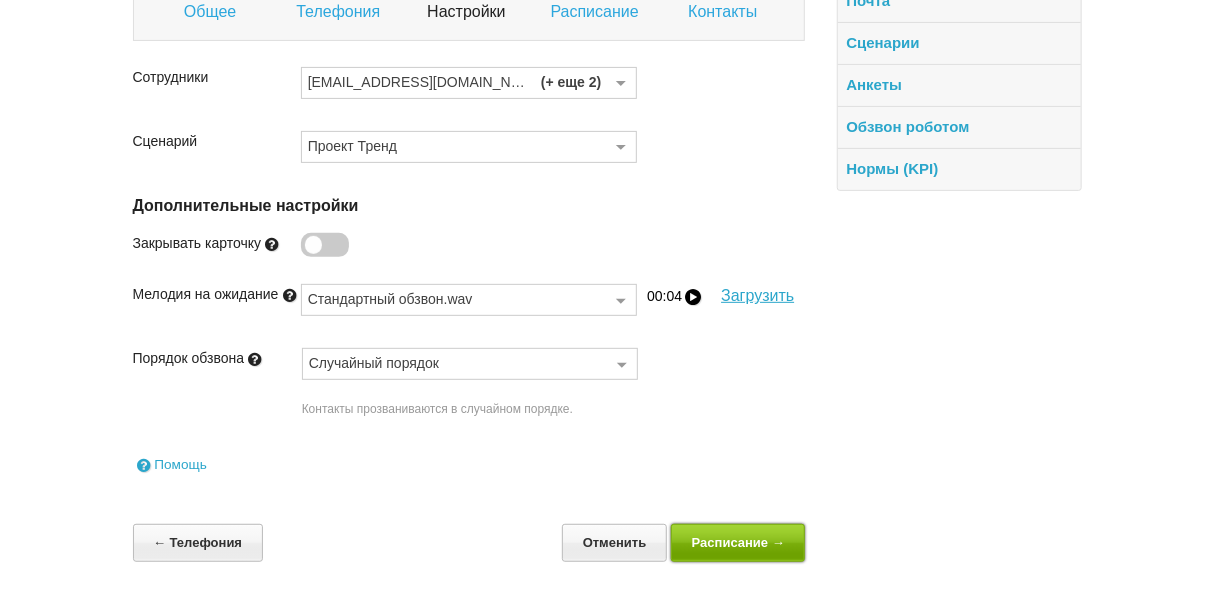 click on "Расписание →" at bounding box center (738, 542) 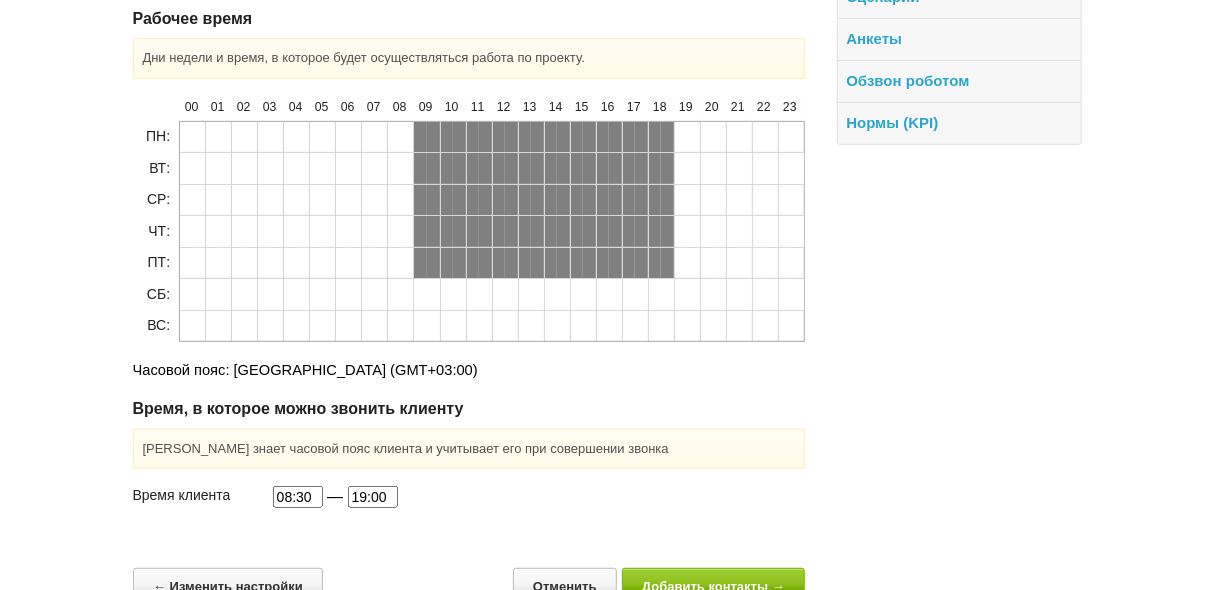 scroll, scrollTop: 364, scrollLeft: 0, axis: vertical 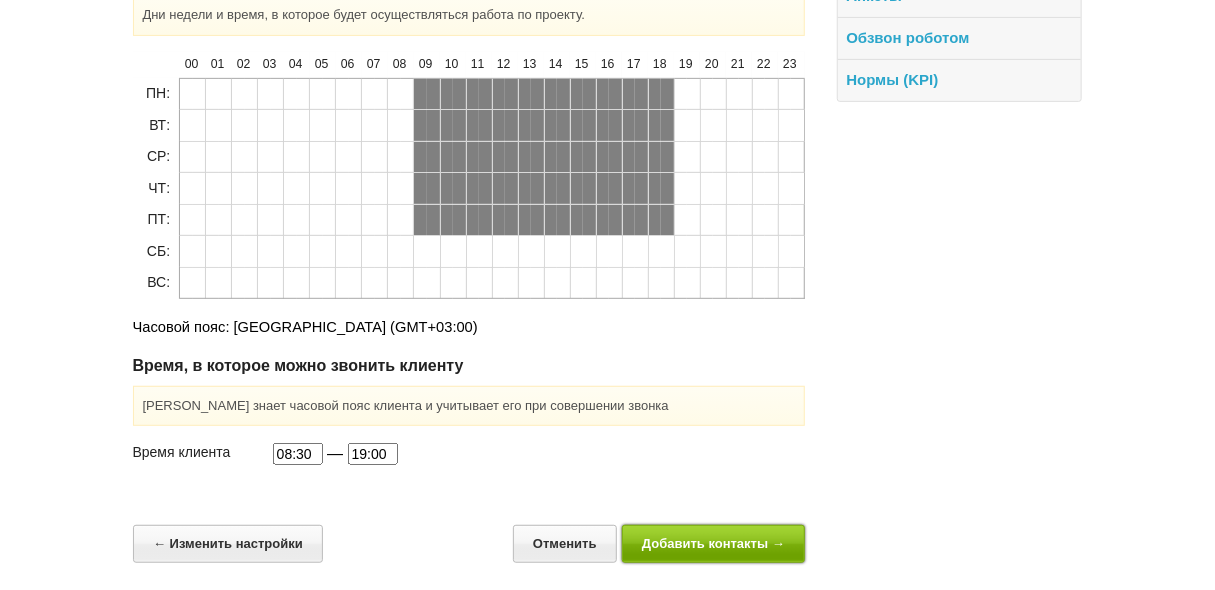 click on "Добавить контакты →" at bounding box center [714, 543] 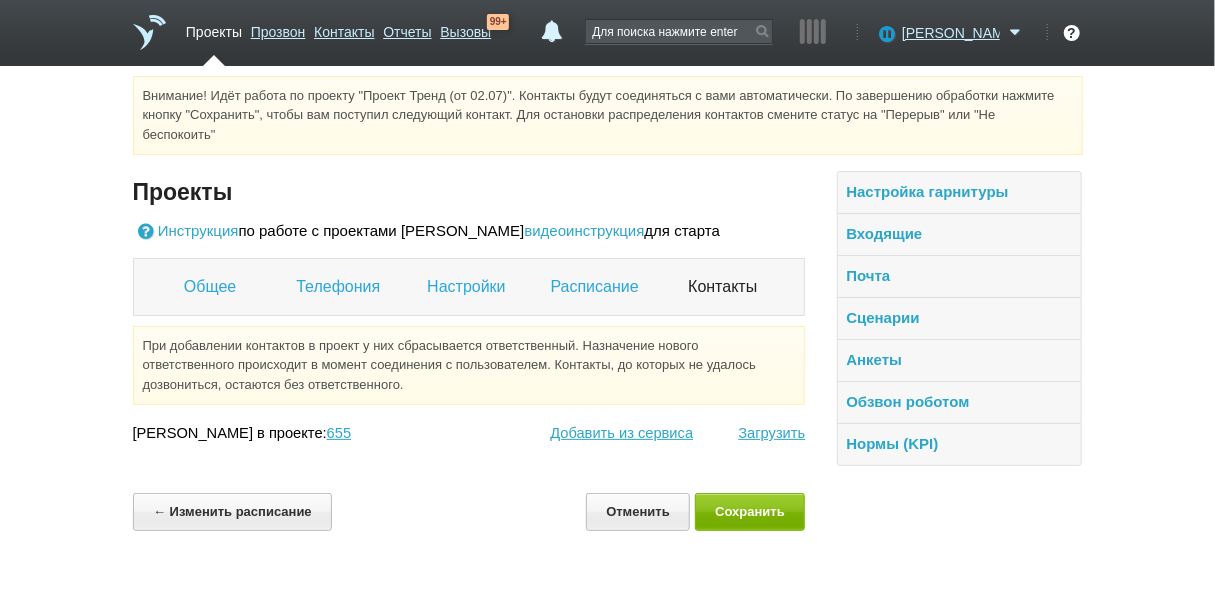 scroll, scrollTop: 0, scrollLeft: 0, axis: both 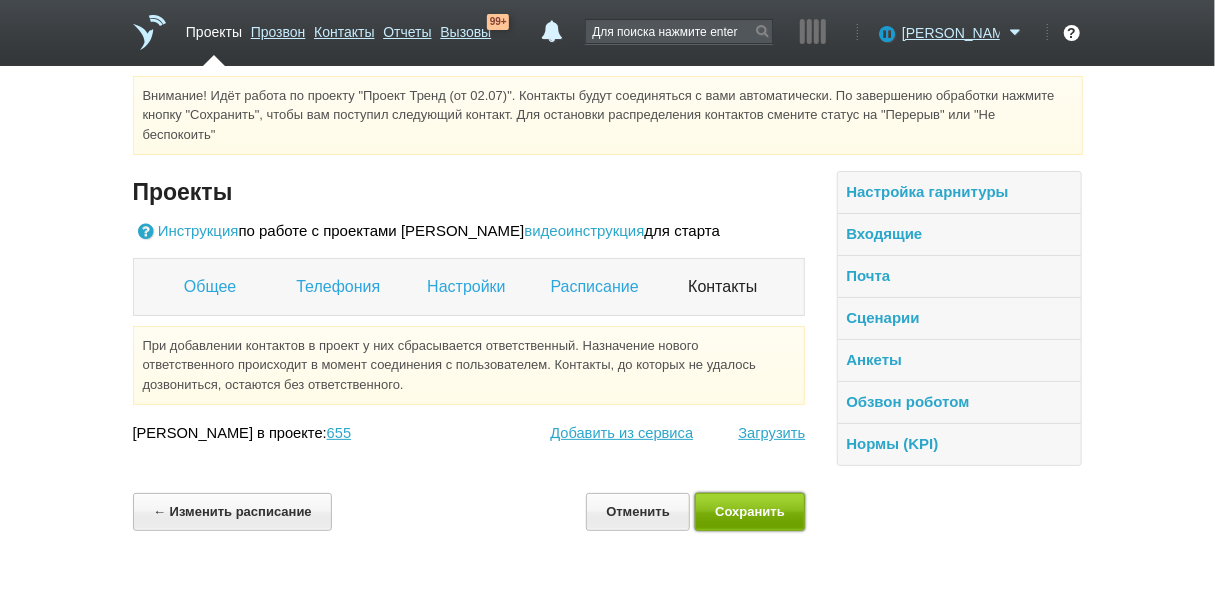 click on "Сохранить" at bounding box center [750, 511] 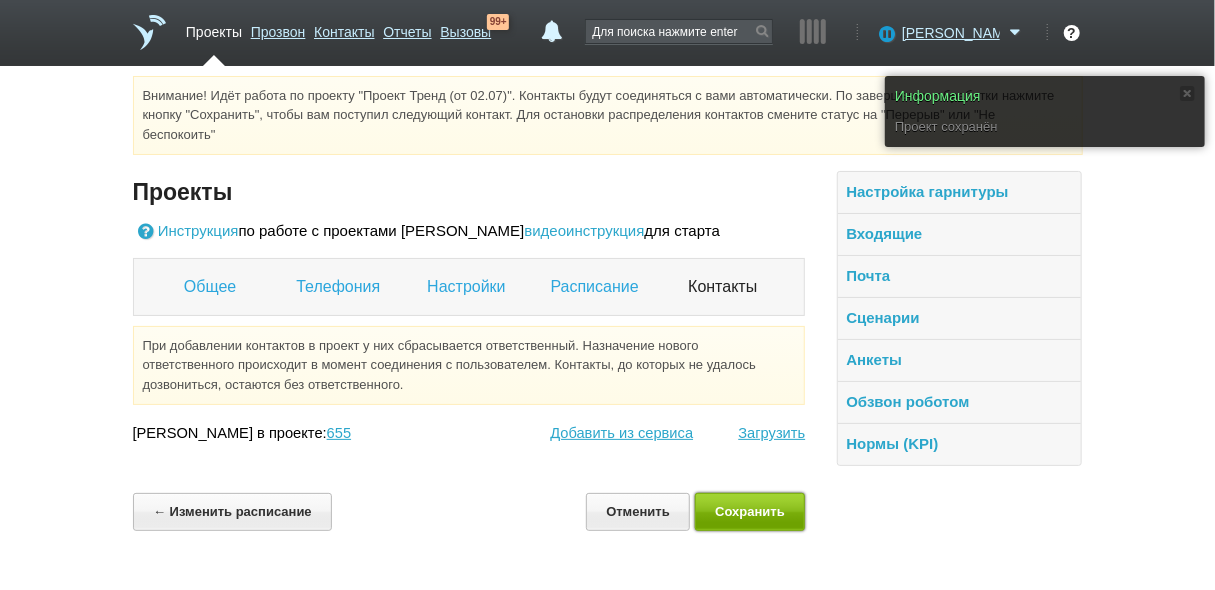 click on "Сохранить" at bounding box center [750, 511] 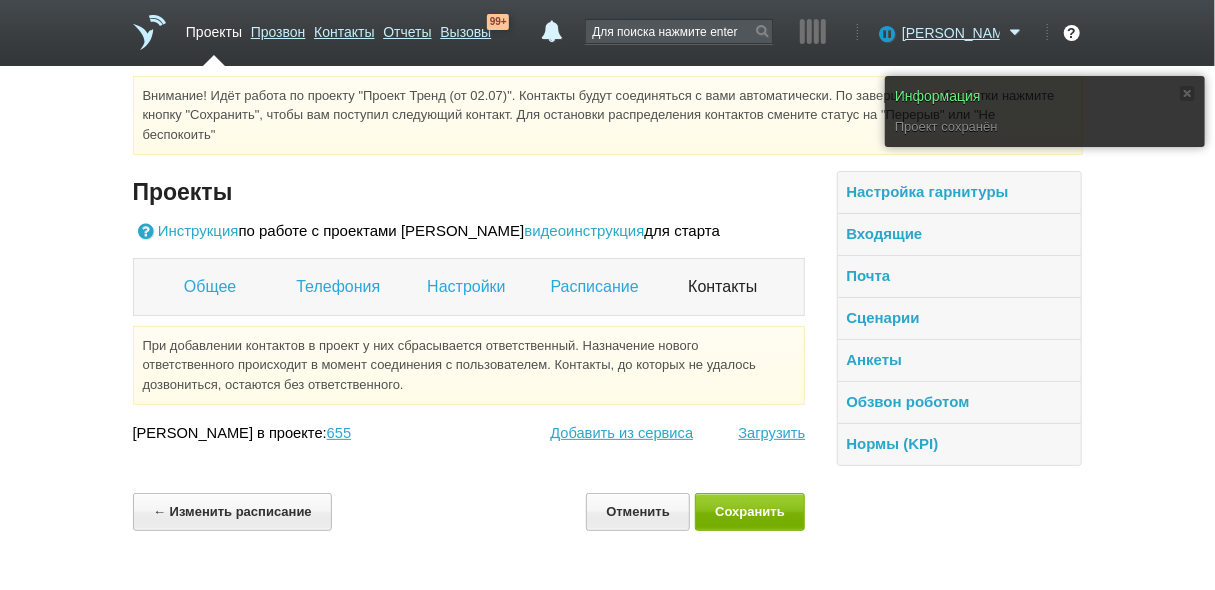 click on "Проекты" at bounding box center (214, 28) 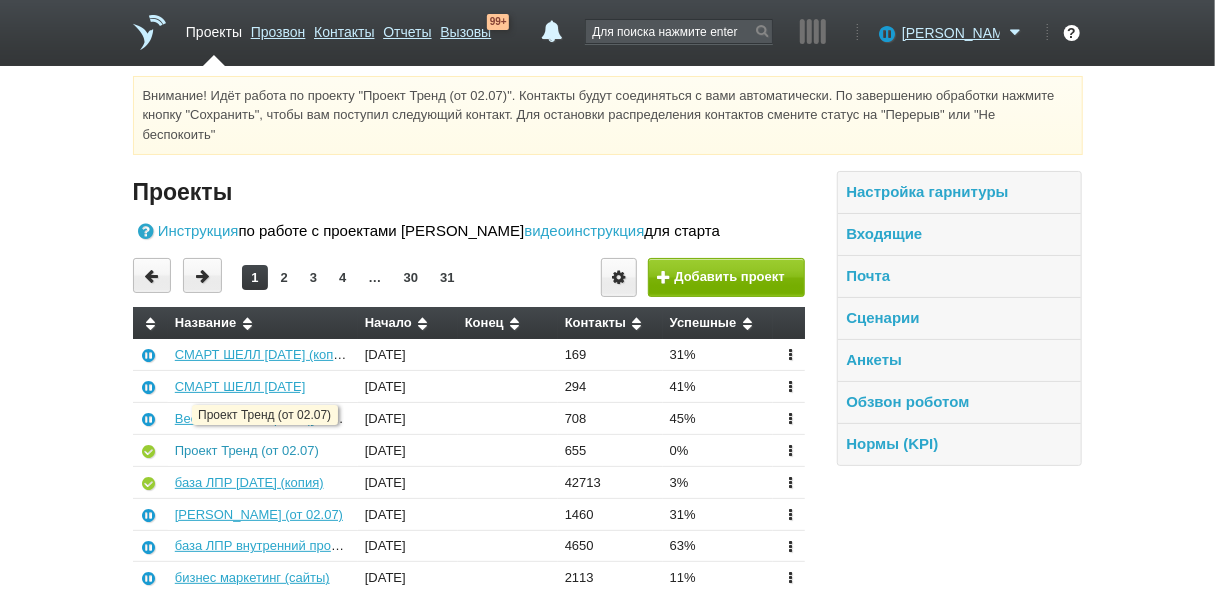 click on "Проект Тренд (от 02.07)" at bounding box center (247, 450) 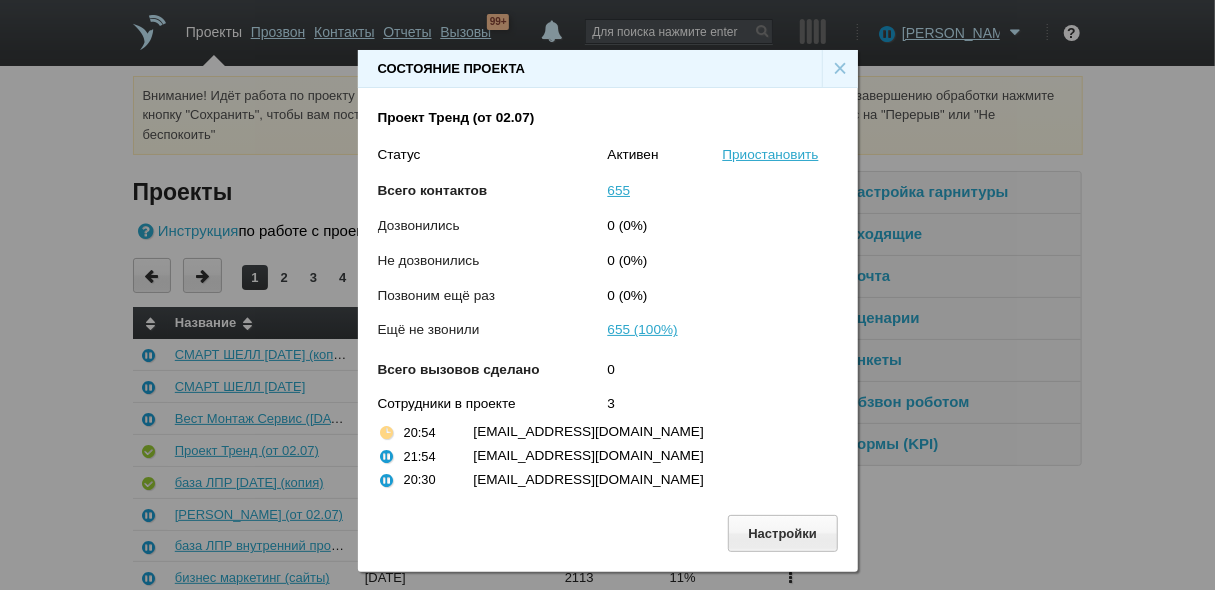 click on "×" at bounding box center (840, 69) 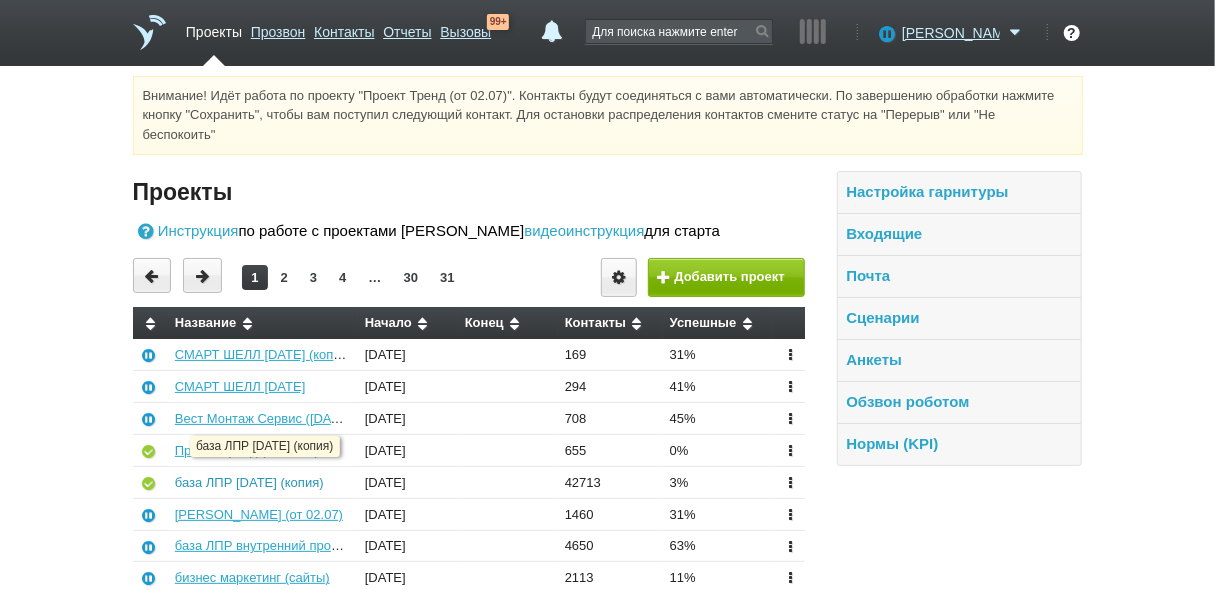 click on "база ЛПР  [DATE] (копия)" at bounding box center [249, 482] 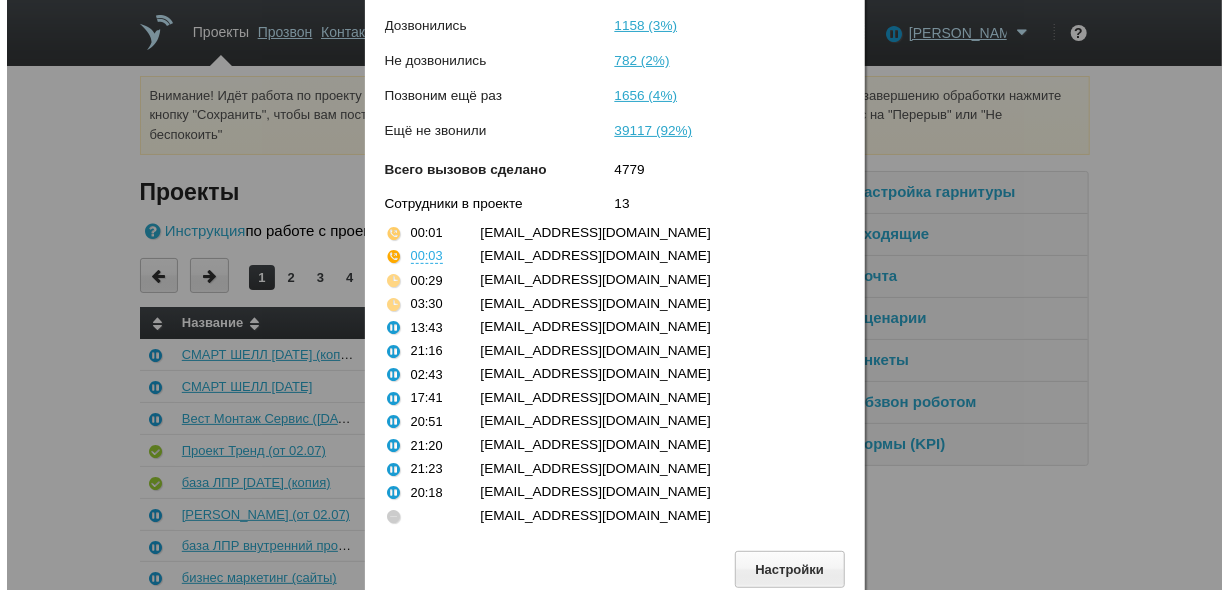 scroll, scrollTop: 167, scrollLeft: 0, axis: vertical 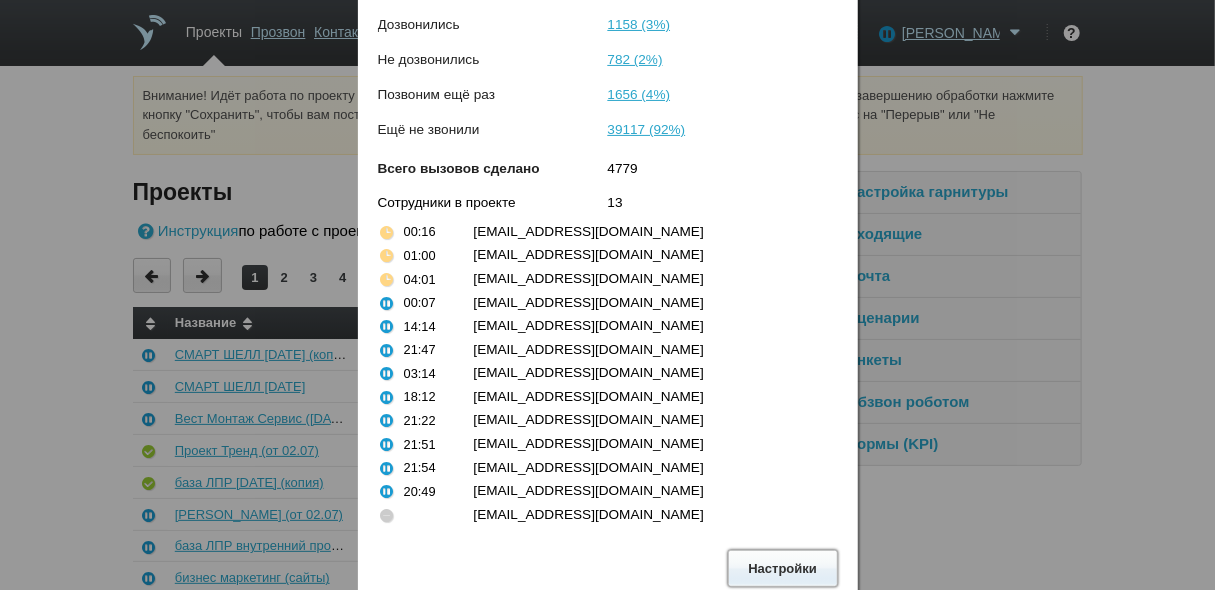 click on "Настройки" at bounding box center [783, 568] 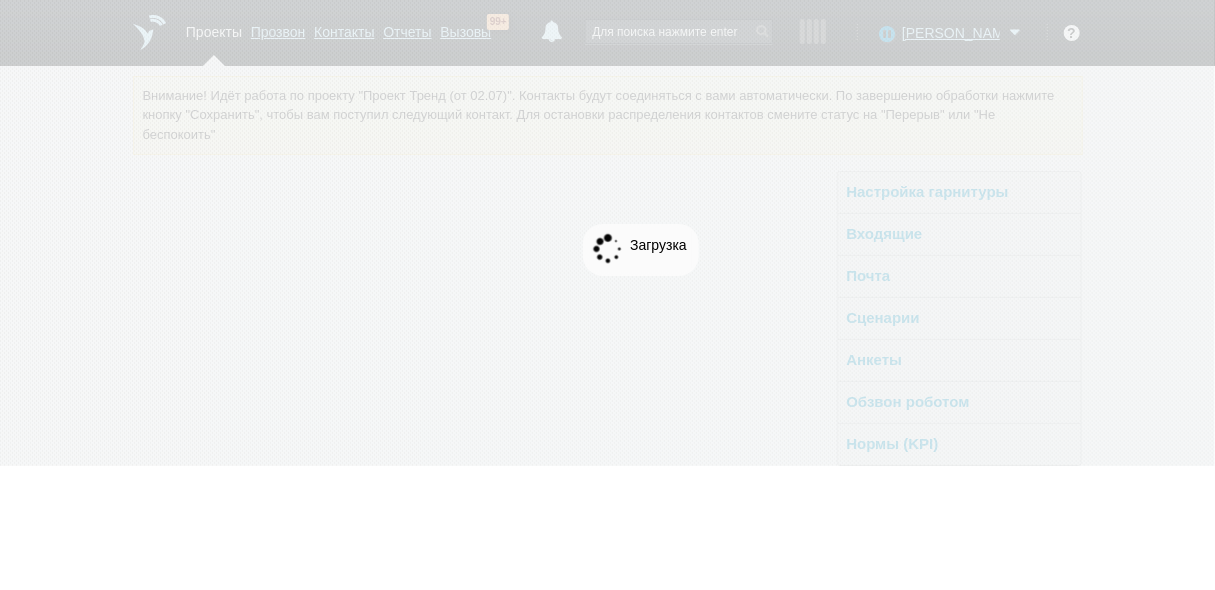 scroll, scrollTop: 0, scrollLeft: 0, axis: both 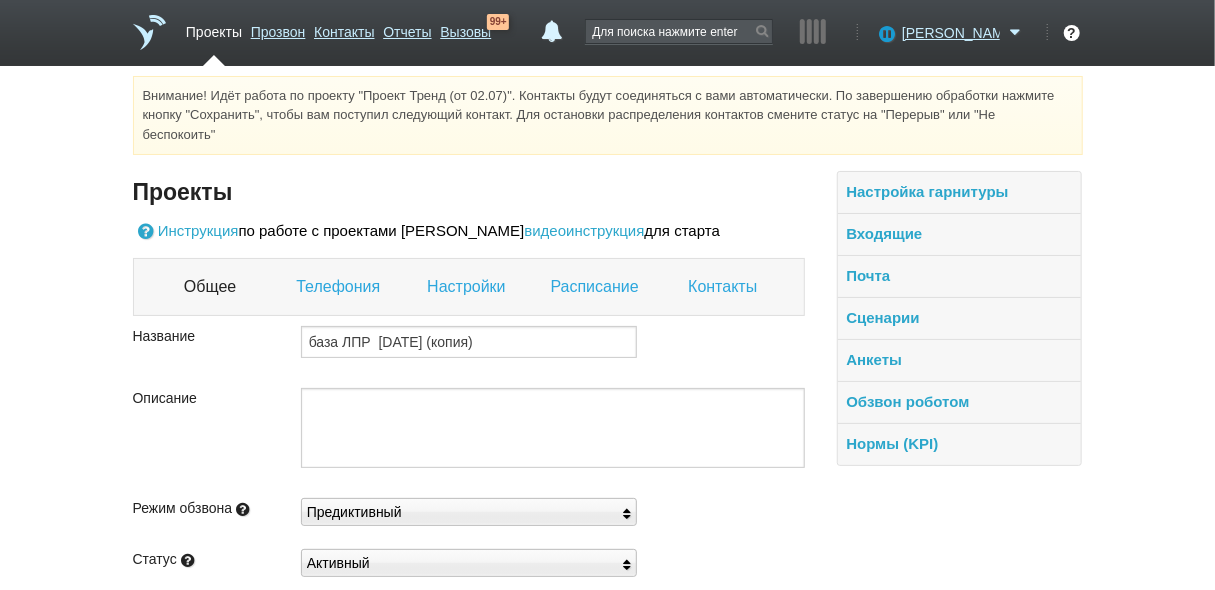 click on "Настройки" at bounding box center (468, 287) 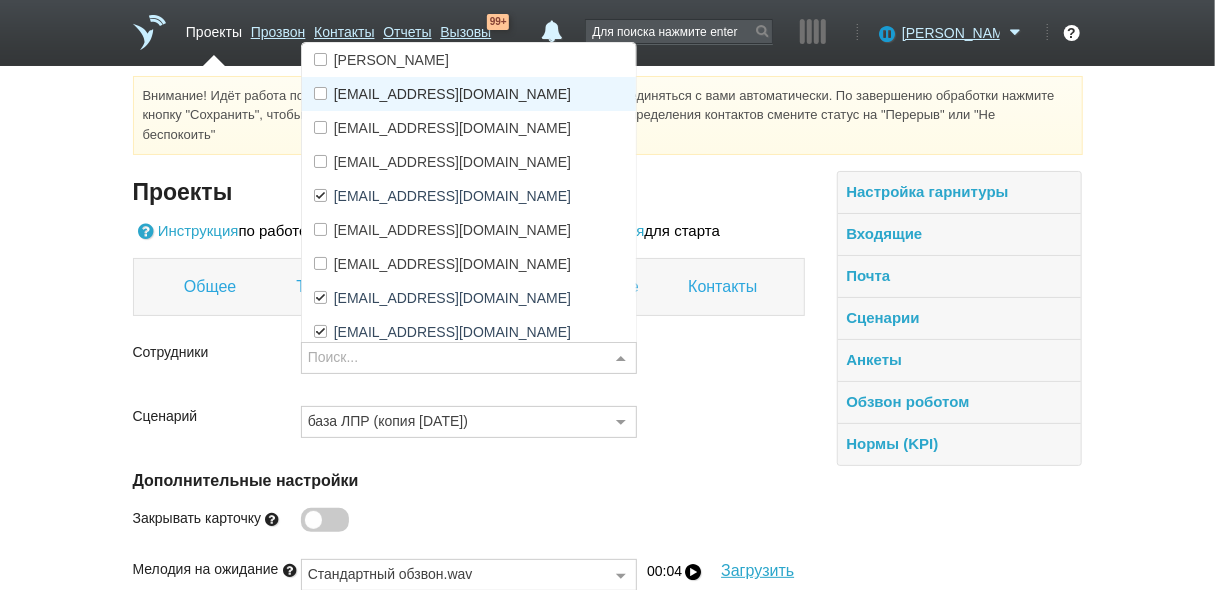 click at bounding box center (621, 359) 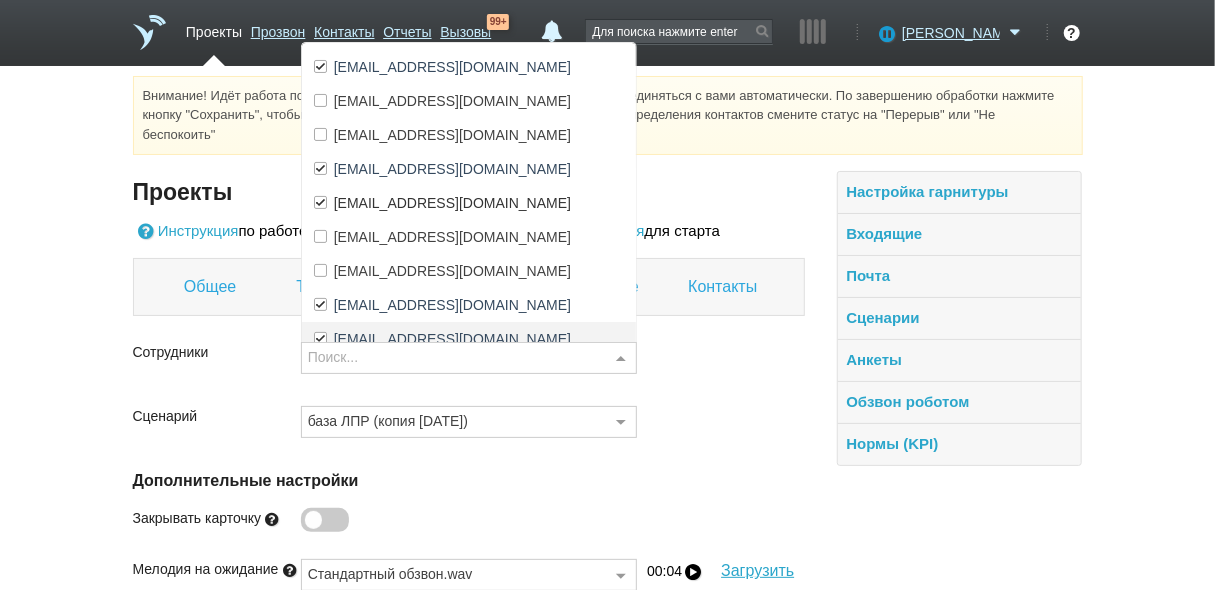 scroll, scrollTop: 160, scrollLeft: 0, axis: vertical 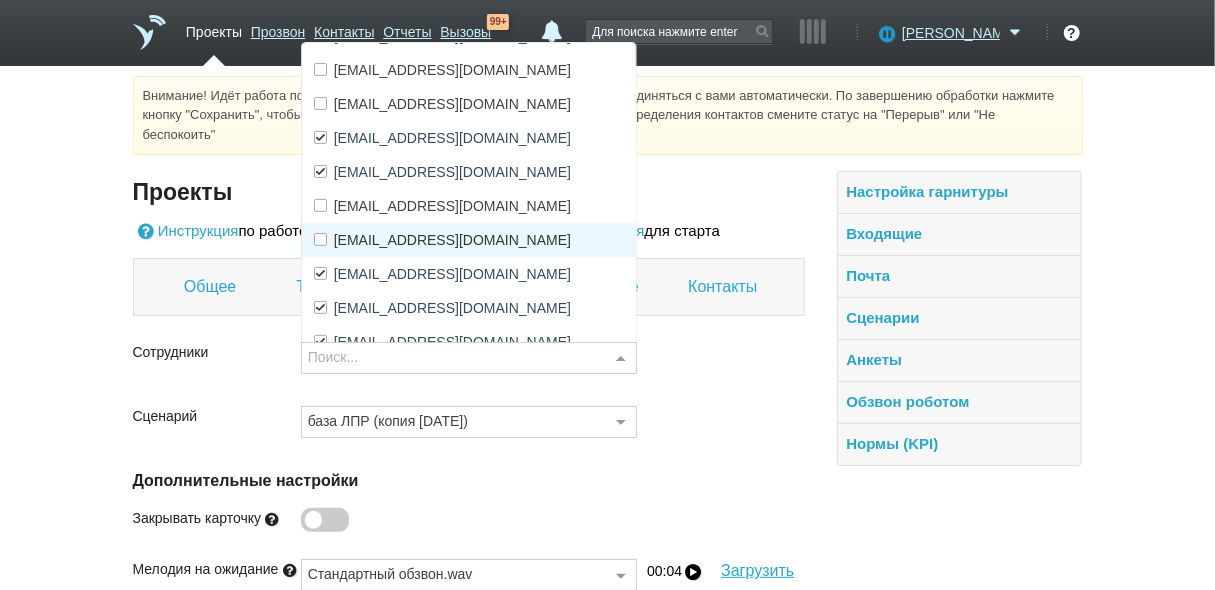 click on "[EMAIL_ADDRESS][DOMAIN_NAME]" at bounding box center [452, 240] 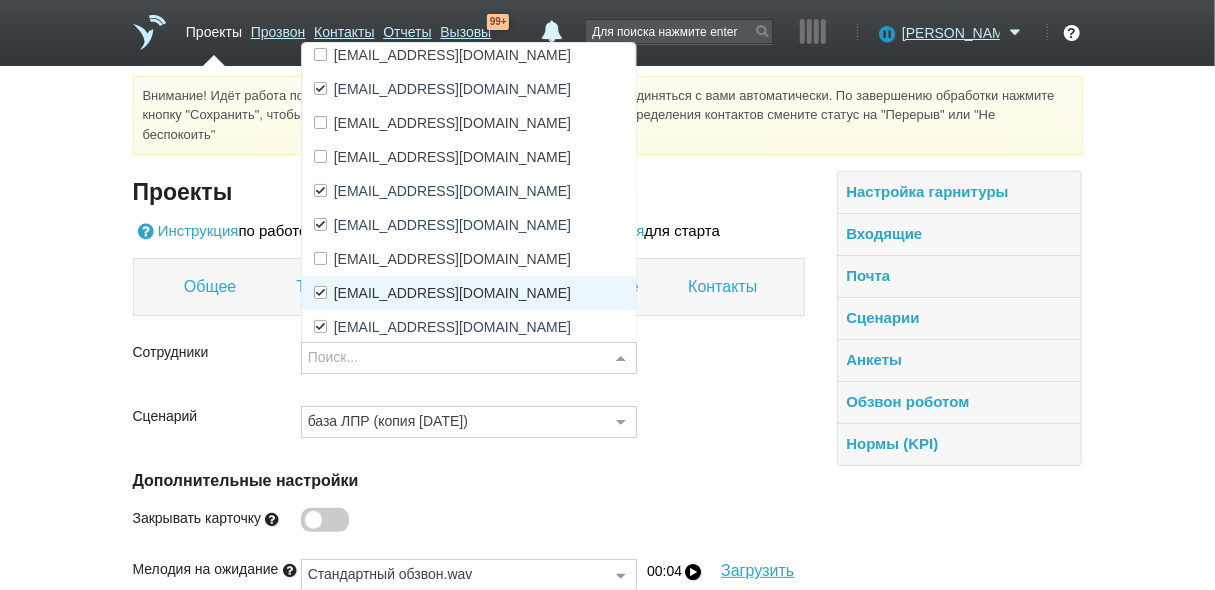 scroll, scrollTop: 80, scrollLeft: 0, axis: vertical 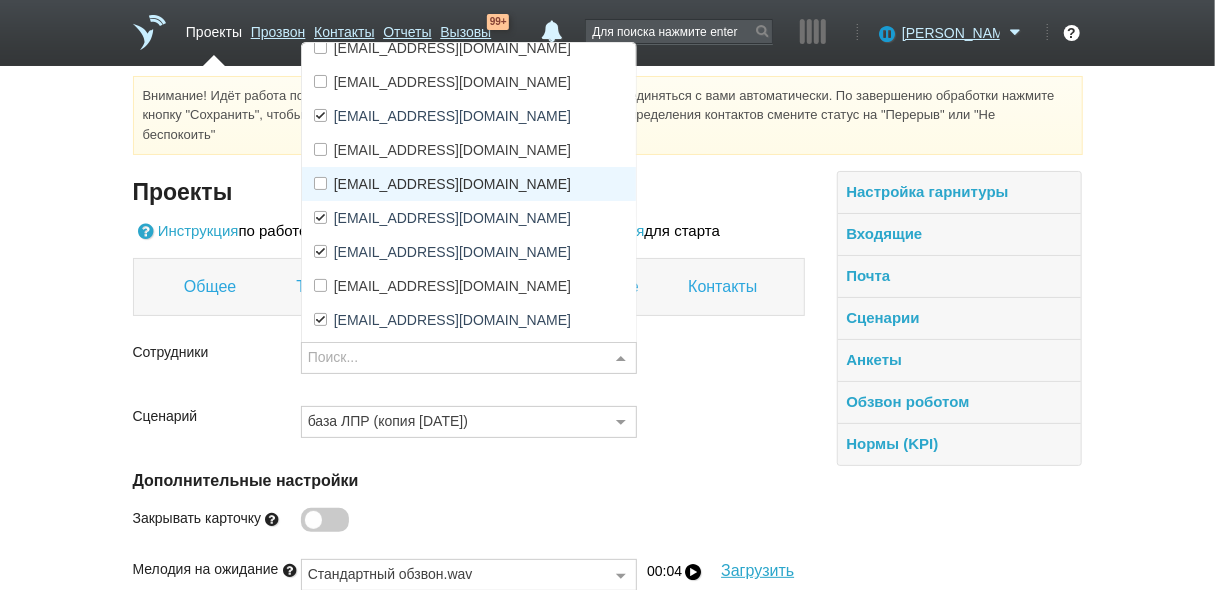 click on "[EMAIL_ADDRESS][DOMAIN_NAME]" at bounding box center [452, 184] 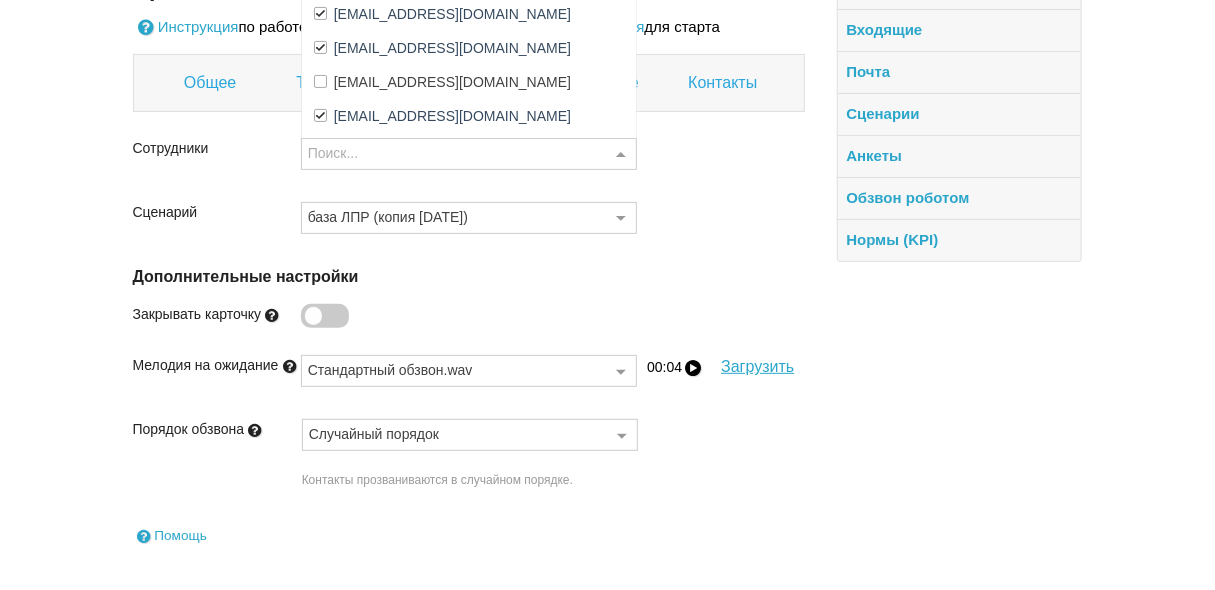 scroll, scrollTop: 240, scrollLeft: 0, axis: vertical 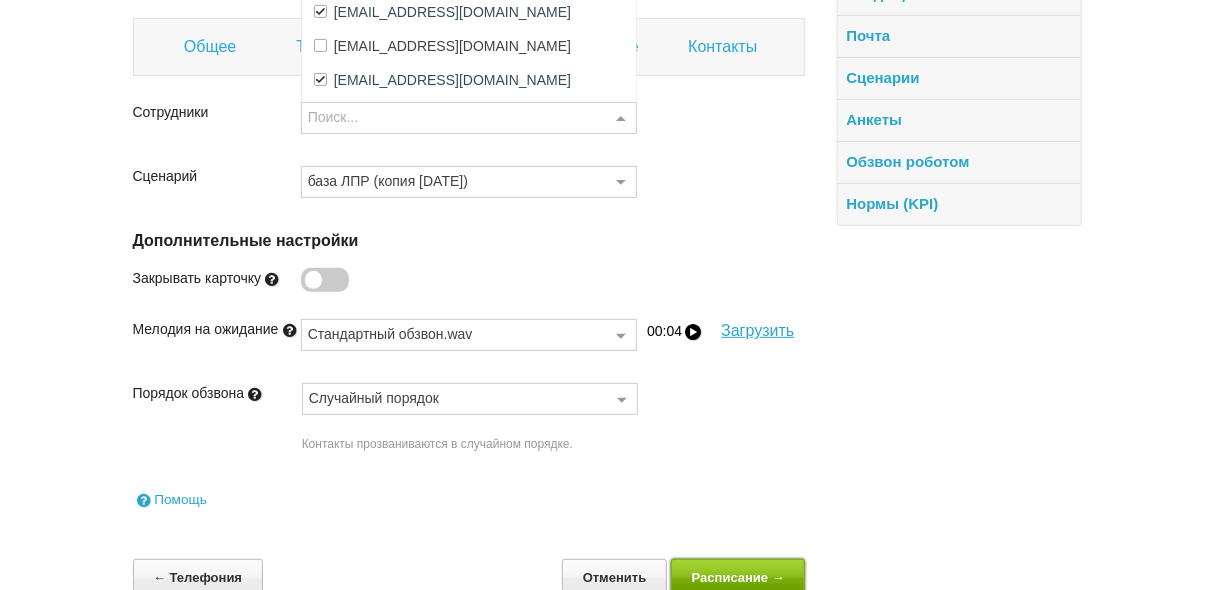click on "Расписание →" at bounding box center (738, 577) 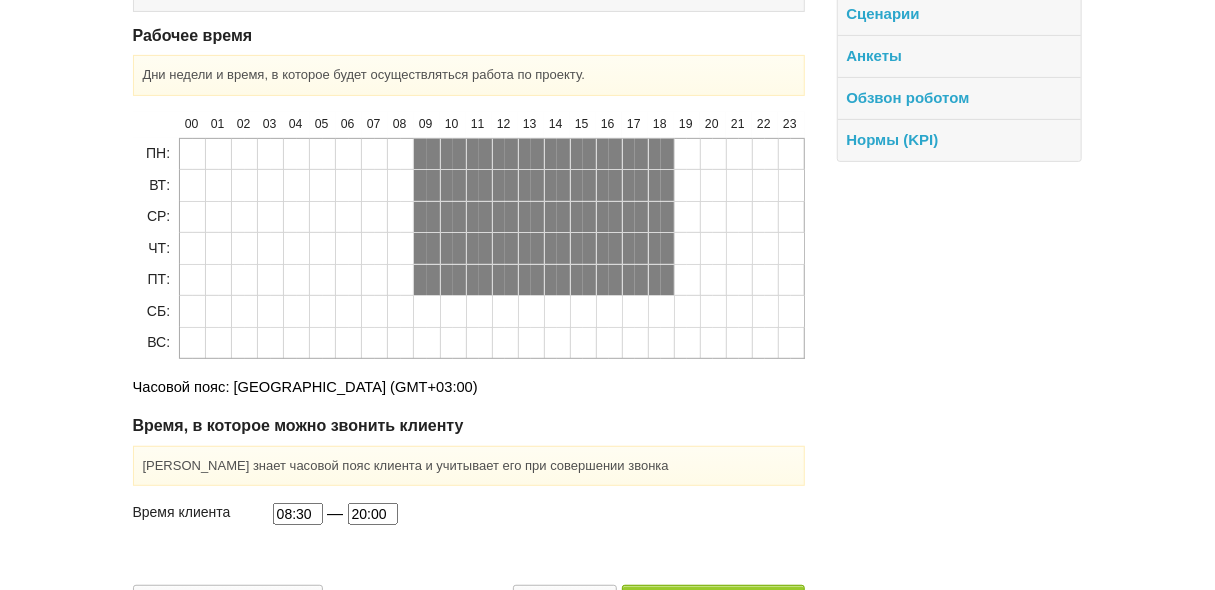 scroll, scrollTop: 364, scrollLeft: 0, axis: vertical 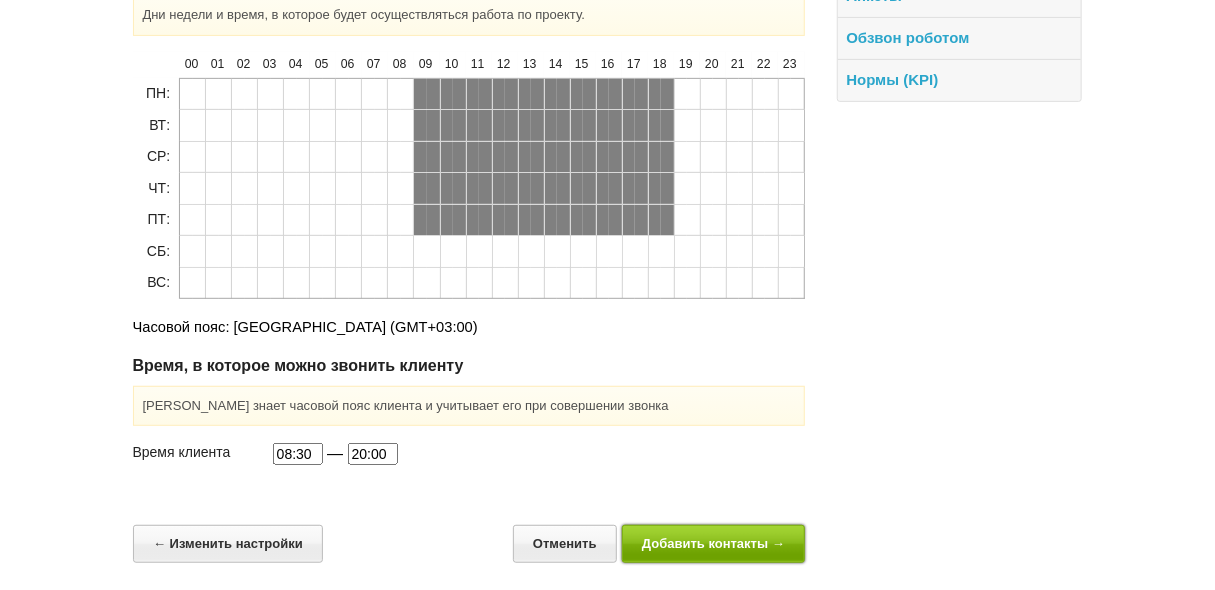 click on "Добавить контакты →" at bounding box center (714, 543) 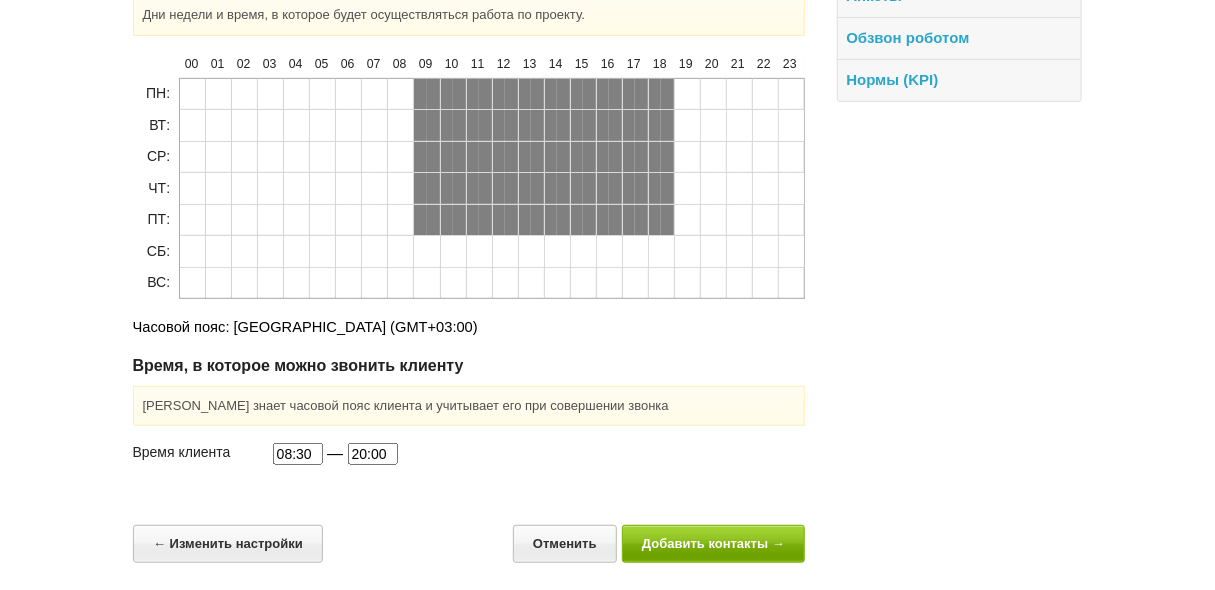 scroll, scrollTop: 0, scrollLeft: 0, axis: both 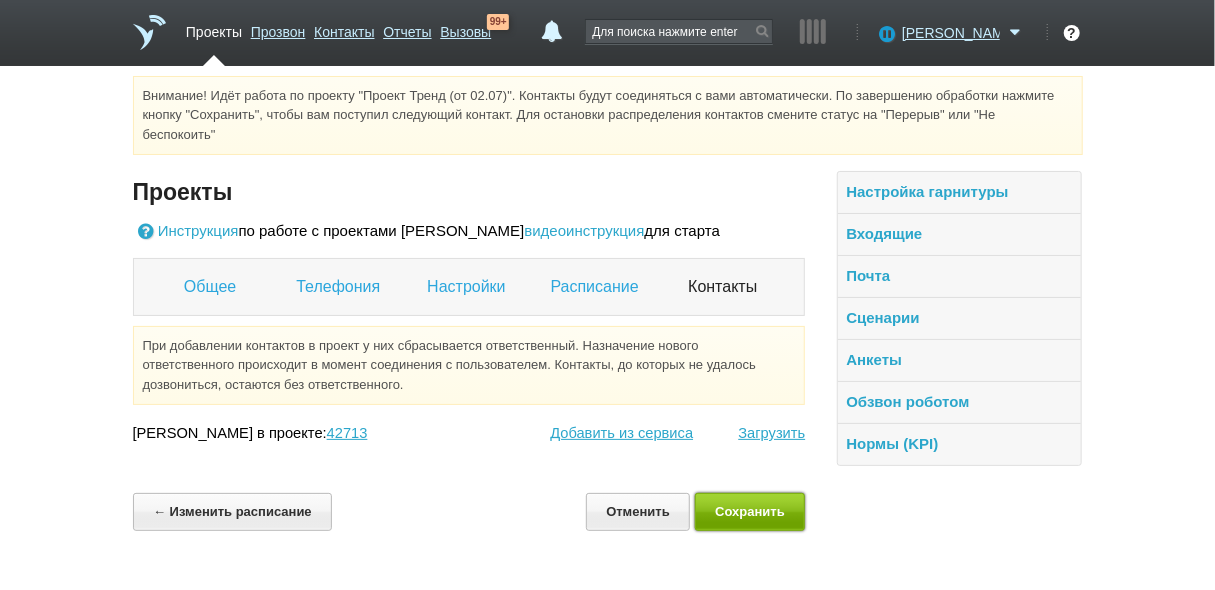click on "Сохранить" at bounding box center [750, 511] 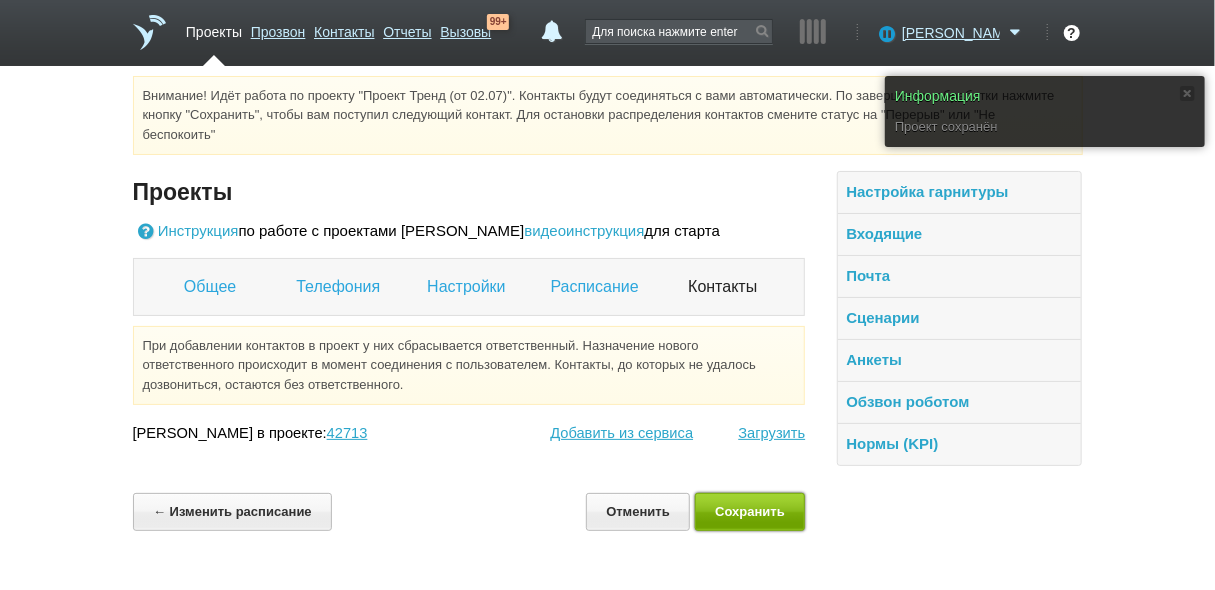 click on "Сохранить" at bounding box center (750, 511) 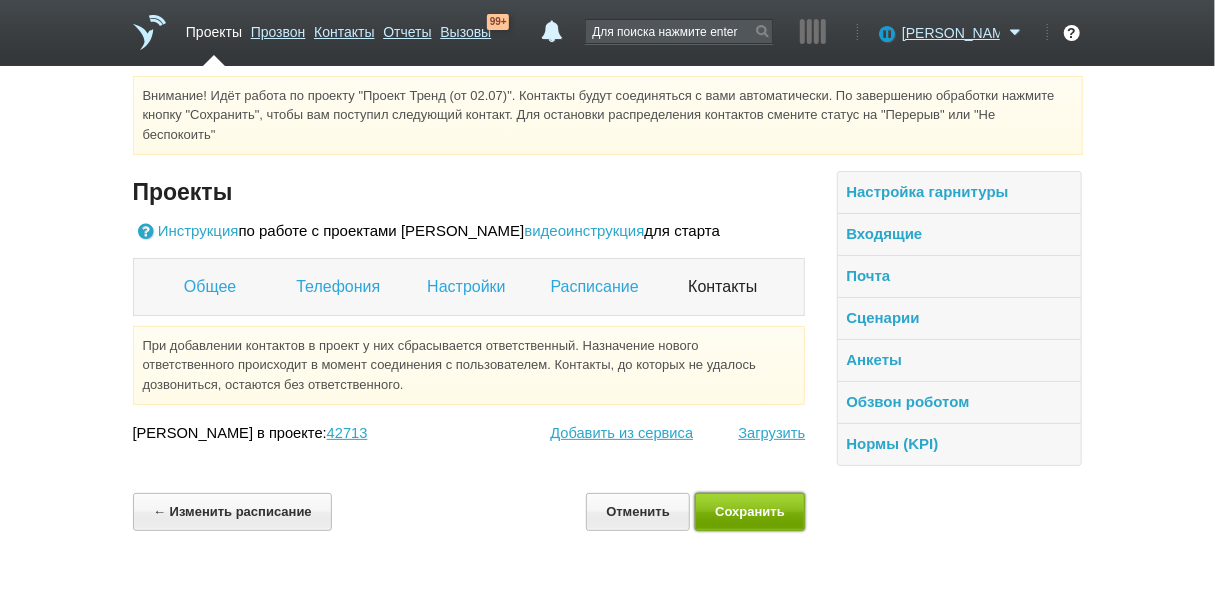 click on "Сохранить" at bounding box center (750, 511) 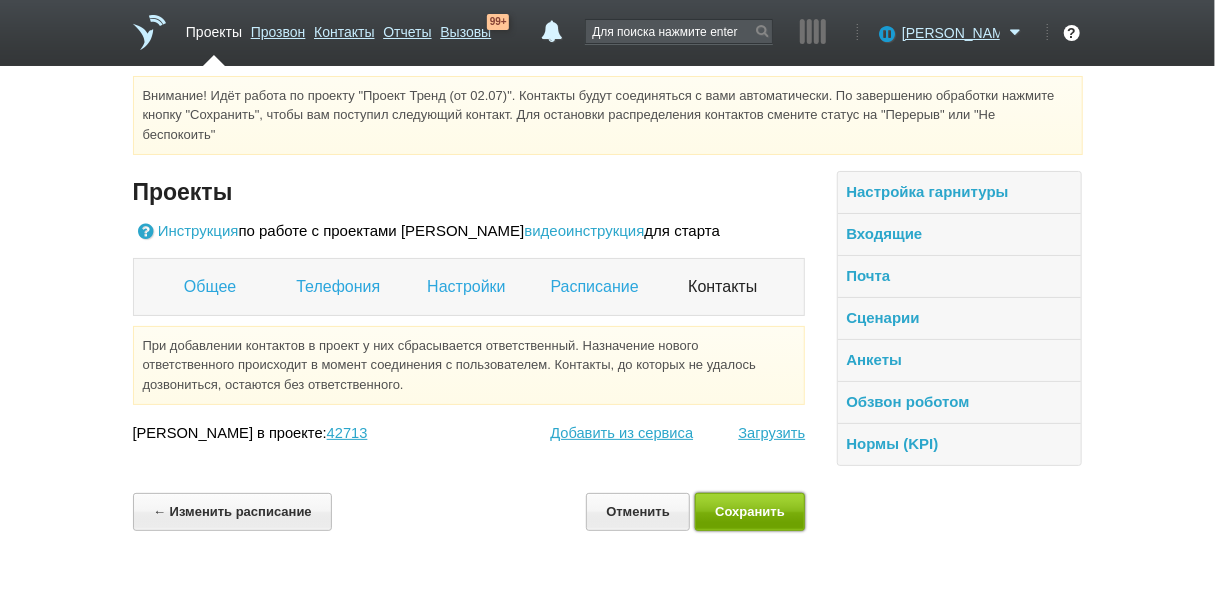 click on "Сохранить" at bounding box center (750, 511) 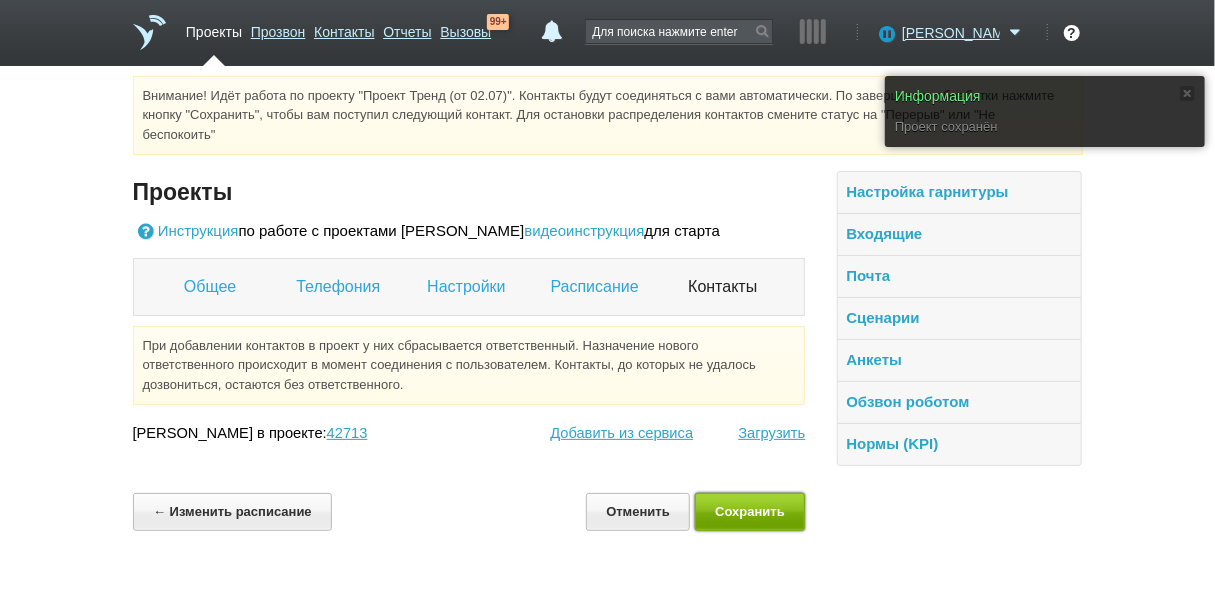 click on "Сохранить" at bounding box center [750, 511] 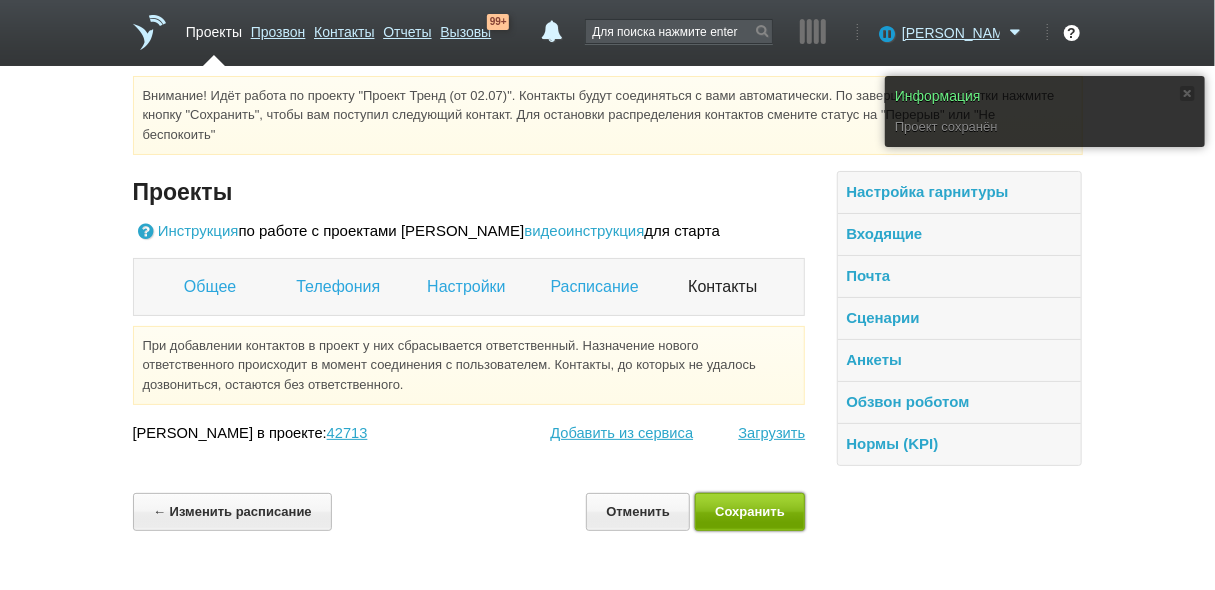 click on "Сохранить" at bounding box center [750, 511] 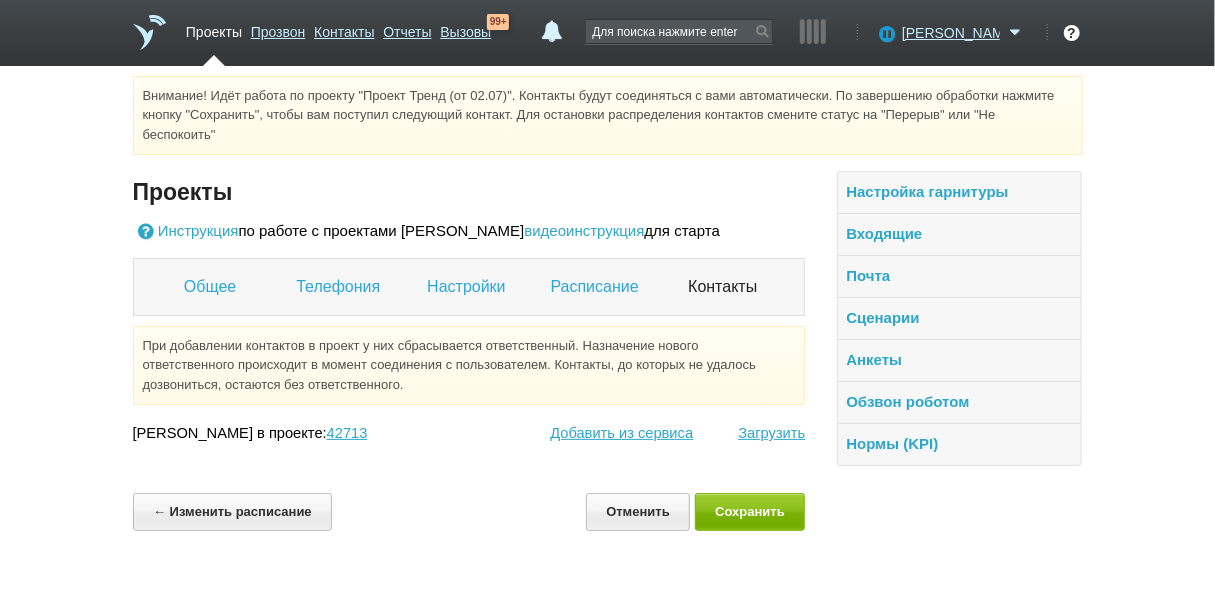click on "Проекты" at bounding box center [214, 28] 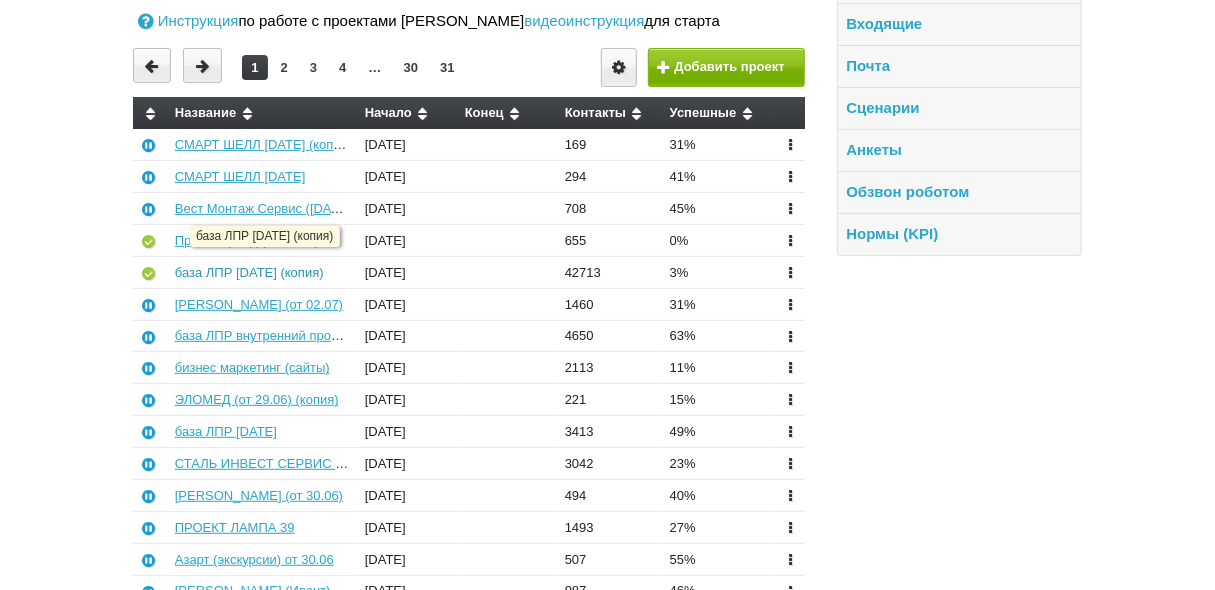 scroll, scrollTop: 240, scrollLeft: 0, axis: vertical 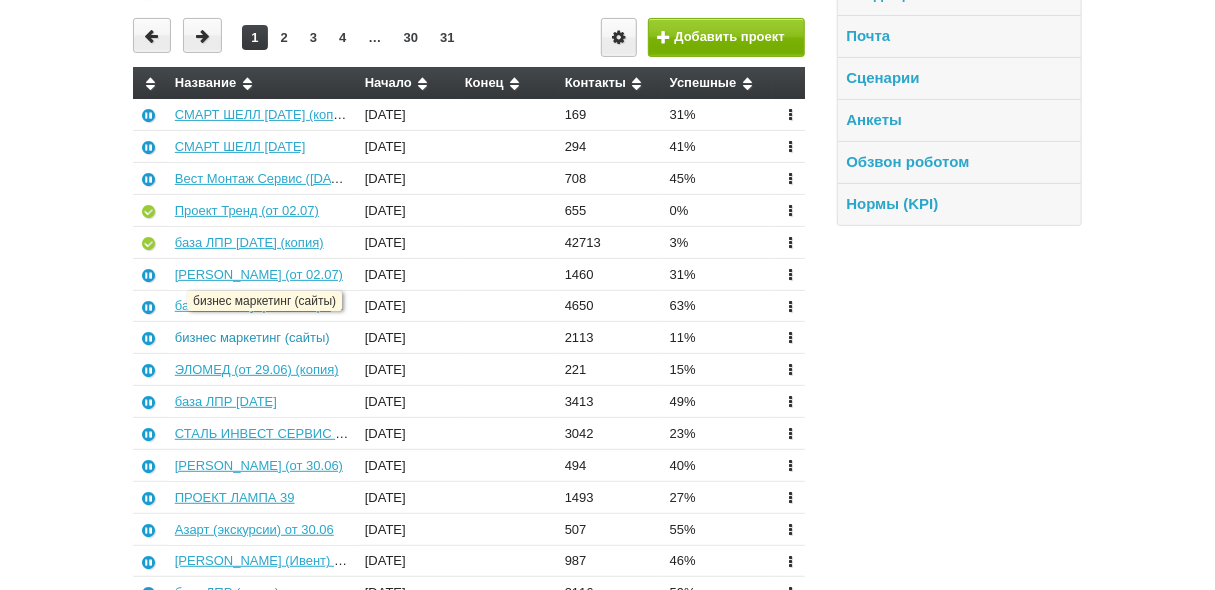 click on "бизнес маркетинг (сайты)" at bounding box center [252, 337] 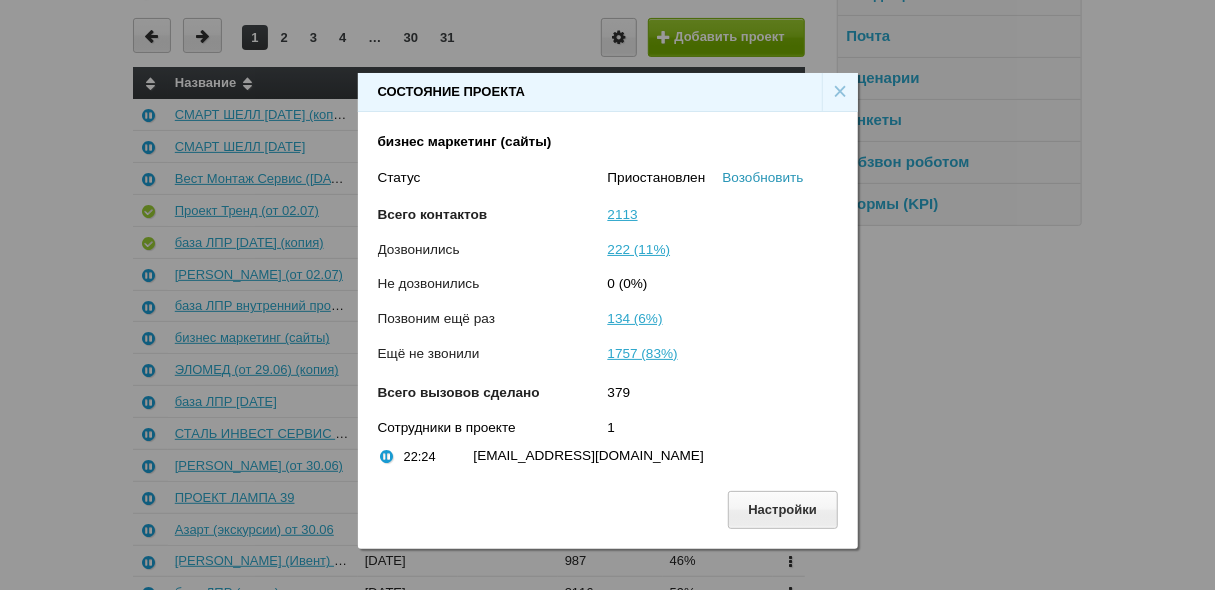 click on "Возобновить" at bounding box center (763, 177) 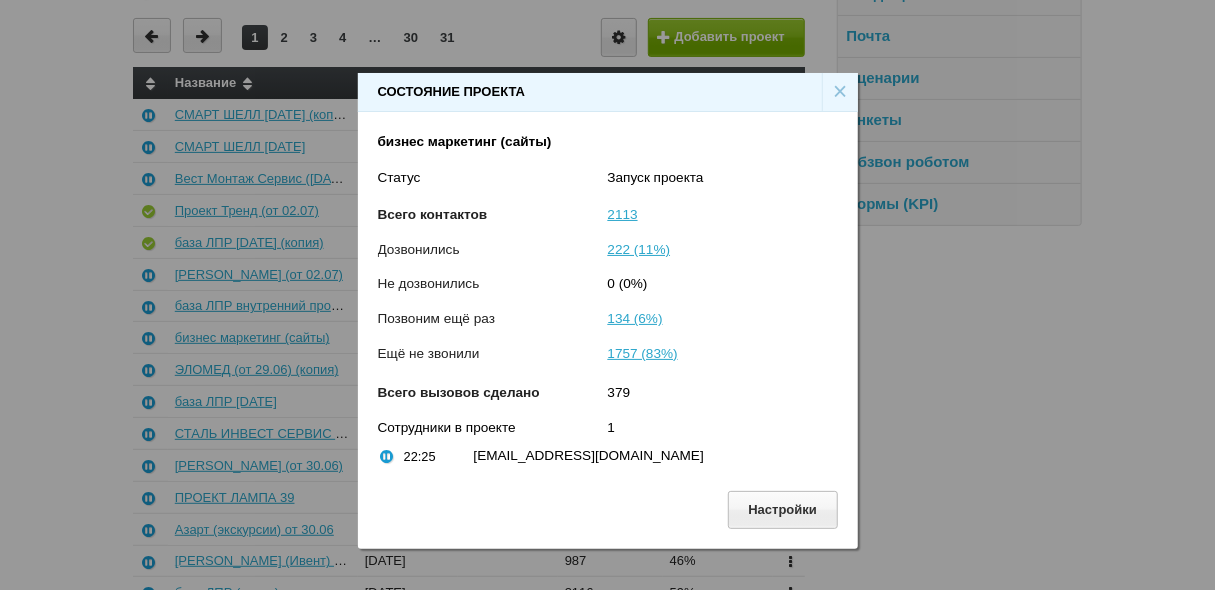 click on "×" at bounding box center [840, 92] 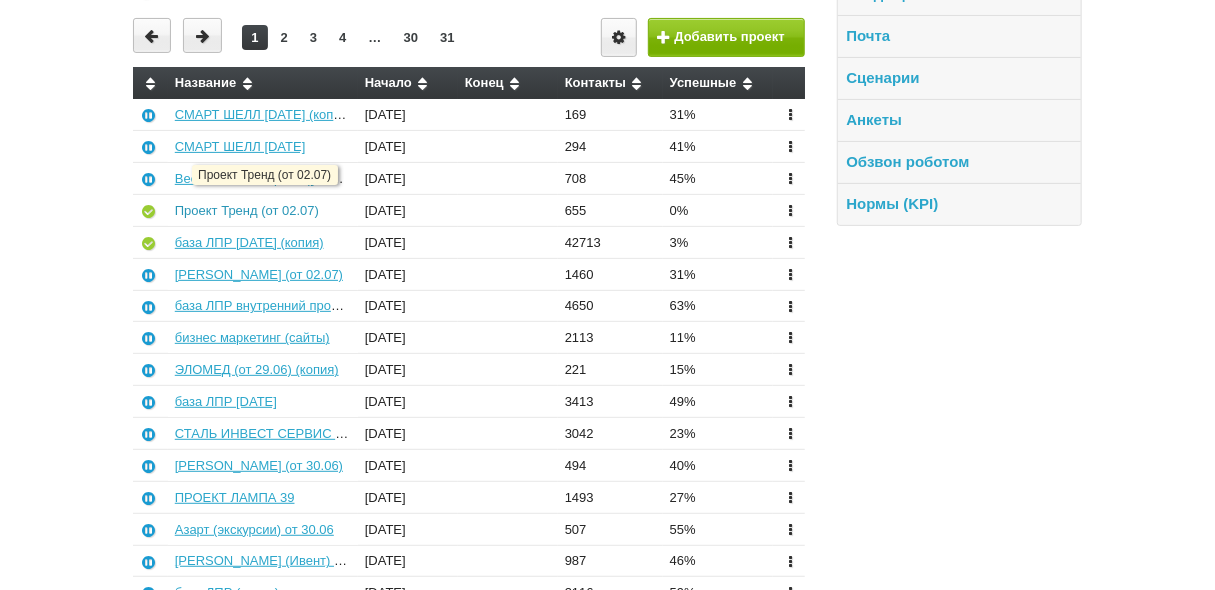 click on "Проект Тренд (от 02.07)" at bounding box center (247, 210) 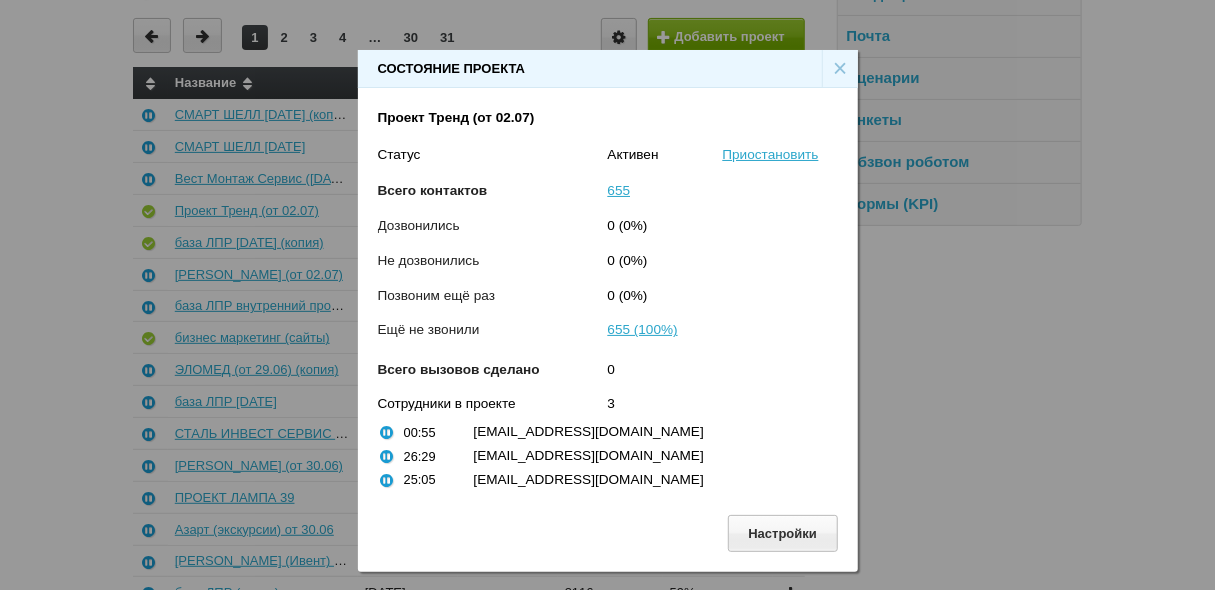 click on "×" at bounding box center (840, 69) 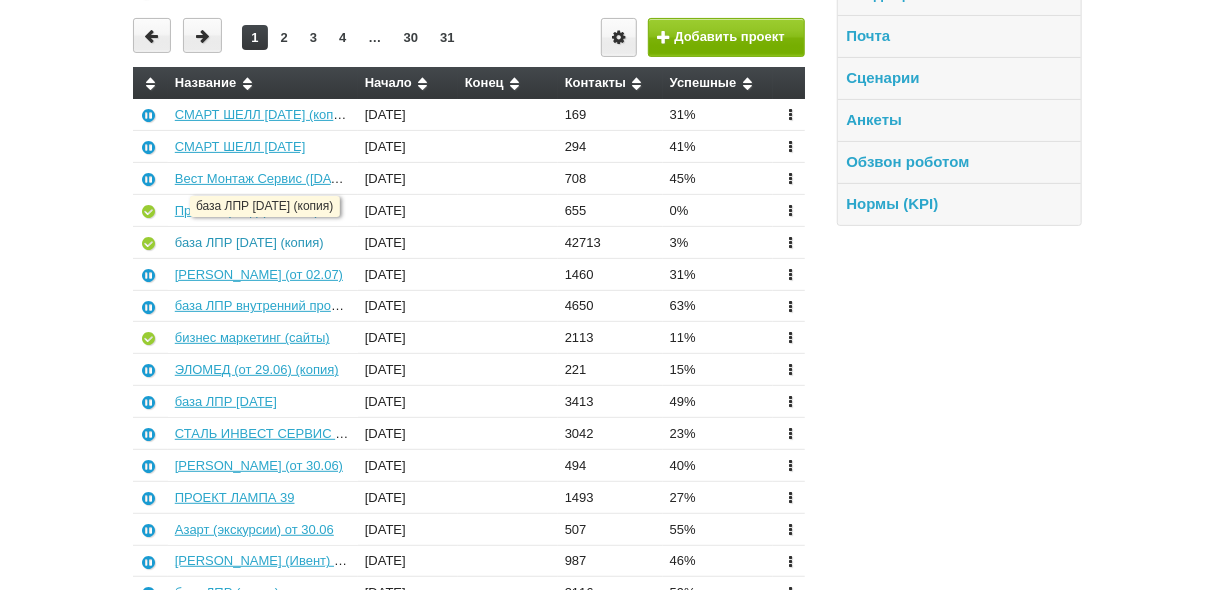click on "база ЛПР  [DATE] (копия)" at bounding box center (249, 242) 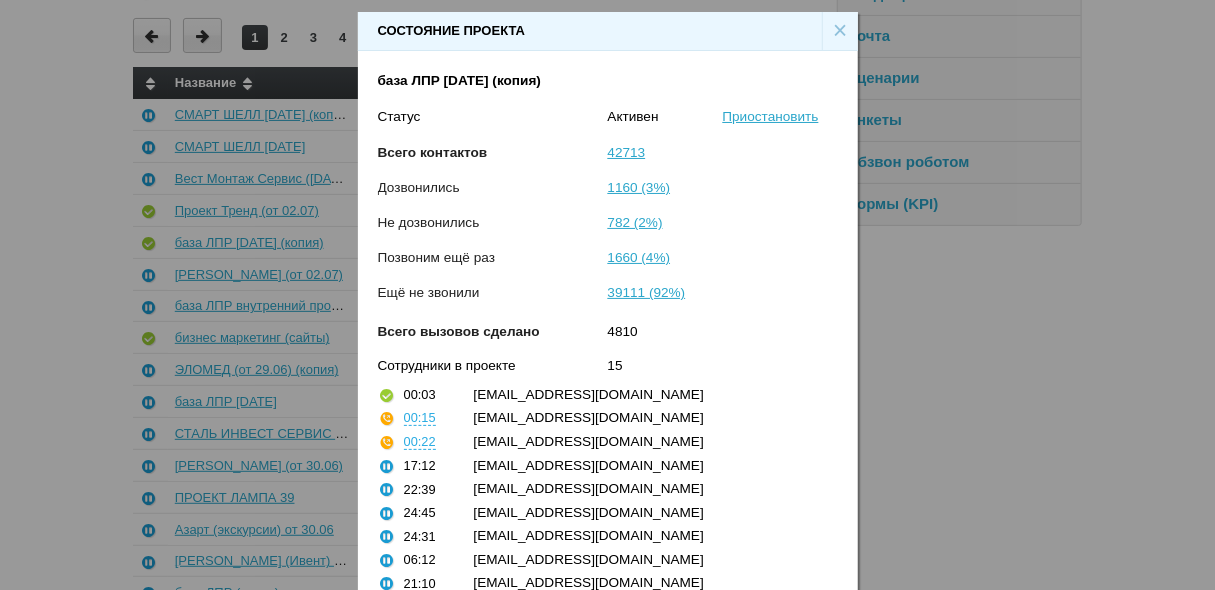 scroll, scrollTop: 0, scrollLeft: 0, axis: both 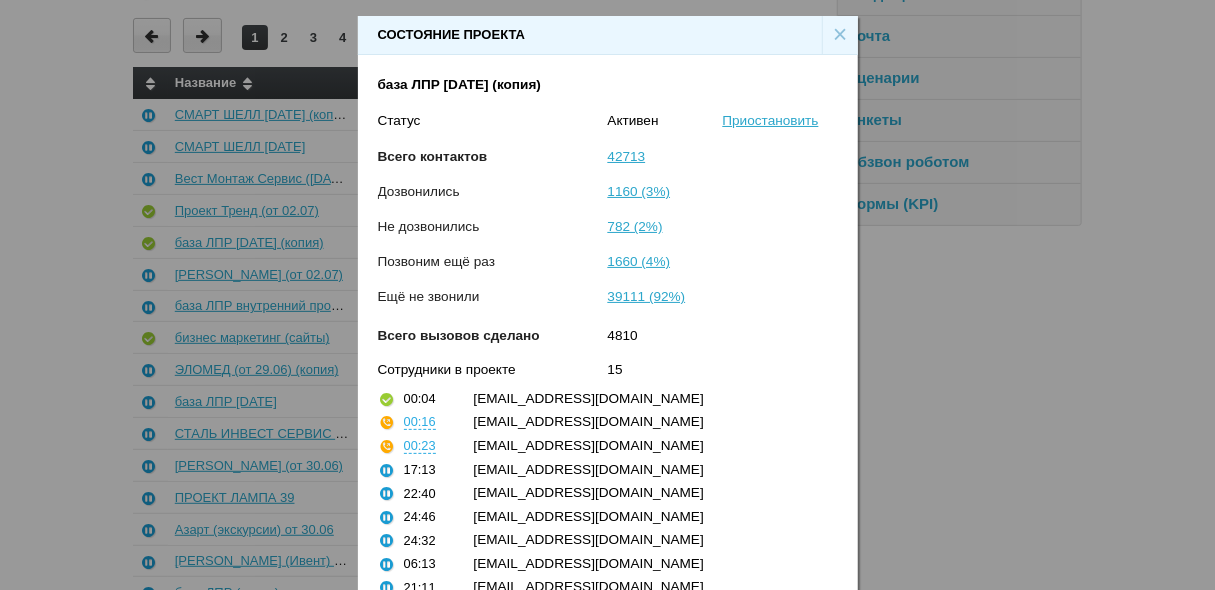 click on "×" at bounding box center [840, 35] 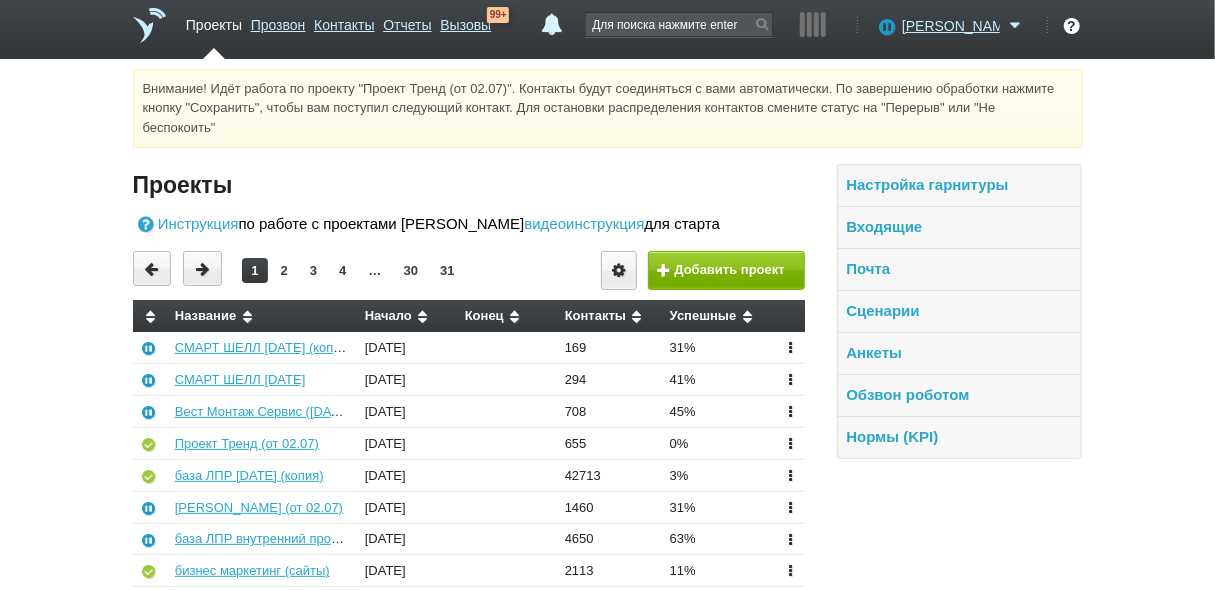 scroll, scrollTop: 0, scrollLeft: 0, axis: both 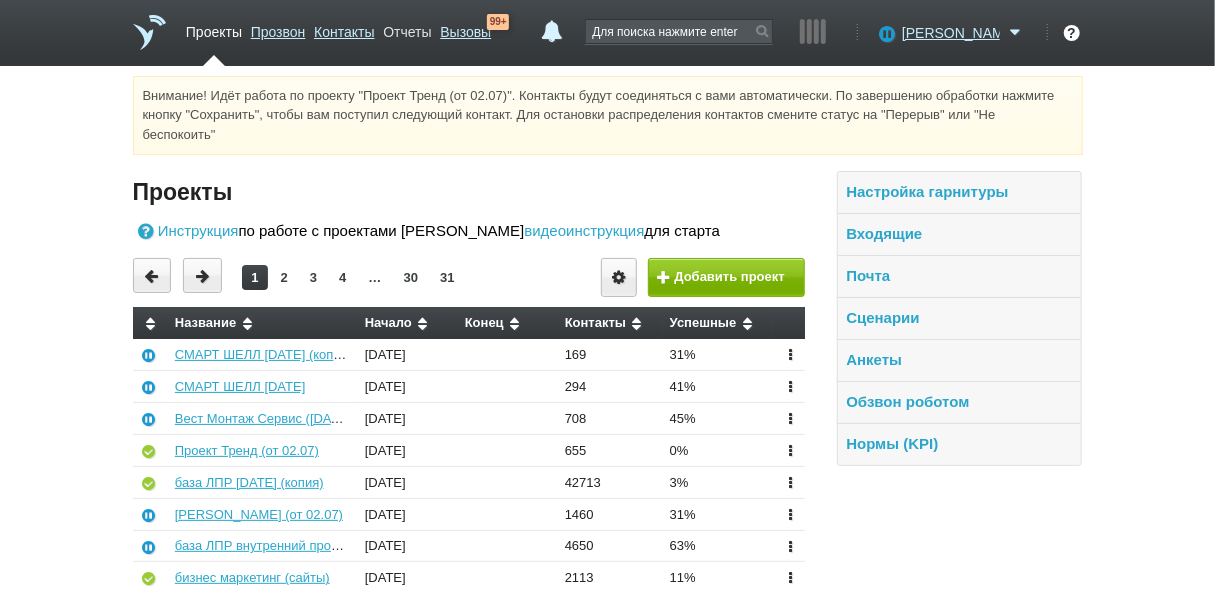 click on "Отчеты" at bounding box center [407, 28] 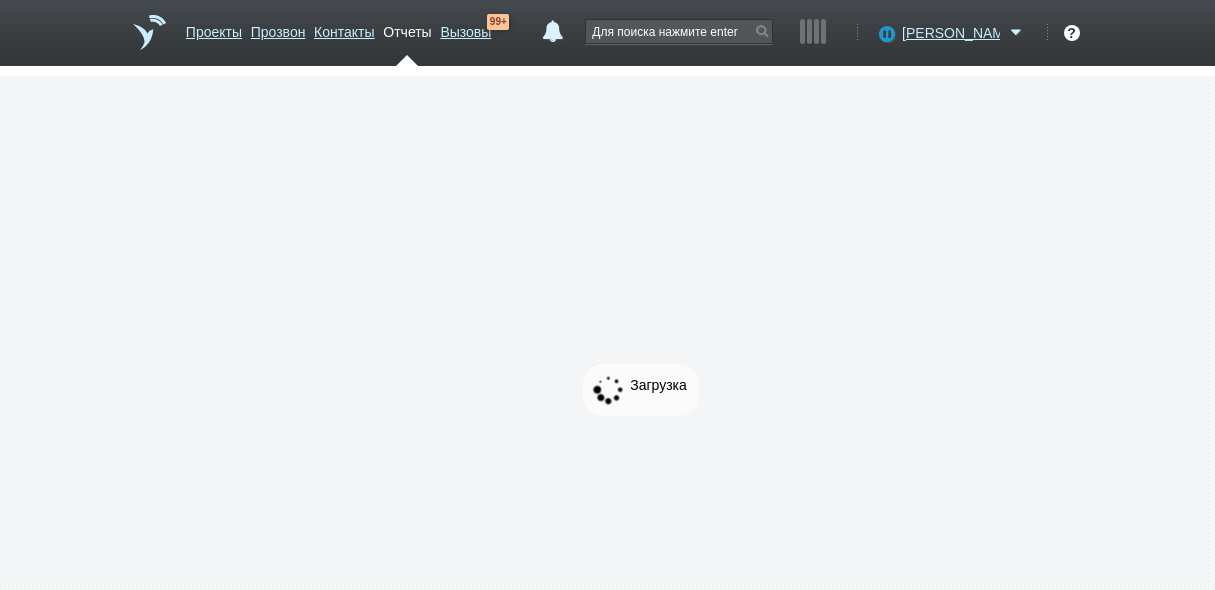 scroll, scrollTop: 0, scrollLeft: 0, axis: both 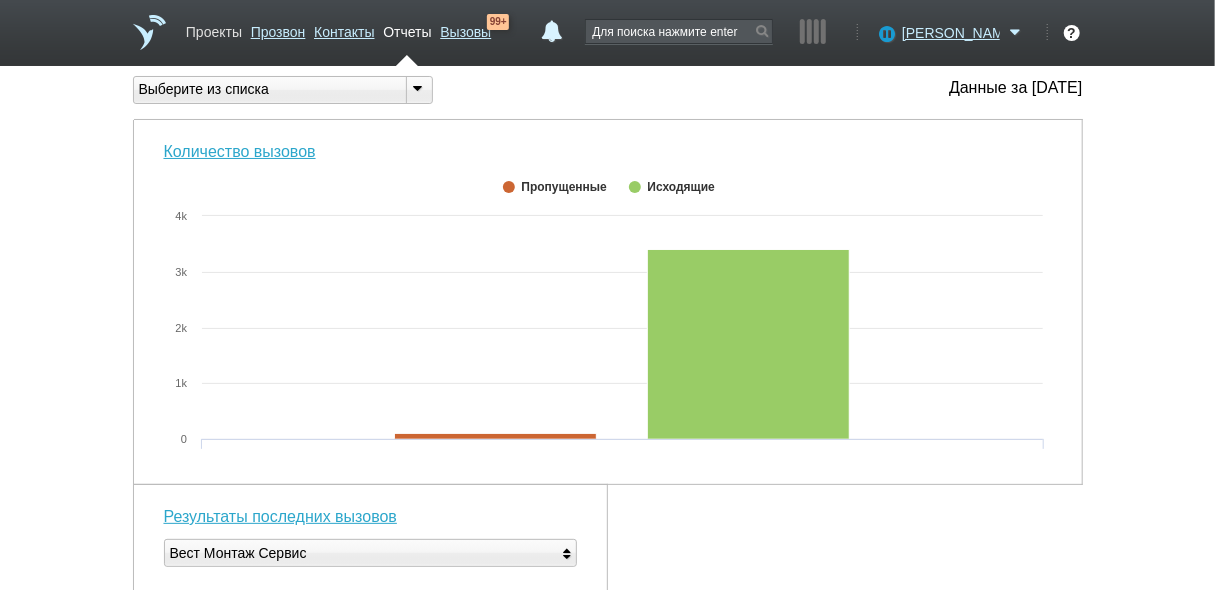click on "Проекты" at bounding box center (214, 28) 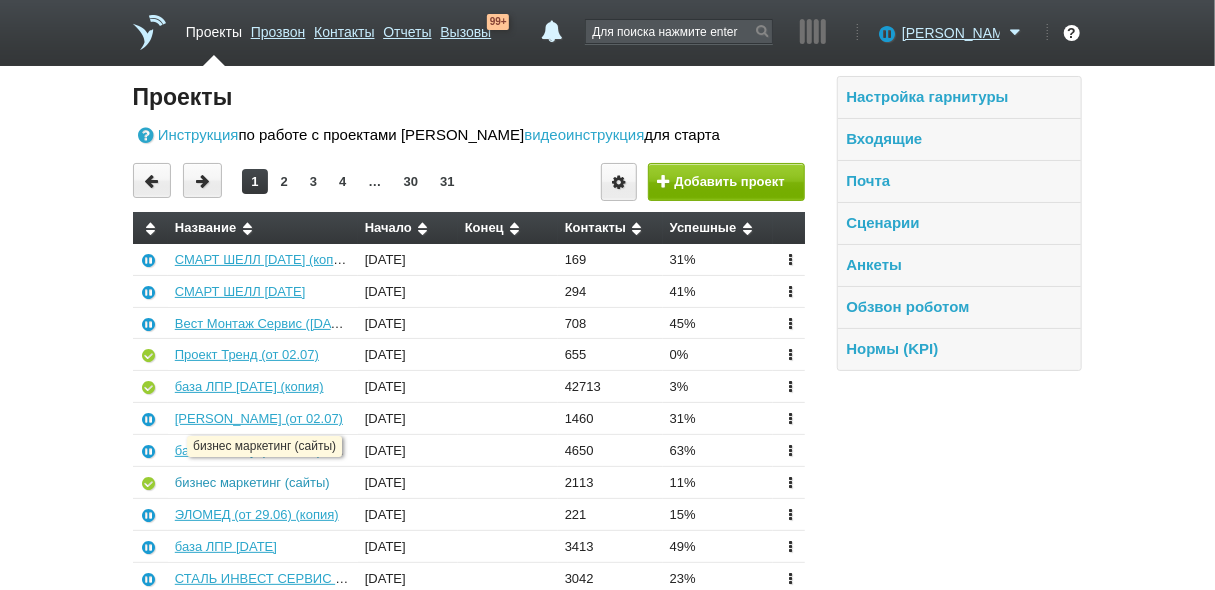 click on "бизнес маркетинг (сайты)" at bounding box center (252, 482) 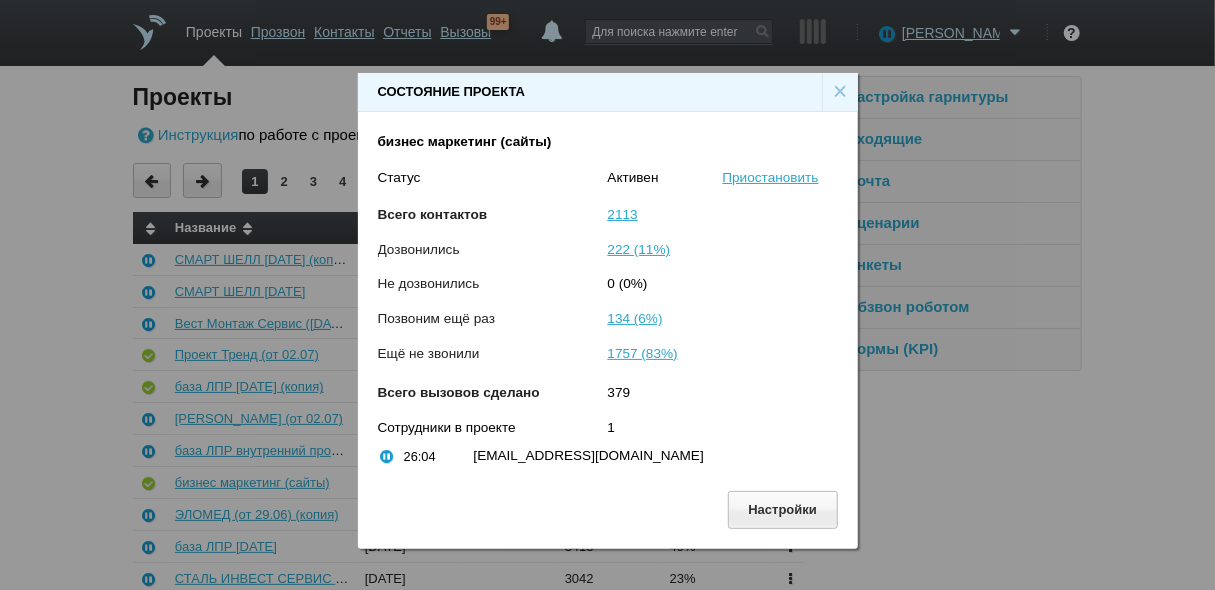 click on "×" at bounding box center [840, 92] 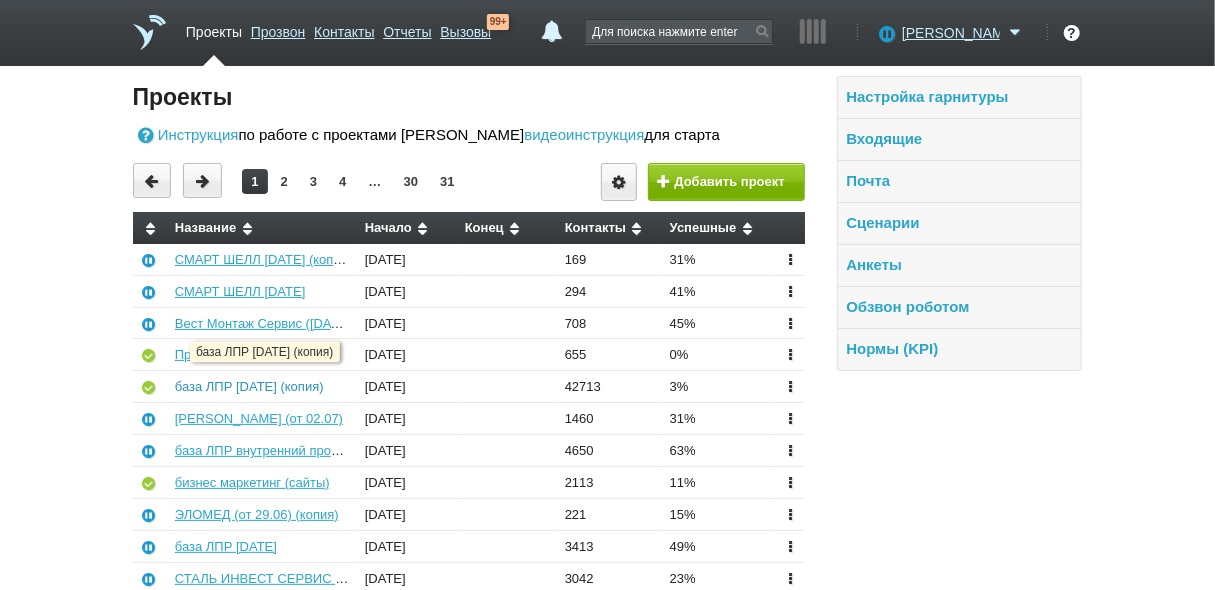 click on "база ЛПР  [DATE] (копия)" at bounding box center (249, 386) 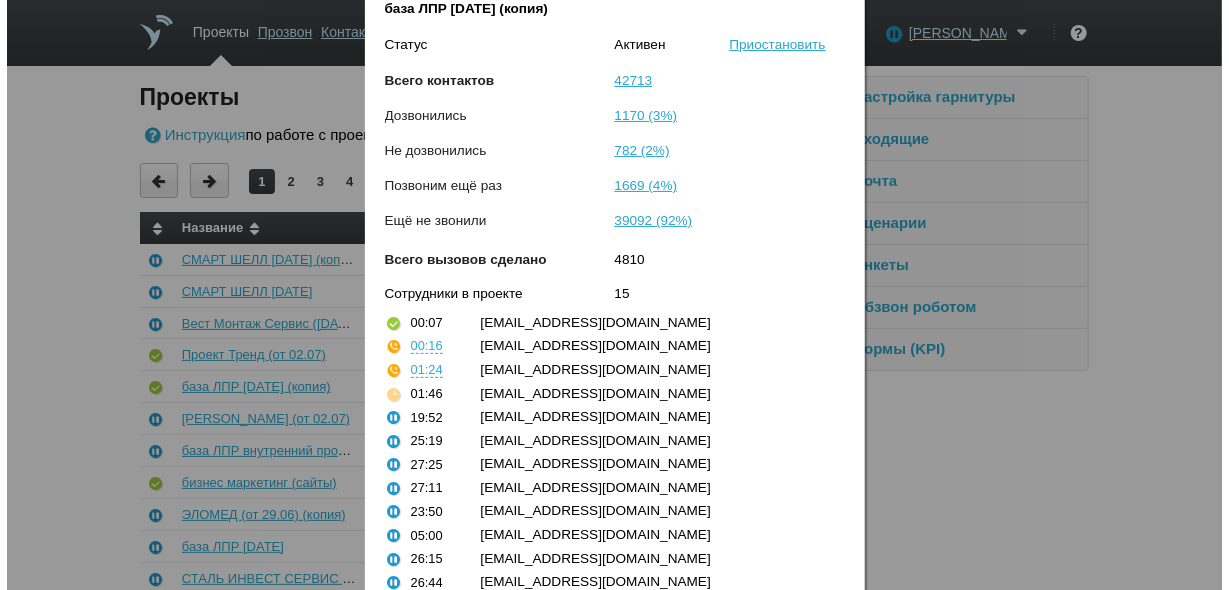 scroll, scrollTop: 215, scrollLeft: 0, axis: vertical 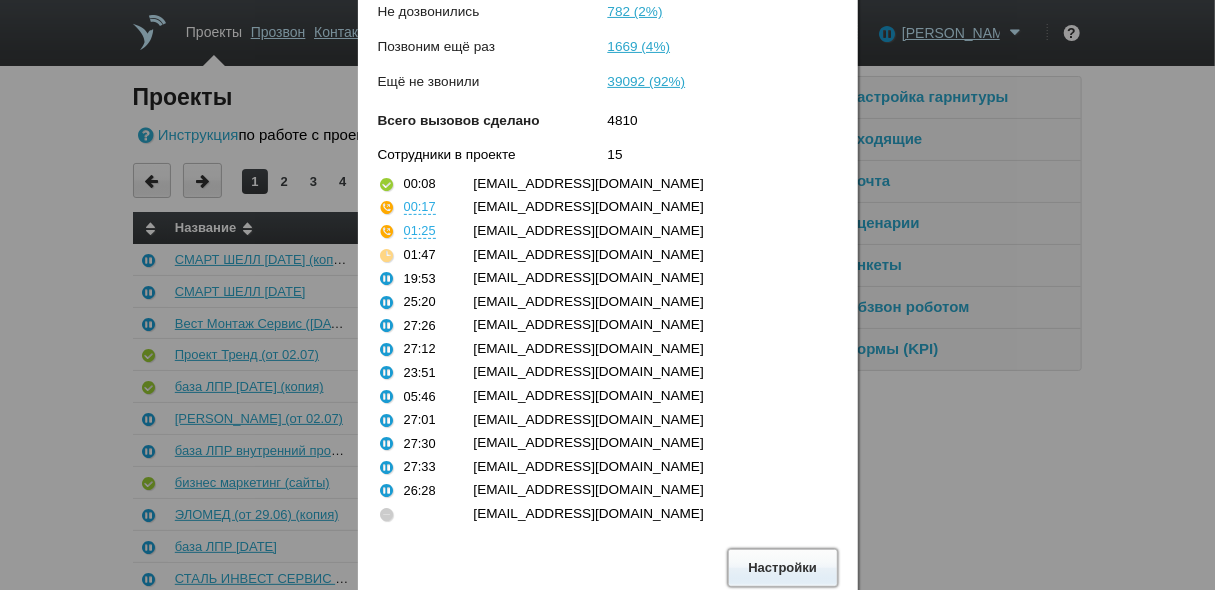 click on "Настройки" at bounding box center [783, 567] 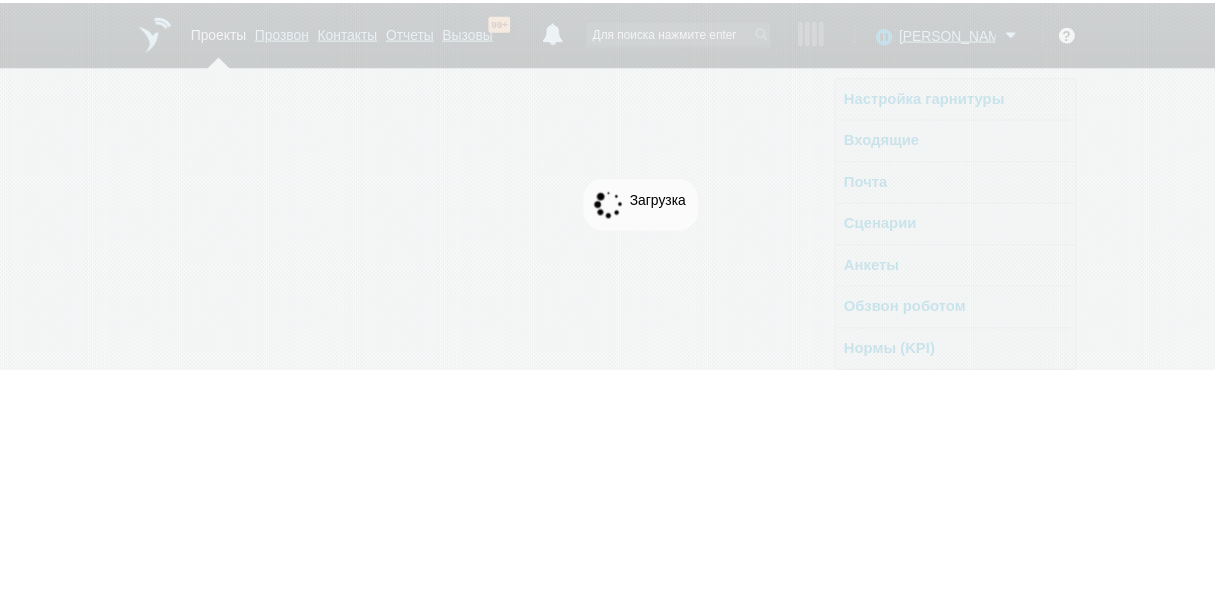scroll, scrollTop: 0, scrollLeft: 0, axis: both 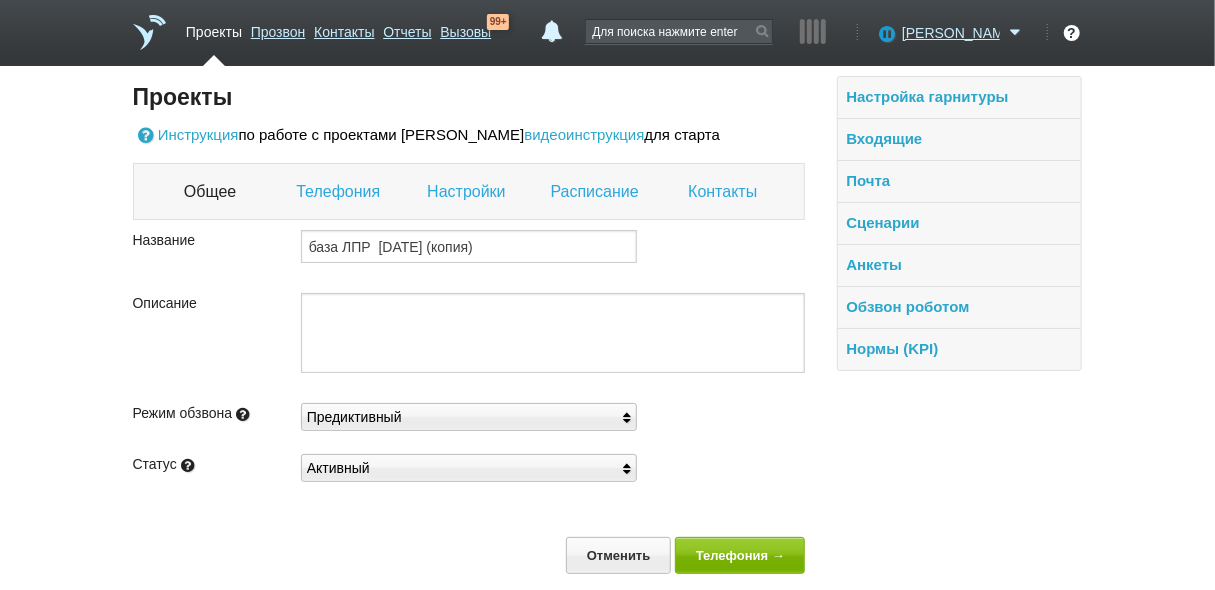 click on "Настройки" at bounding box center [468, 192] 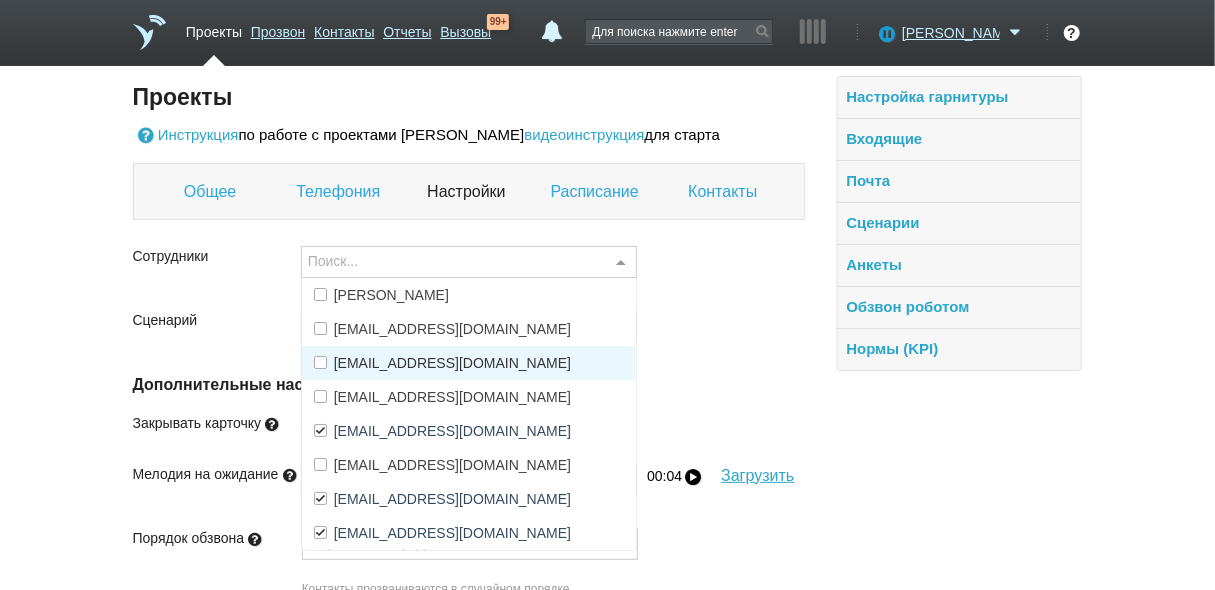 click on "[EMAIL_ADDRESS][DOMAIN_NAME]" at bounding box center (469, 363) 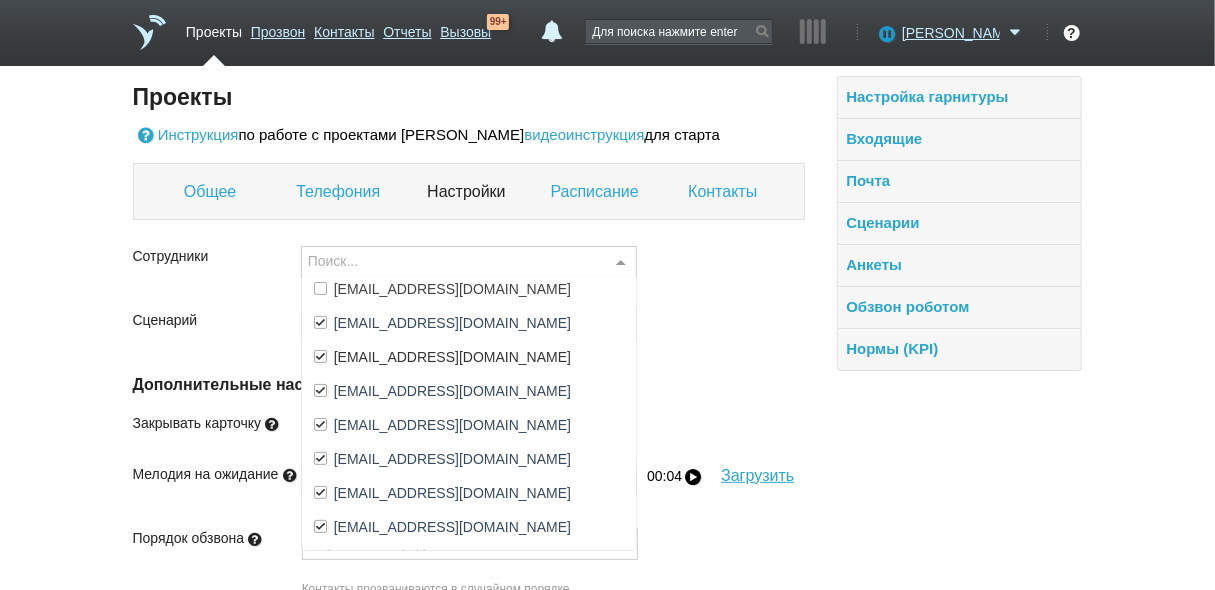 scroll, scrollTop: 320, scrollLeft: 0, axis: vertical 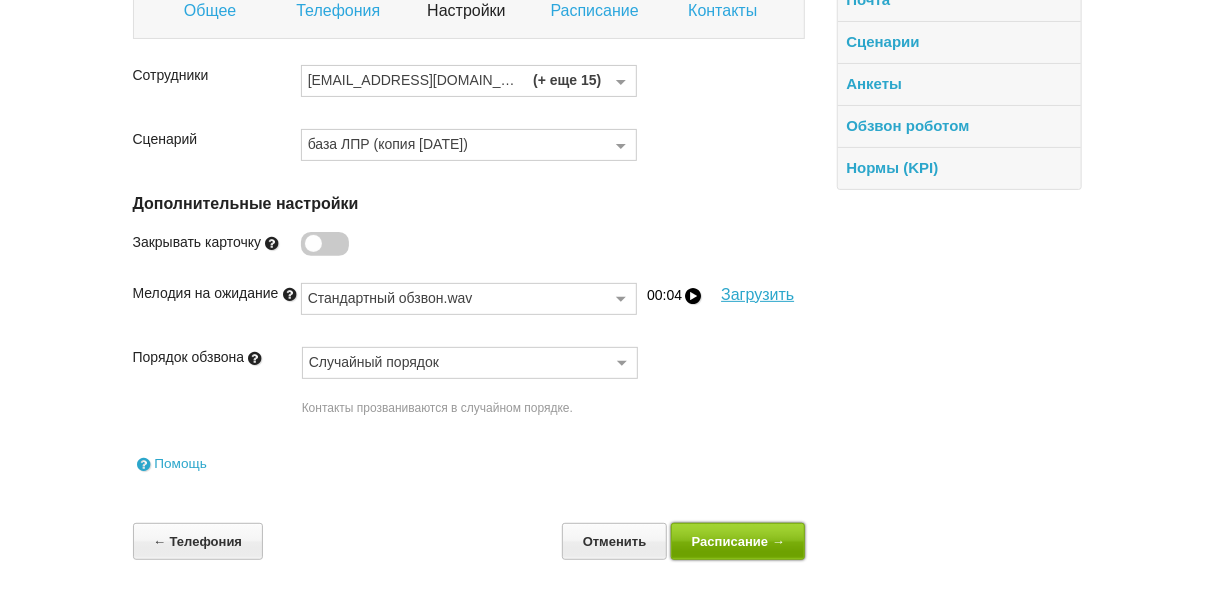 click on "Расписание →" at bounding box center [738, 541] 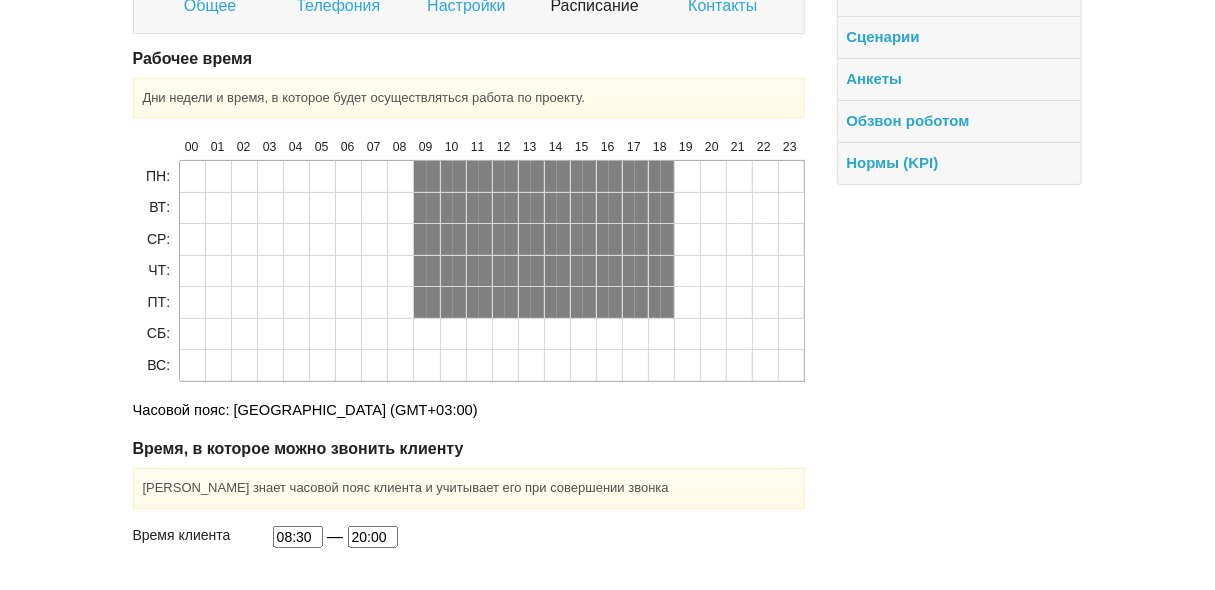 scroll, scrollTop: 269, scrollLeft: 0, axis: vertical 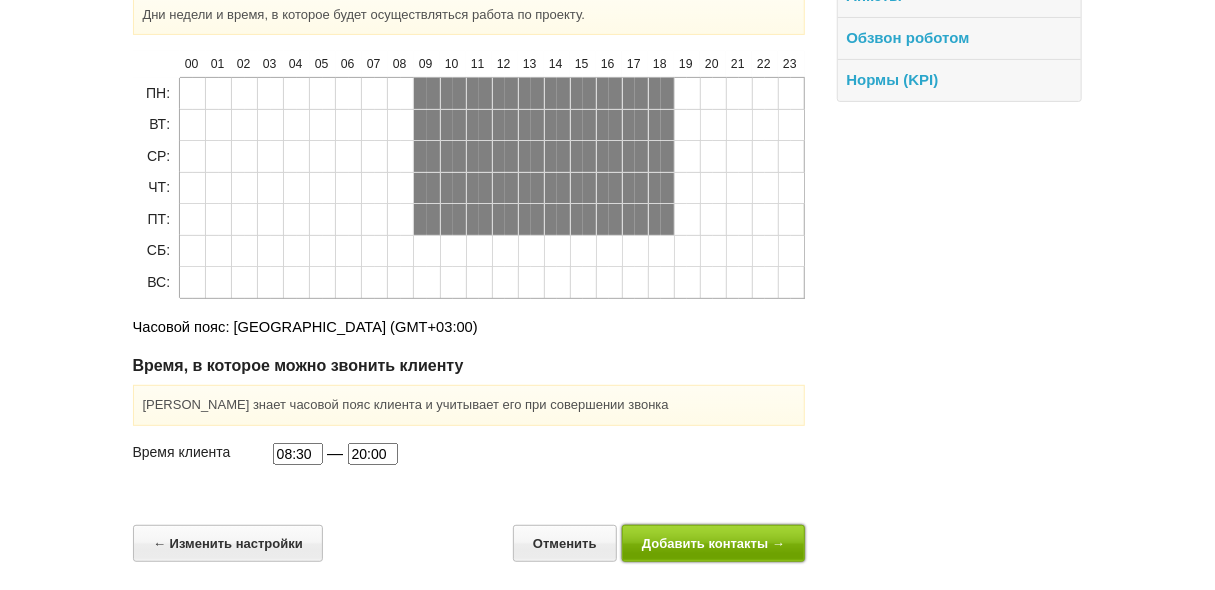 click on "Добавить контакты →" at bounding box center (714, 543) 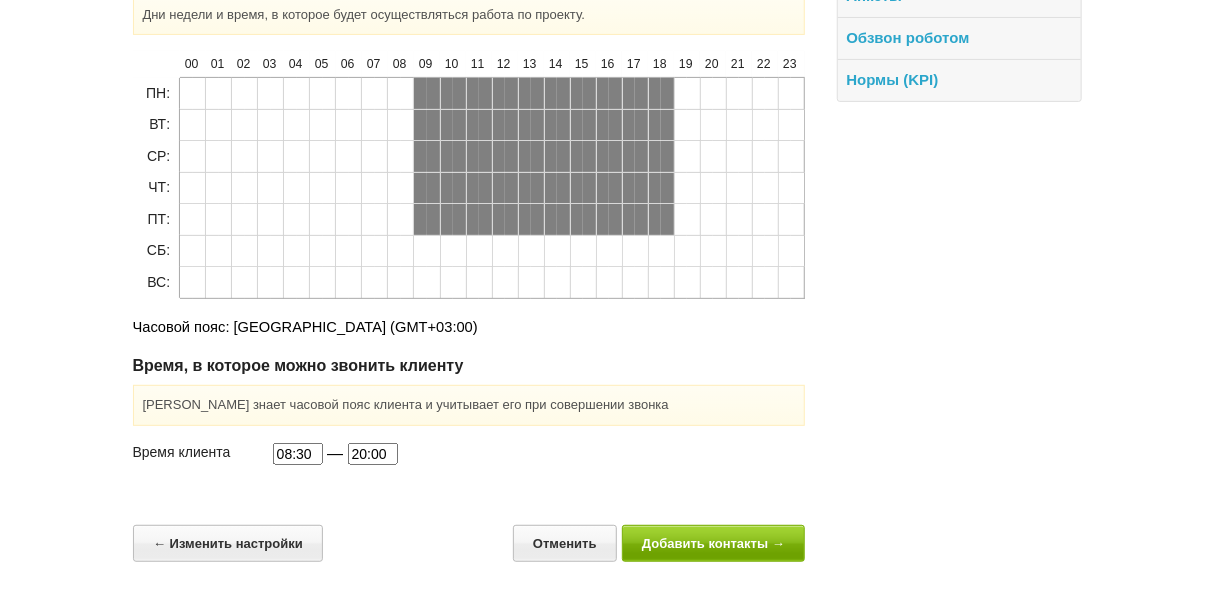 scroll, scrollTop: 0, scrollLeft: 0, axis: both 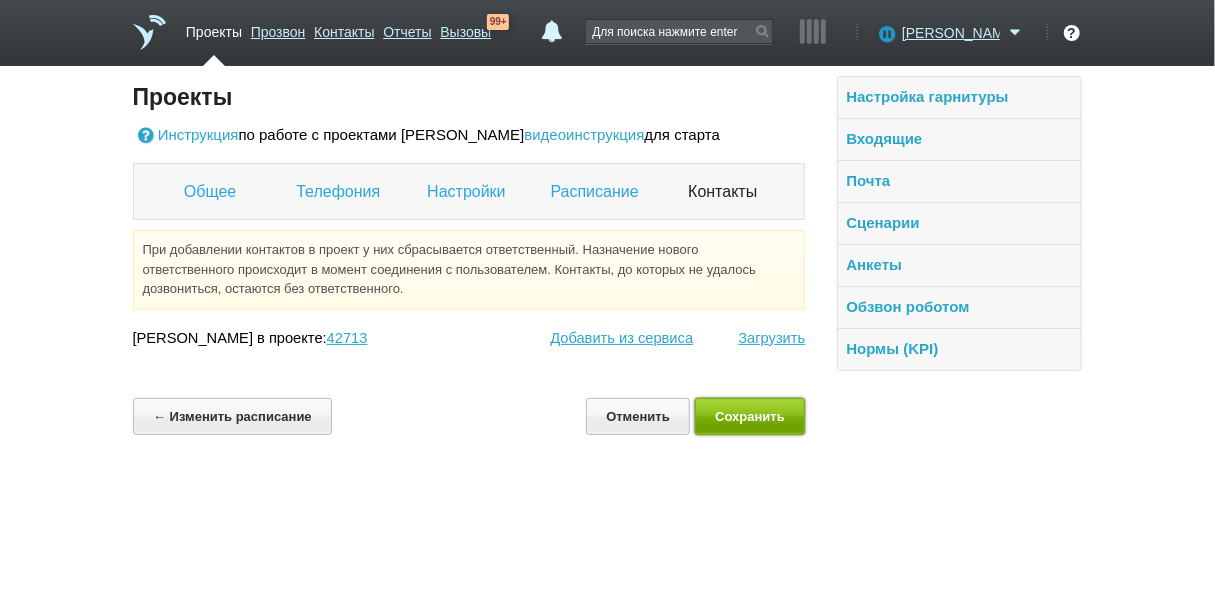click on "Сохранить" at bounding box center [750, 416] 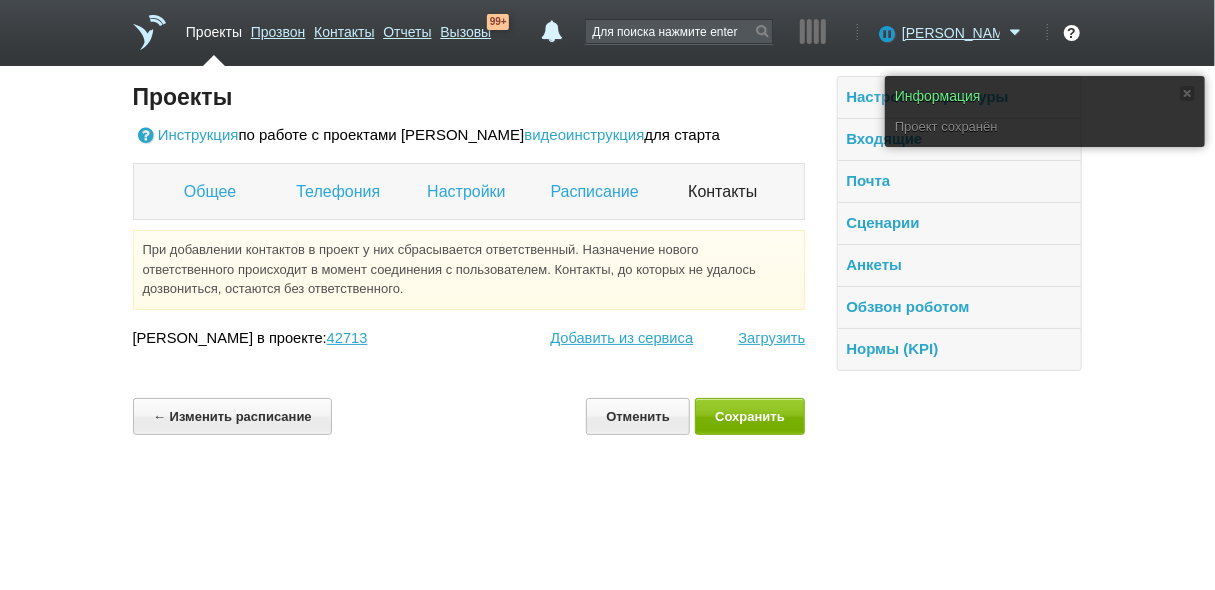 click on "Проекты" at bounding box center (214, 28) 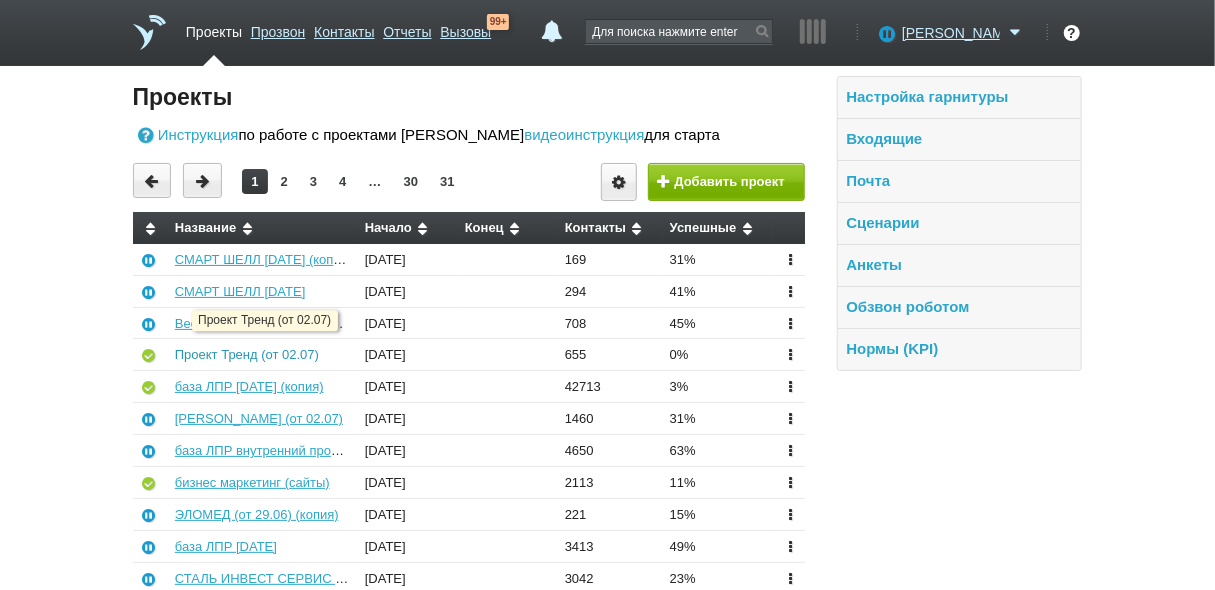 click on "Проект Тренд (от 02.07)" at bounding box center (247, 354) 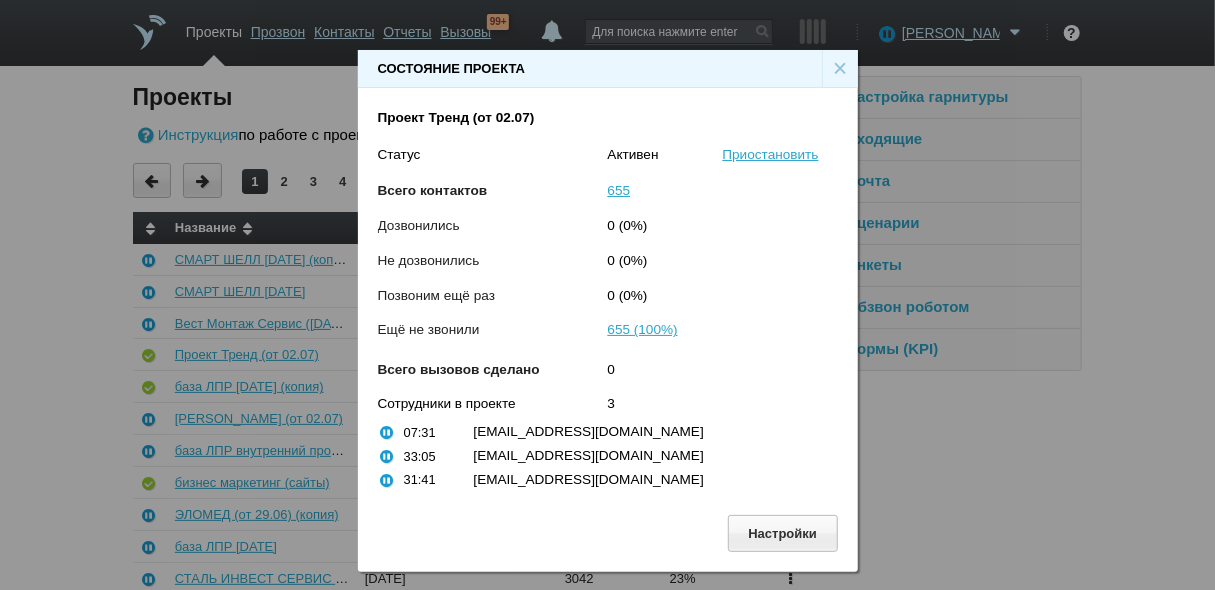 click on "×" at bounding box center [840, 69] 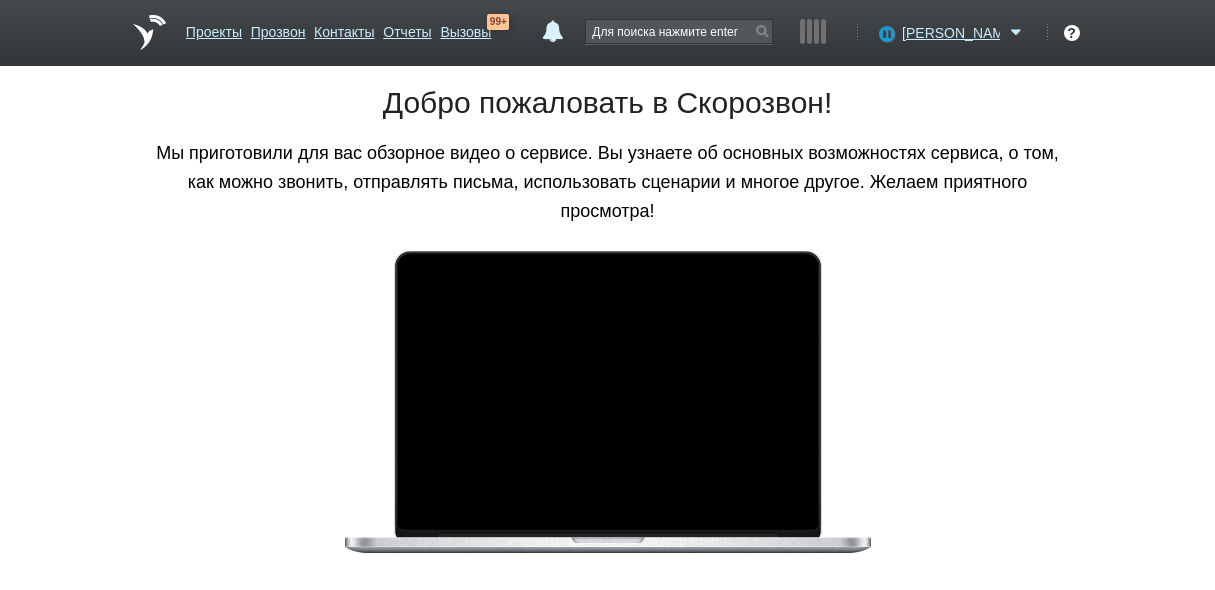 scroll, scrollTop: 0, scrollLeft: 0, axis: both 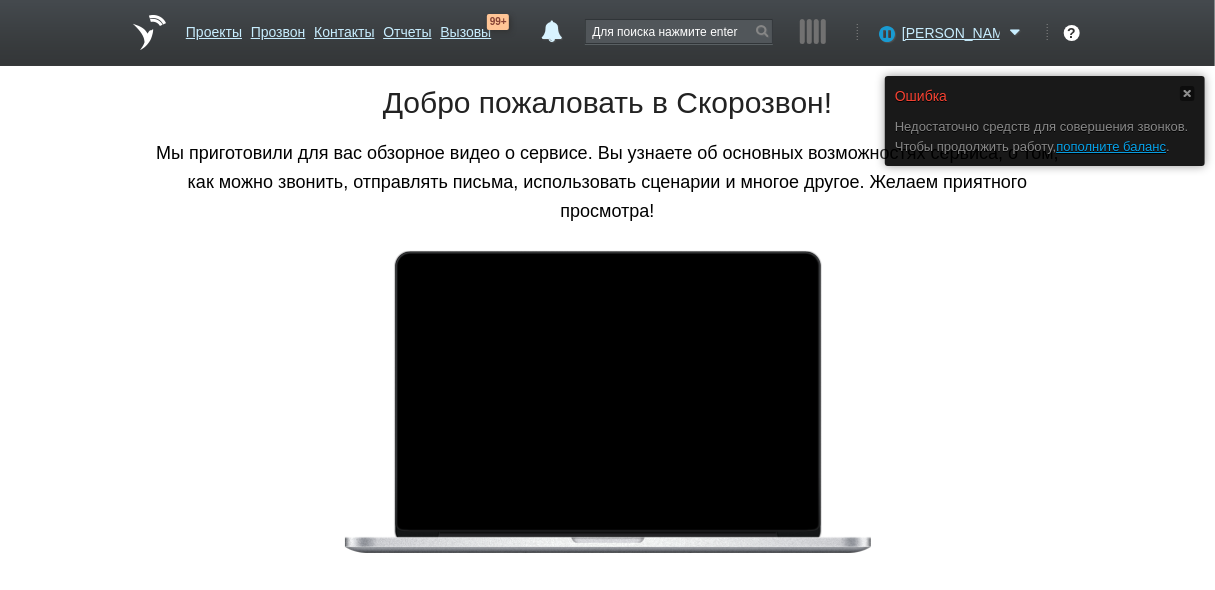 click on "Недостаточно средств для совершения звонков. Чтобы продолжить работу,  пополните баланс ." at bounding box center [1045, 136] 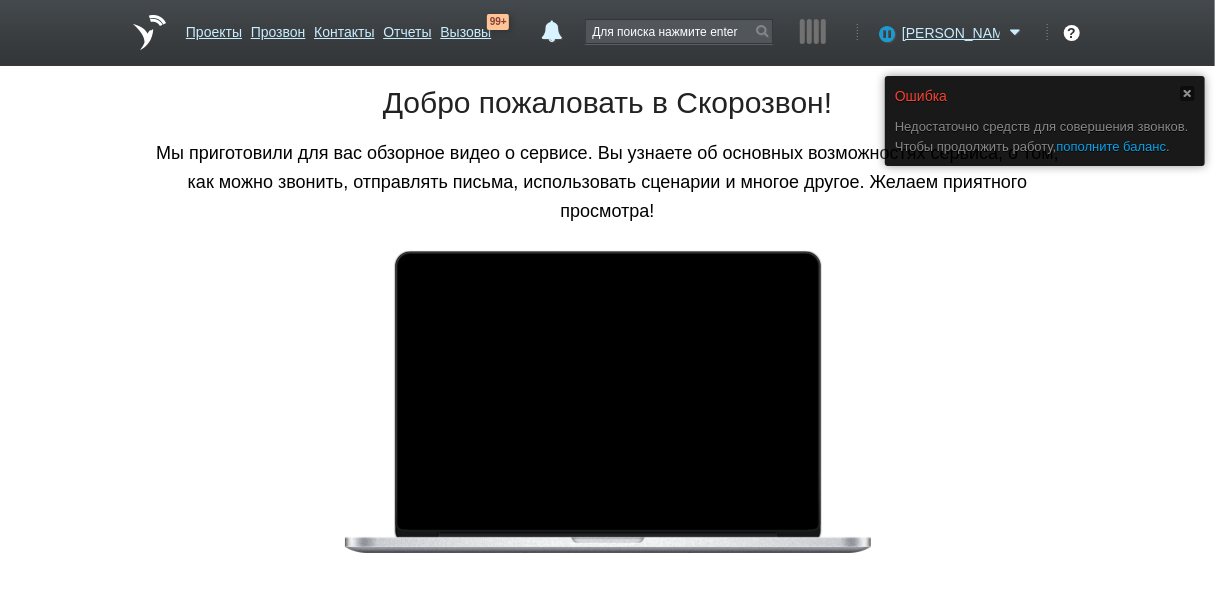click on "пополните баланс" at bounding box center (1112, 146) 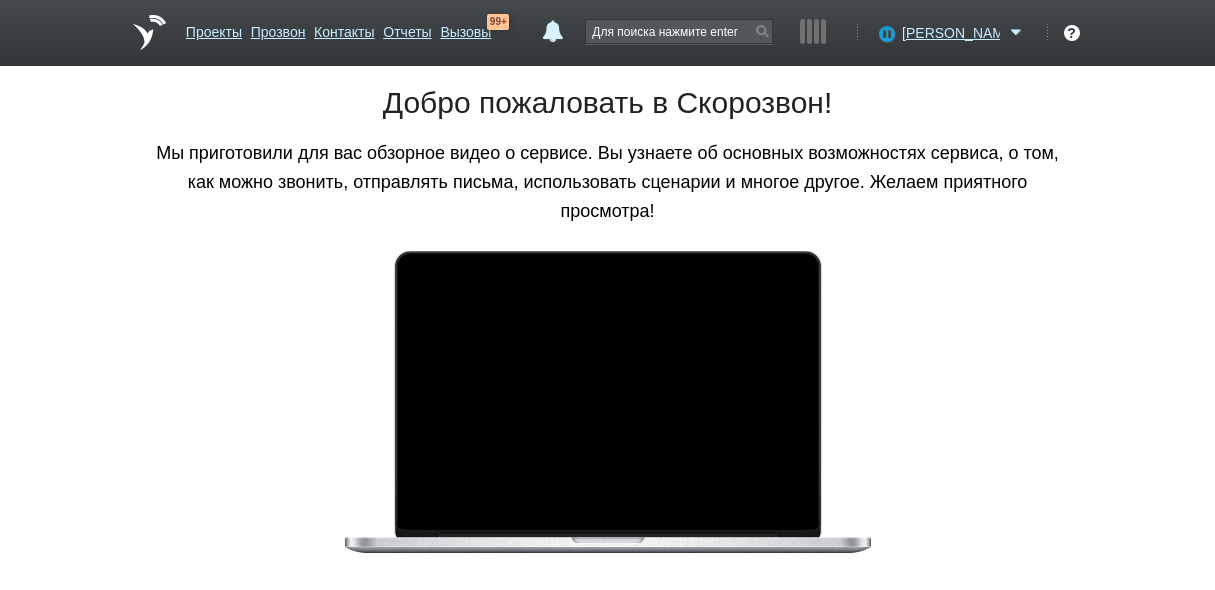 scroll, scrollTop: 0, scrollLeft: 0, axis: both 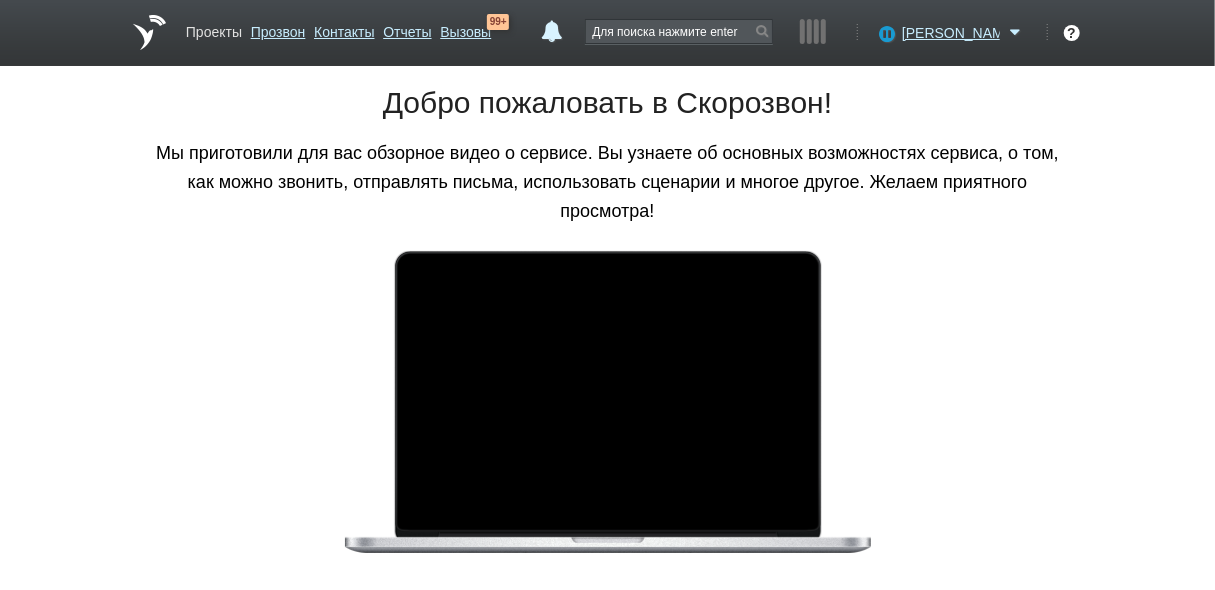 click on "Проекты" at bounding box center [214, 28] 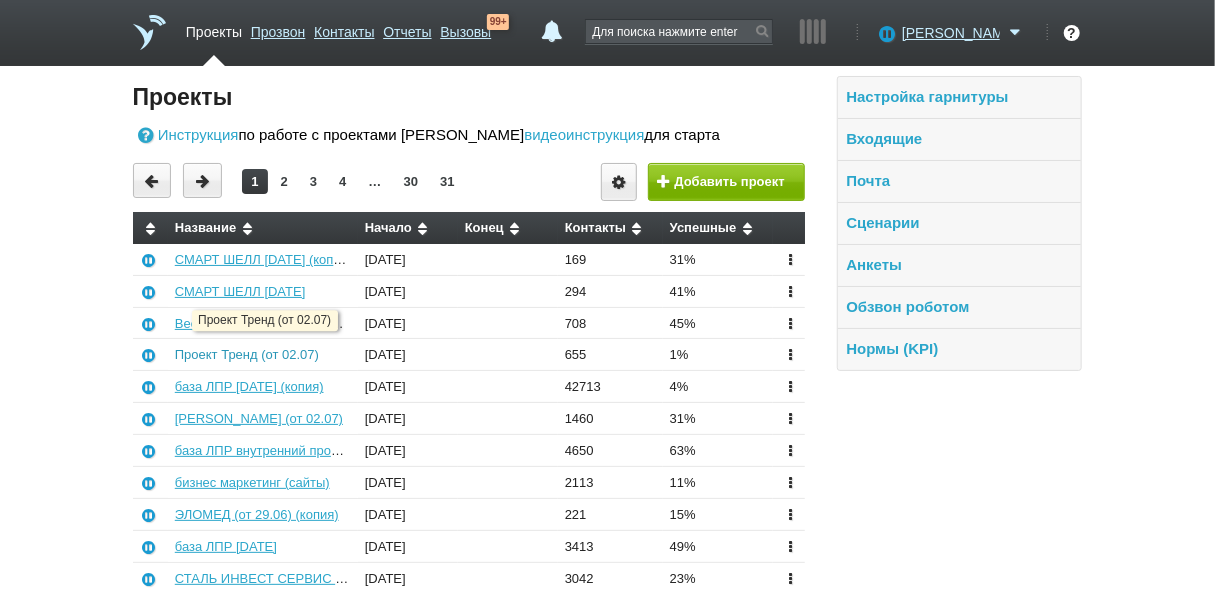 click on "Проект Тренд (от 02.07)" at bounding box center [247, 354] 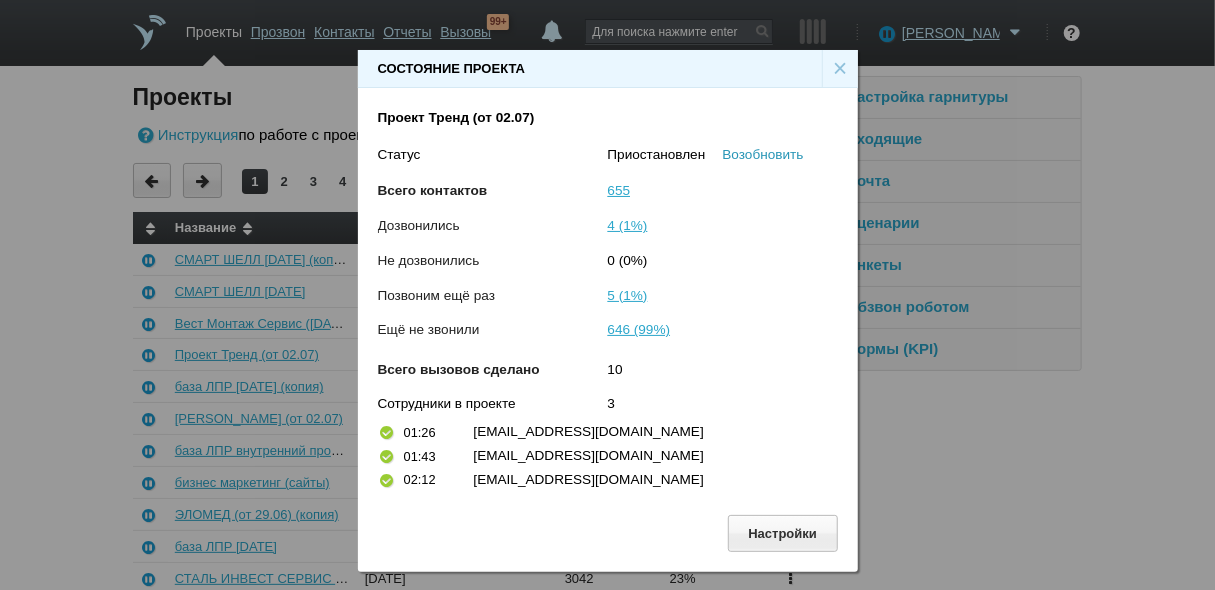 click on "Возобновить" at bounding box center (763, 154) 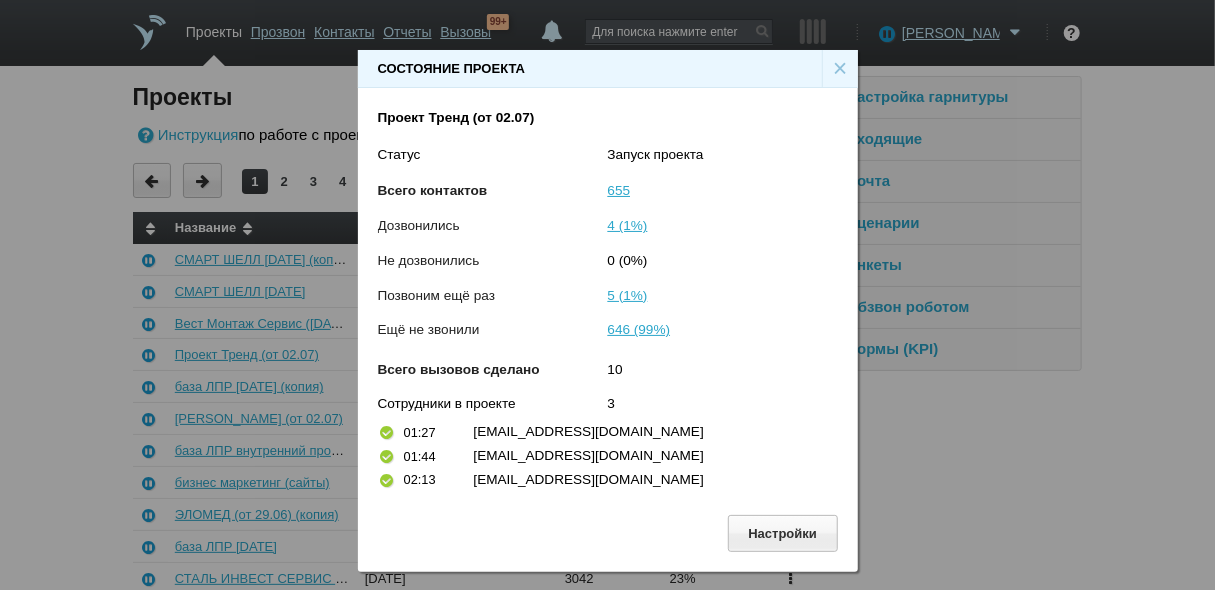 click on "×" at bounding box center (840, 69) 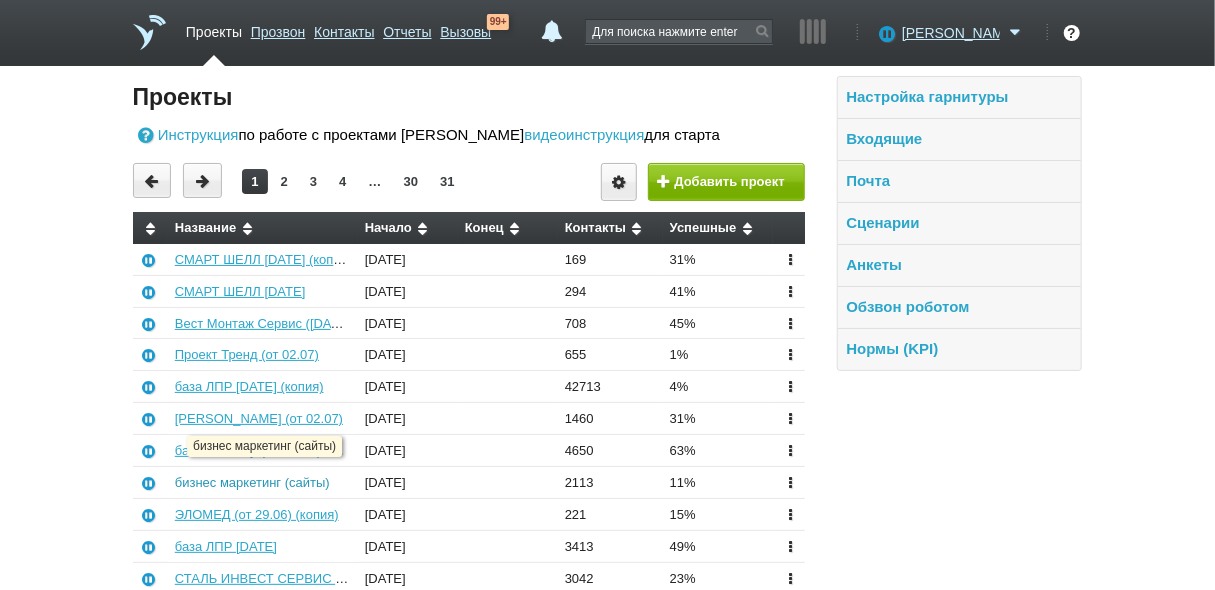 click on "бизнес маркетинг (сайты)" at bounding box center (252, 482) 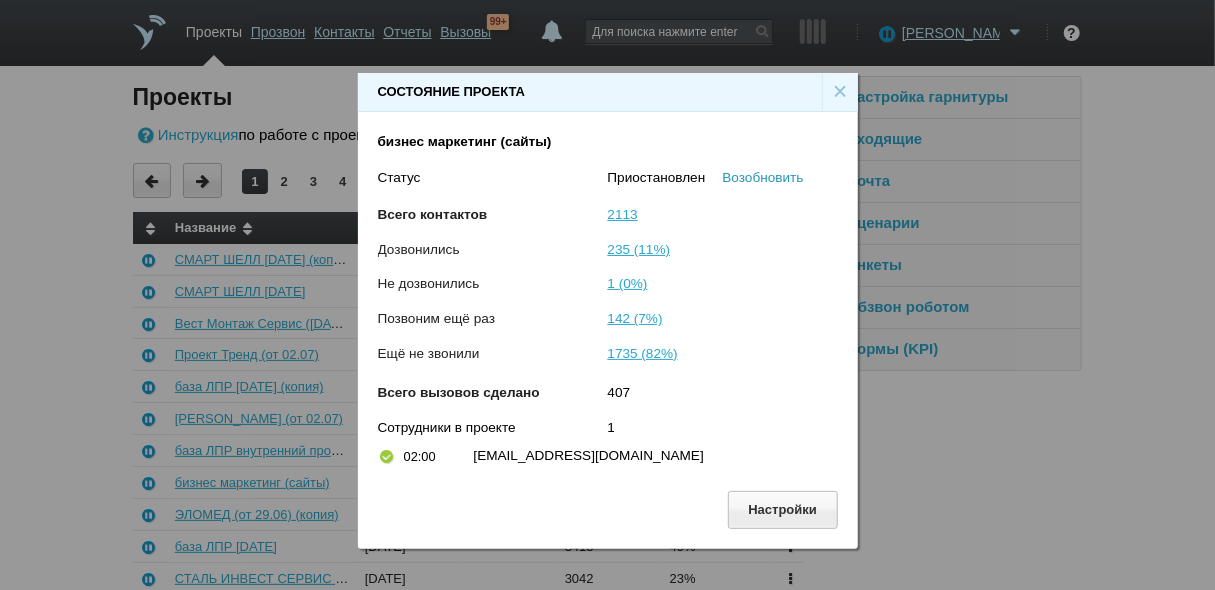 click on "Возобновить" at bounding box center [763, 177] 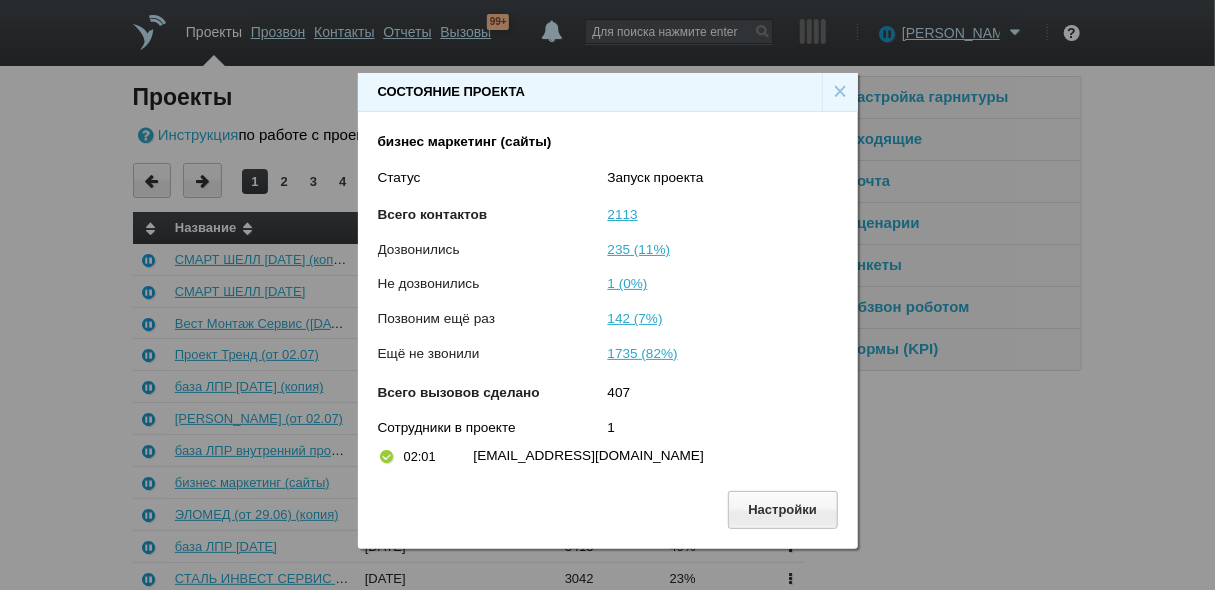 click on "×" at bounding box center (840, 92) 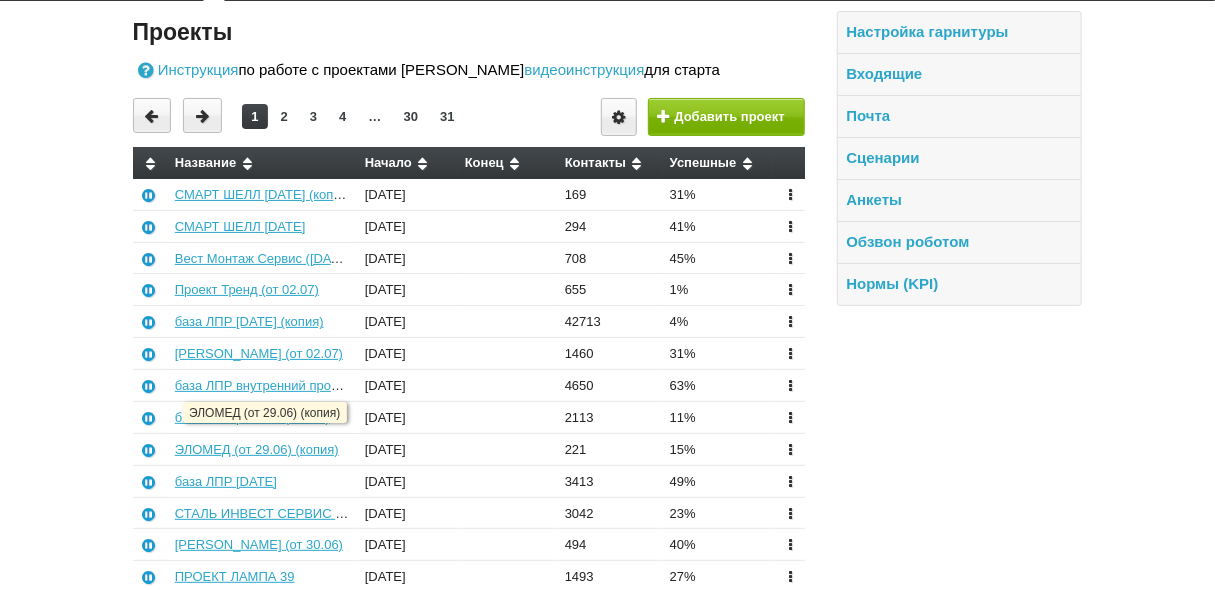 scroll, scrollTop: 160, scrollLeft: 0, axis: vertical 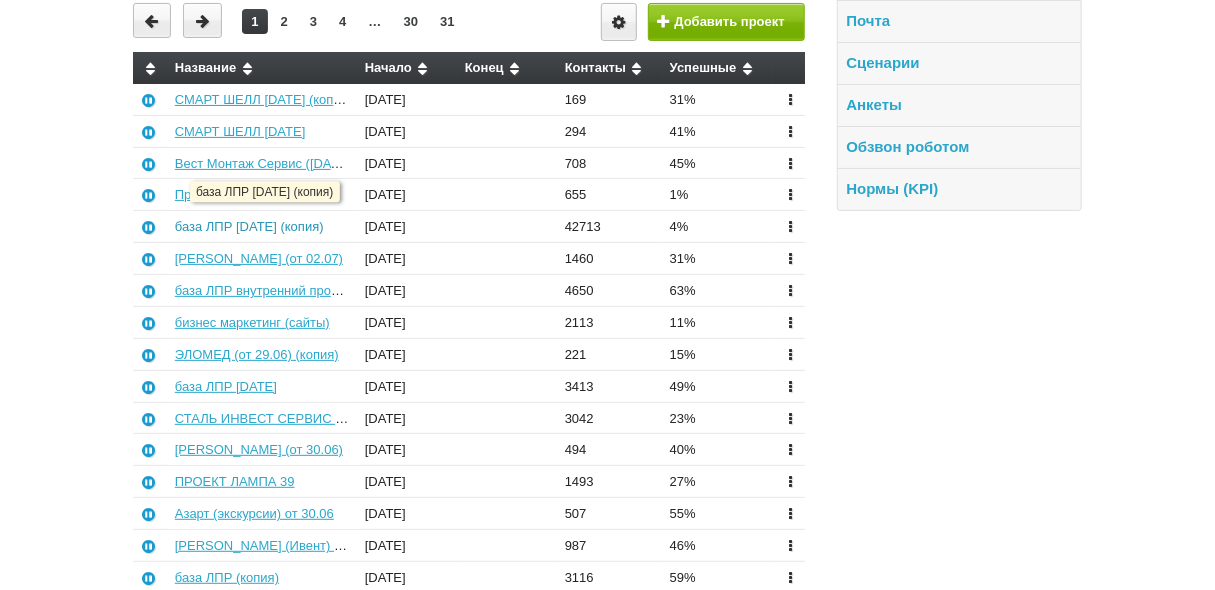 click on "база ЛПР  [DATE] (копия)" at bounding box center (249, 226) 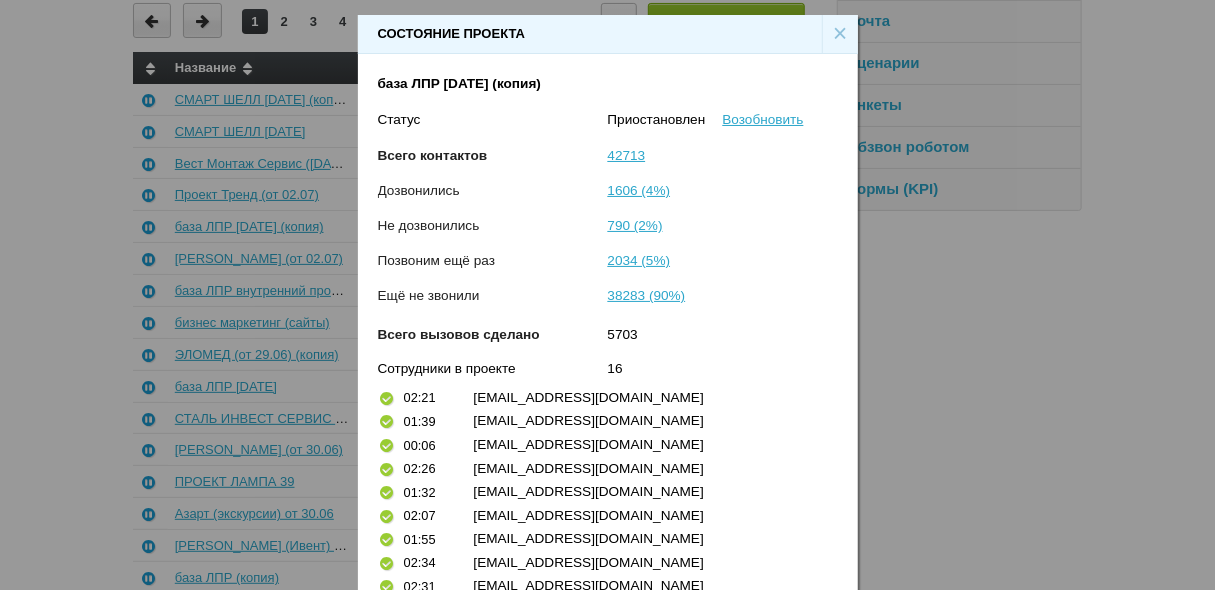 scroll, scrollTop: 0, scrollLeft: 0, axis: both 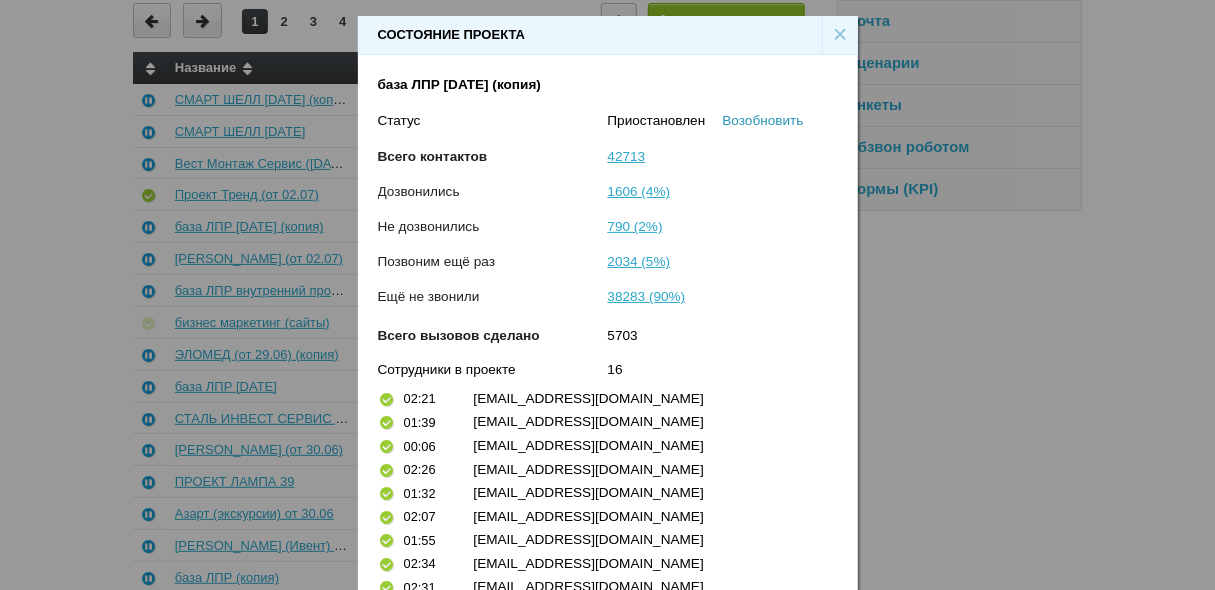 click on "Возобновить" at bounding box center [763, 120] 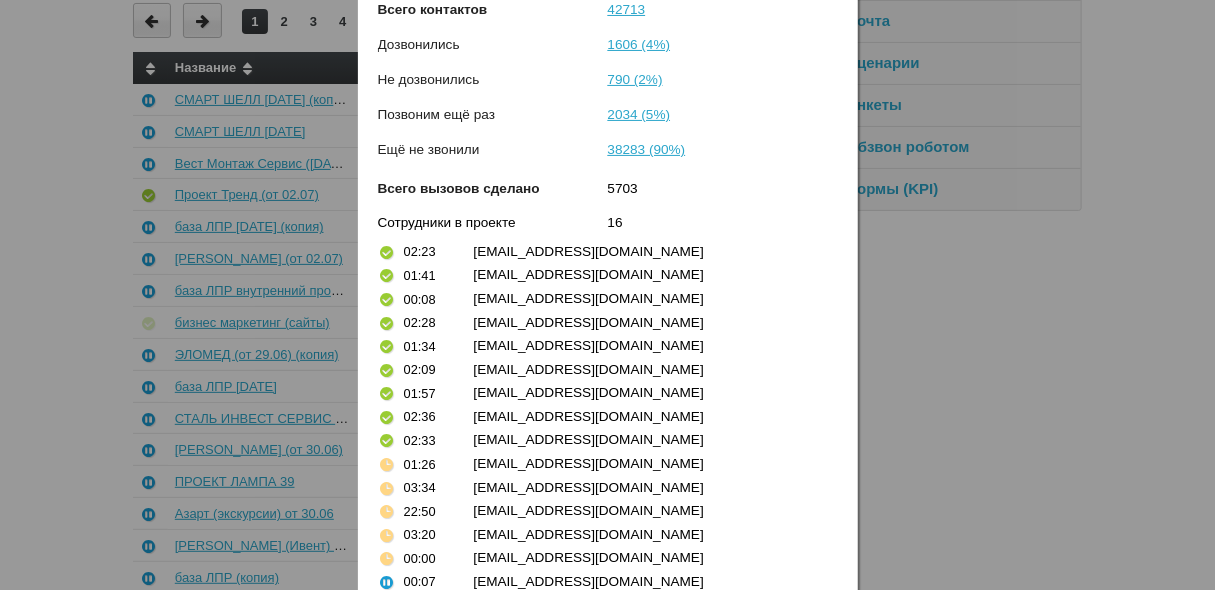 scroll, scrollTop: 238, scrollLeft: 0, axis: vertical 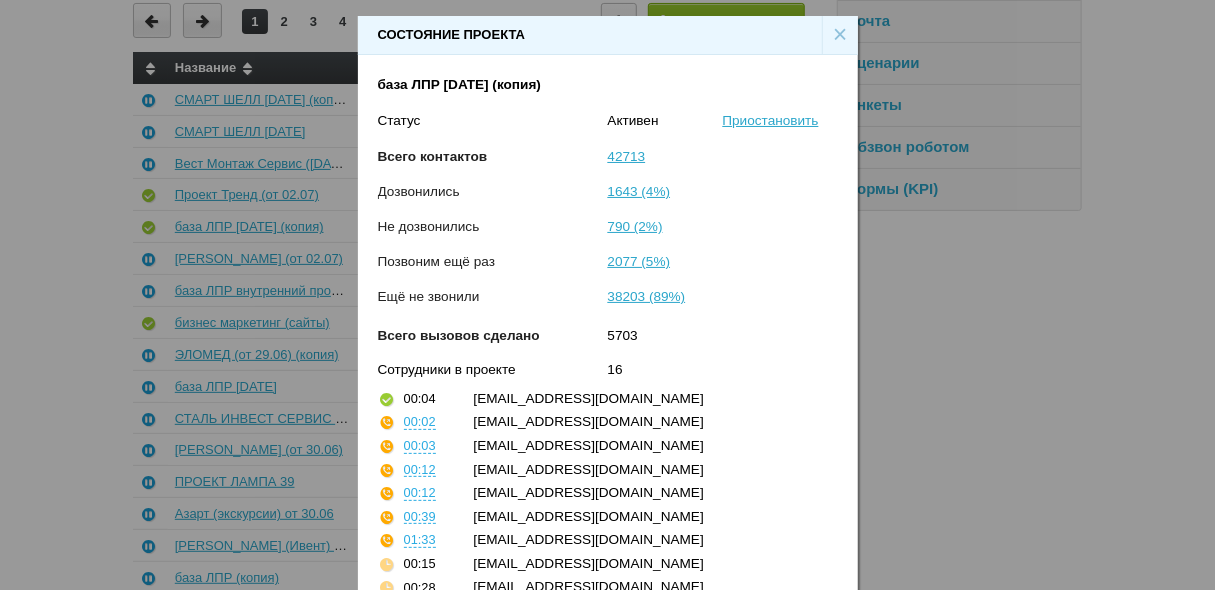 click on "×" at bounding box center [840, 35] 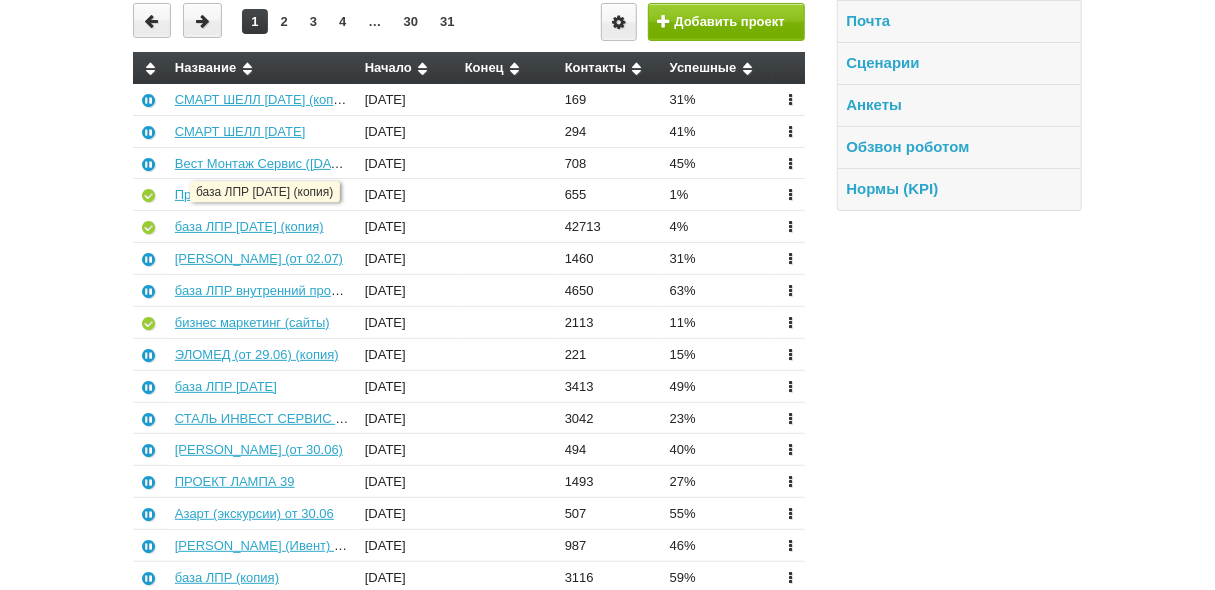 click on "база ЛПР  [DATE] (копия)" at bounding box center (263, 227) 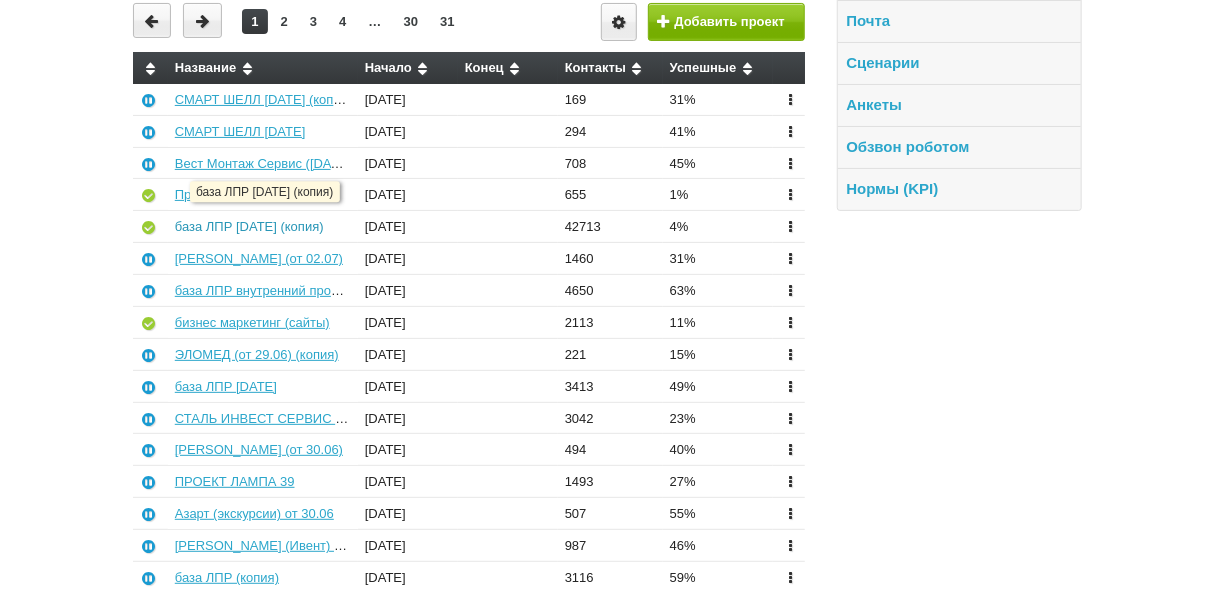click on "база ЛПР  [DATE] (копия)" at bounding box center [249, 226] 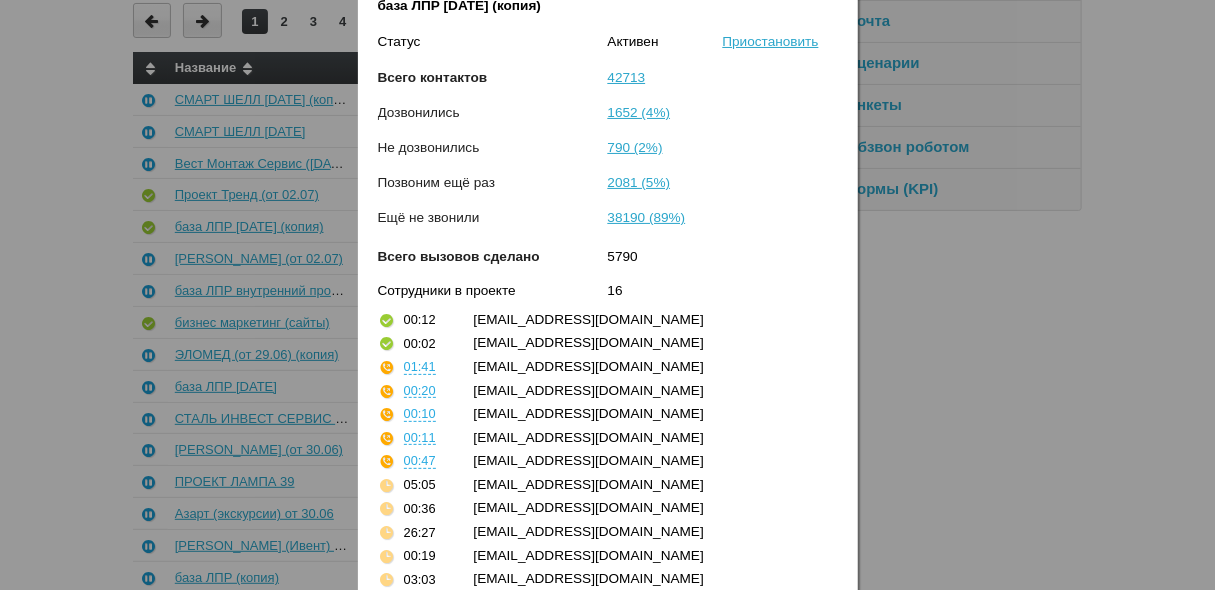scroll, scrollTop: 238, scrollLeft: 0, axis: vertical 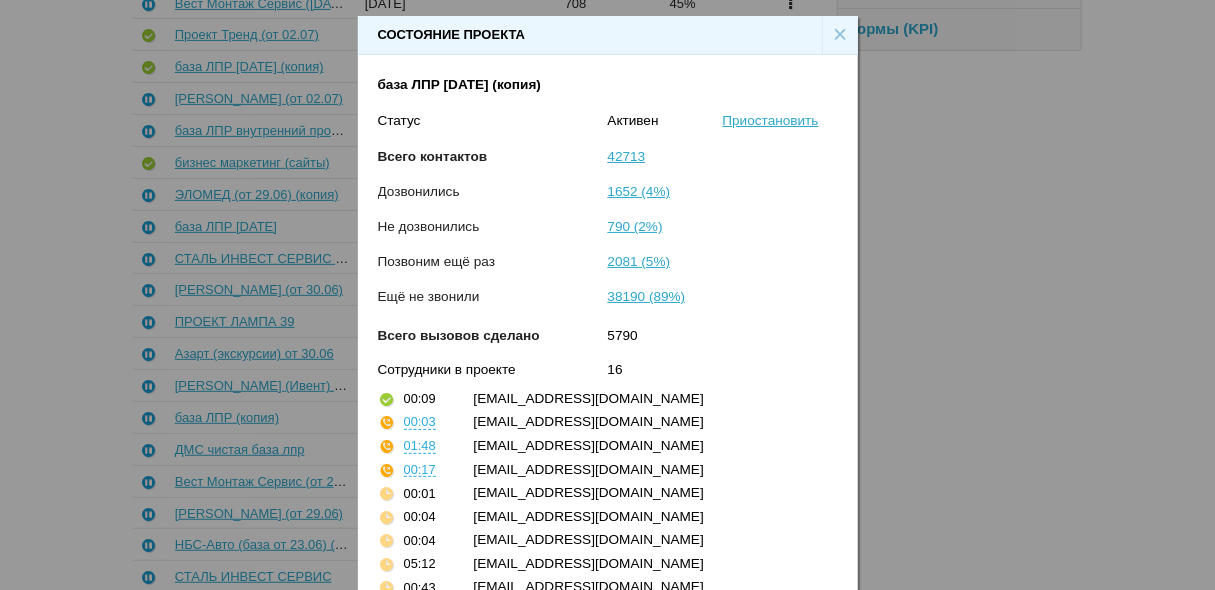 click on "×" at bounding box center [840, 35] 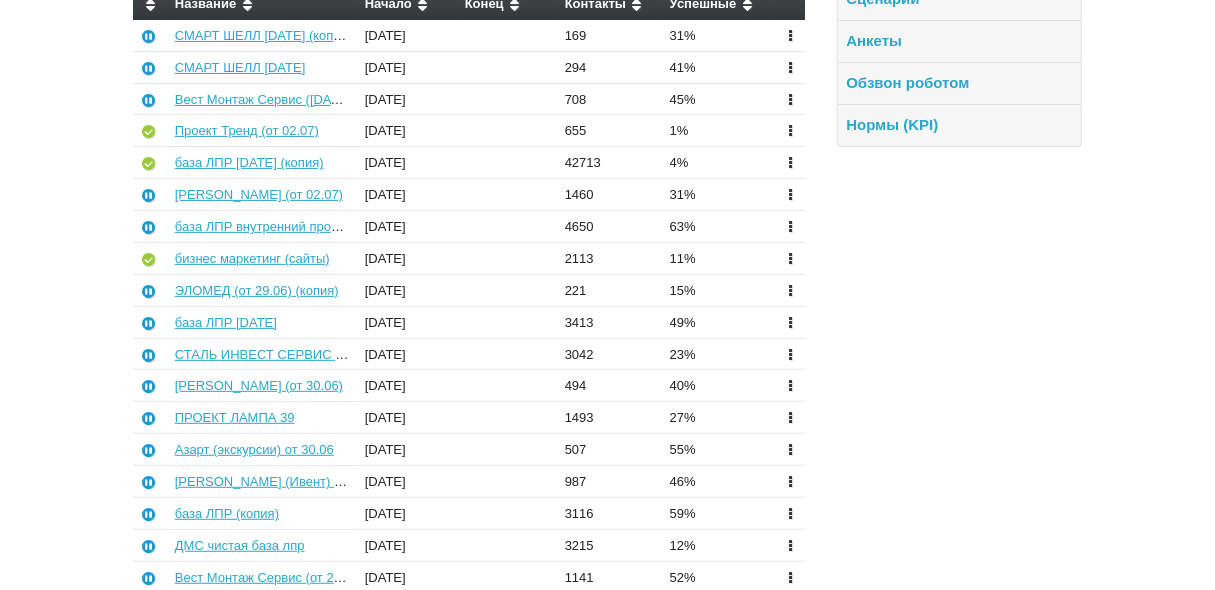 scroll, scrollTop: 0, scrollLeft: 0, axis: both 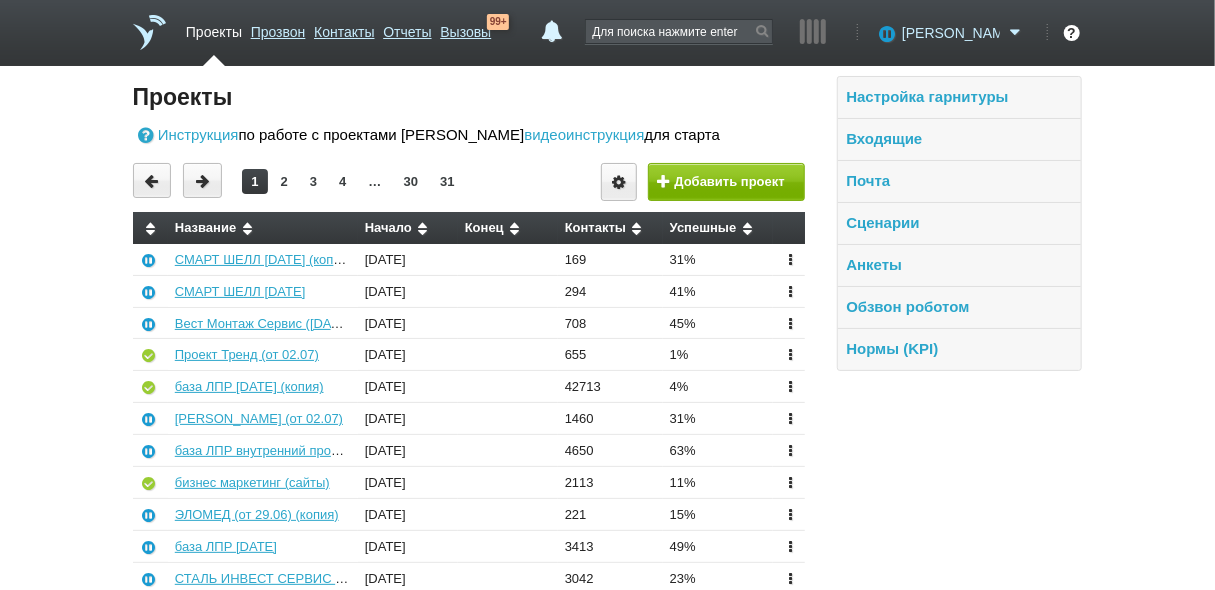 click on "[PERSON_NAME]" at bounding box center [951, 33] 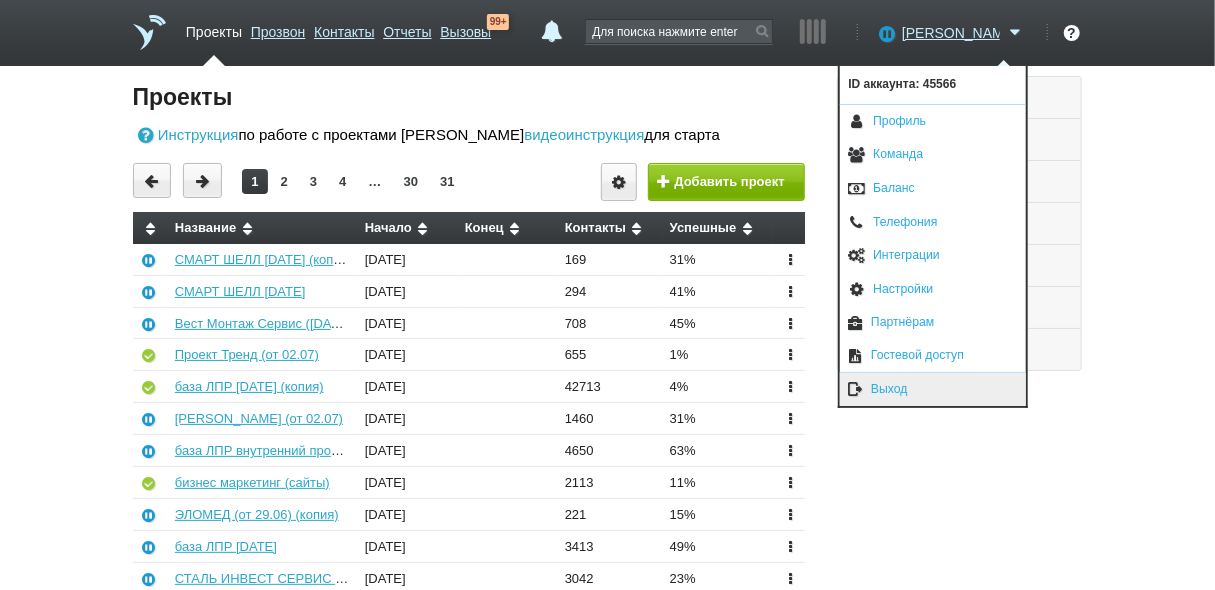 click on "Выход" at bounding box center (933, 389) 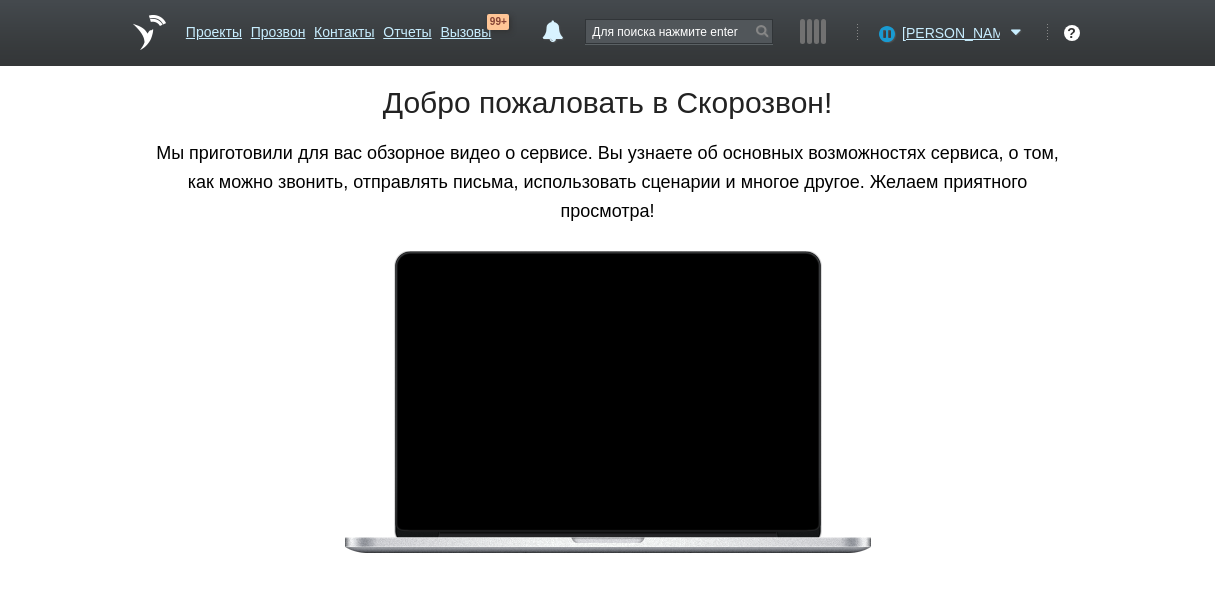 scroll, scrollTop: 0, scrollLeft: 0, axis: both 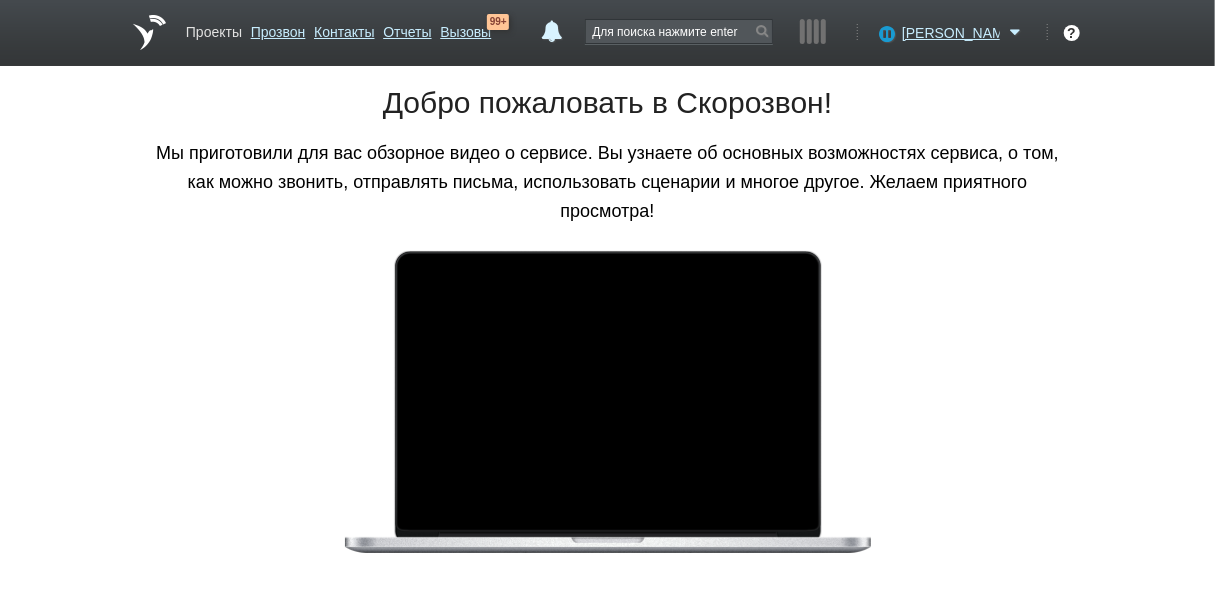 click on "Проекты" at bounding box center [214, 28] 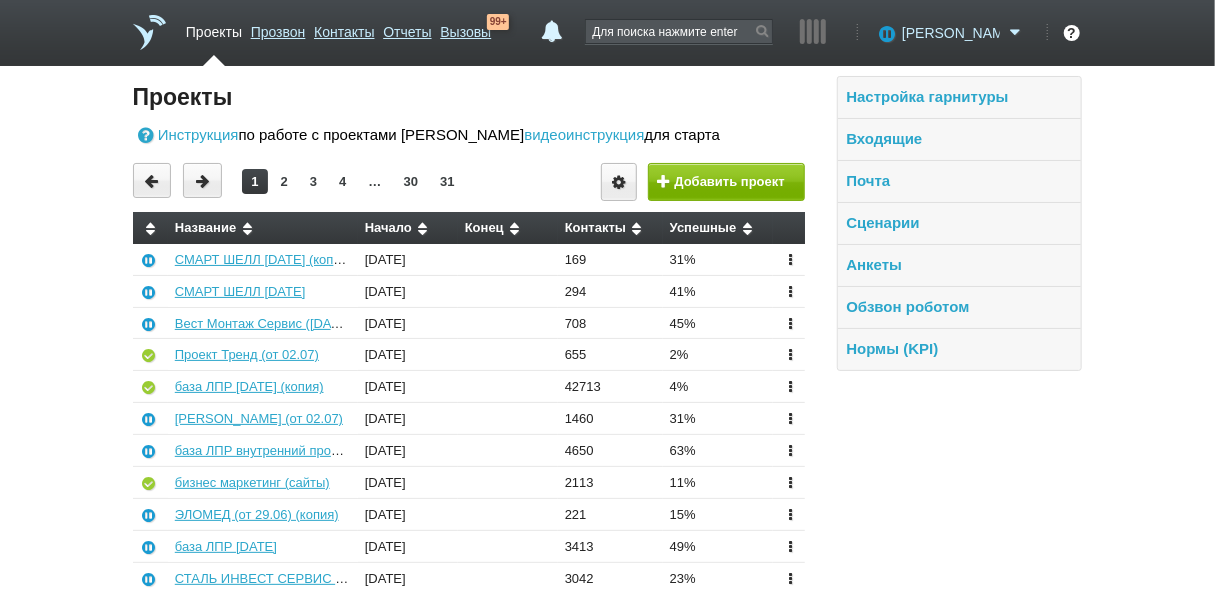 click on "[PERSON_NAME]" at bounding box center (951, 33) 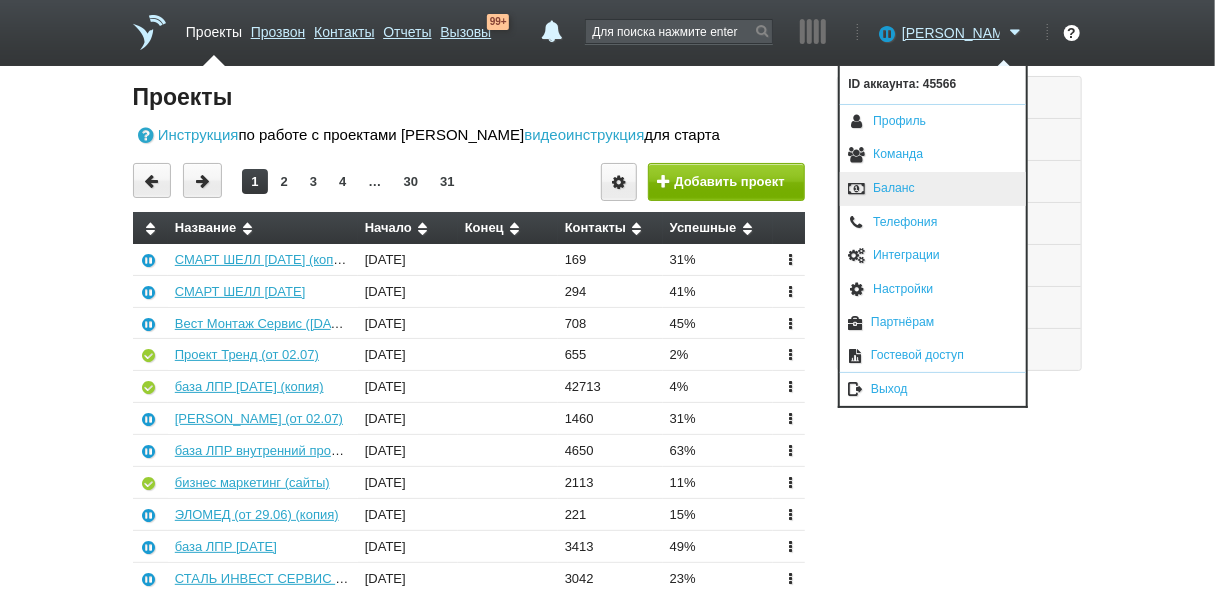 click on "Баланс" at bounding box center [933, 189] 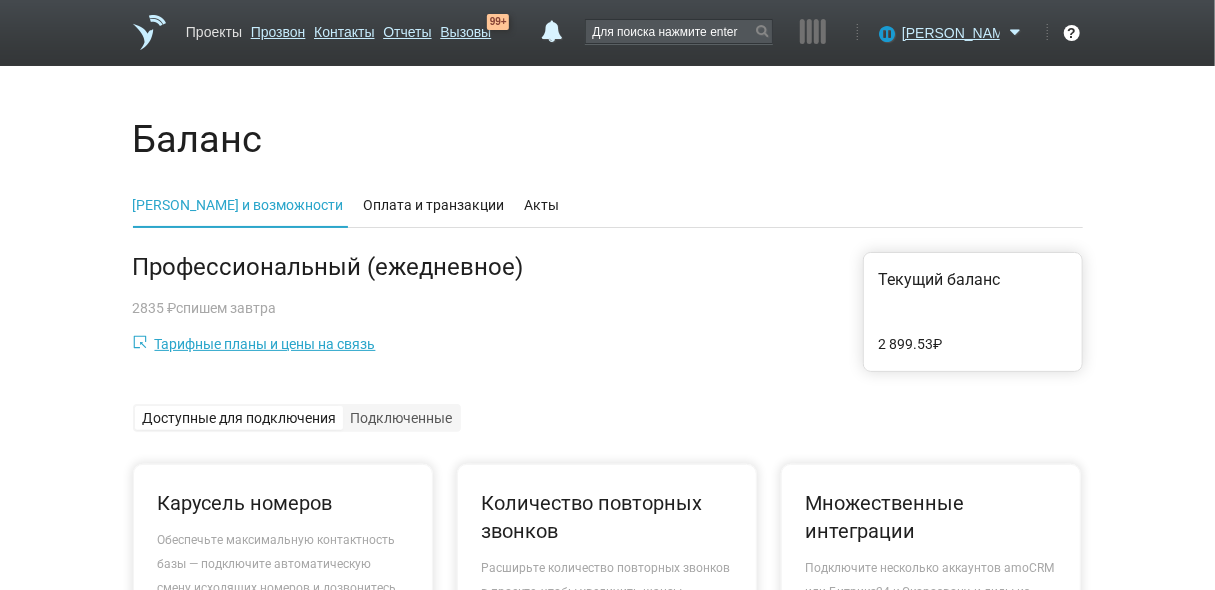 click on "Проекты" at bounding box center [214, 28] 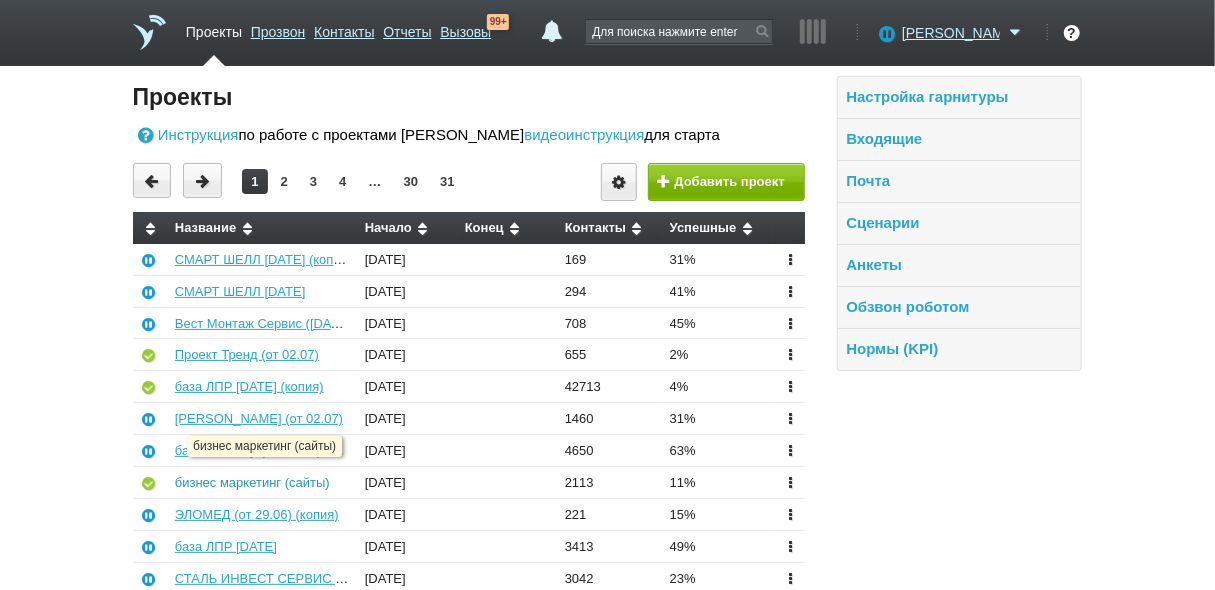click on "бизнес маркетинг (сайты)" at bounding box center [252, 482] 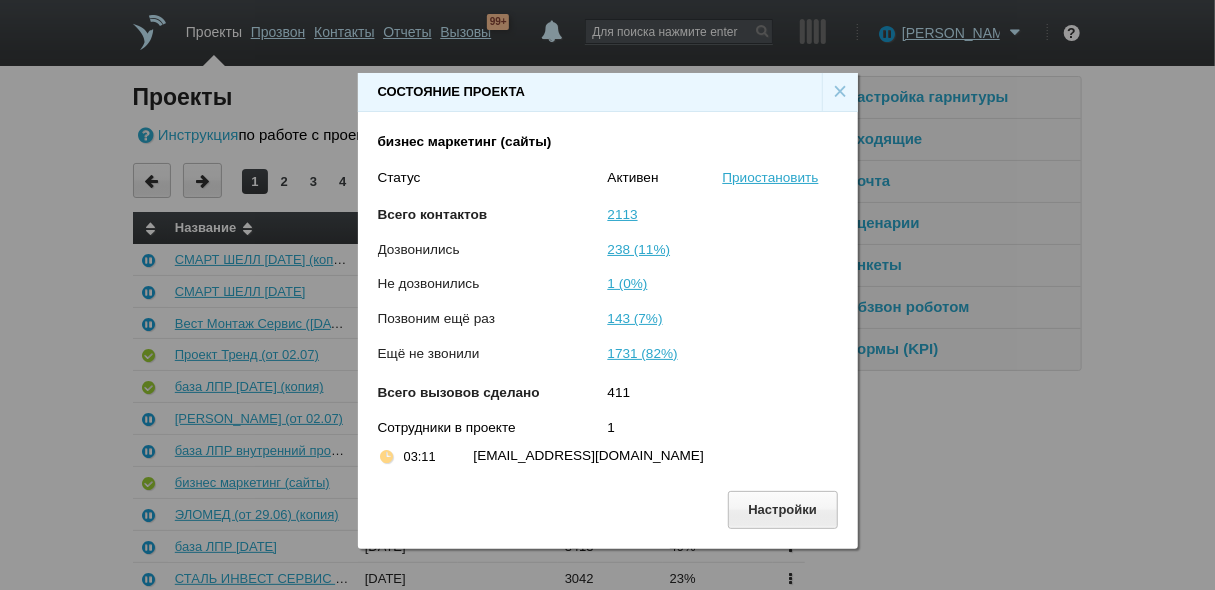 click on "×" at bounding box center [840, 92] 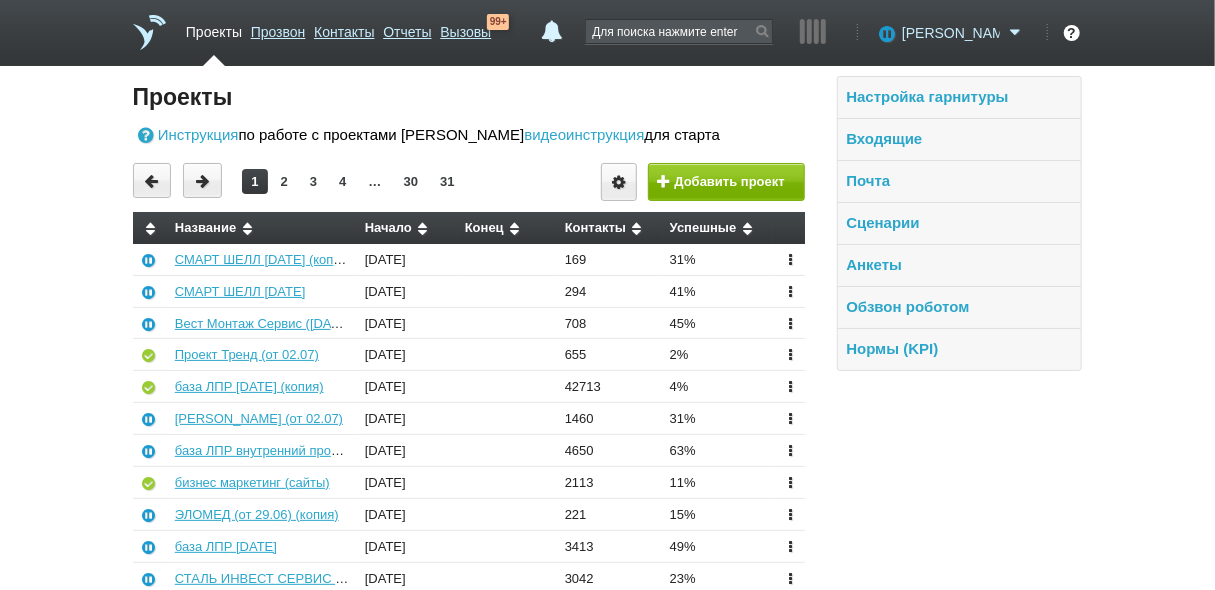 click on "[PERSON_NAME]" at bounding box center [951, 33] 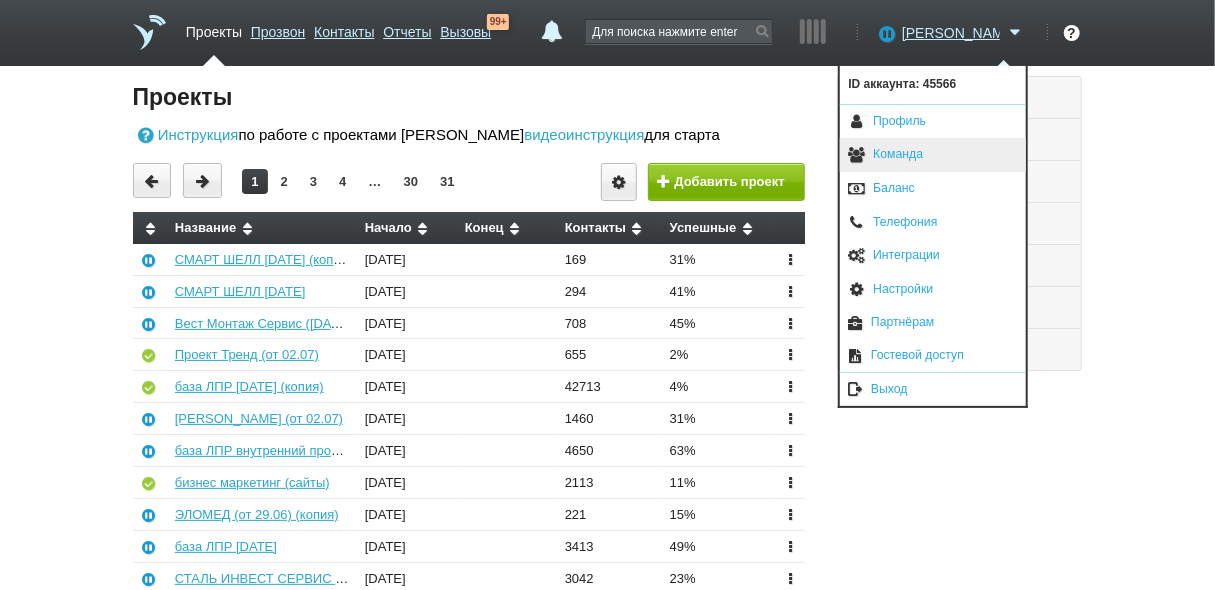 click on "Команда" at bounding box center (933, 155) 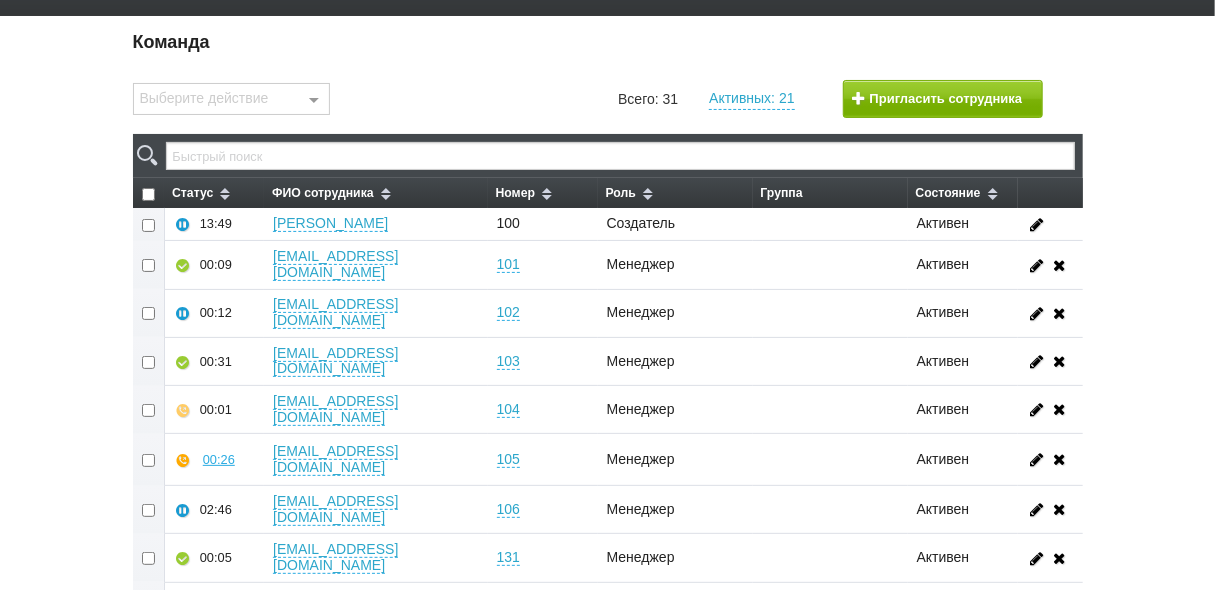scroll, scrollTop: 0, scrollLeft: 0, axis: both 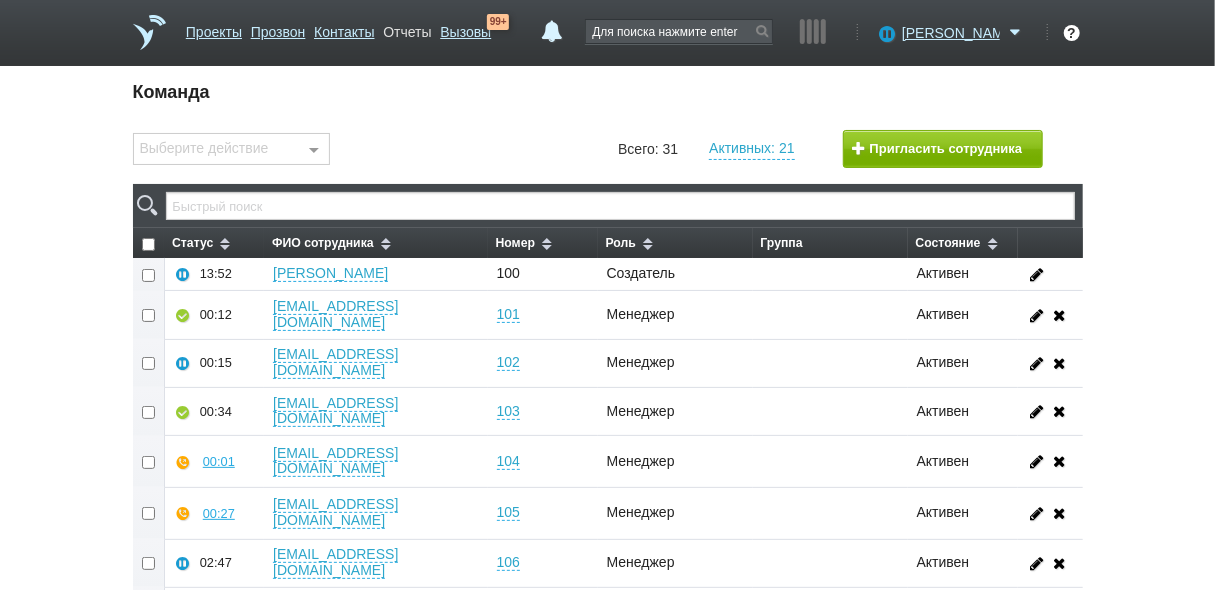 click on "Отчеты" at bounding box center [407, 28] 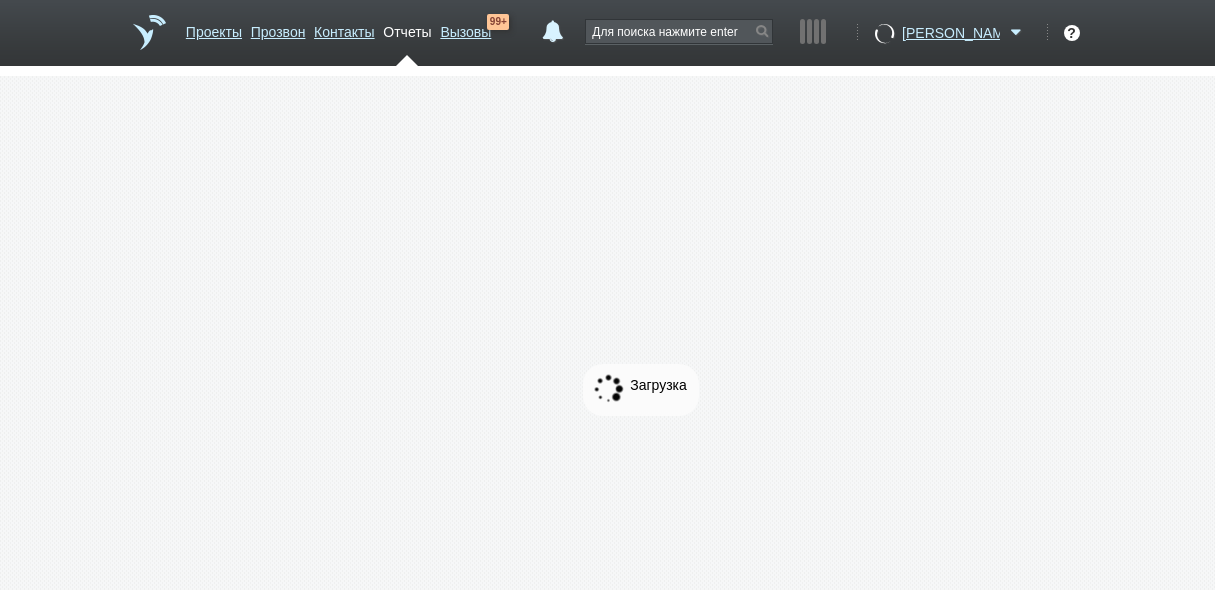 scroll, scrollTop: 0, scrollLeft: 0, axis: both 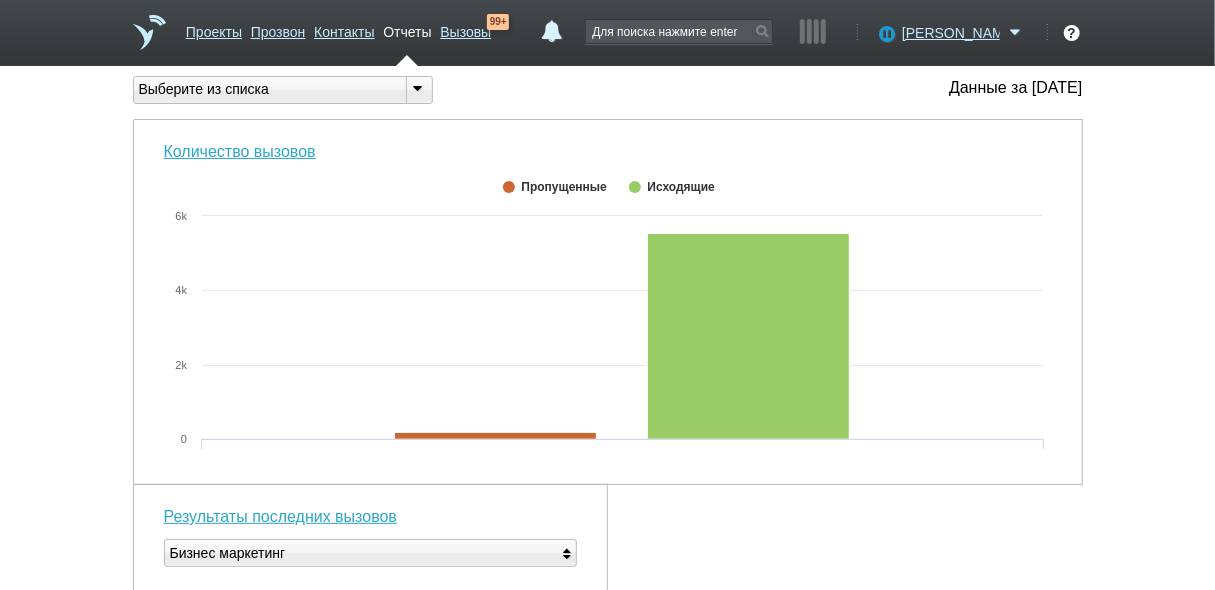 click at bounding box center (418, 88) 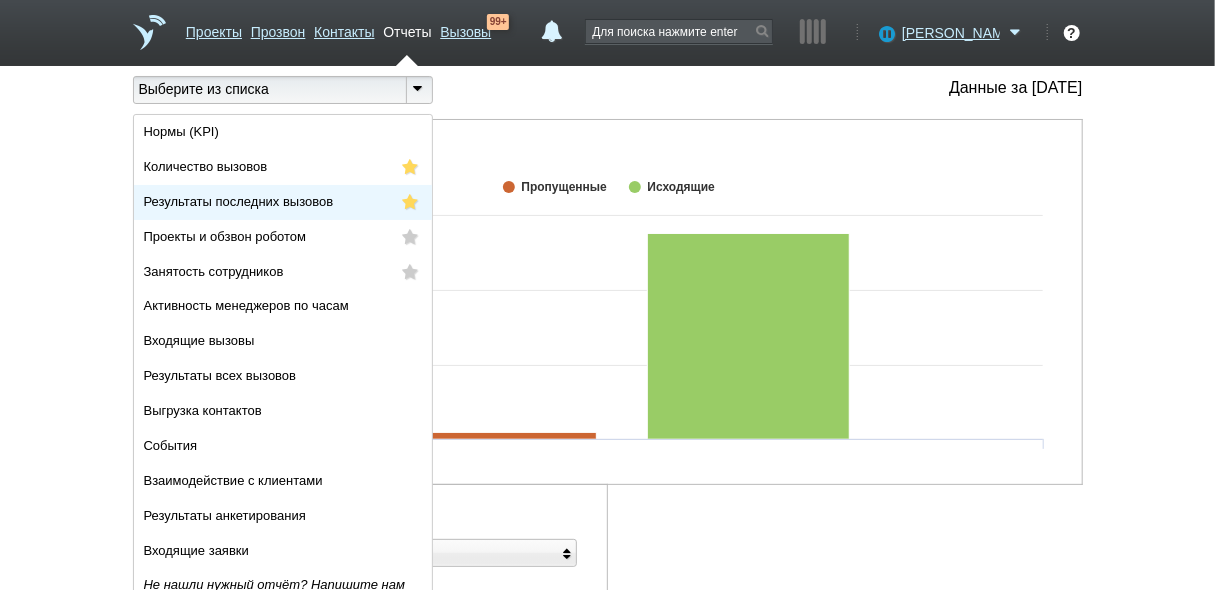 click on "Результаты последних вызовов" at bounding box center [283, 202] 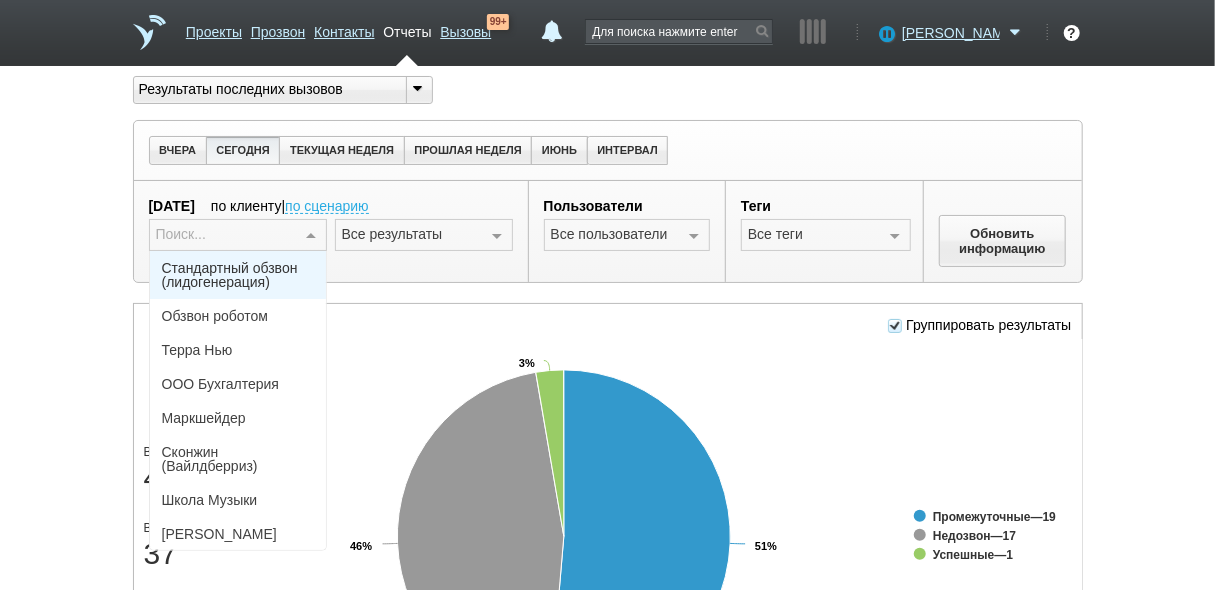 click at bounding box center [311, 236] 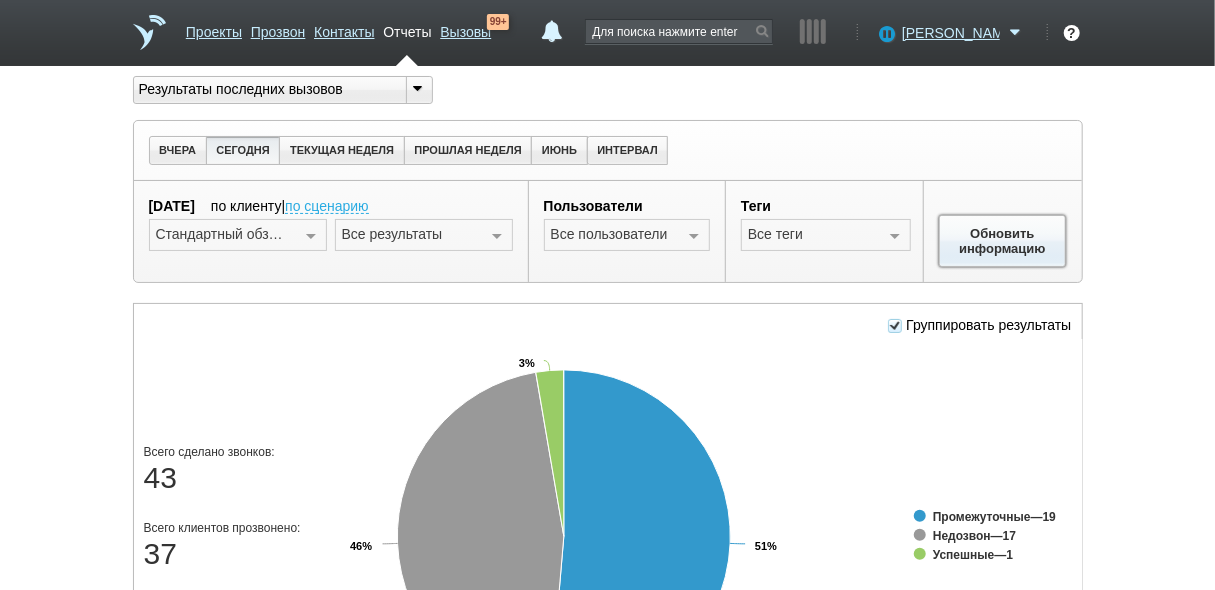 click on "Обновить информацию" at bounding box center [1003, 241] 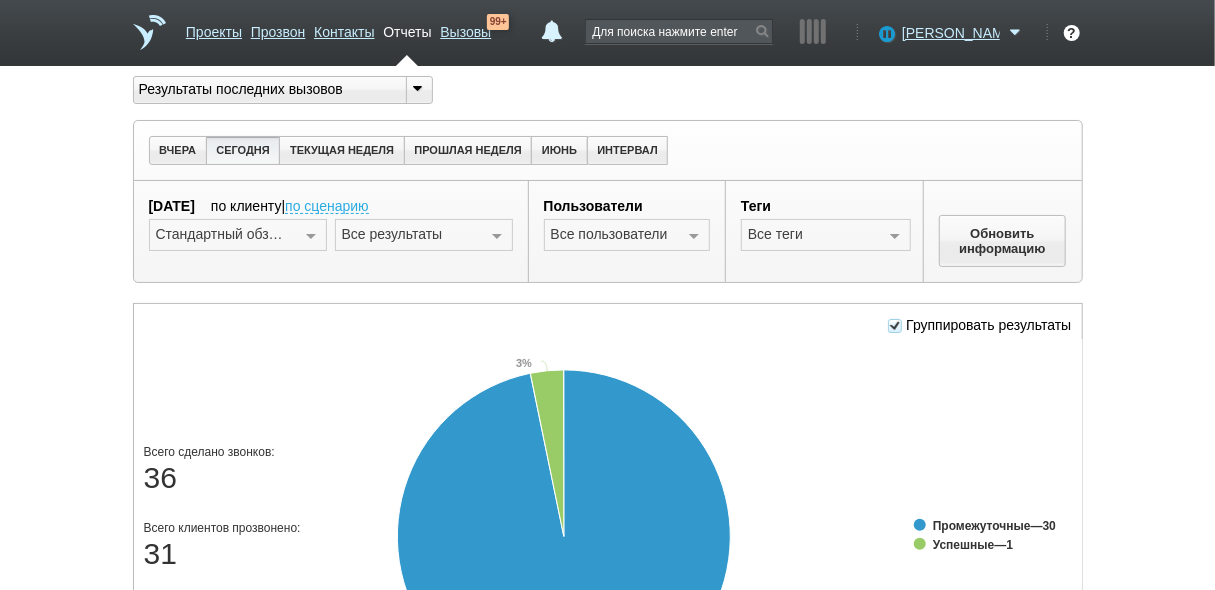scroll, scrollTop: 160, scrollLeft: 0, axis: vertical 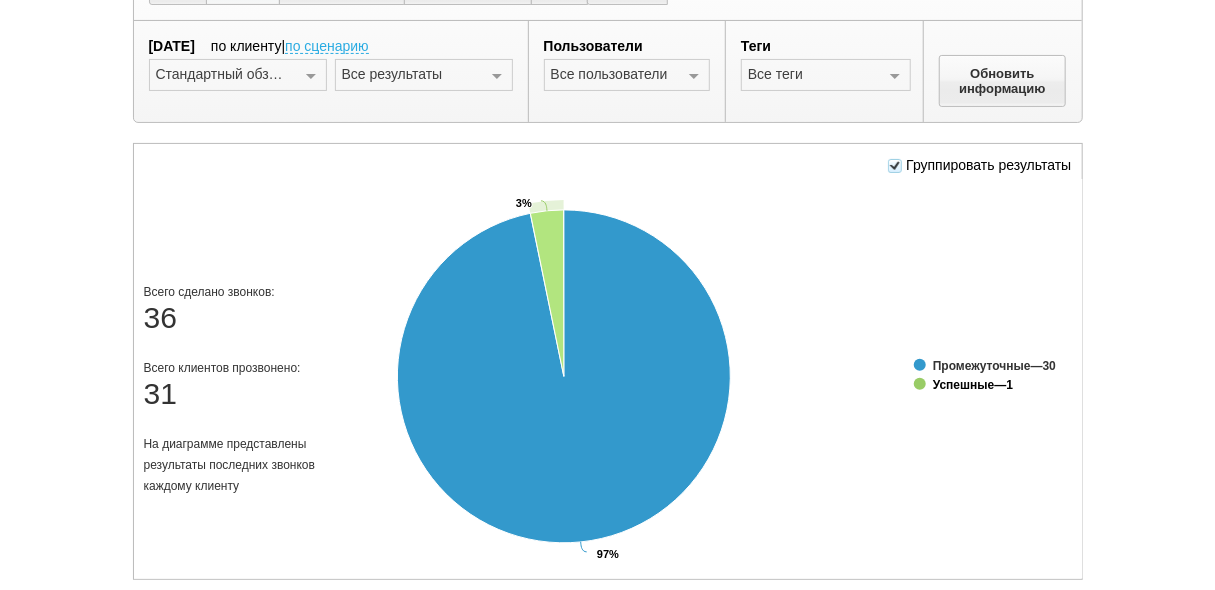 click on "Успешные" 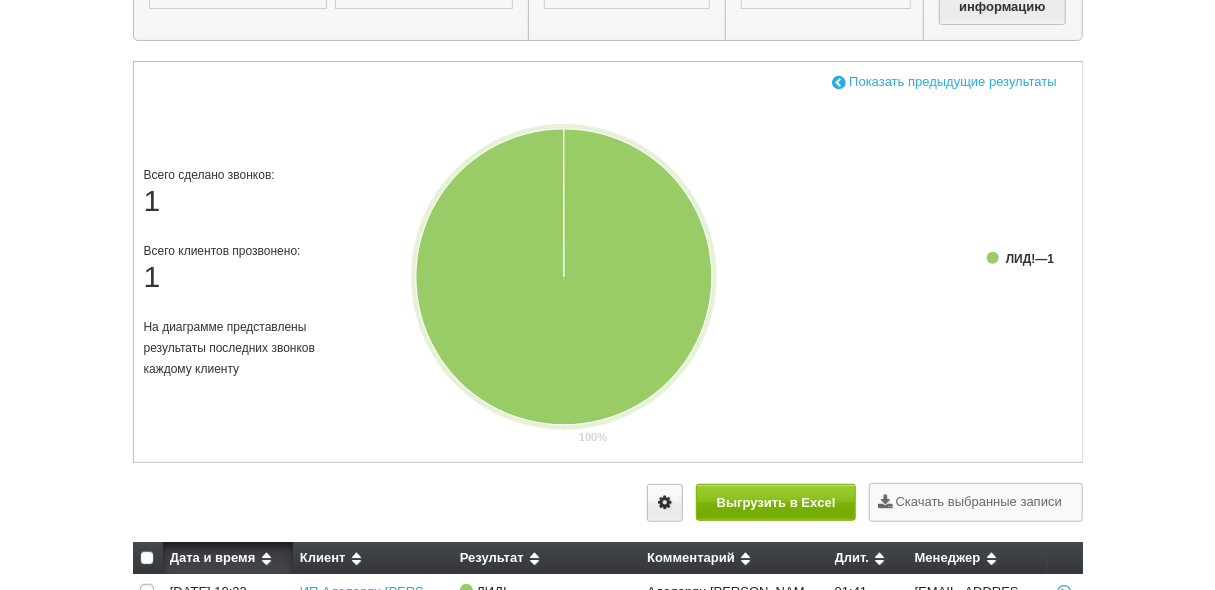 scroll, scrollTop: 338, scrollLeft: 0, axis: vertical 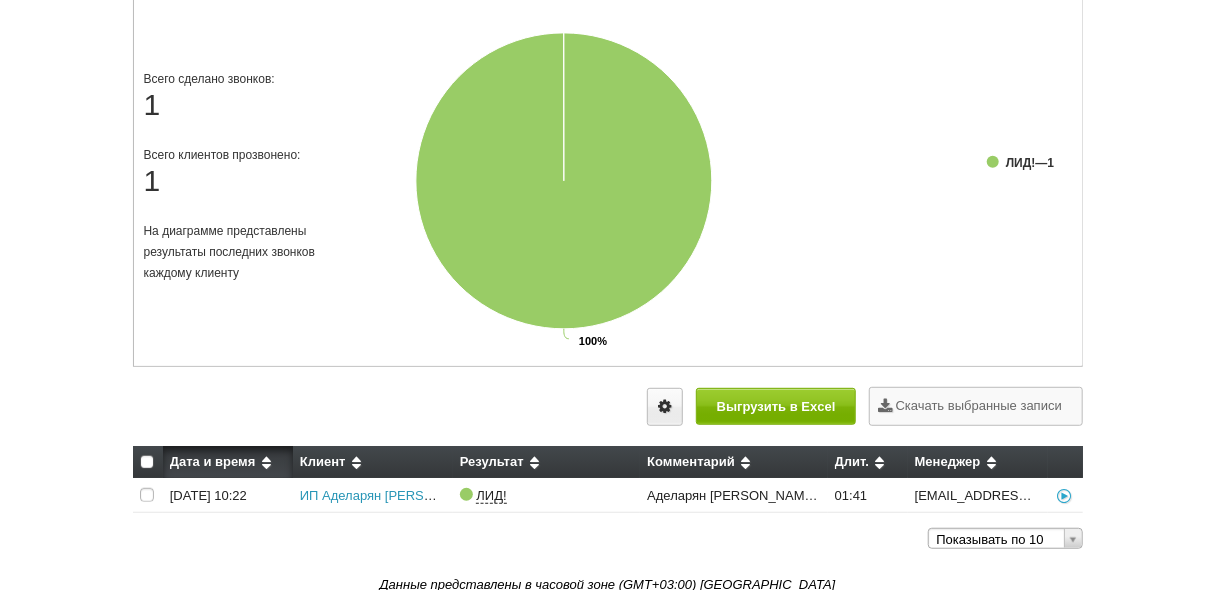 click on "ИП Аделарян [PERSON_NAME]" at bounding box center [396, 495] 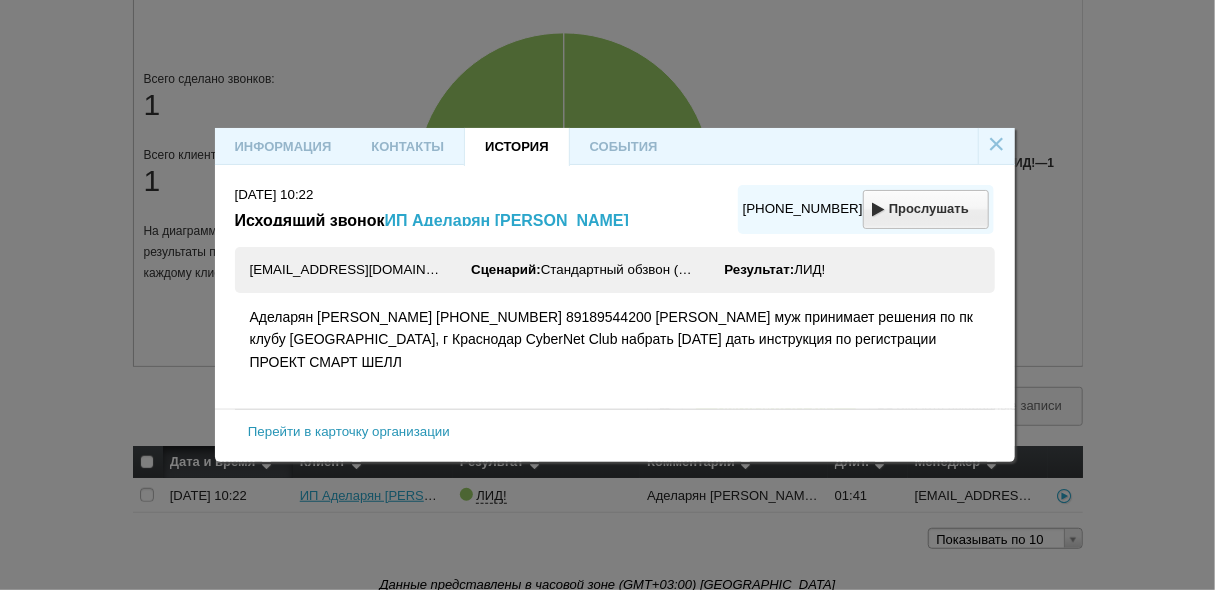 click on "Перейти в карточку организации" at bounding box center [349, 431] 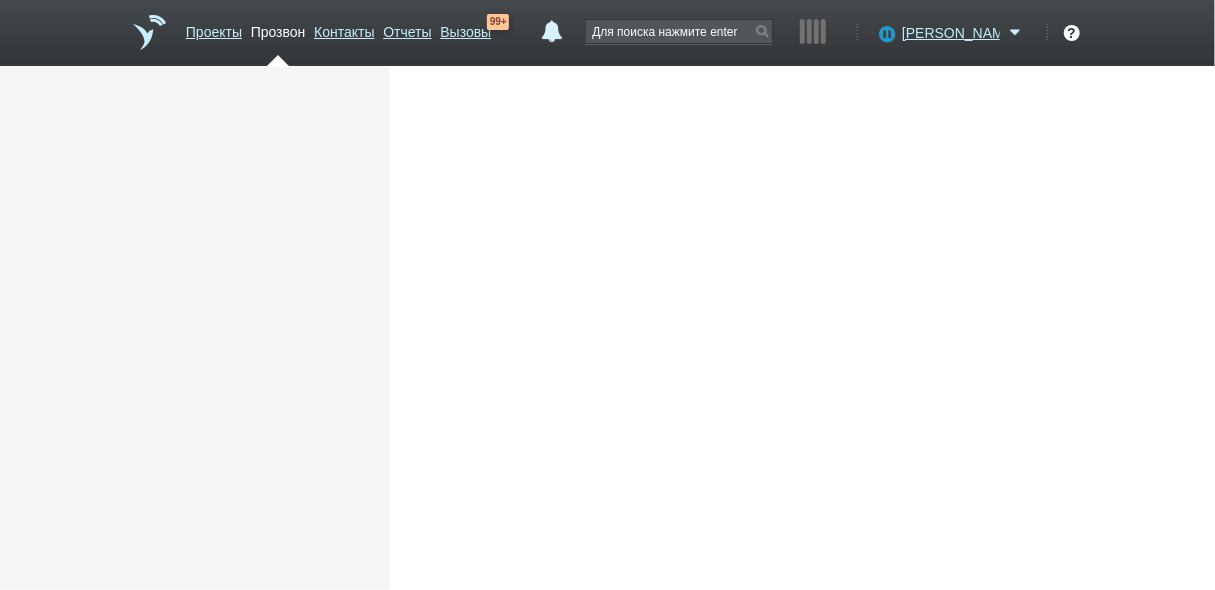 scroll, scrollTop: 0, scrollLeft: 0, axis: both 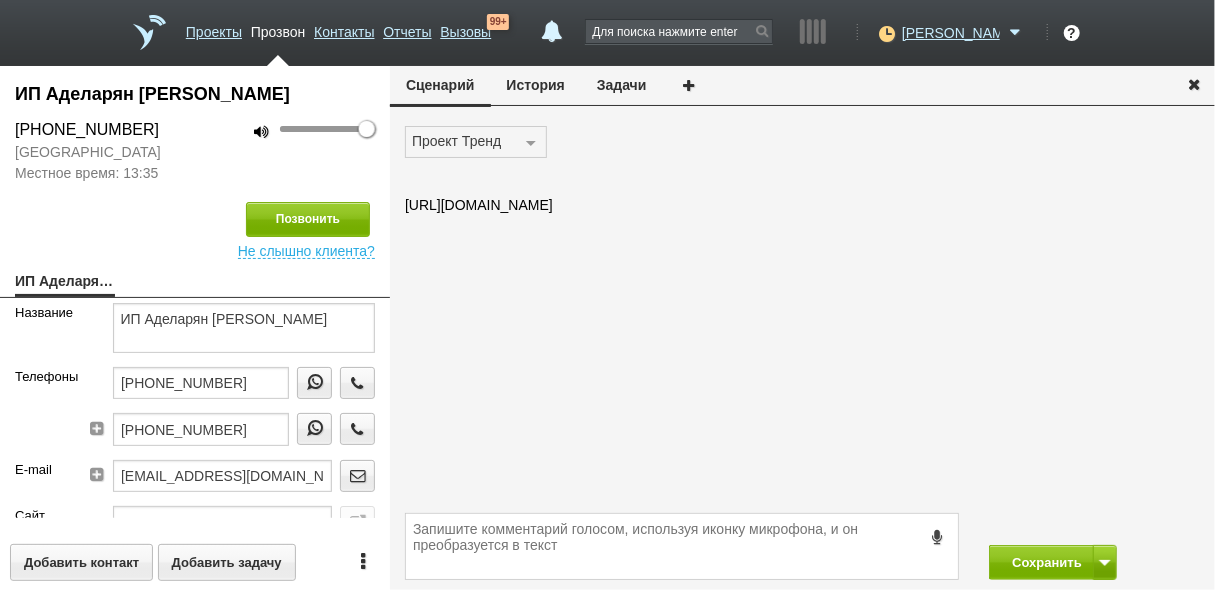click on "История" at bounding box center (536, 85) 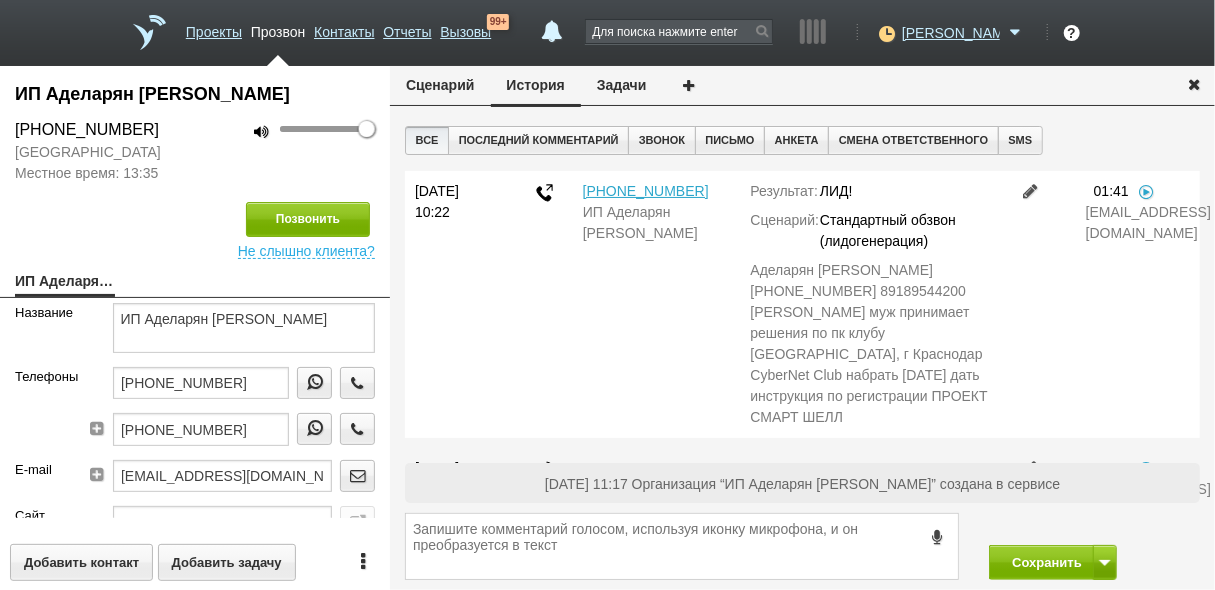click at bounding box center (1031, 191) 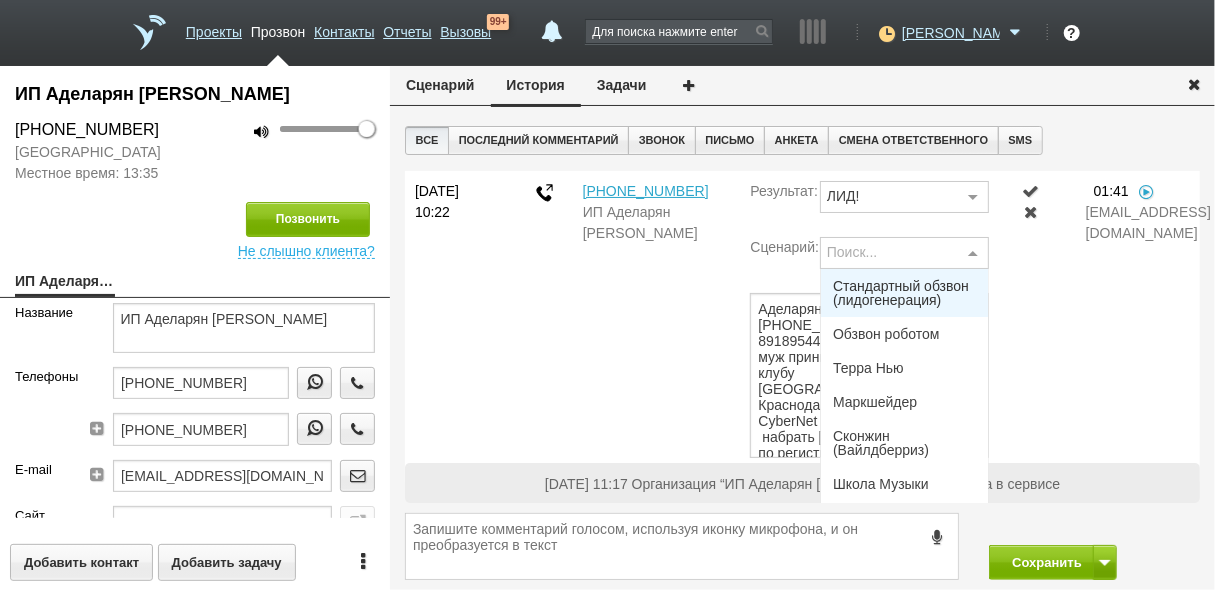 click at bounding box center [973, 254] 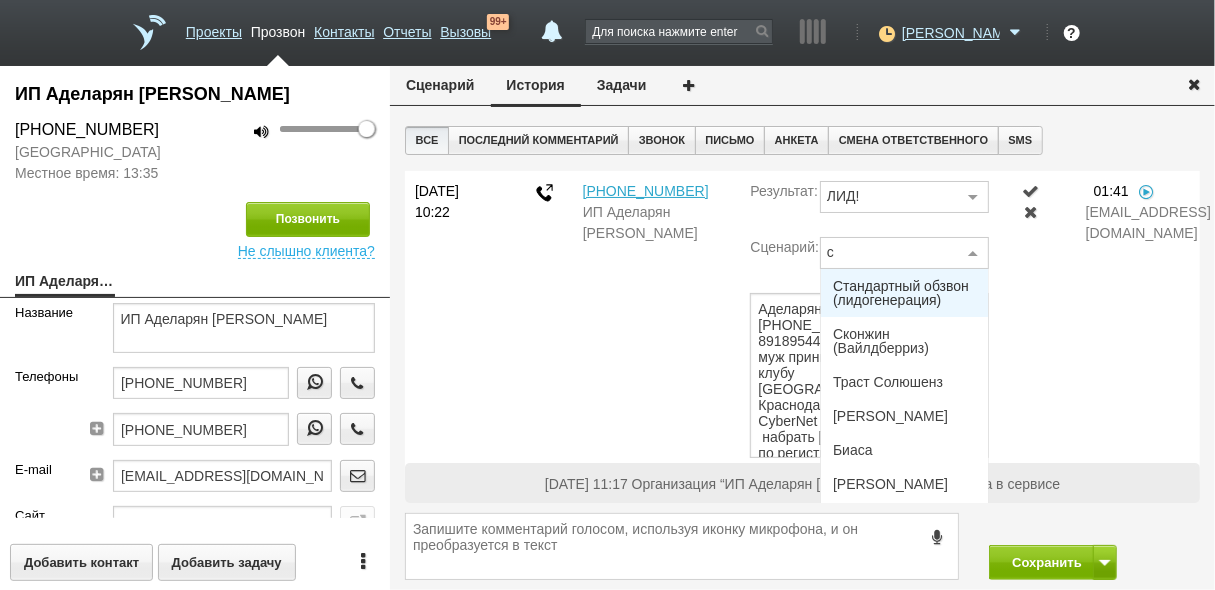 type on "см" 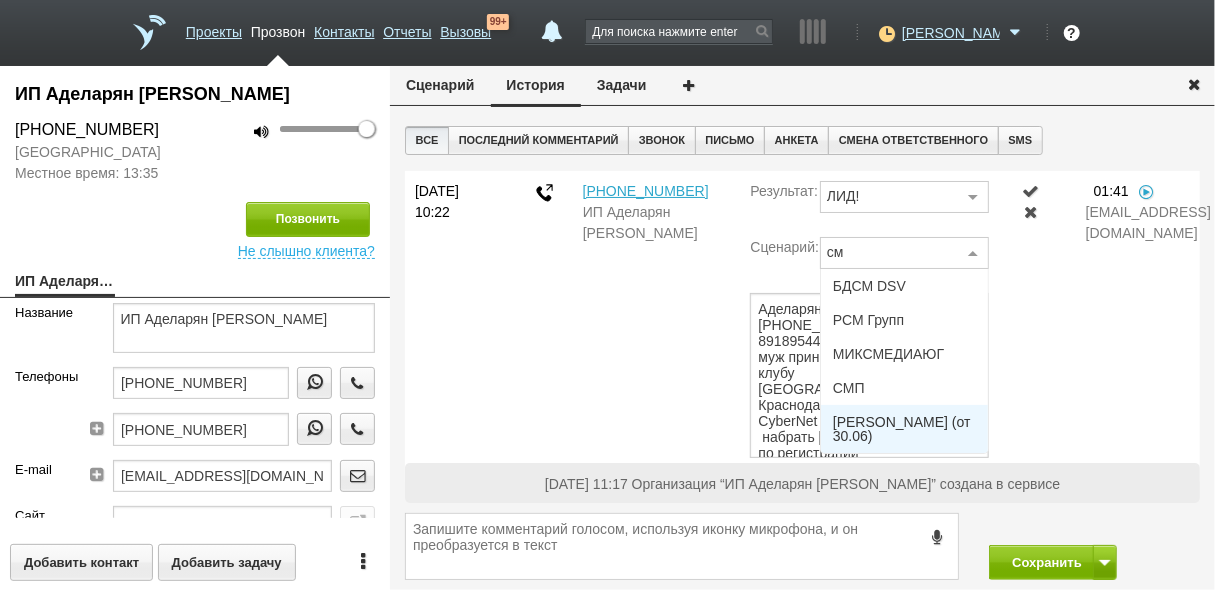 click on "[PERSON_NAME] (от 30.06)" at bounding box center [904, 429] 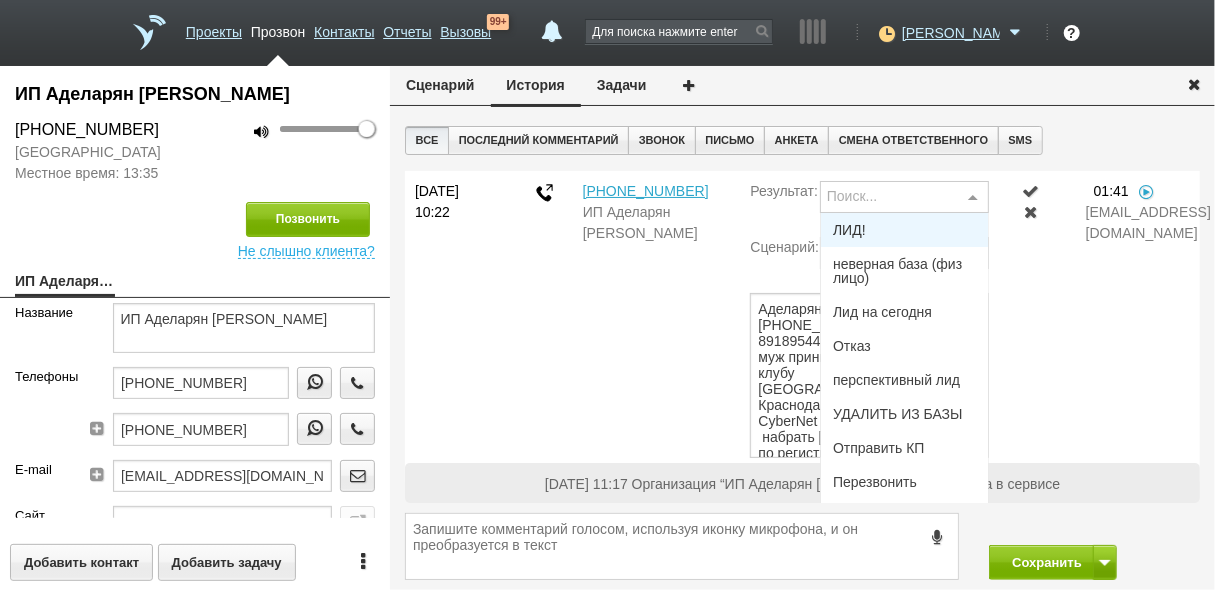 click on "ЛИД!" at bounding box center (904, 230) 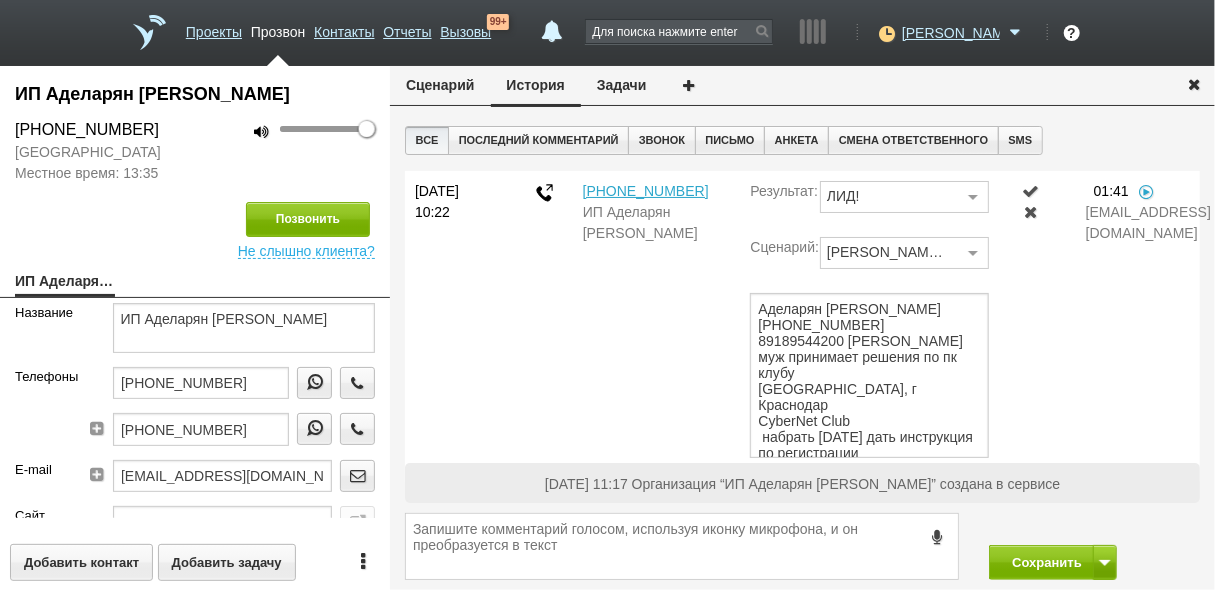 click at bounding box center (1031, 191) 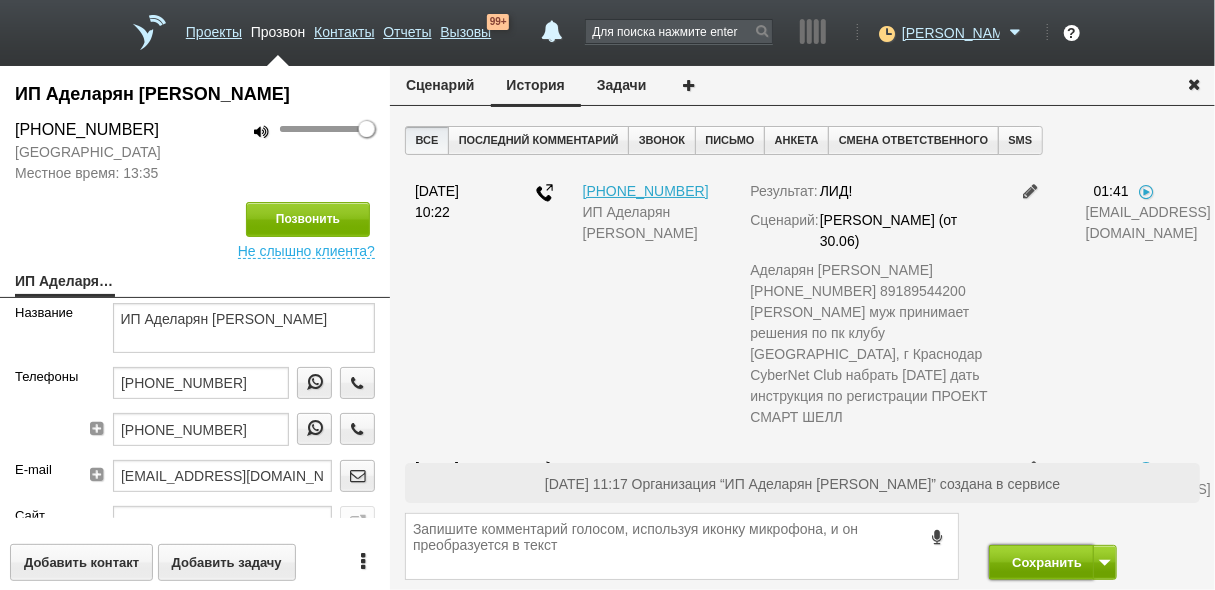 click on "Сохранить" at bounding box center (1041, 562) 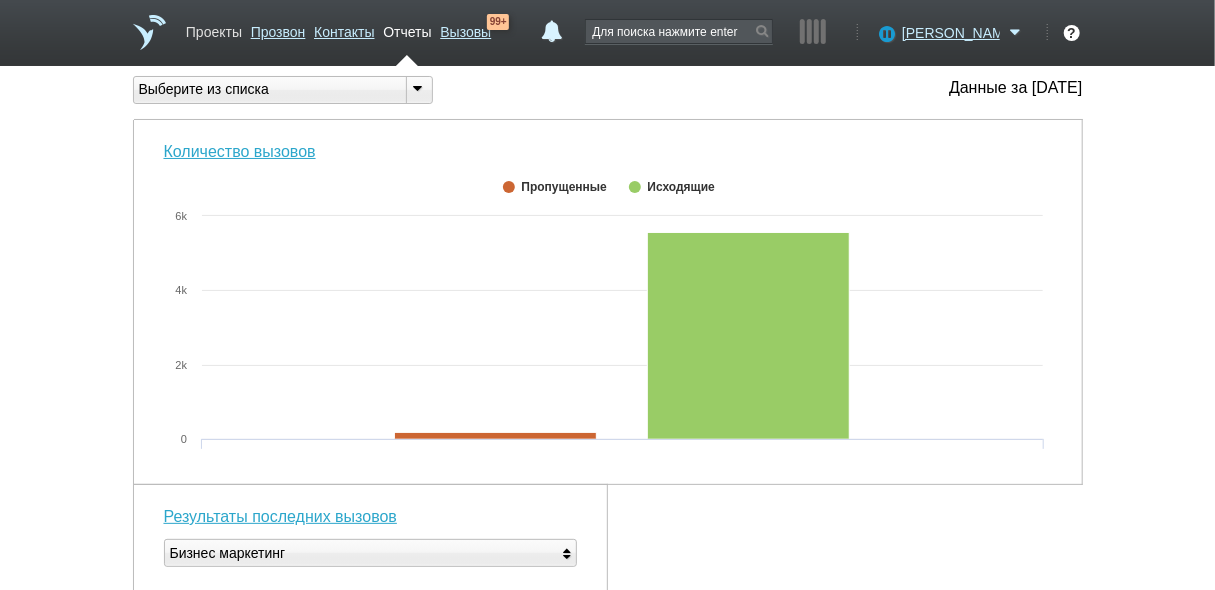 click on "Проекты" at bounding box center (214, 28) 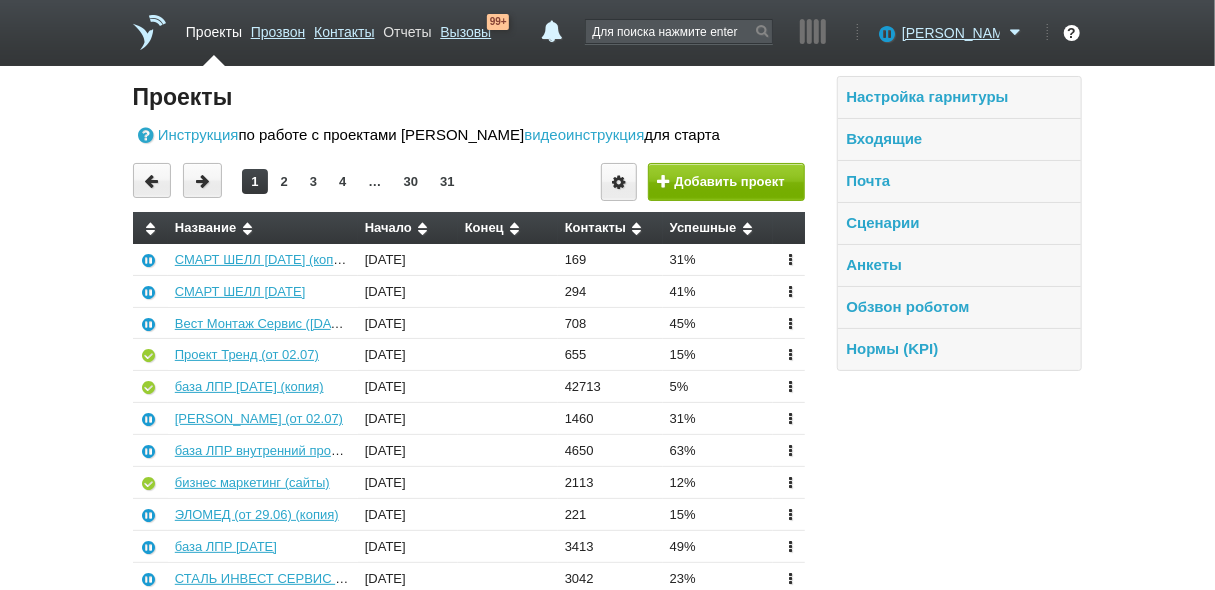 click on "Отчеты" at bounding box center (407, 28) 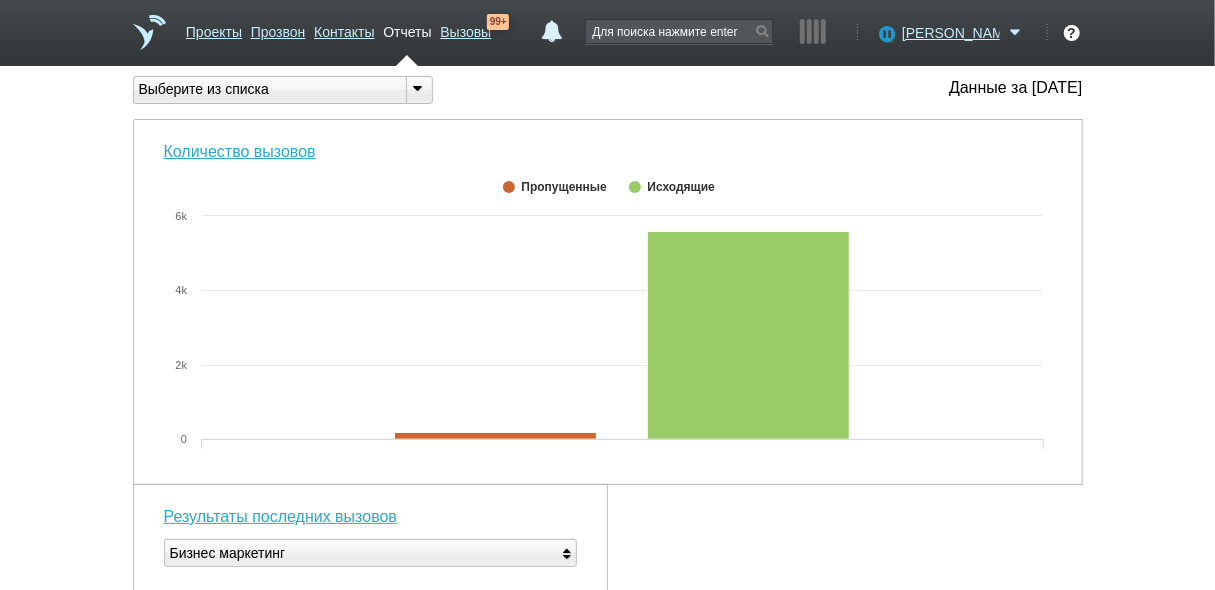 click at bounding box center [418, 88] 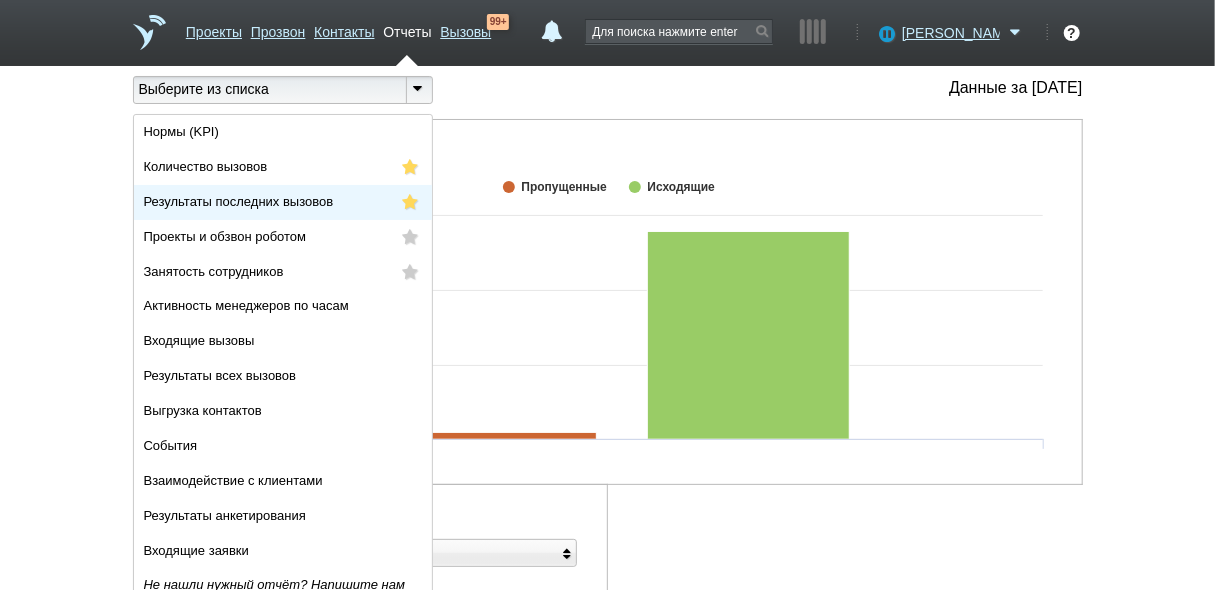 click on "Результаты последних вызовов" at bounding box center (283, 202) 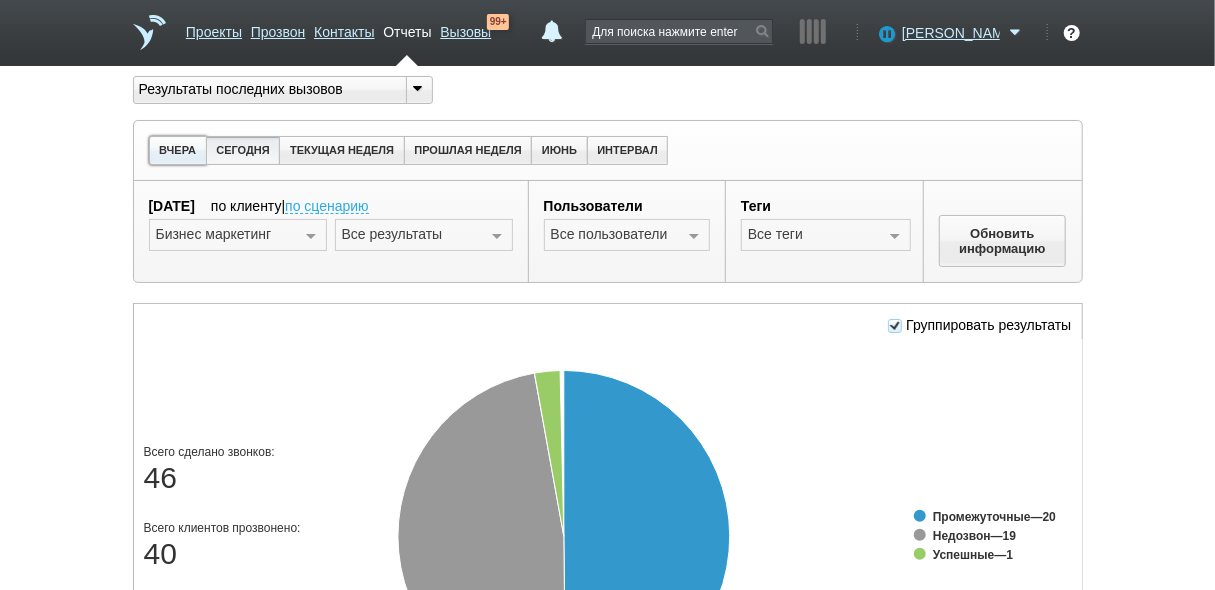 click on "ВЧЕРА" at bounding box center [178, 150] 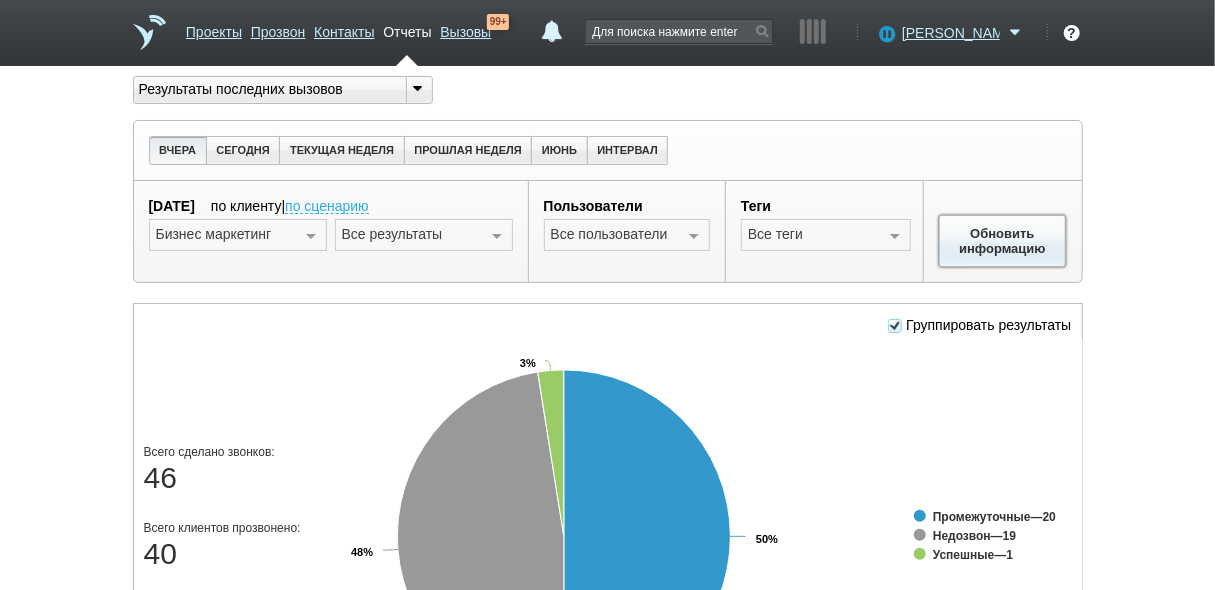 click on "Обновить информацию" at bounding box center [1003, 241] 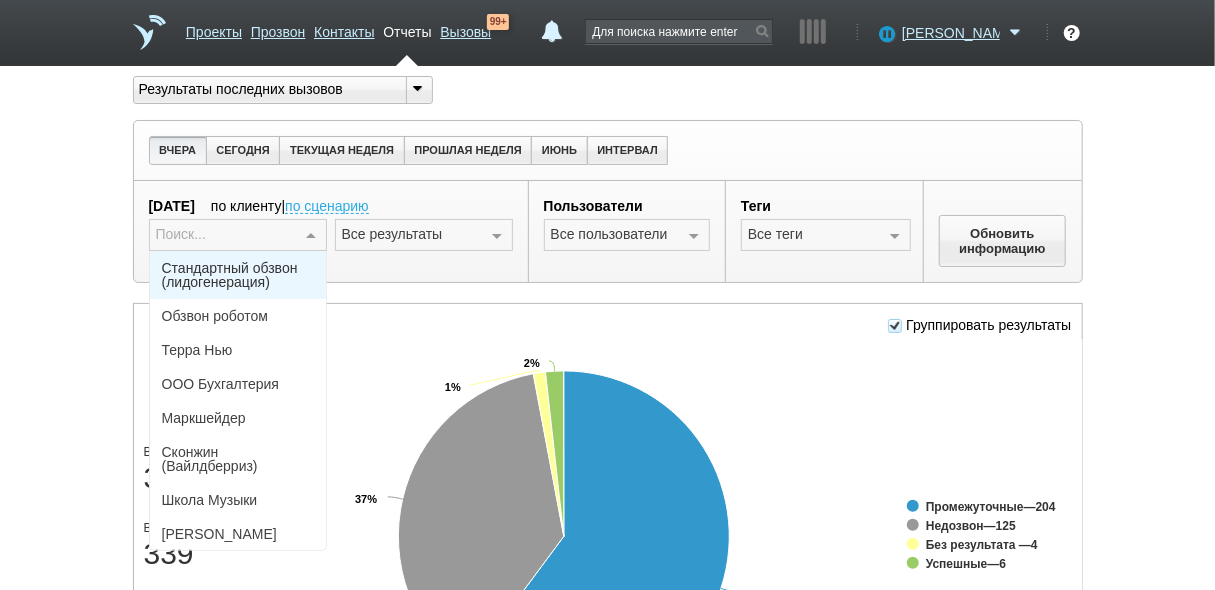 click on "Стандартный обзвон (лидогенерация)" at bounding box center (238, 275) 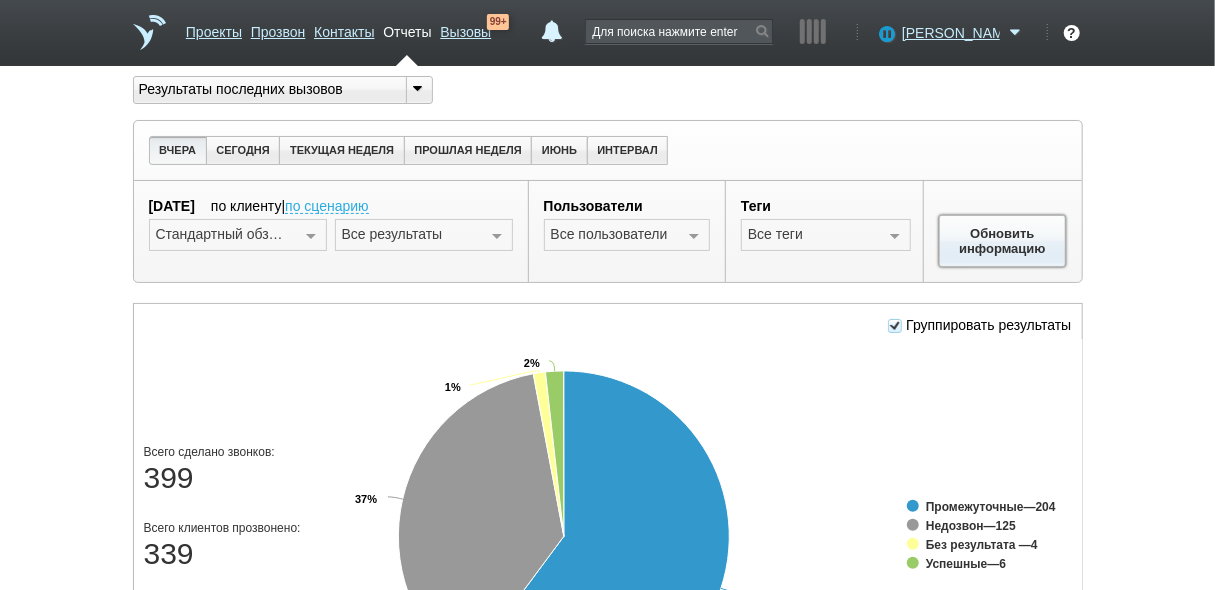 click on "Обновить информацию" at bounding box center (1003, 241) 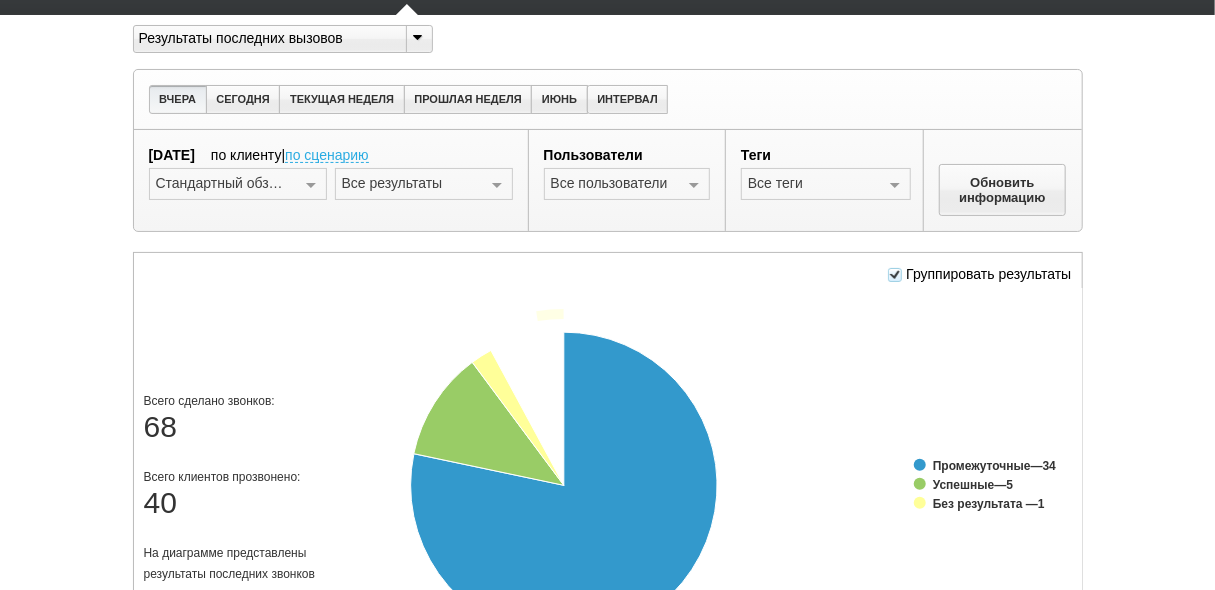 scroll, scrollTop: 80, scrollLeft: 0, axis: vertical 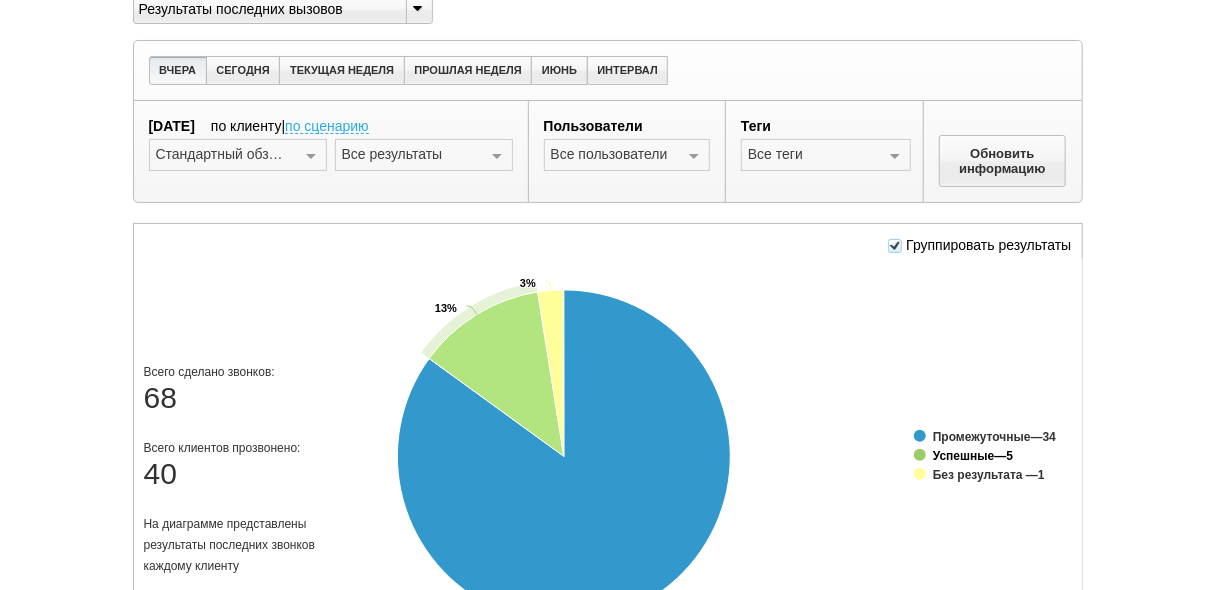 click on "Успешные" 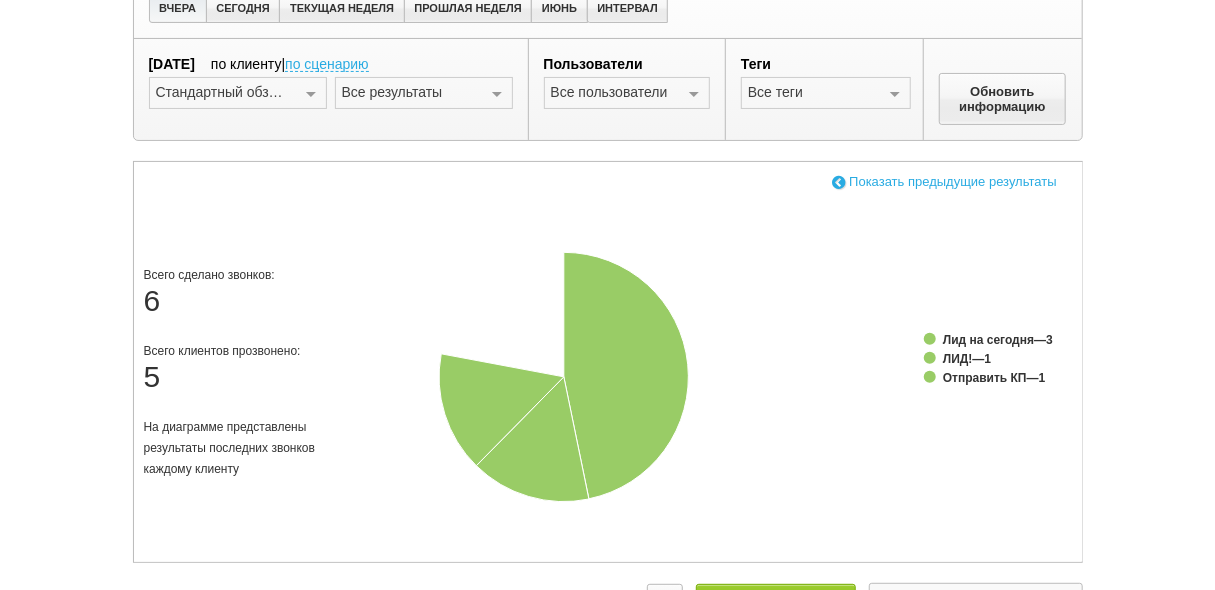 scroll, scrollTop: 160, scrollLeft: 0, axis: vertical 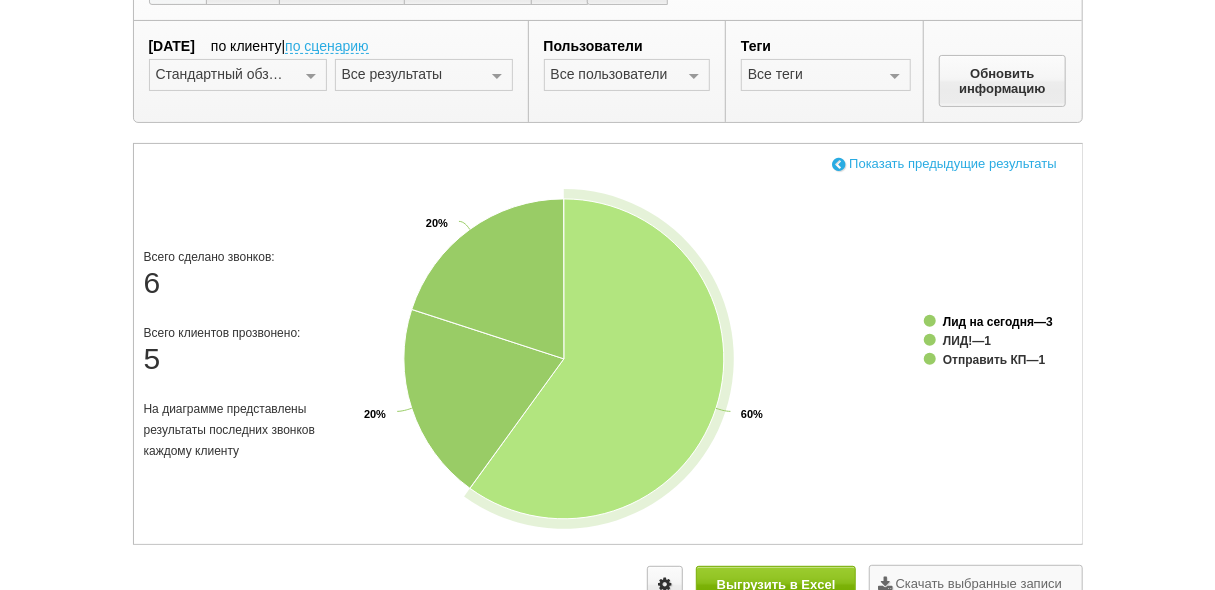 click on "Лид на сегодня" 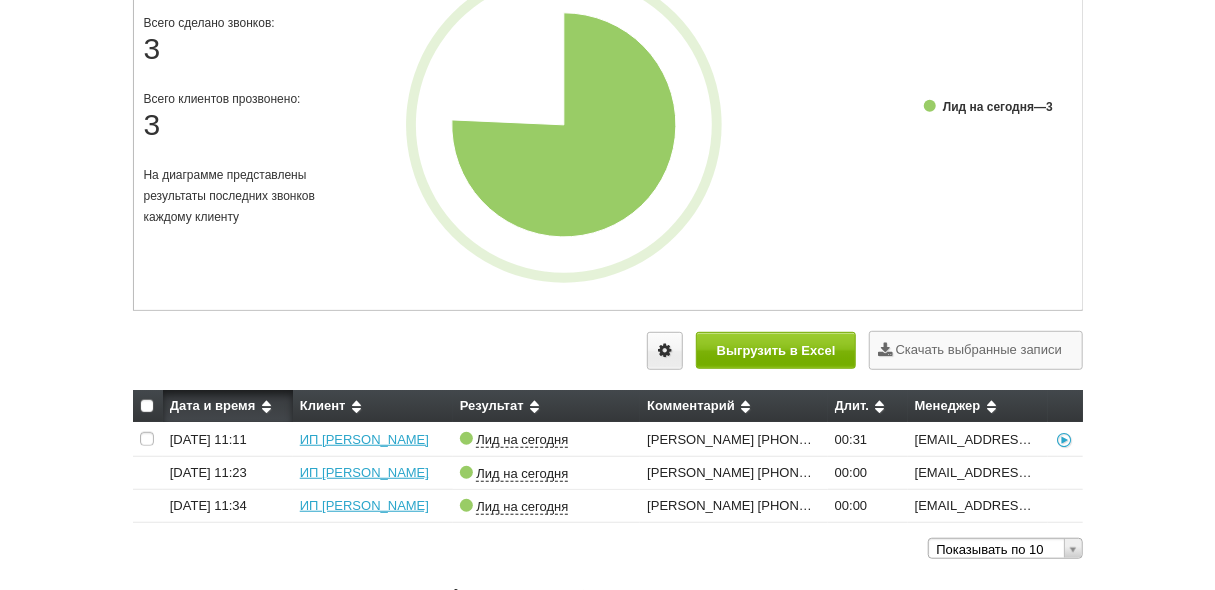 scroll, scrollTop: 401, scrollLeft: 0, axis: vertical 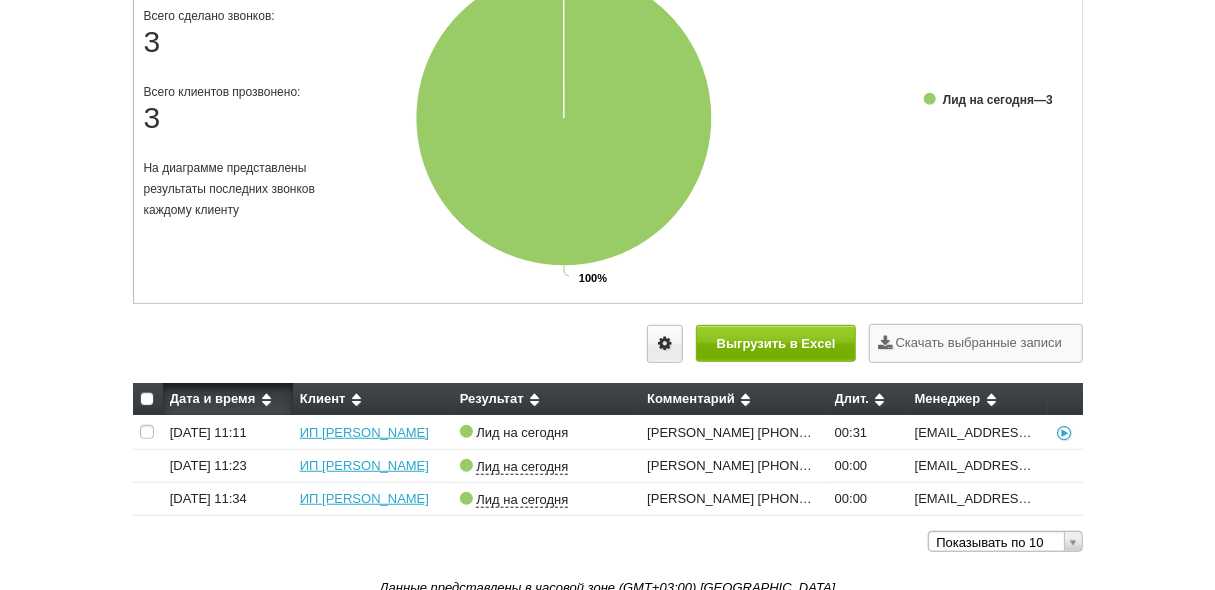 click on "Лид на сегодня" at bounding box center [522, 433] 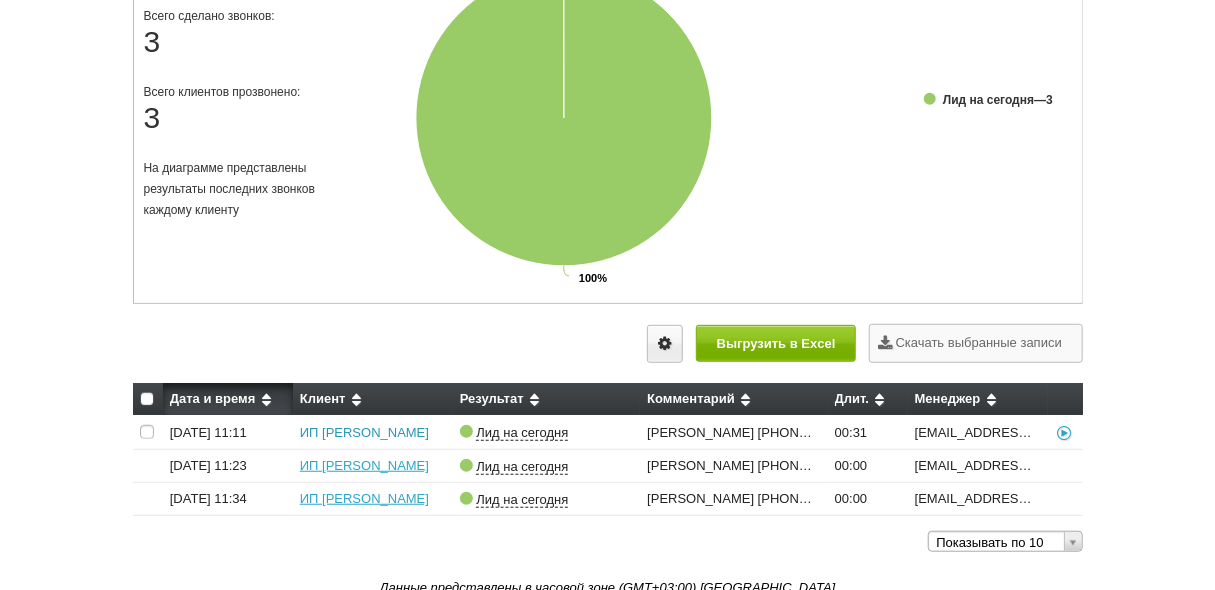 click on "ИП [PERSON_NAME]" at bounding box center [364, 432] 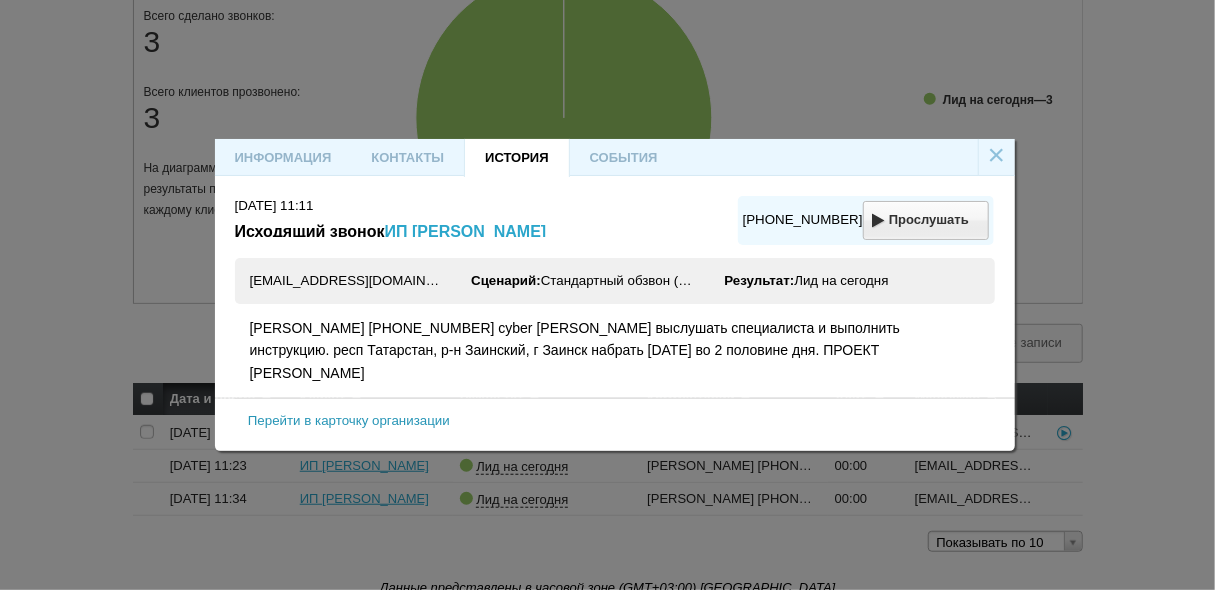 click on "Перейти в карточку организации" at bounding box center (349, 420) 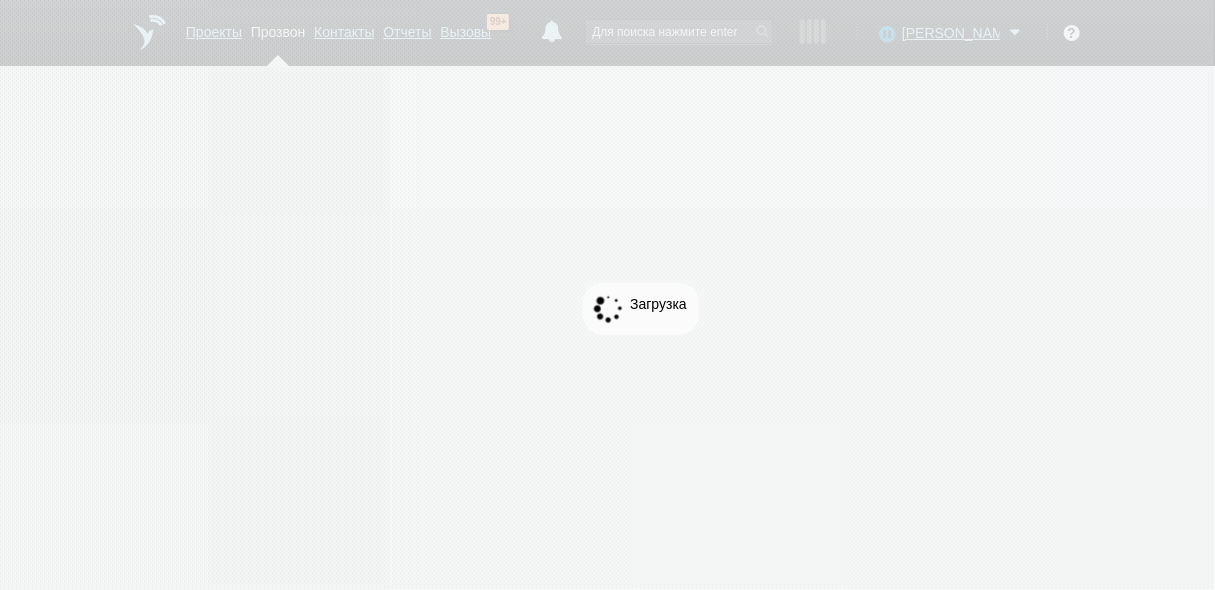 scroll, scrollTop: 0, scrollLeft: 0, axis: both 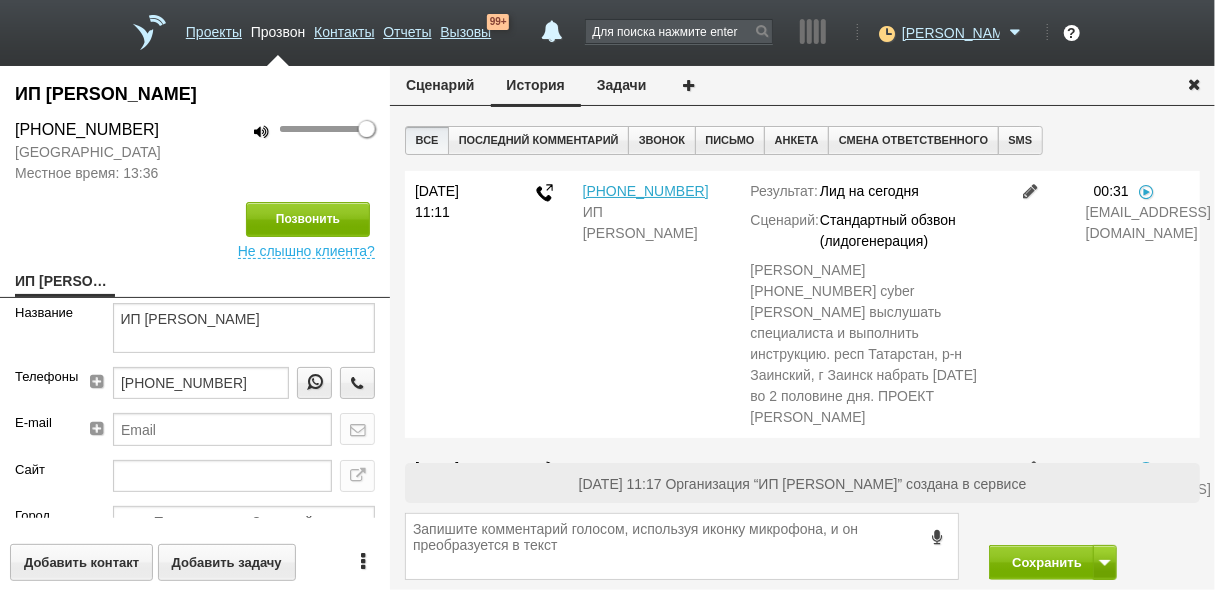 click at bounding box center (1031, 191) 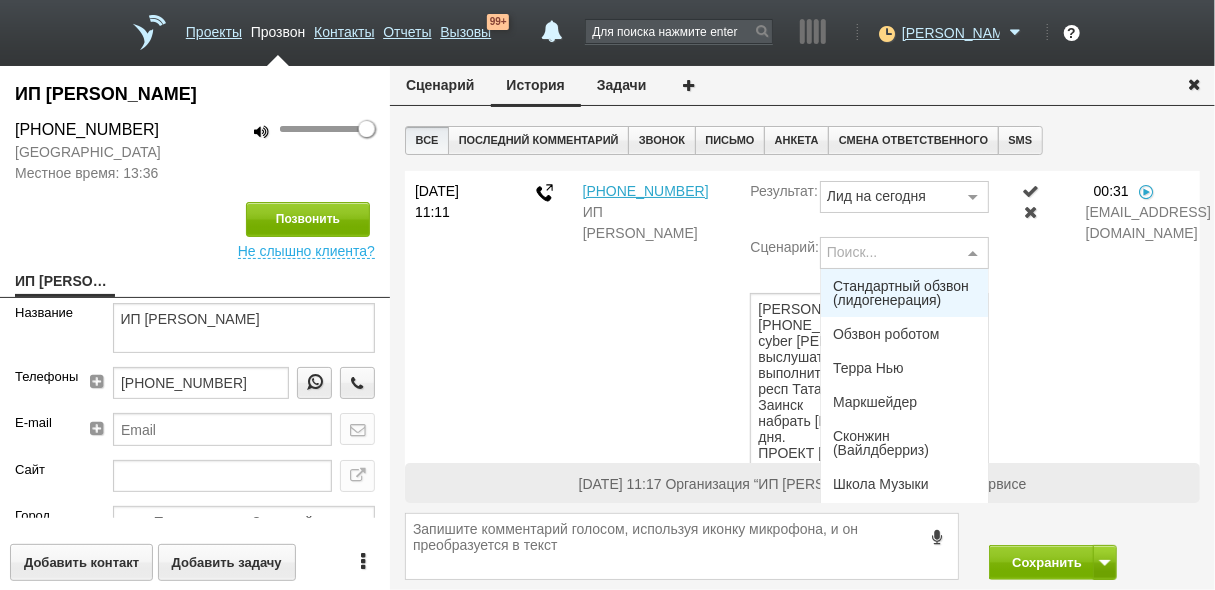 click at bounding box center [973, 254] 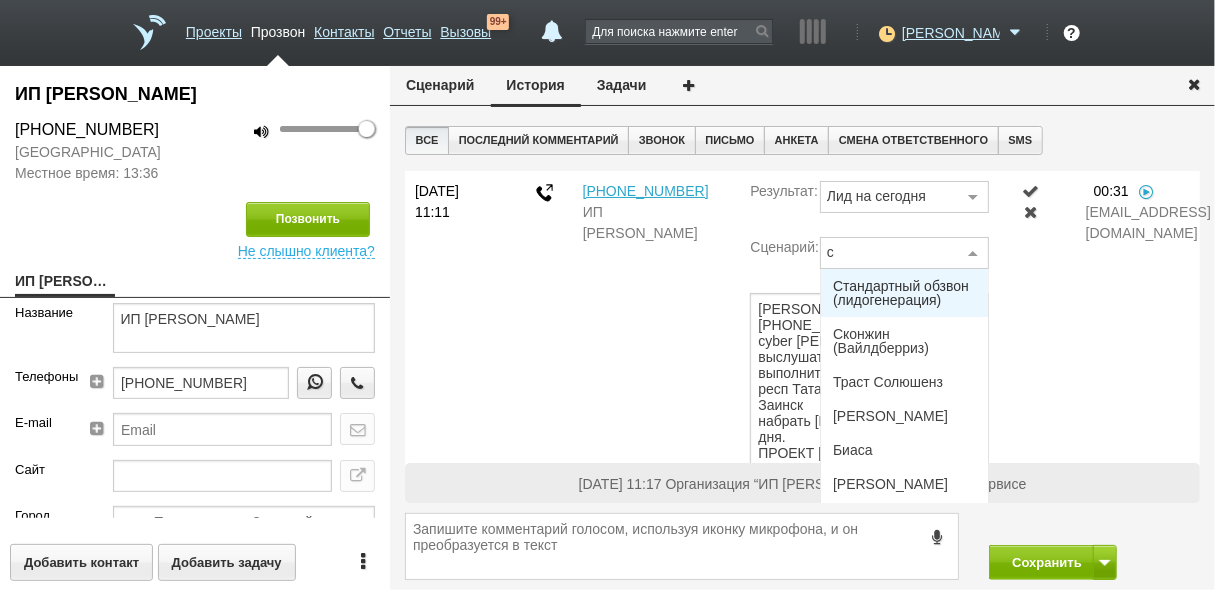 type on "см" 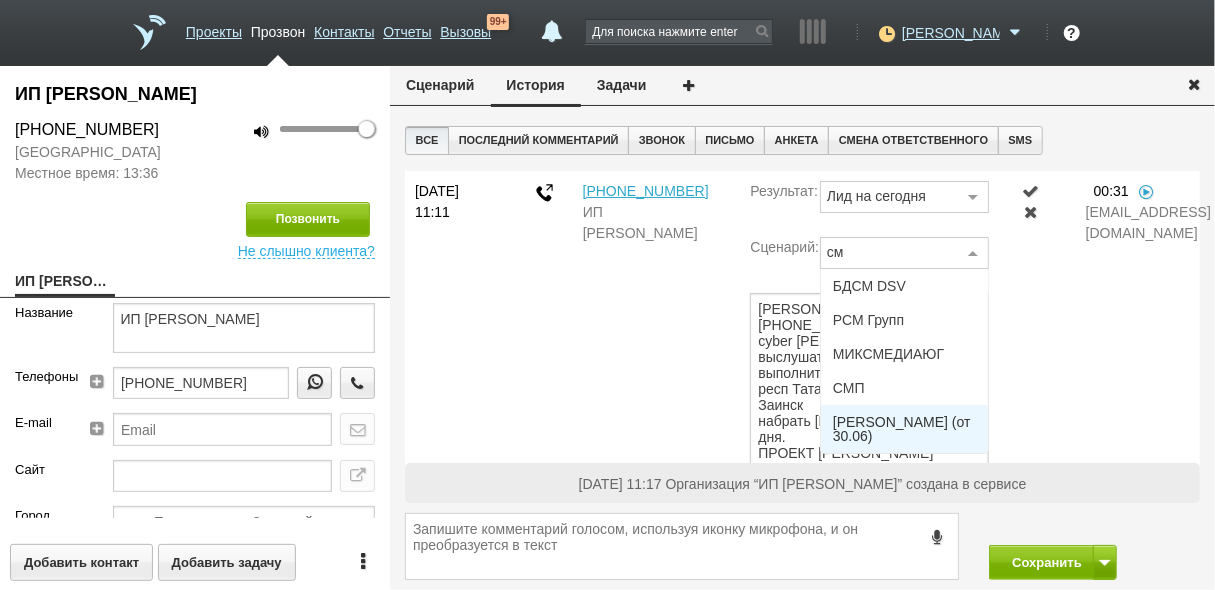 click on "[PERSON_NAME] (от 30.06)" at bounding box center (904, 429) 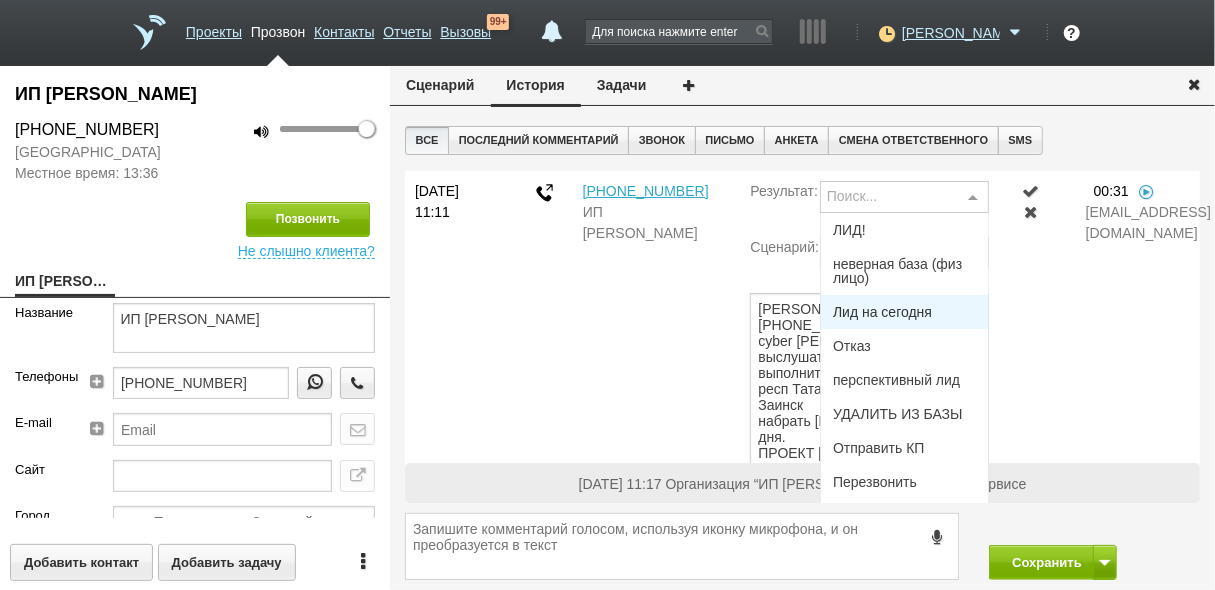 click on "Лид на сегодня" at bounding box center (882, 312) 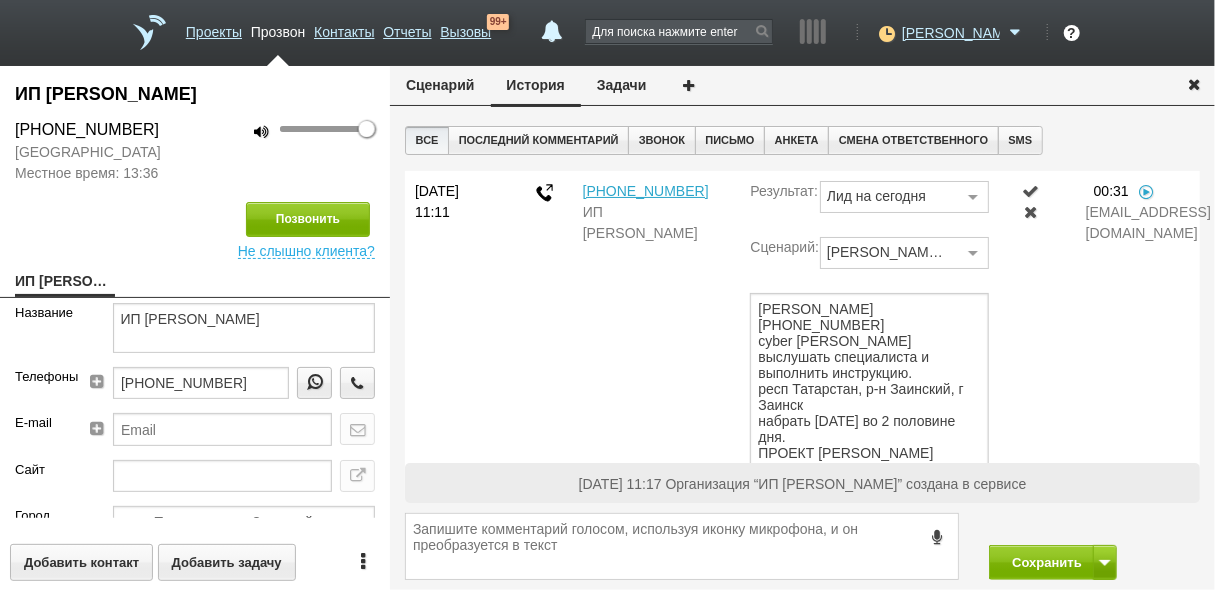 click at bounding box center [1031, 191] 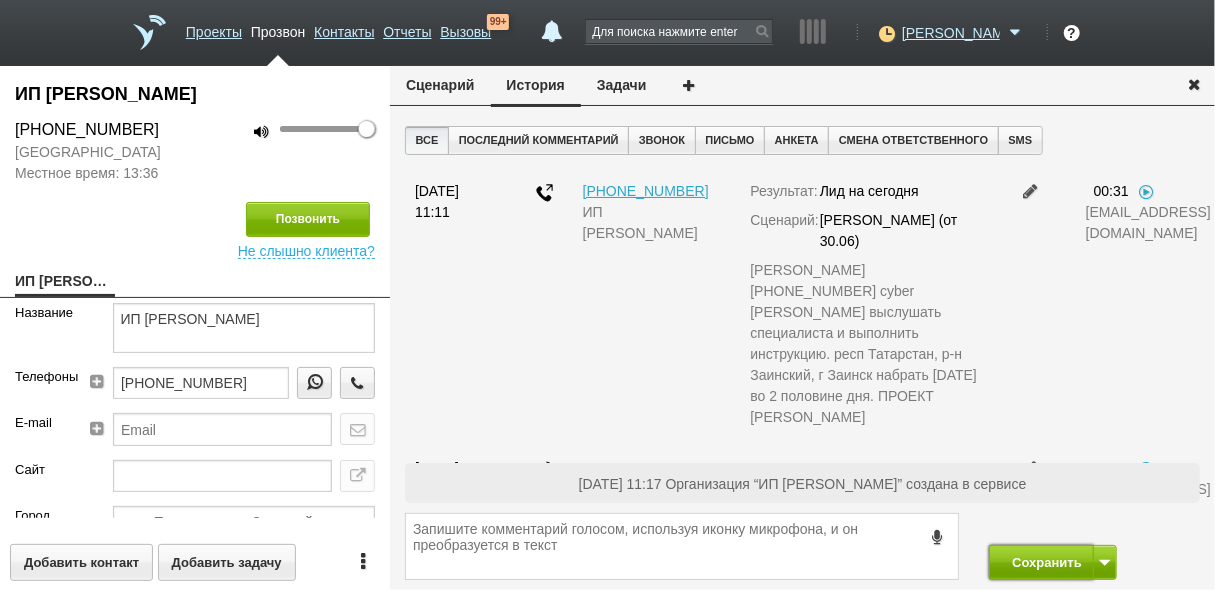 click on "Сохранить" at bounding box center (1041, 562) 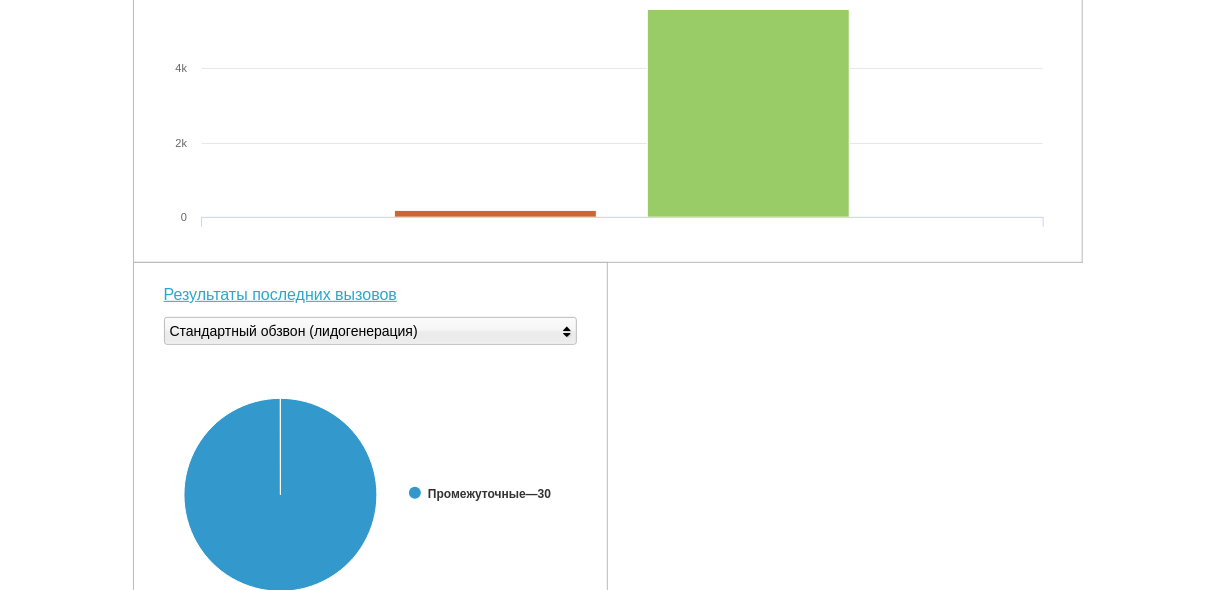 scroll, scrollTop: 320, scrollLeft: 0, axis: vertical 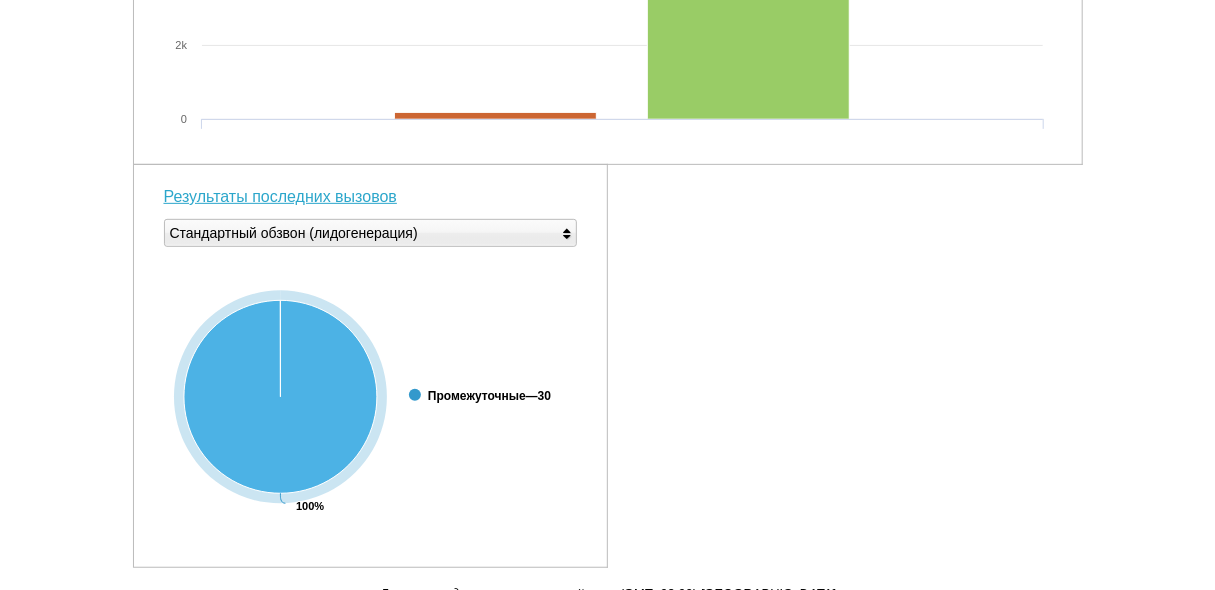 click on "Промежуточные" 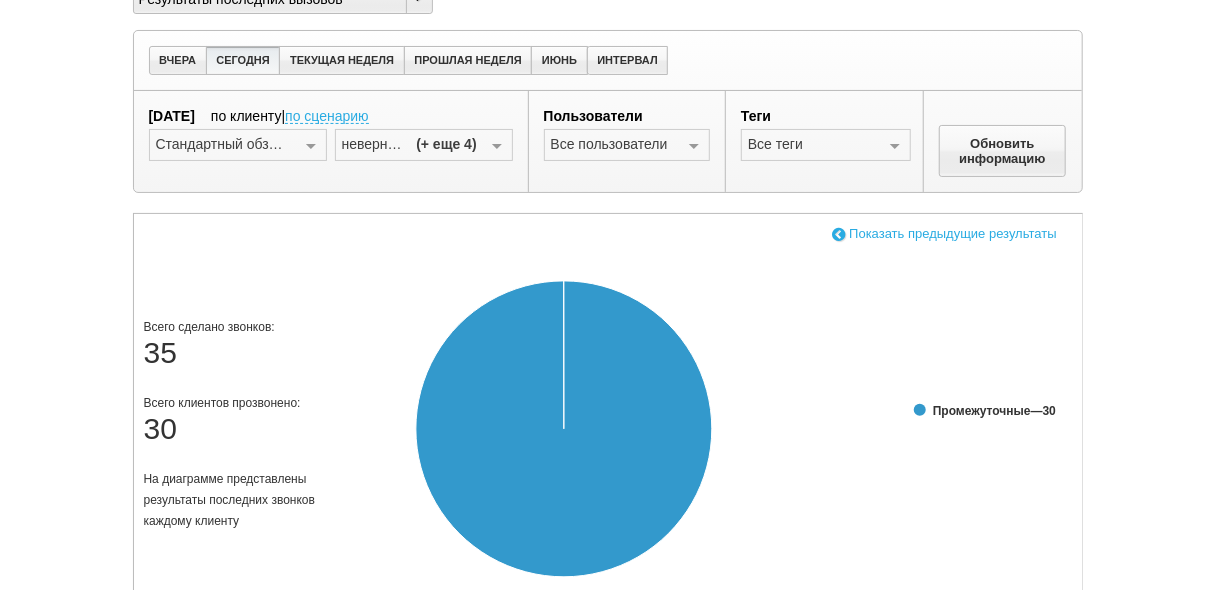 scroll, scrollTop: 0, scrollLeft: 0, axis: both 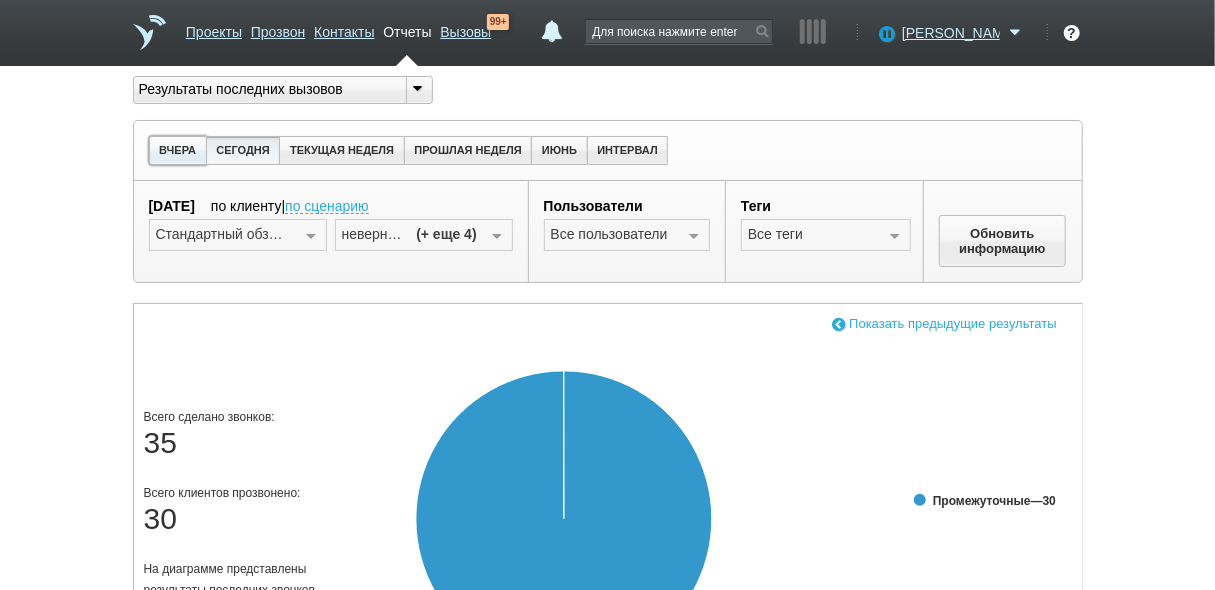 click on "ВЧЕРА" at bounding box center (178, 150) 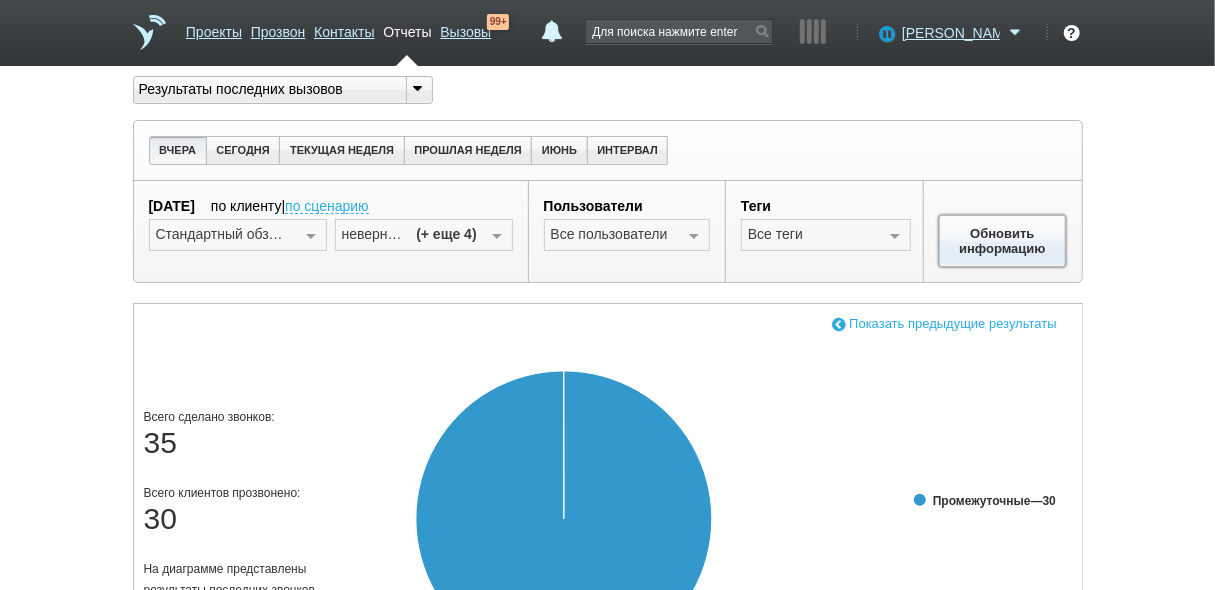 click on "Обновить информацию" at bounding box center [1003, 241] 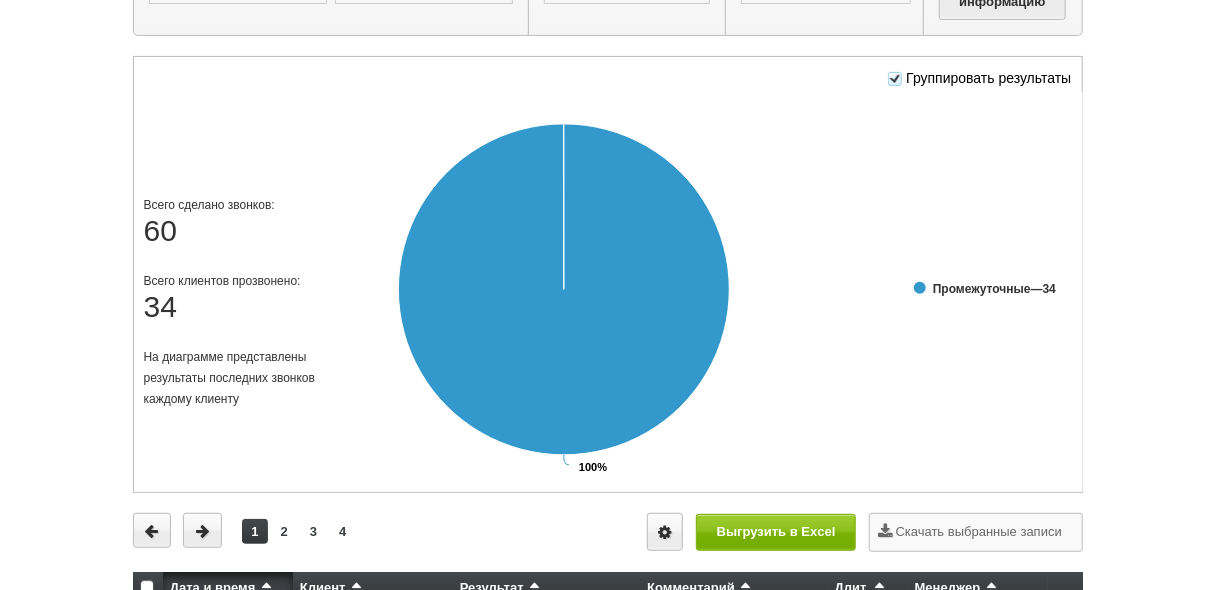 scroll, scrollTop: 0, scrollLeft: 0, axis: both 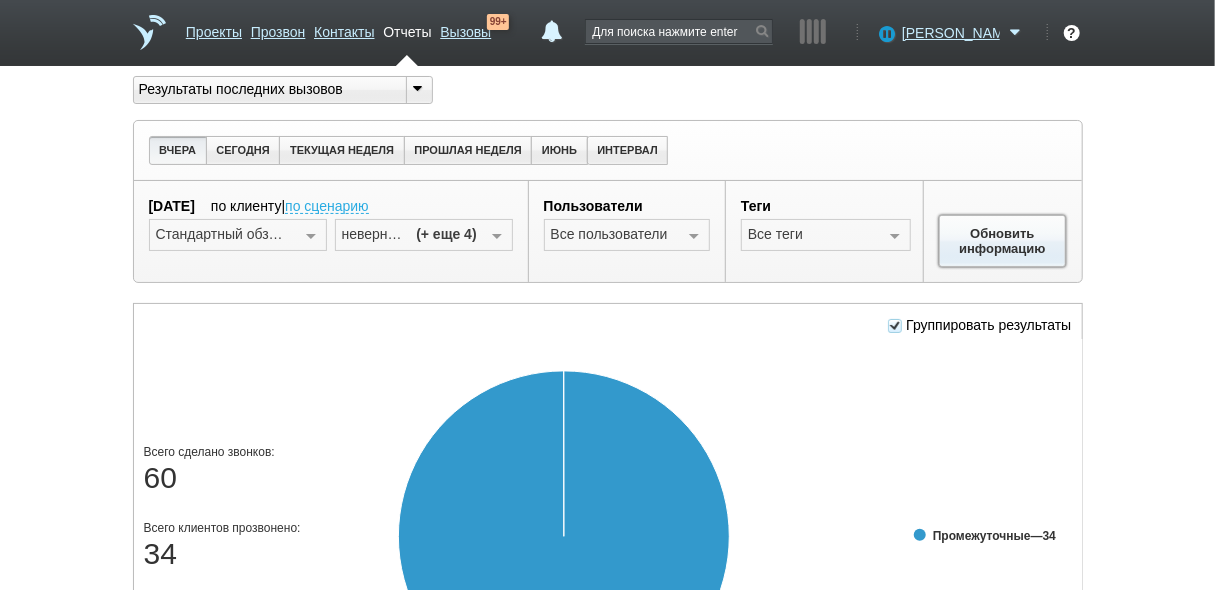 click on "Обновить информацию" at bounding box center [1003, 241] 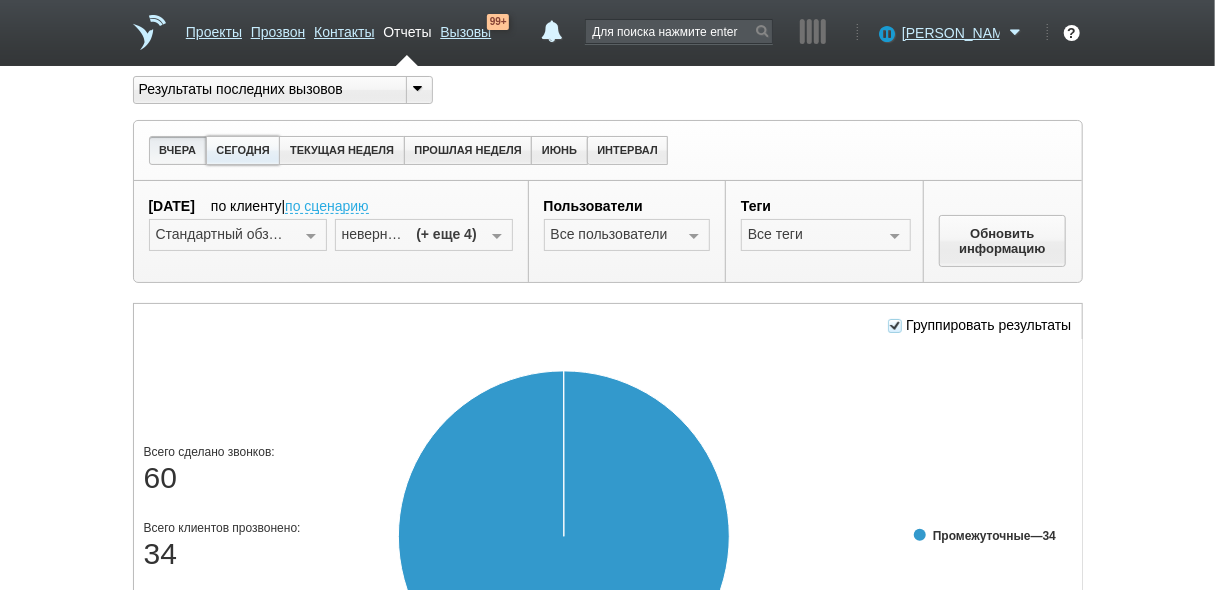 click on "СЕГОДНЯ" at bounding box center (243, 150) 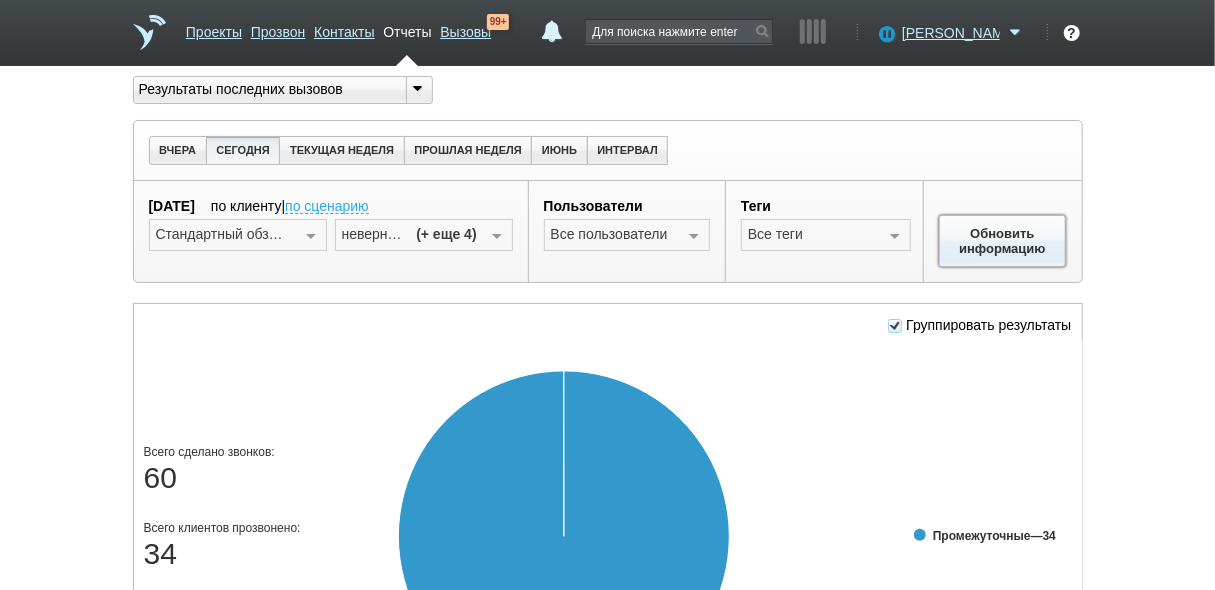 click on "Обновить информацию" at bounding box center [1003, 241] 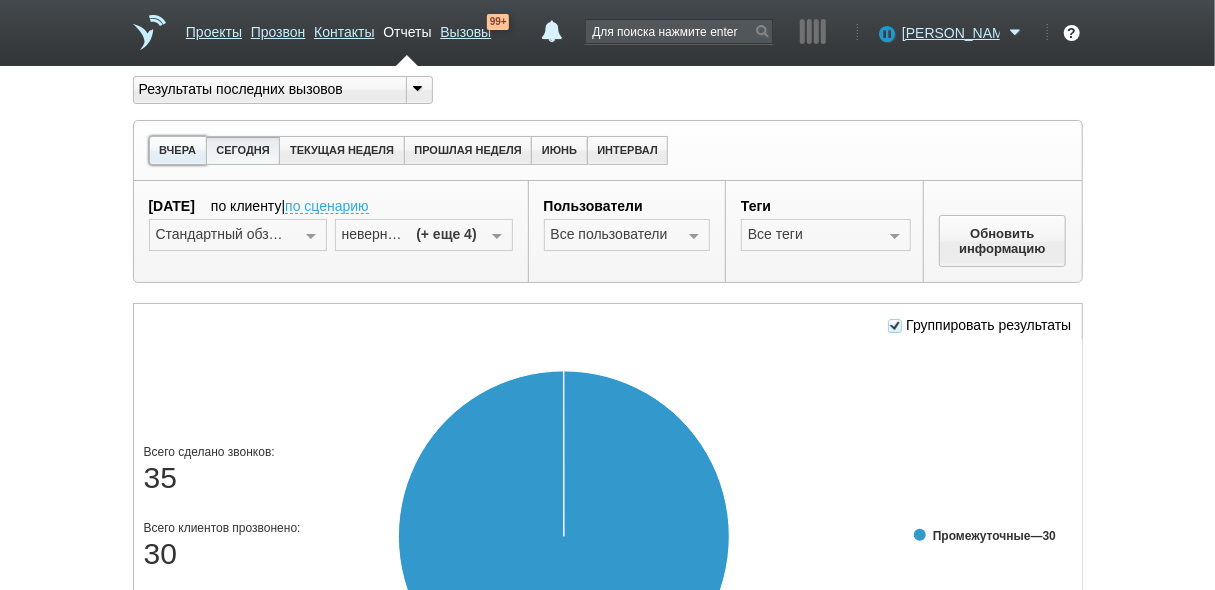 click on "ВЧЕРА" at bounding box center (178, 150) 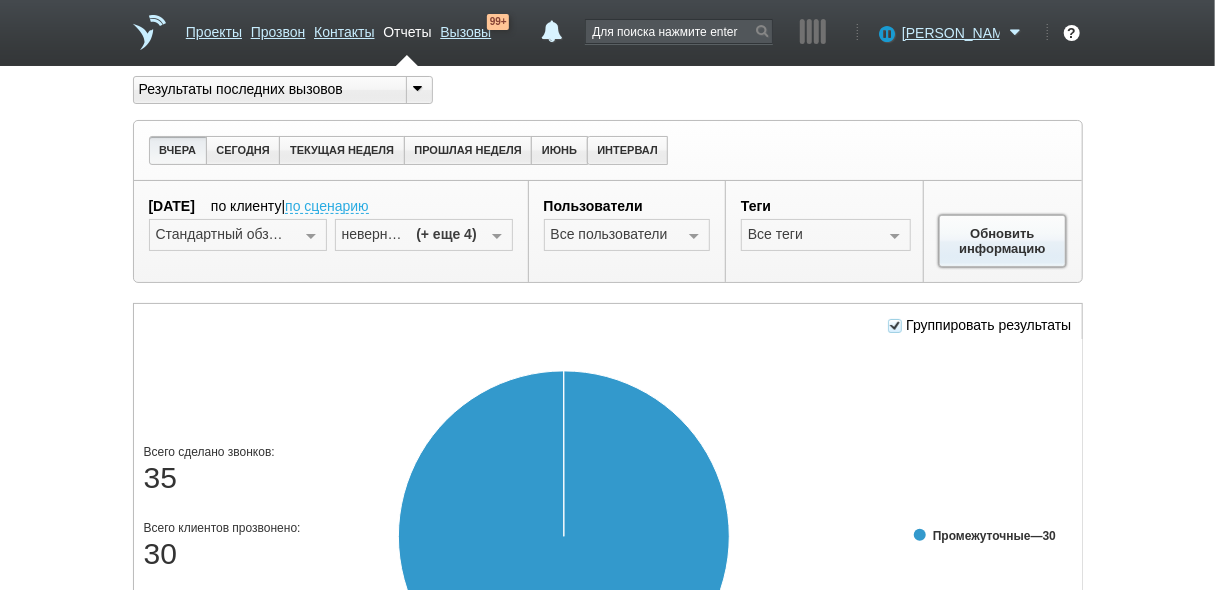 click on "Обновить информацию" at bounding box center (1003, 241) 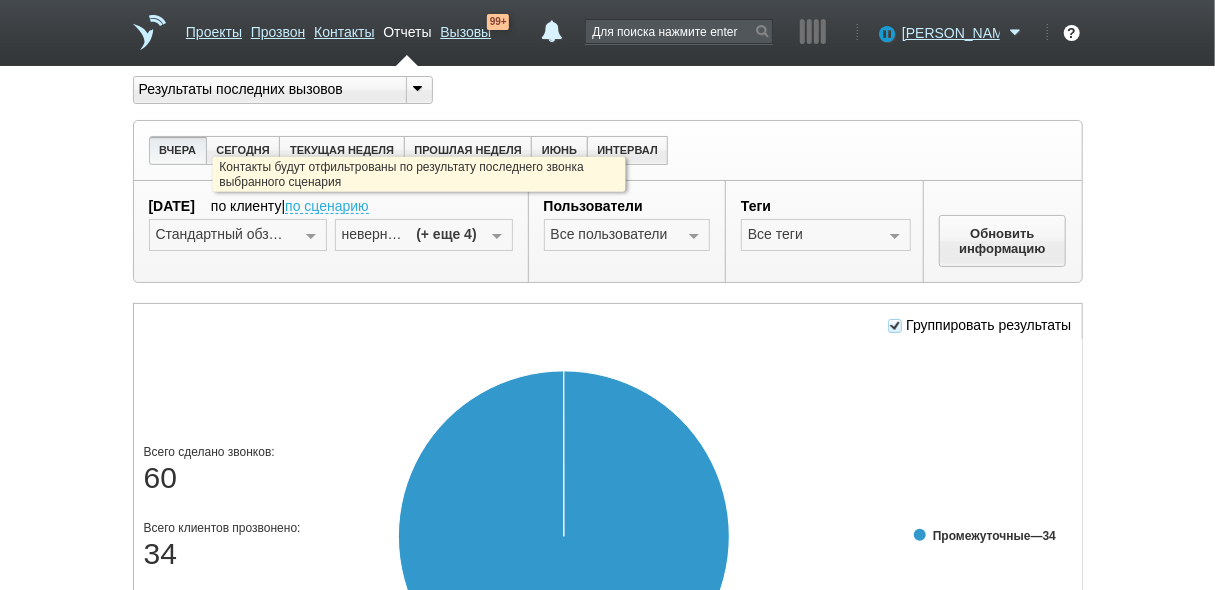 click on "по сценарию" at bounding box center (327, 207) 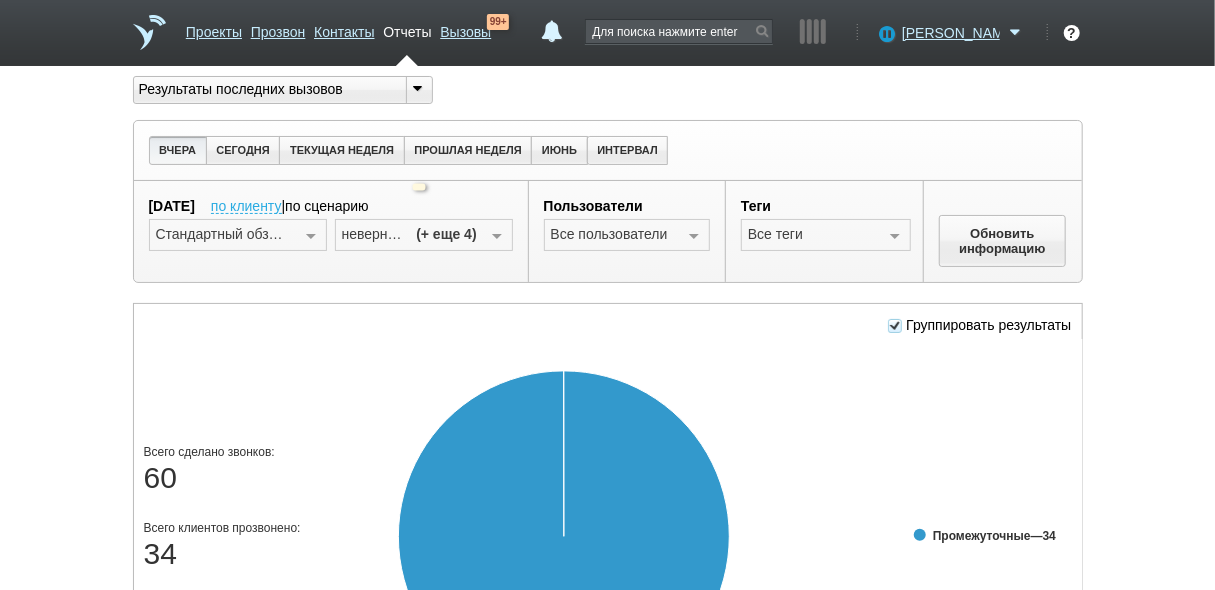 click on "по сценарию" at bounding box center [327, 206] 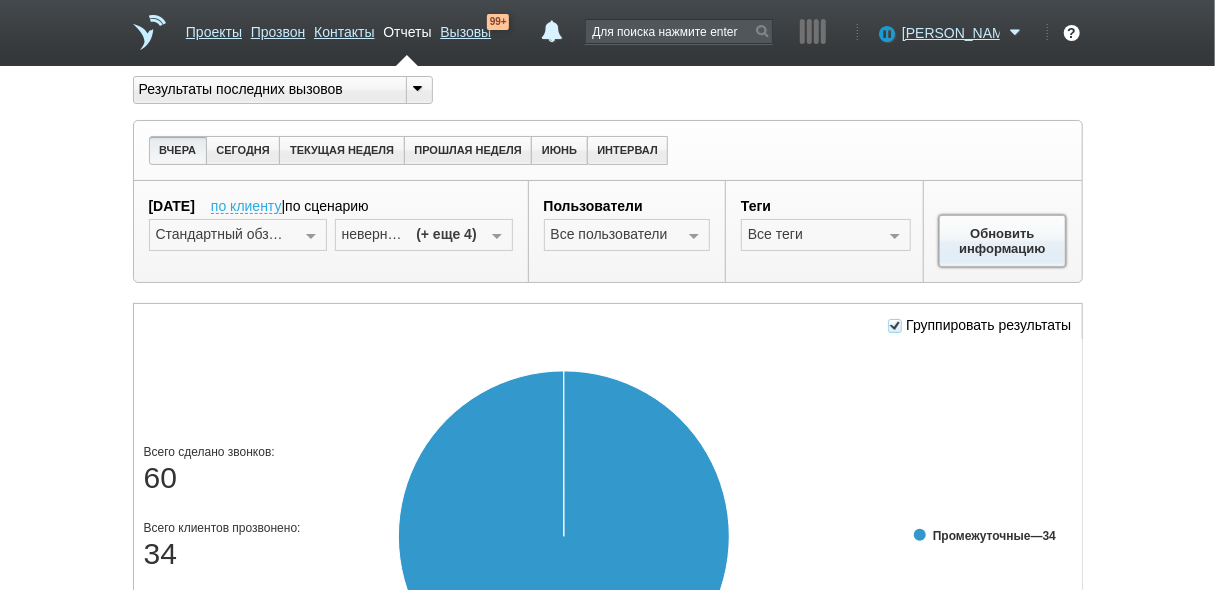click on "Обновить информацию" at bounding box center [1003, 241] 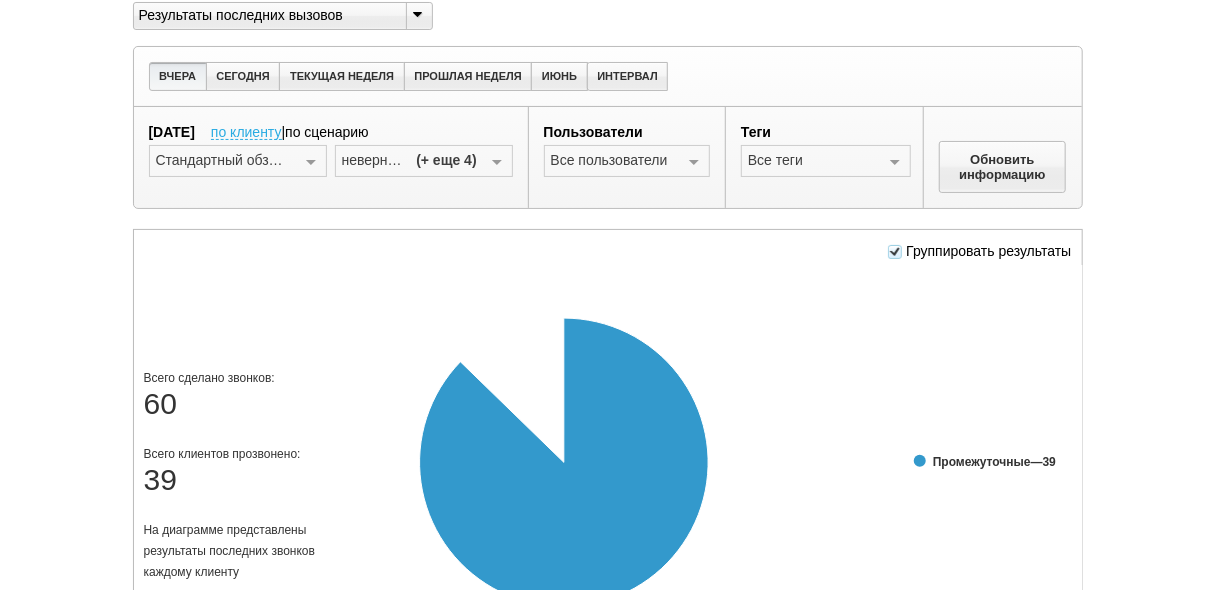 scroll, scrollTop: 160, scrollLeft: 0, axis: vertical 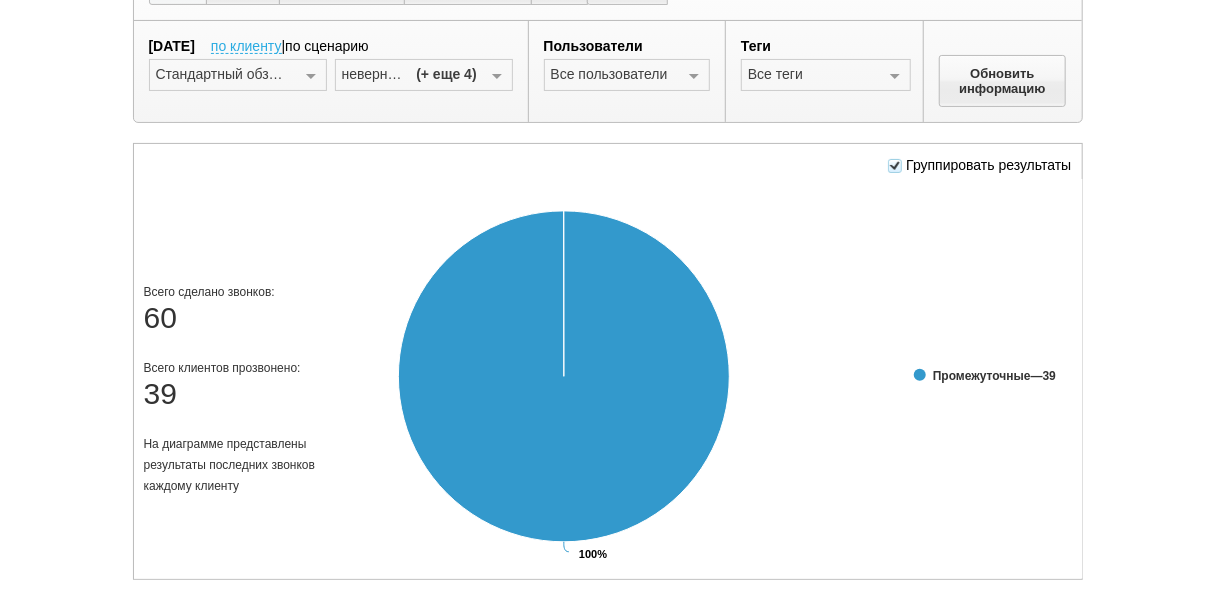 click at bounding box center [895, 166] 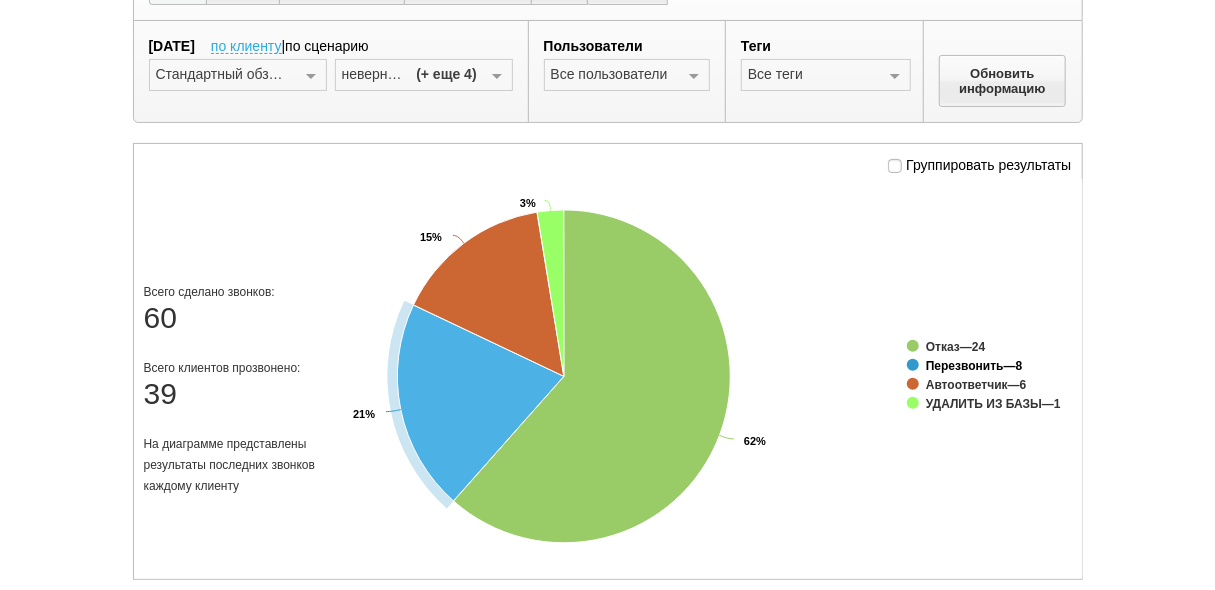 click on "Перезвонить" 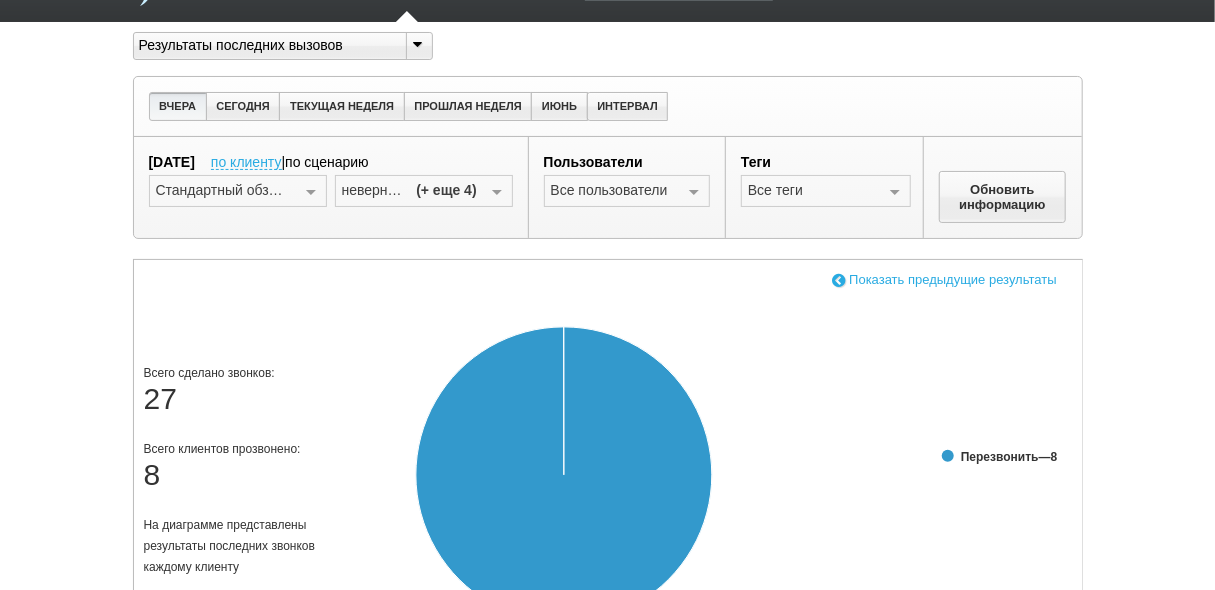 scroll, scrollTop: 0, scrollLeft: 0, axis: both 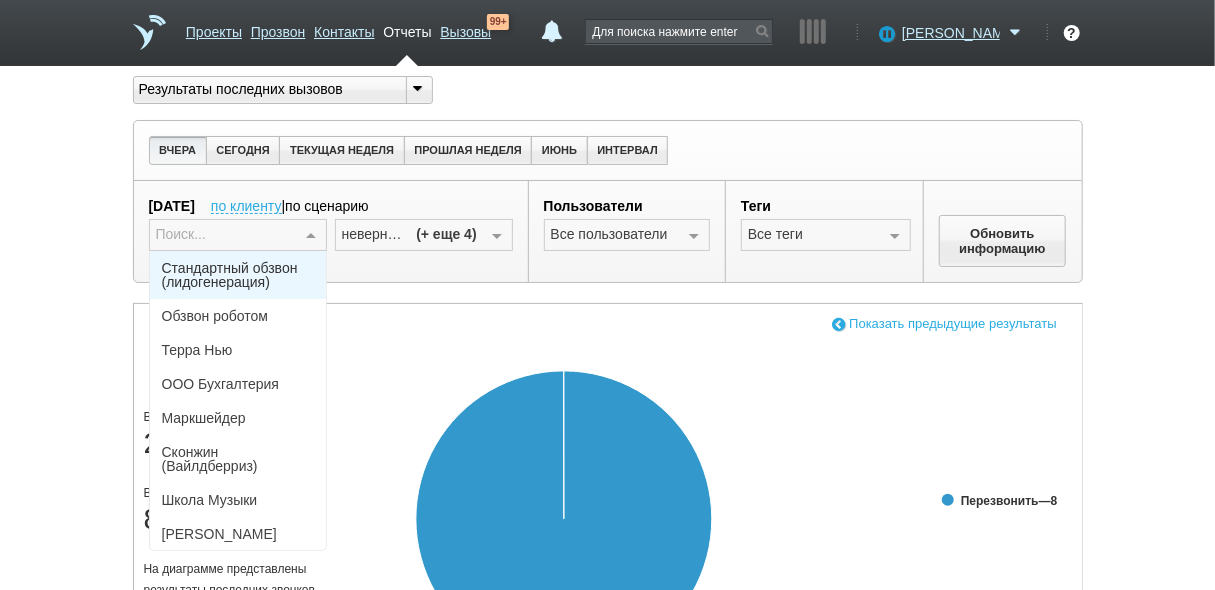 click at bounding box center [311, 236] 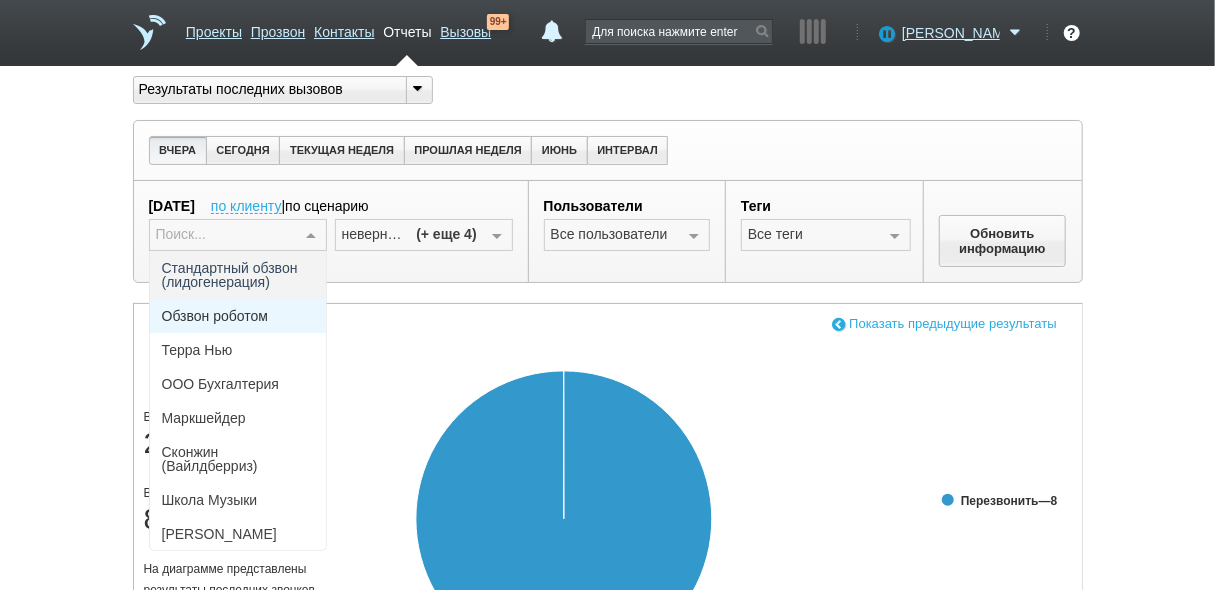 type on "с" 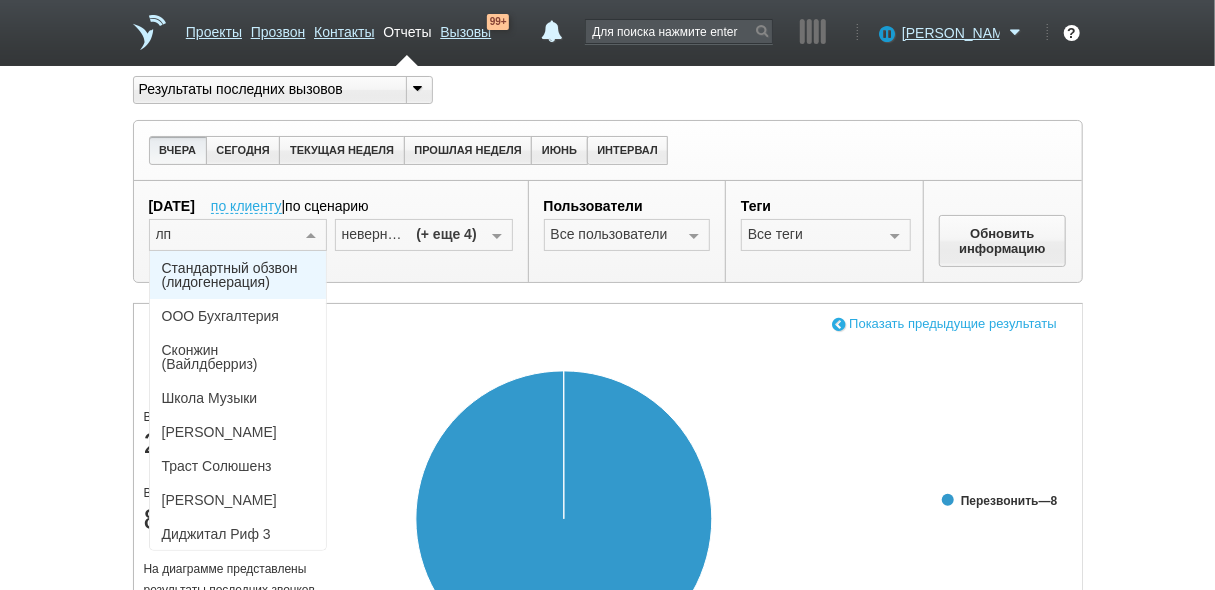 type on "лпр" 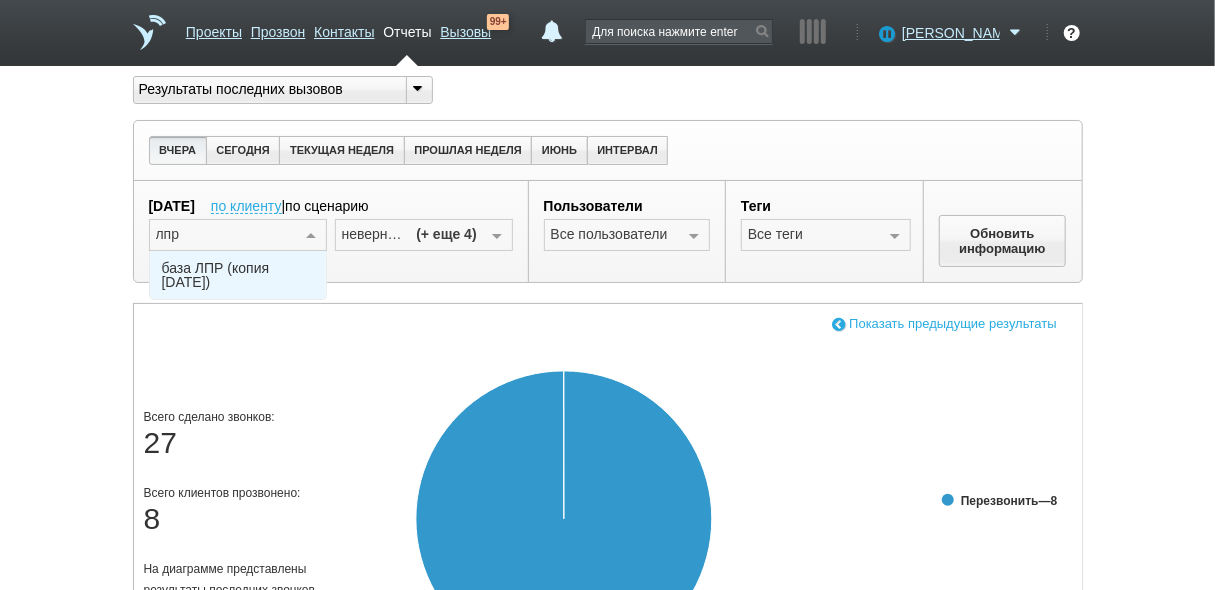 click on "база ЛПР (копия [DATE])" at bounding box center (238, 275) 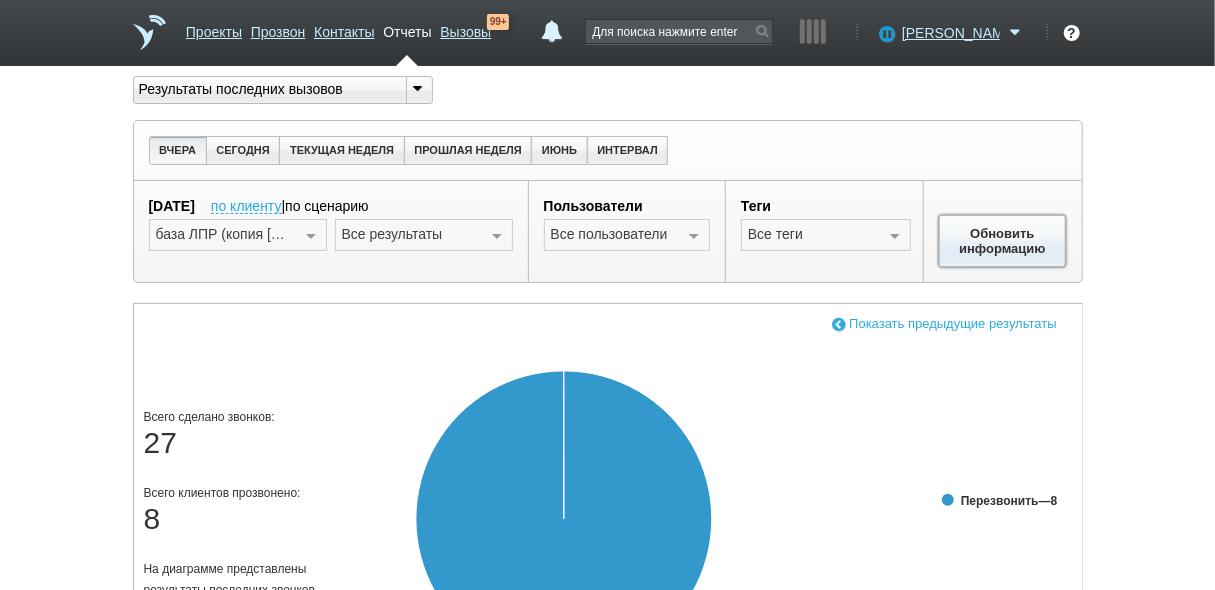 click on "Обновить информацию" at bounding box center [1003, 241] 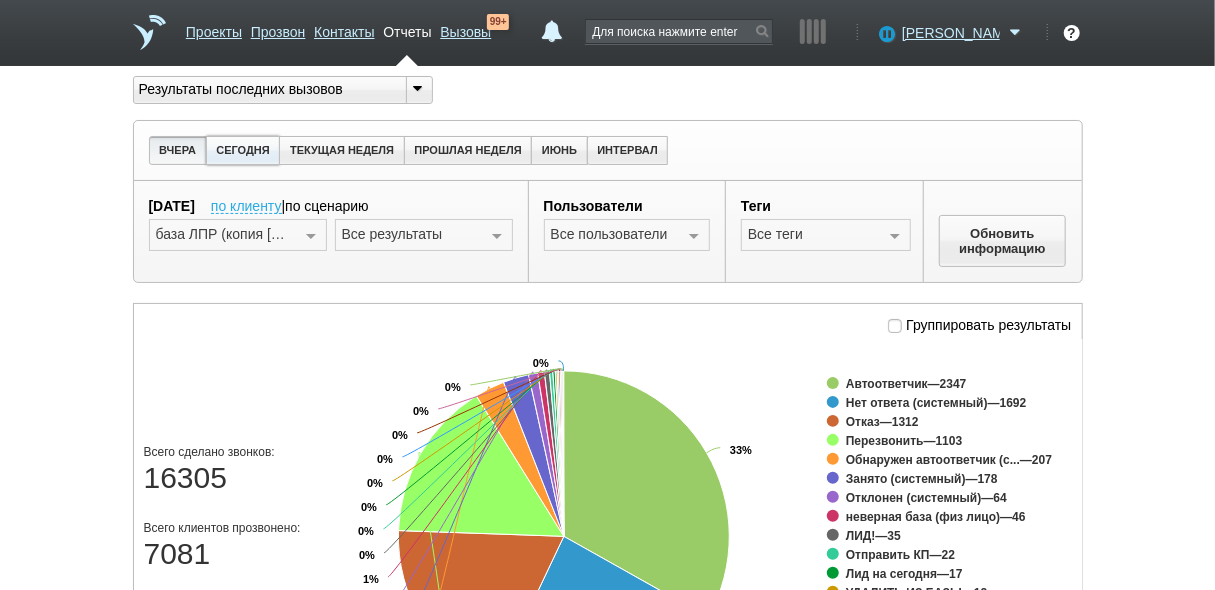 click on "СЕГОДНЯ" at bounding box center (243, 150) 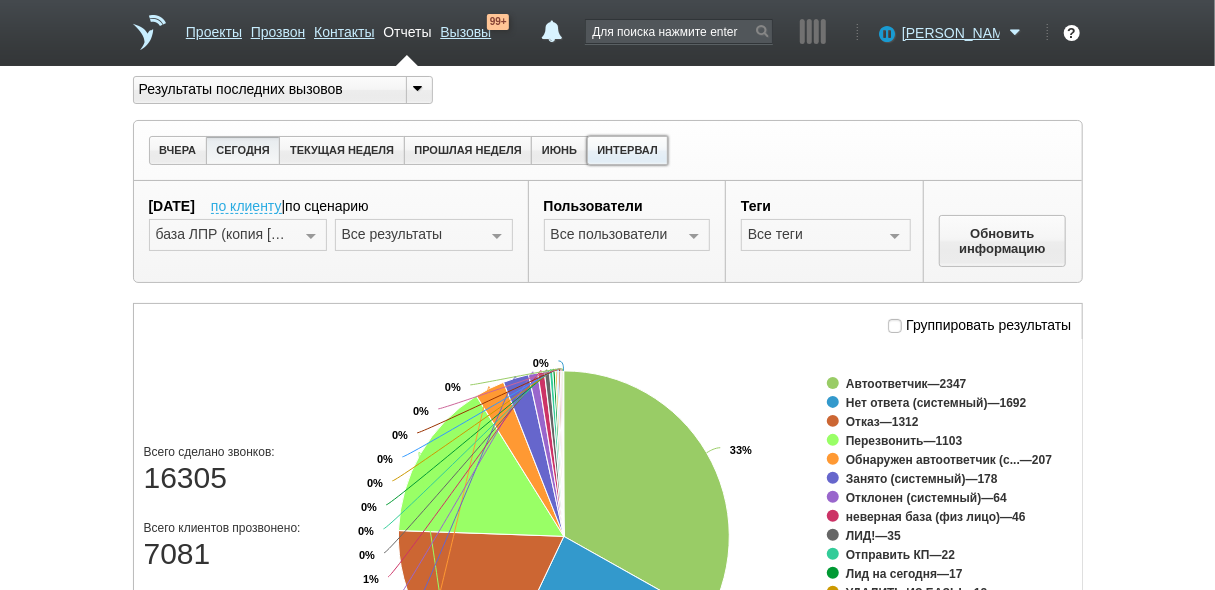 click on "ИНТЕРВАЛ" at bounding box center [628, 150] 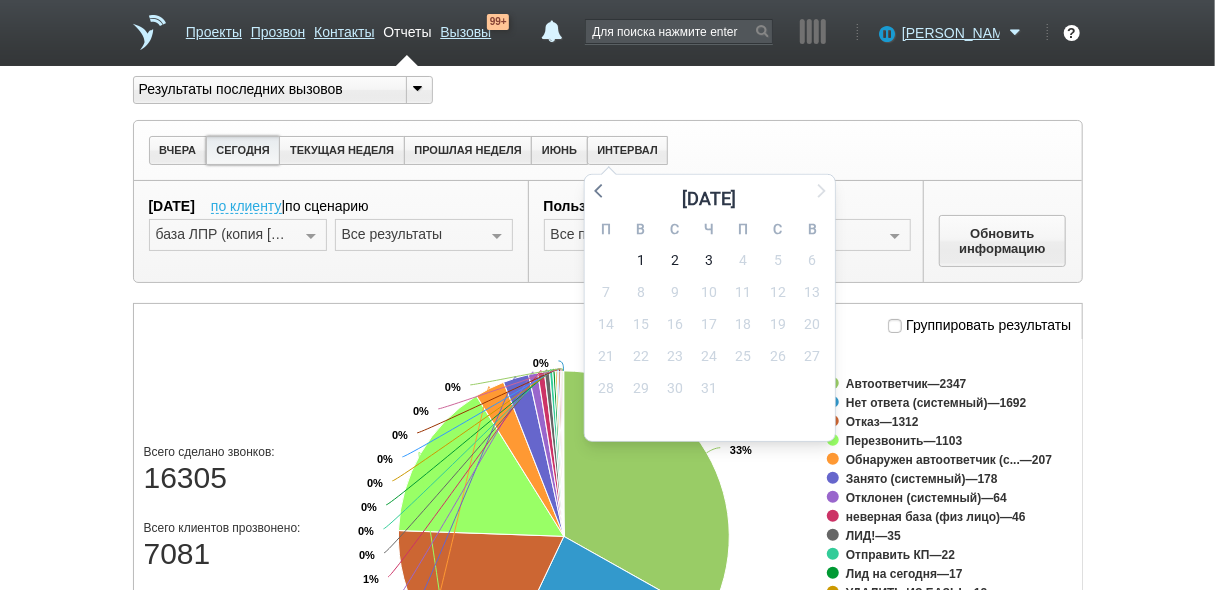 click on "СЕГОДНЯ" at bounding box center (243, 150) 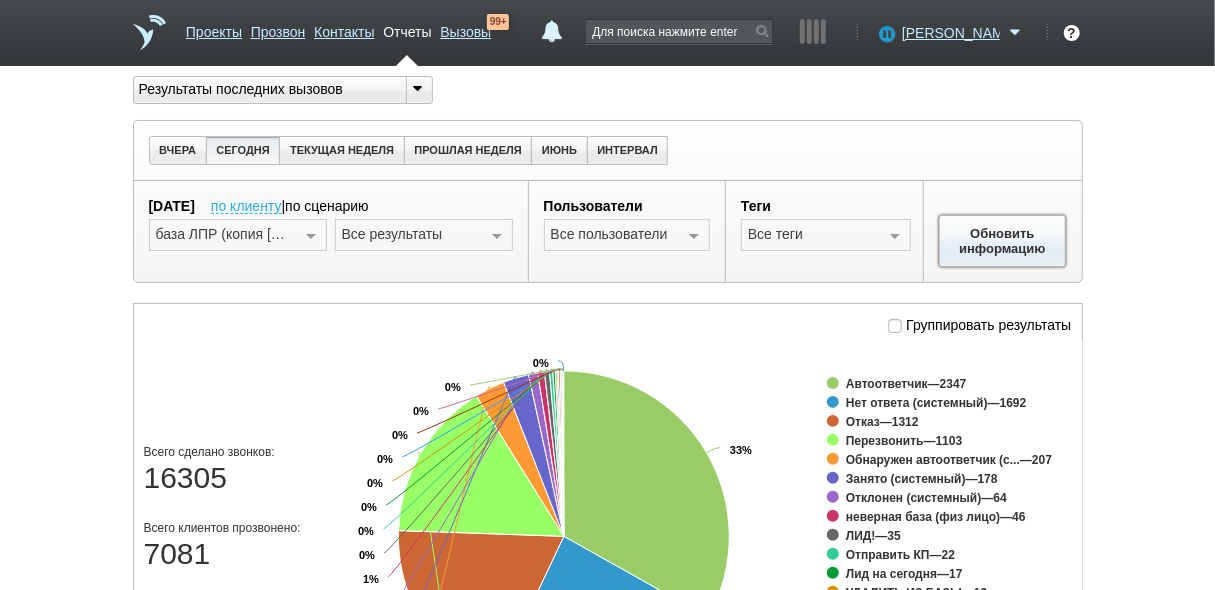 click on "Обновить информацию" at bounding box center (1003, 241) 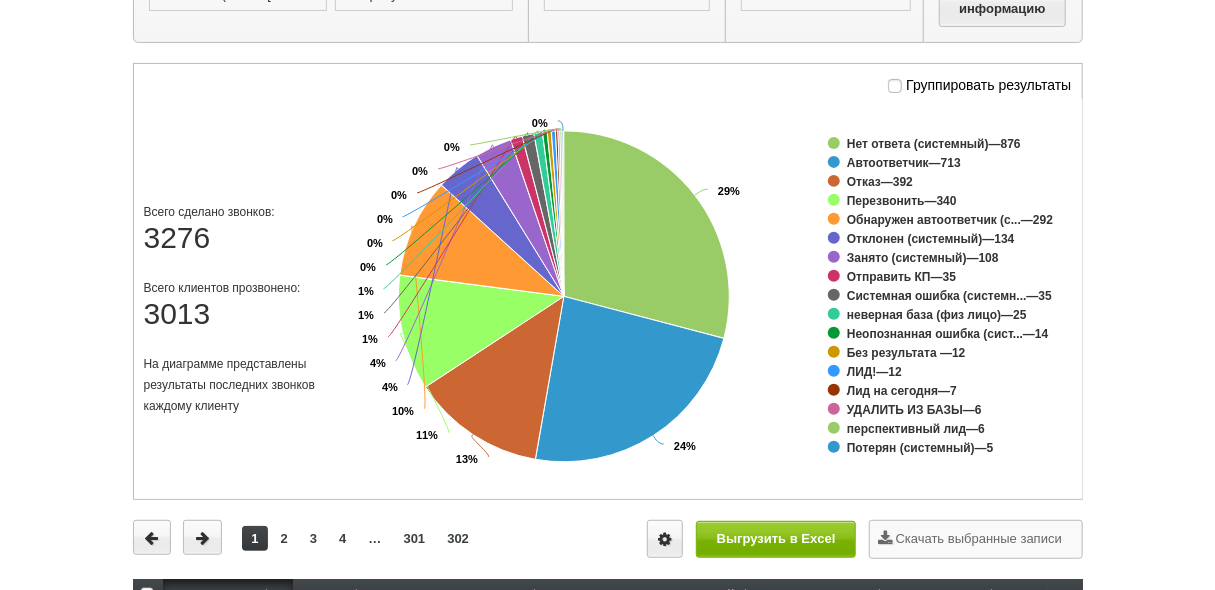 scroll, scrollTop: 320, scrollLeft: 0, axis: vertical 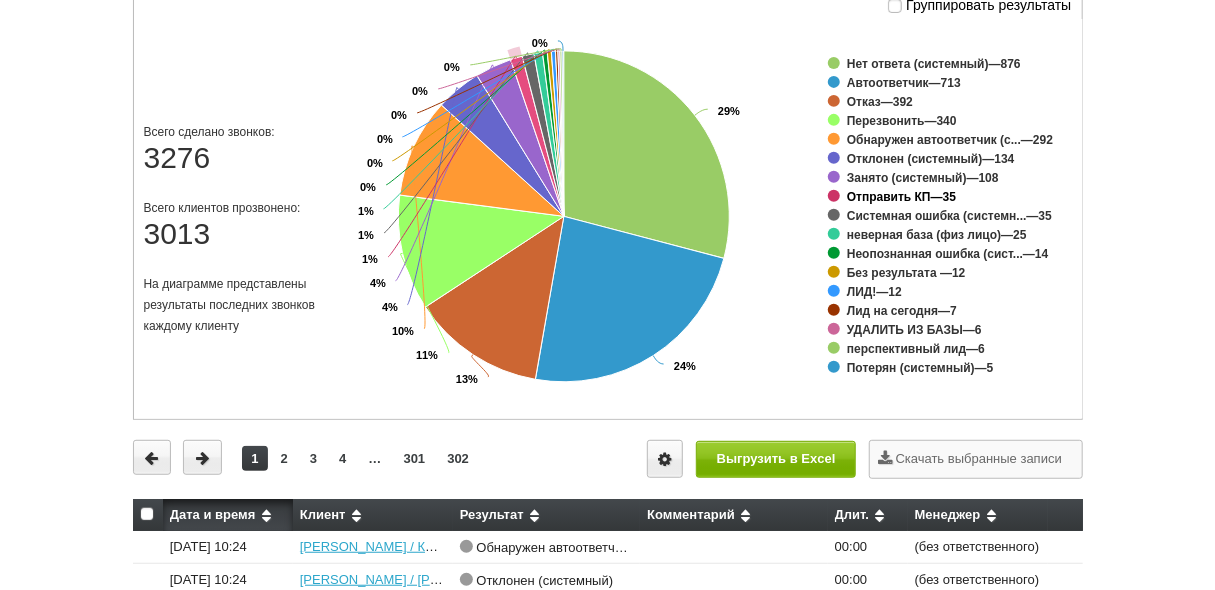click on "Отправить КП" 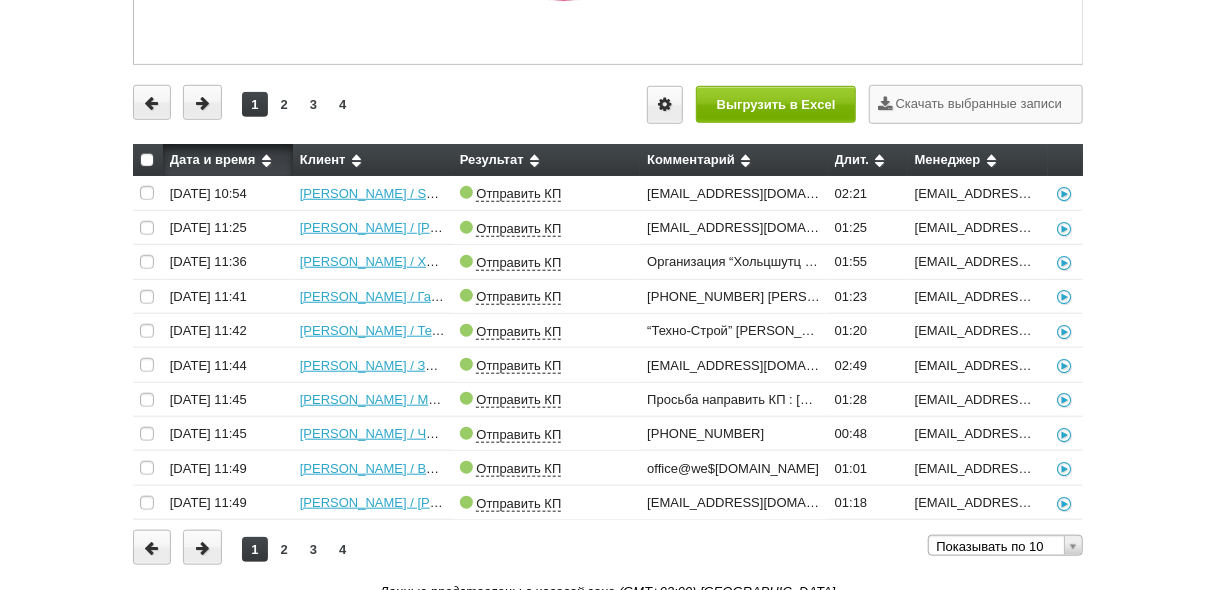 scroll, scrollTop: 643, scrollLeft: 0, axis: vertical 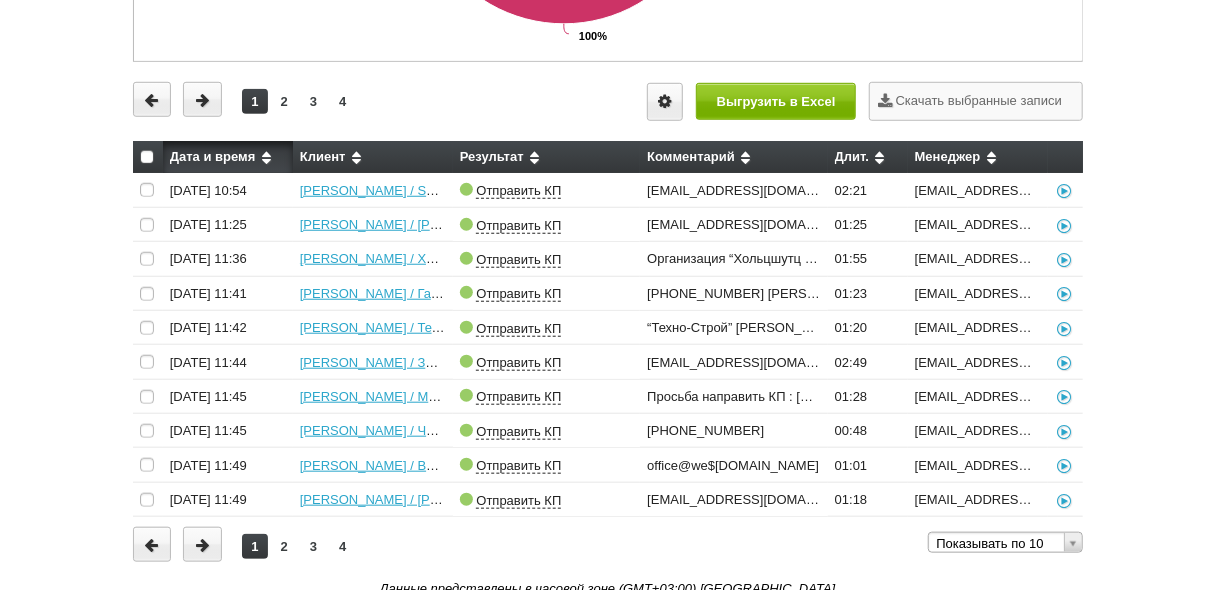 click at bounding box center [746, 157] 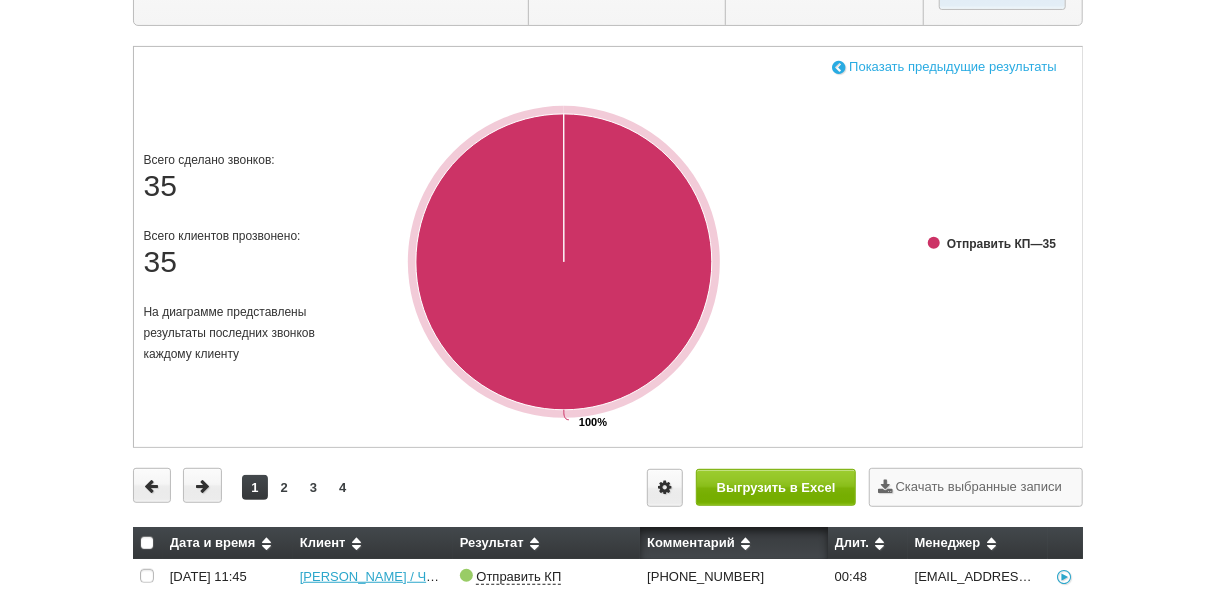scroll, scrollTop: 83, scrollLeft: 0, axis: vertical 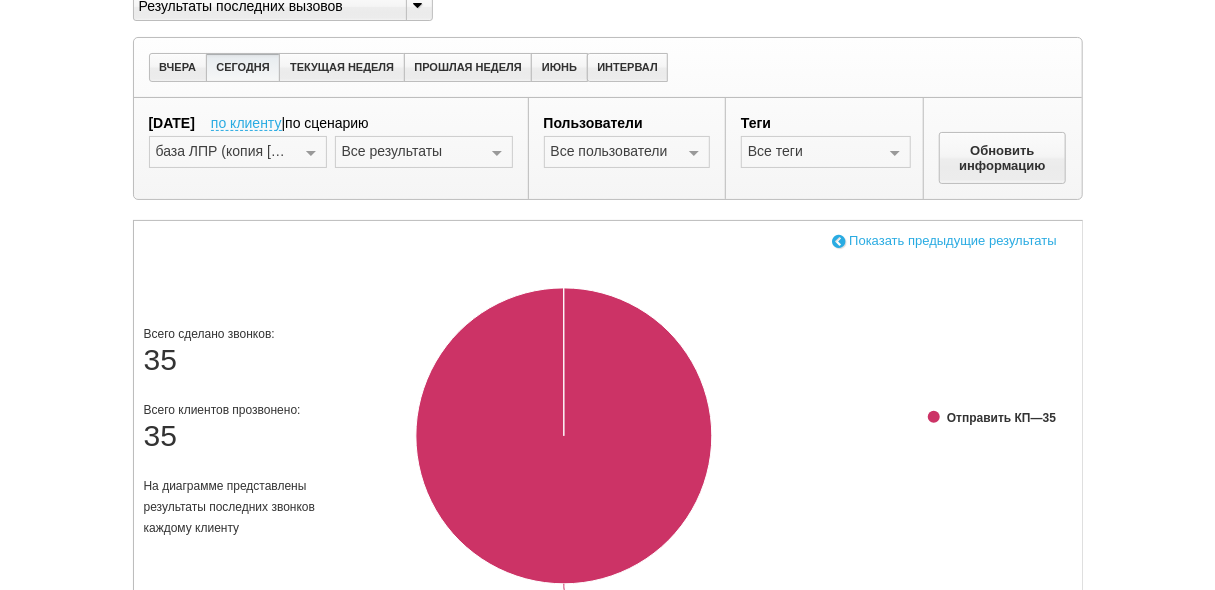 click at bounding box center (839, 240) 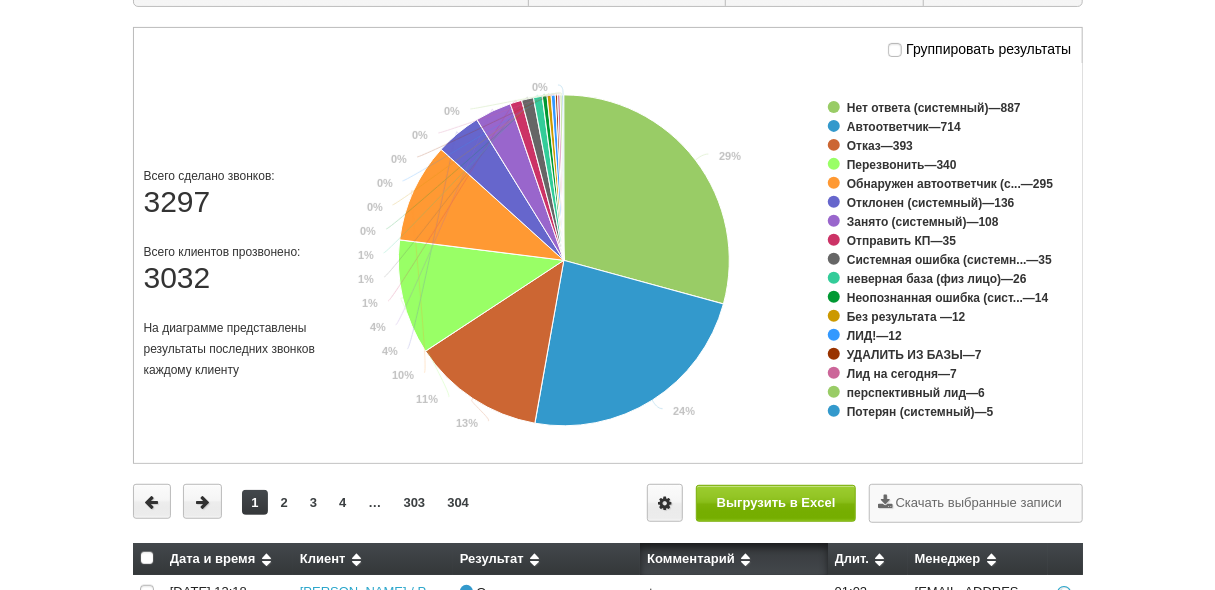 scroll, scrollTop: 323, scrollLeft: 0, axis: vertical 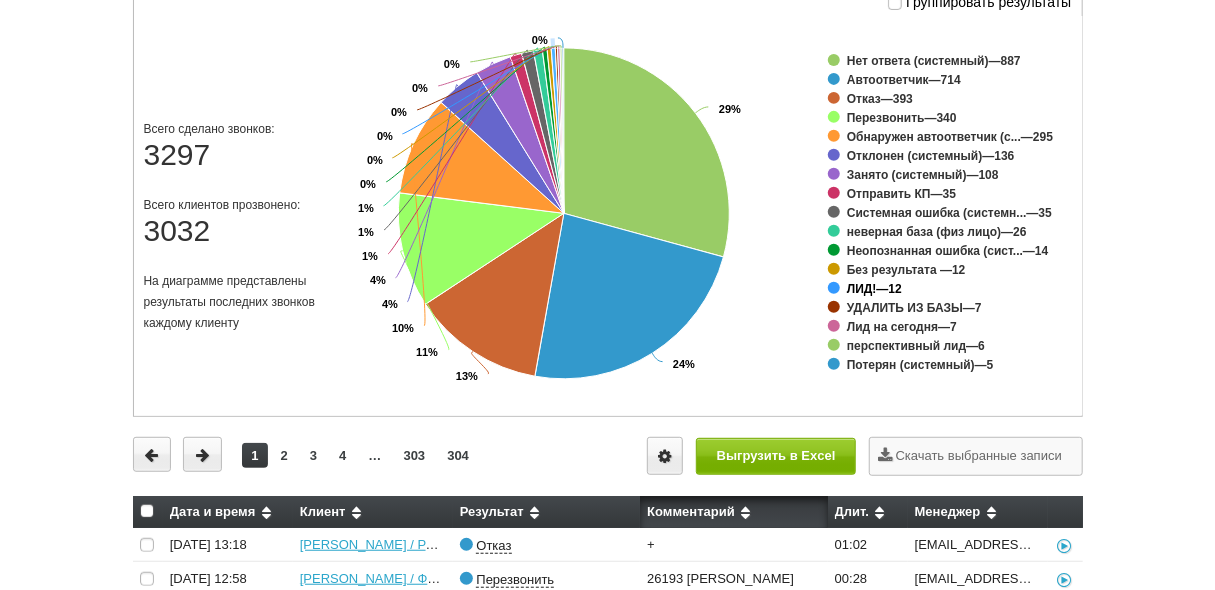 click on "ЛИД!" 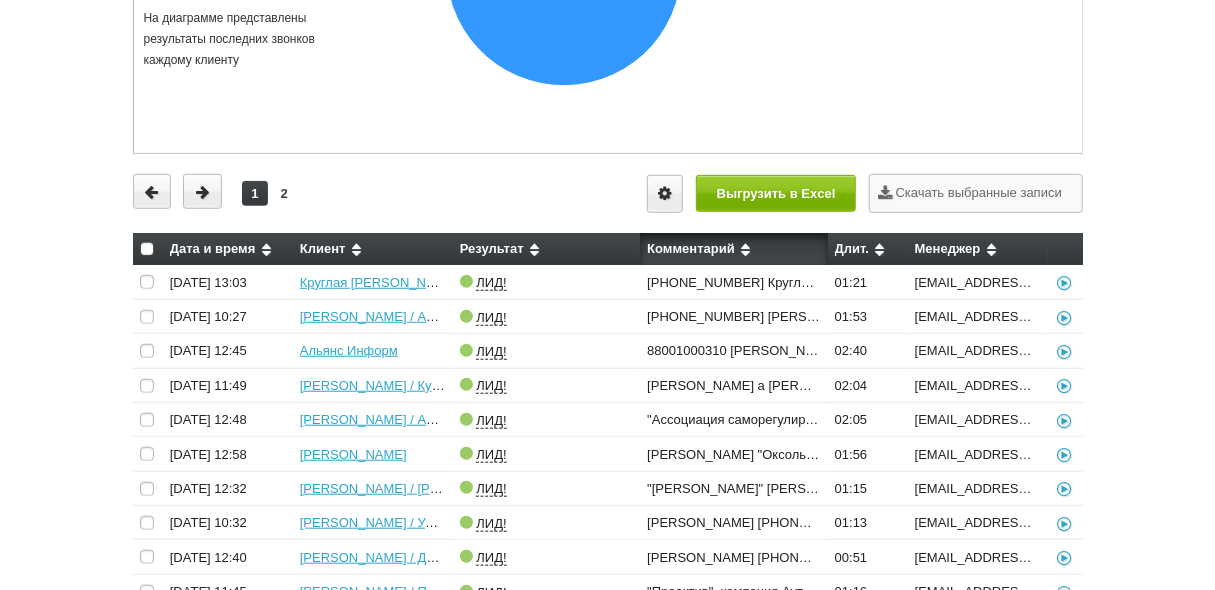 scroll, scrollTop: 563, scrollLeft: 0, axis: vertical 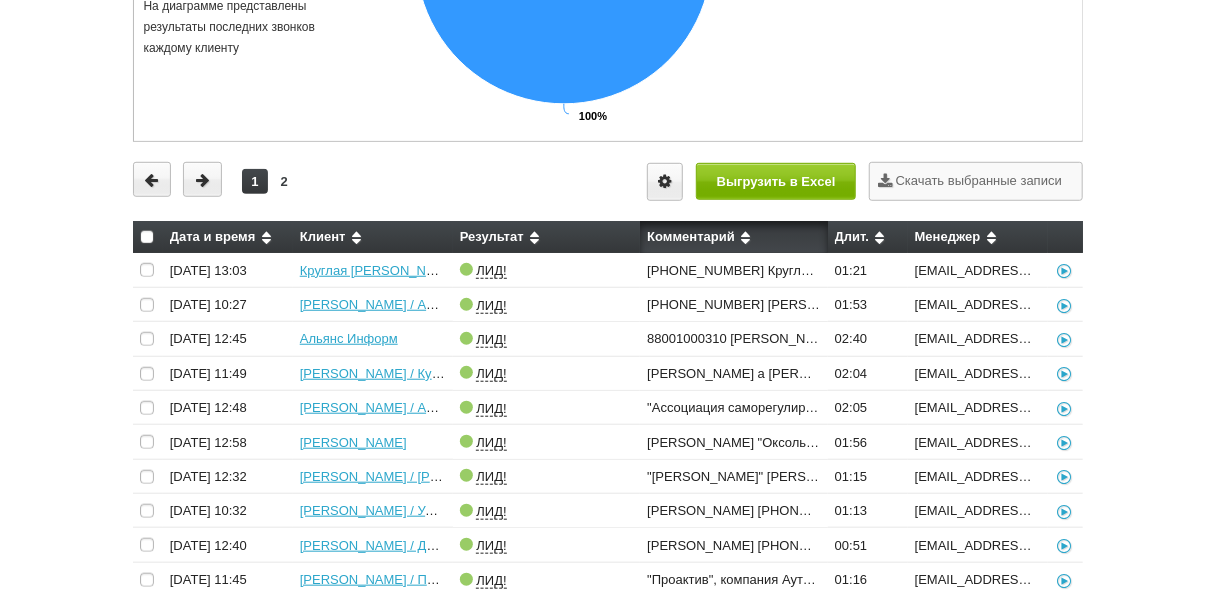 click at bounding box center [991, 237] 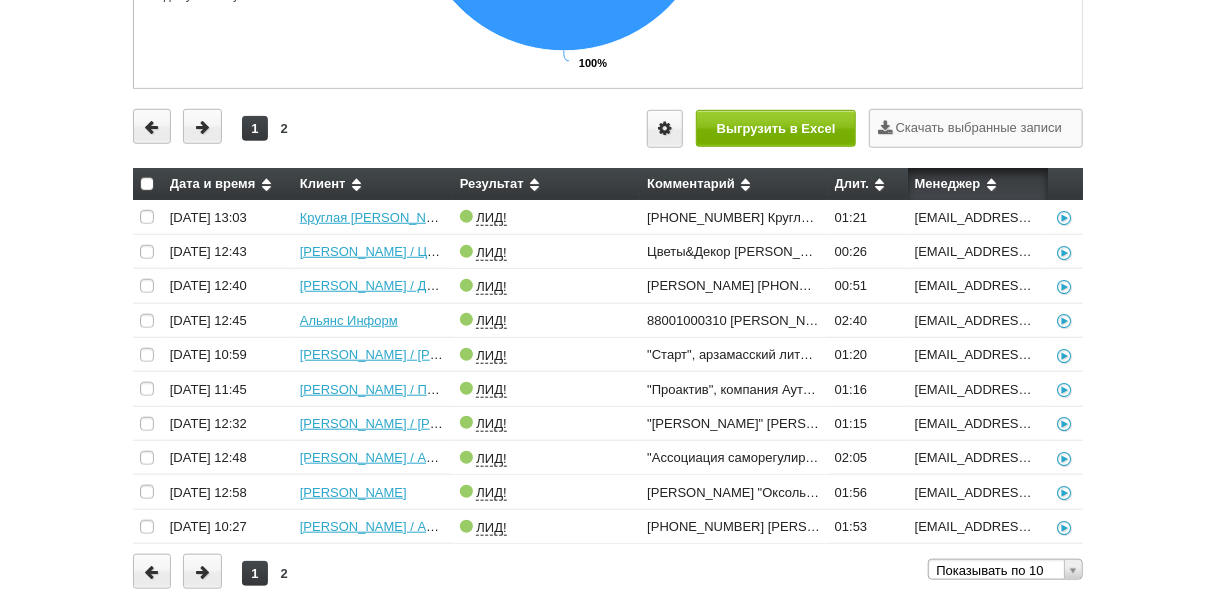 scroll, scrollTop: 643, scrollLeft: 0, axis: vertical 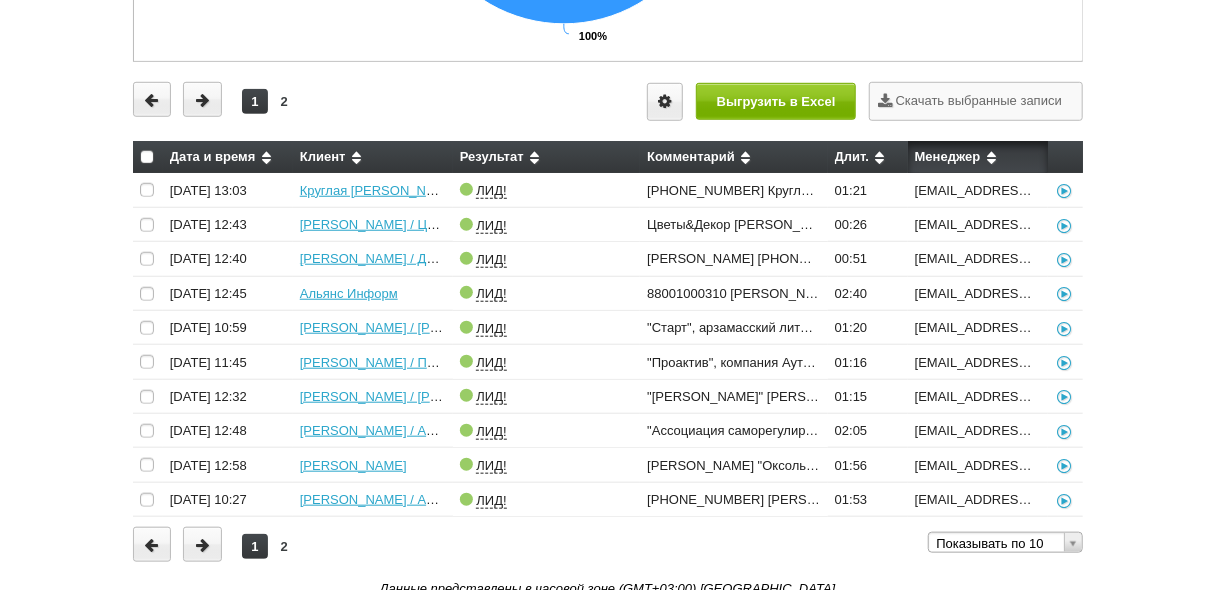 click at bounding box center [991, 157] 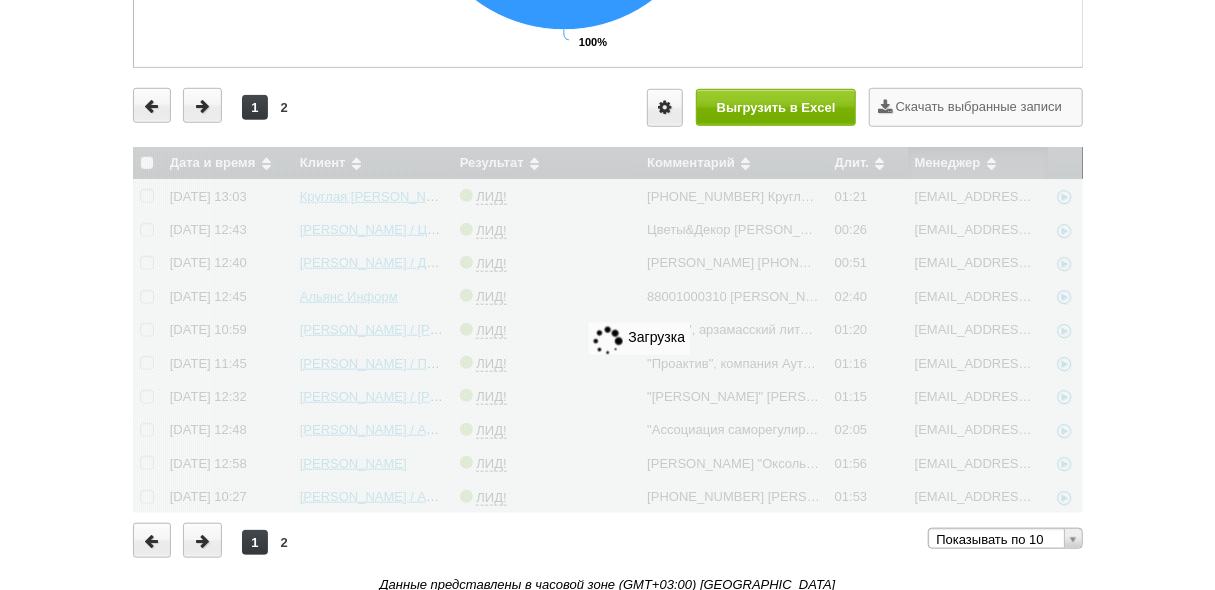 scroll, scrollTop: 643, scrollLeft: 0, axis: vertical 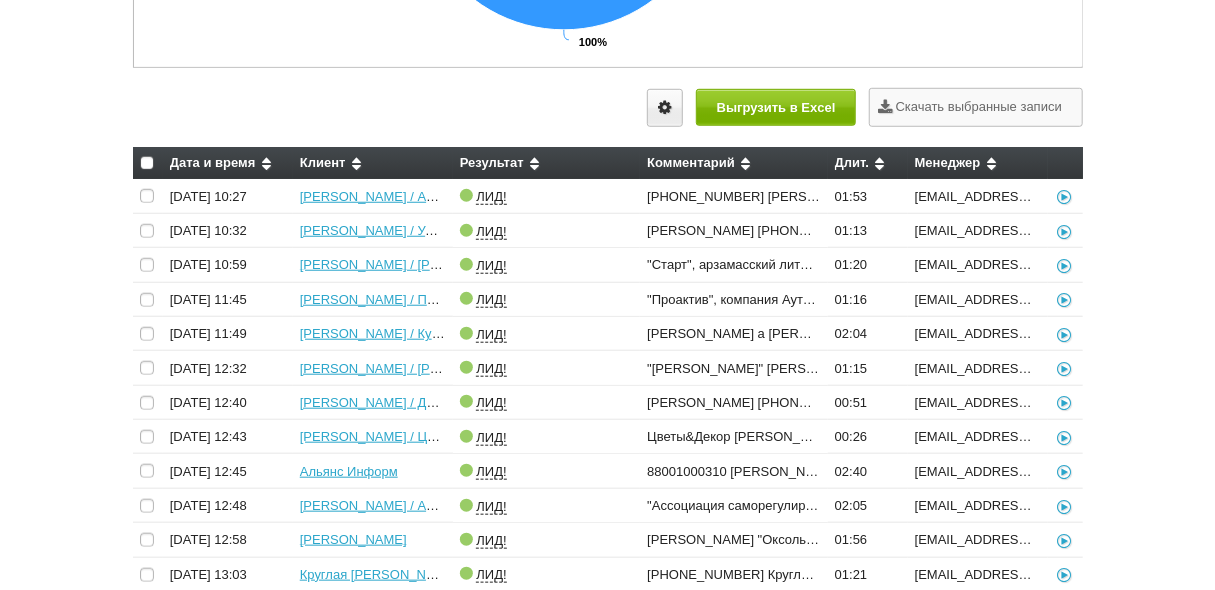 click at bounding box center (991, 163) 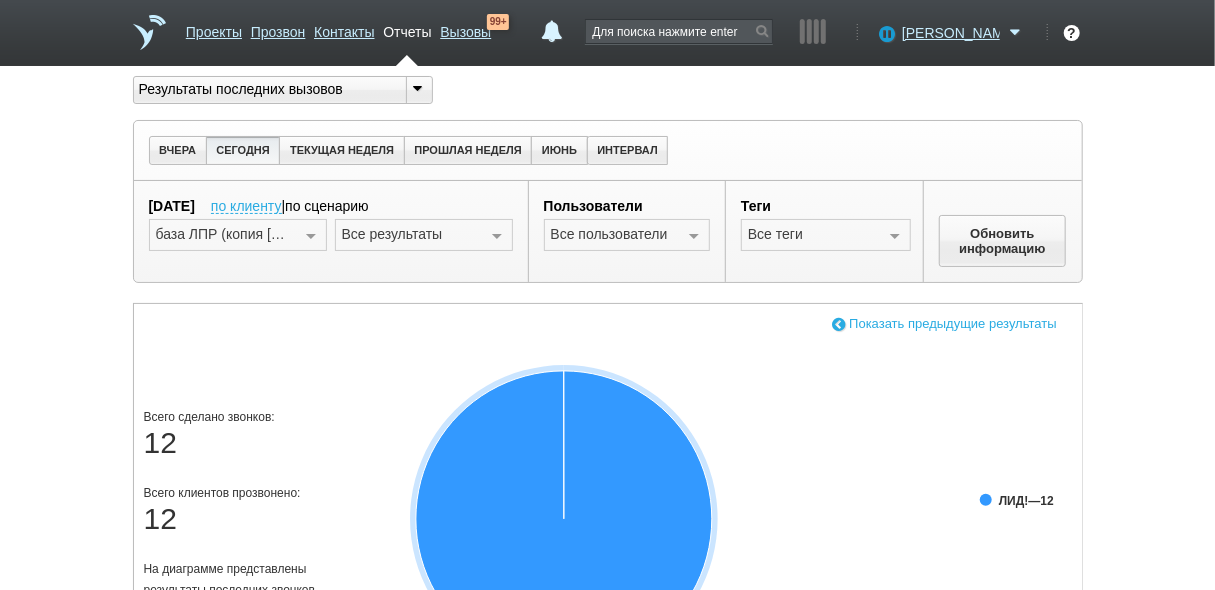 scroll, scrollTop: 0, scrollLeft: 0, axis: both 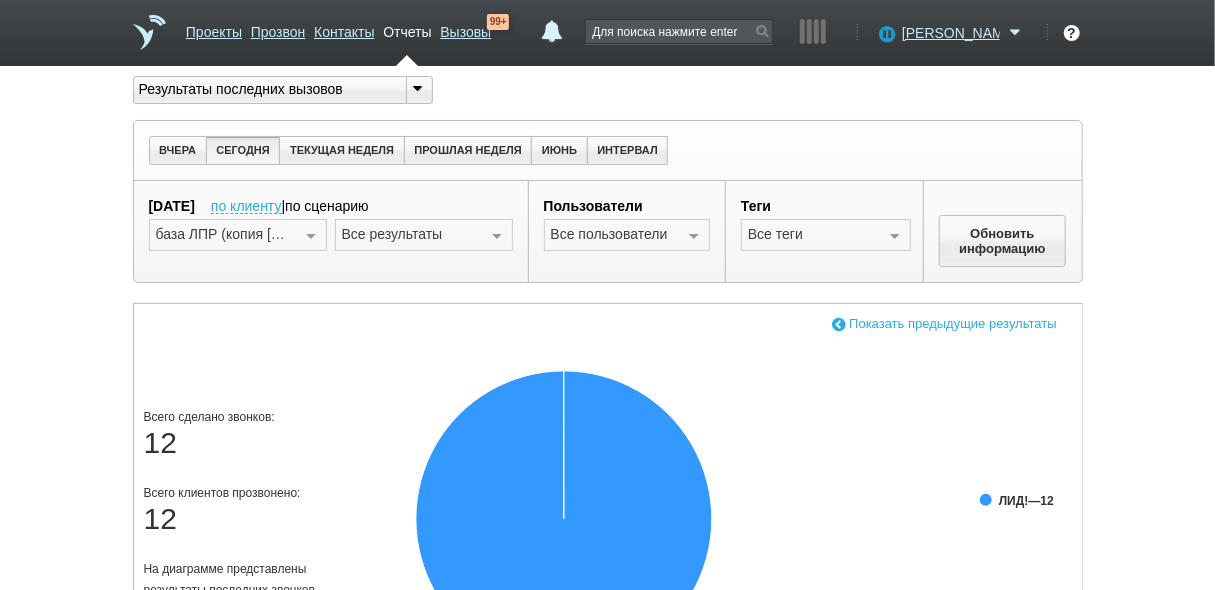 click at bounding box center (497, 236) 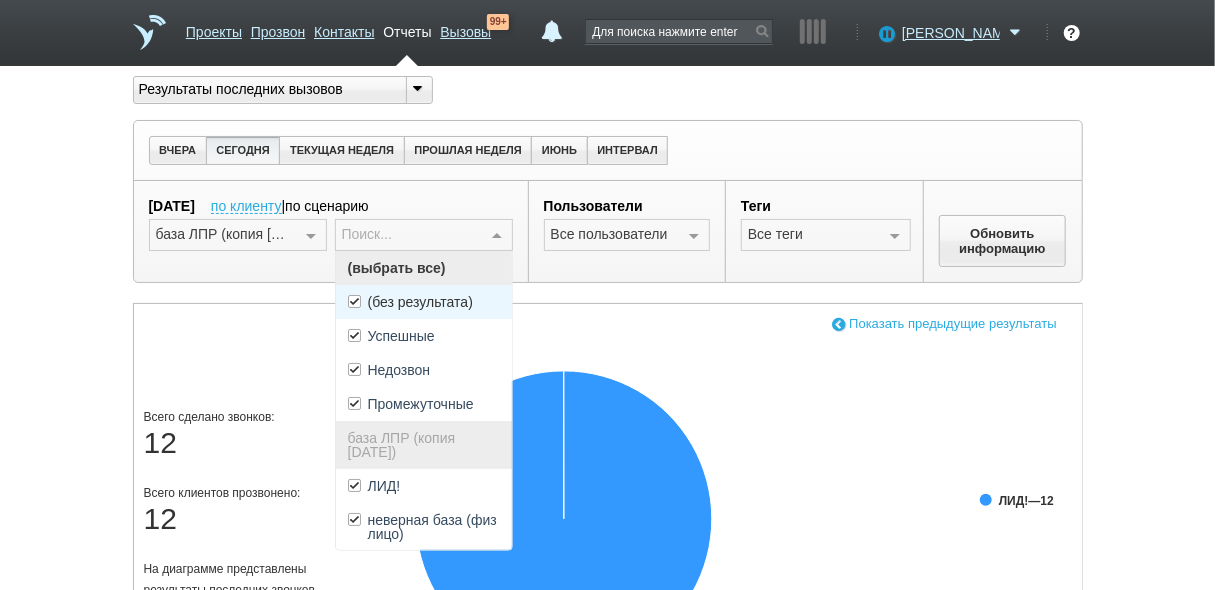 click on "(без результата)" at bounding box center (424, 302) 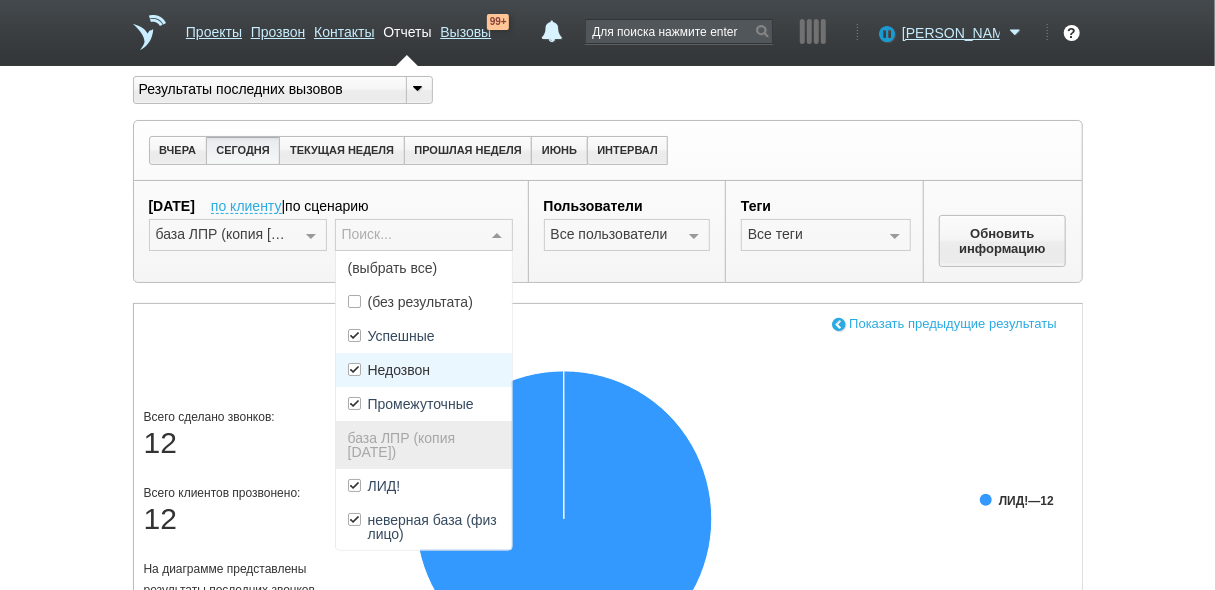 click on "Недозвон" at bounding box center [424, 370] 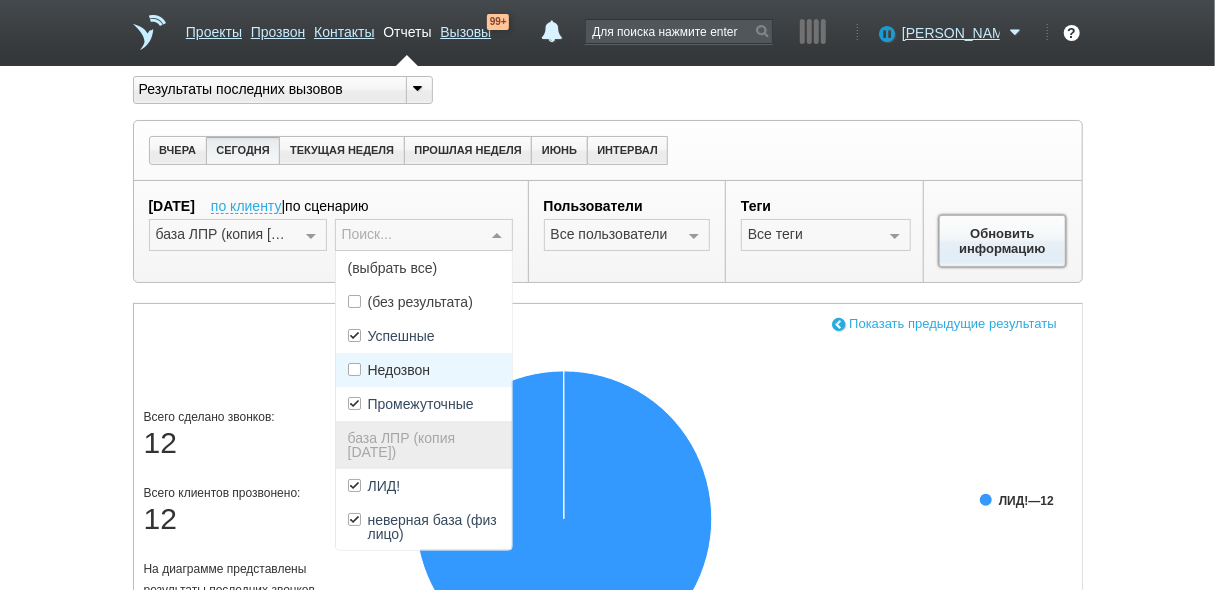 click on "Обновить информацию" at bounding box center (1003, 241) 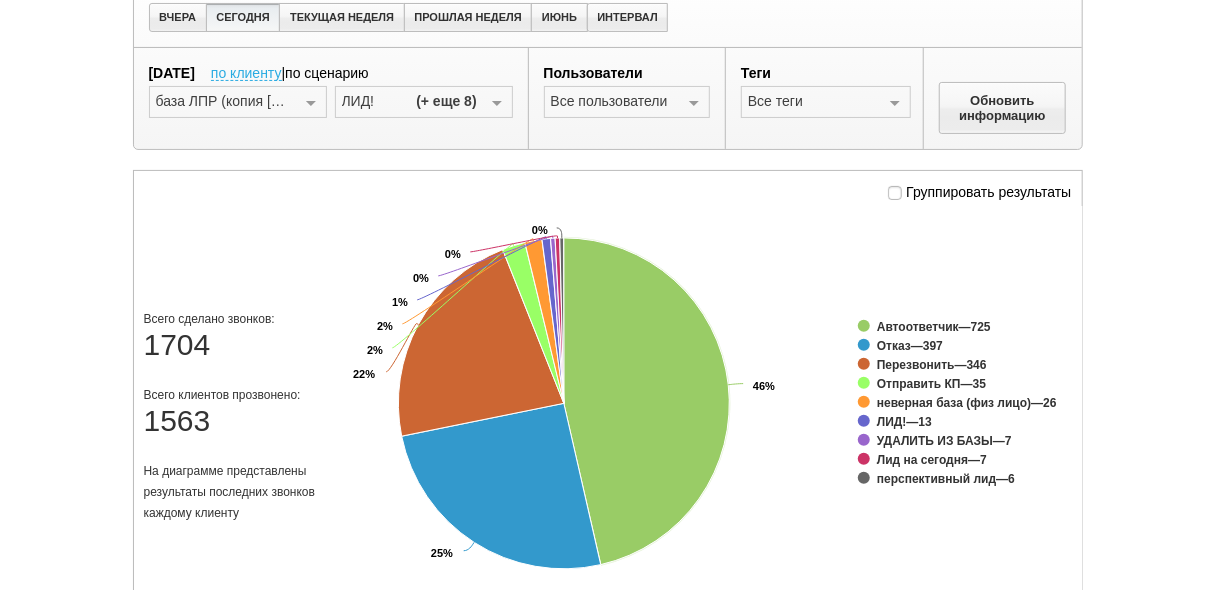 scroll, scrollTop: 0, scrollLeft: 0, axis: both 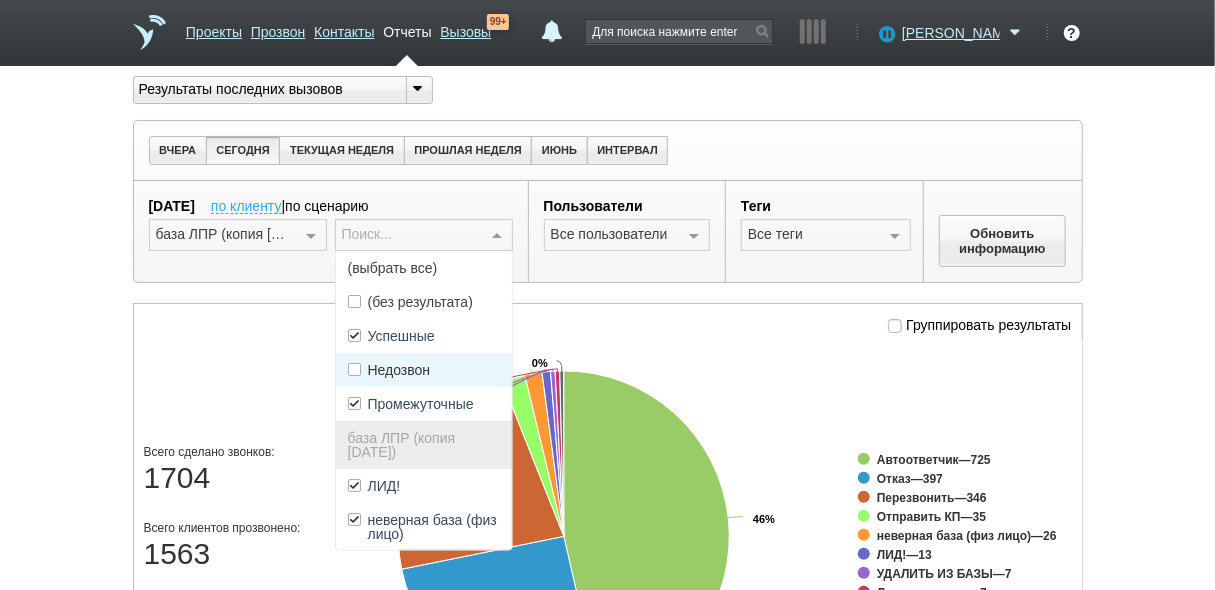 click at bounding box center (497, 236) 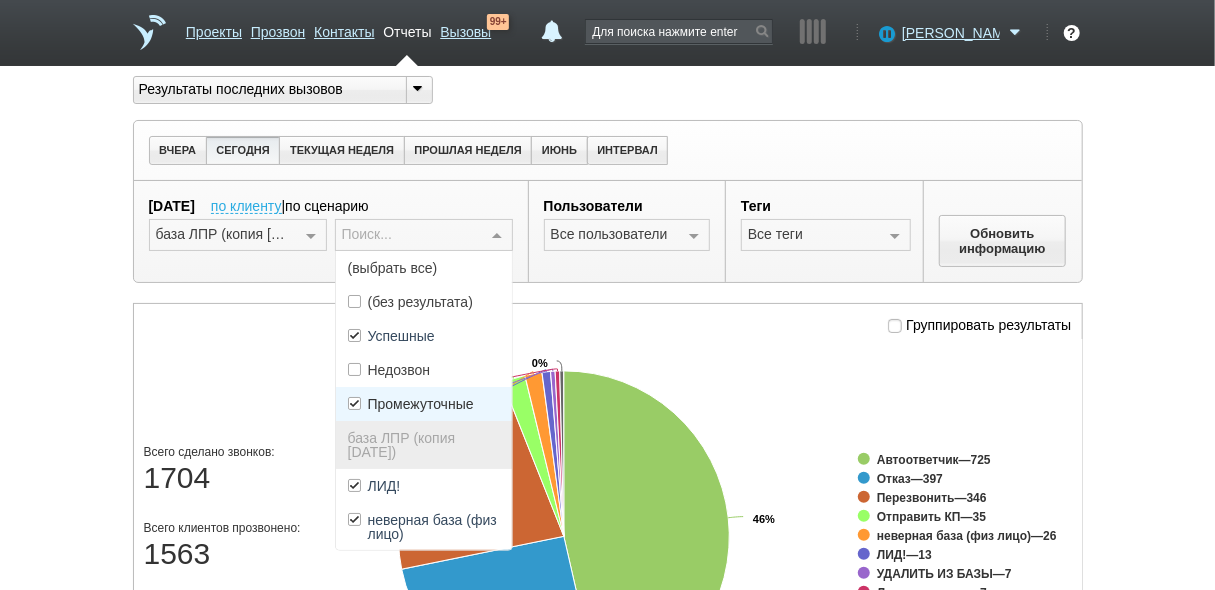 click on "Промежуточные" at bounding box center (421, 404) 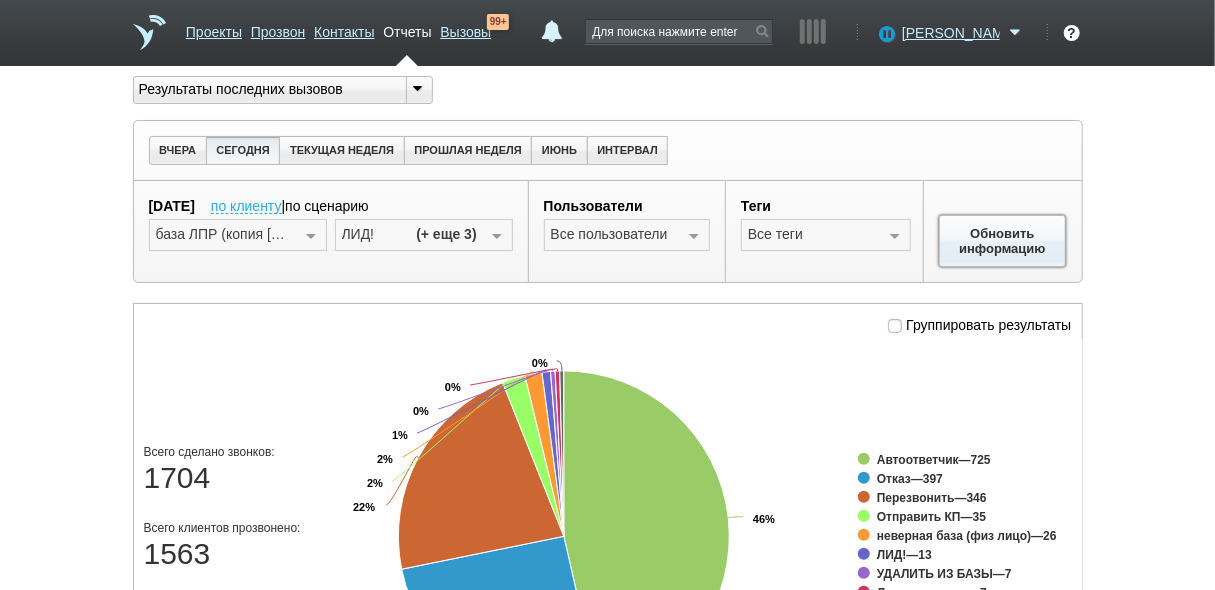 click on "Обновить информацию" at bounding box center (1003, 241) 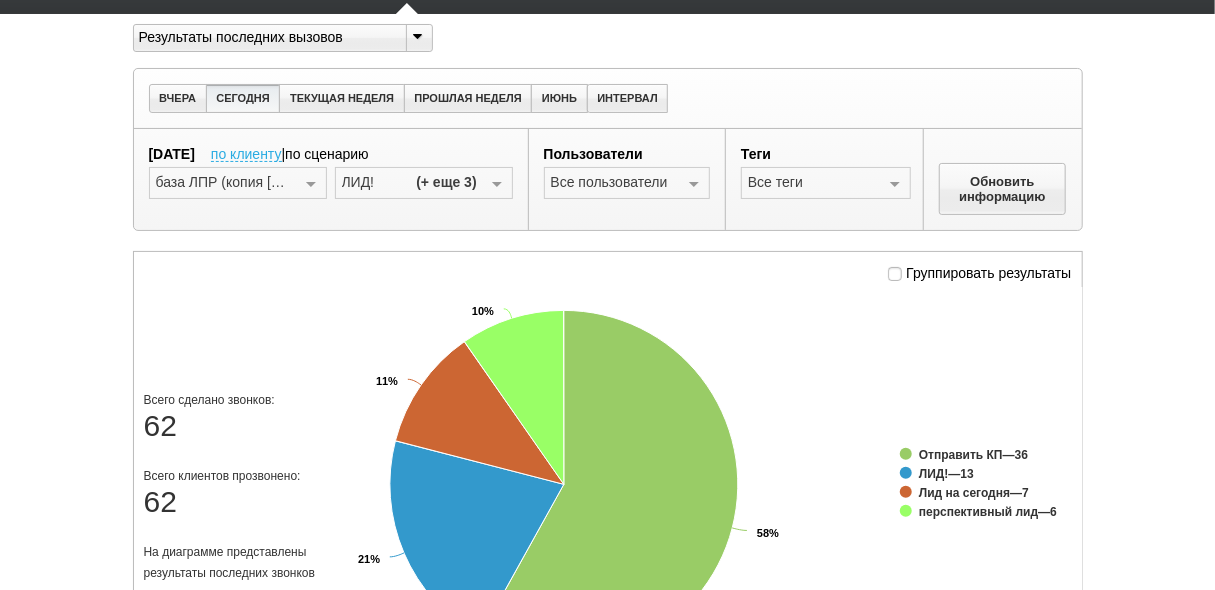 scroll, scrollTop: 80, scrollLeft: 0, axis: vertical 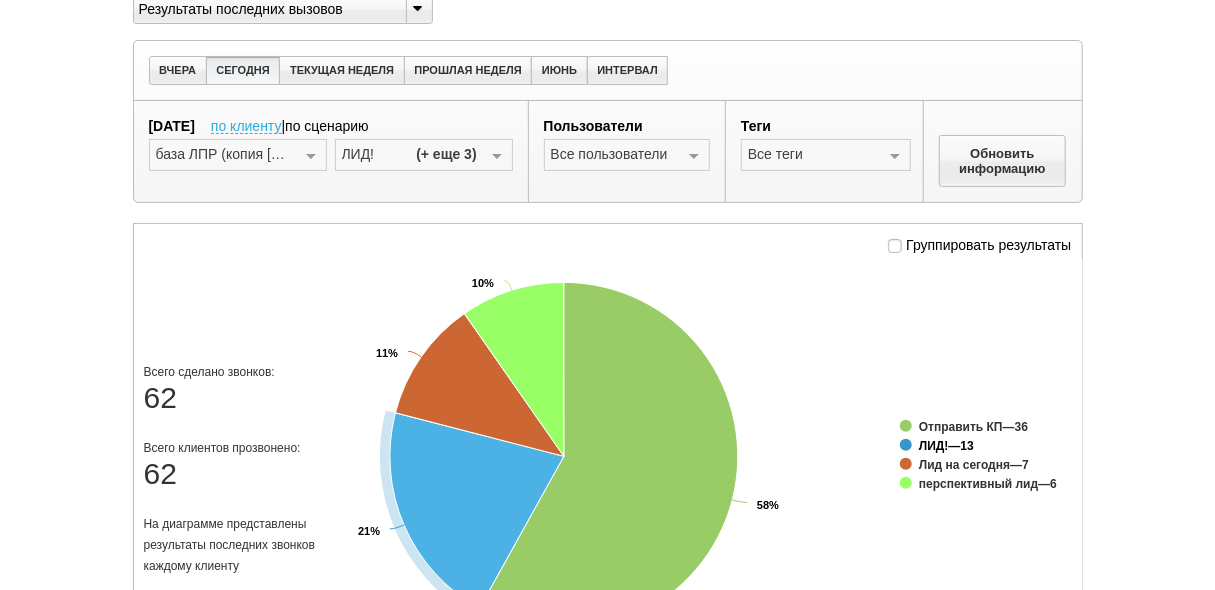 click on "ЛИД!" 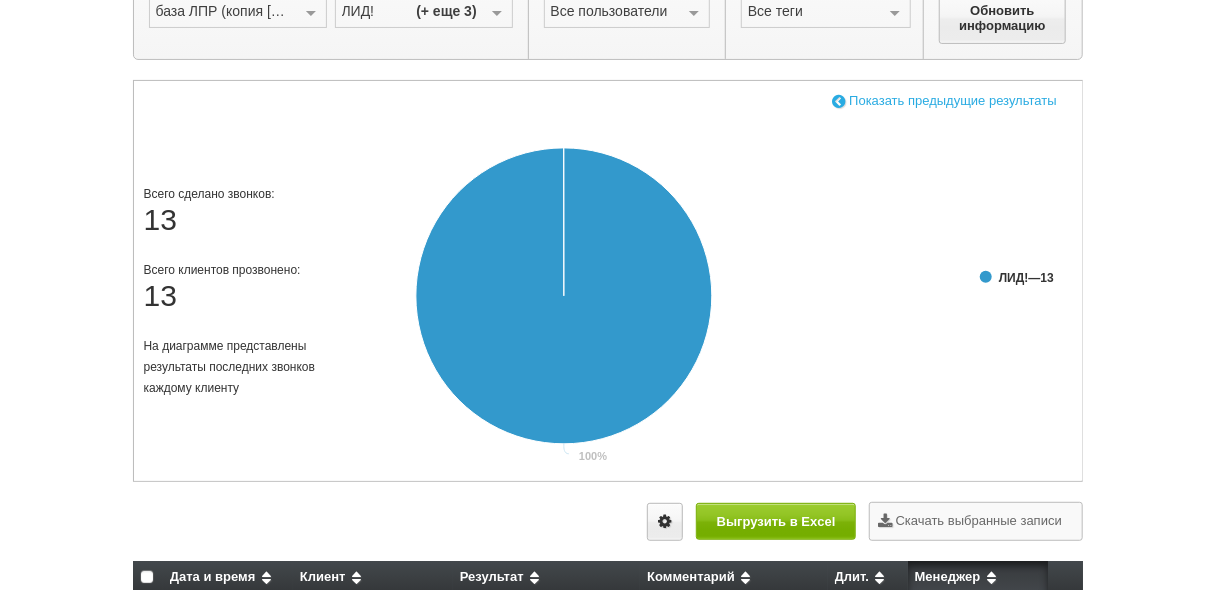 scroll, scrollTop: 400, scrollLeft: 0, axis: vertical 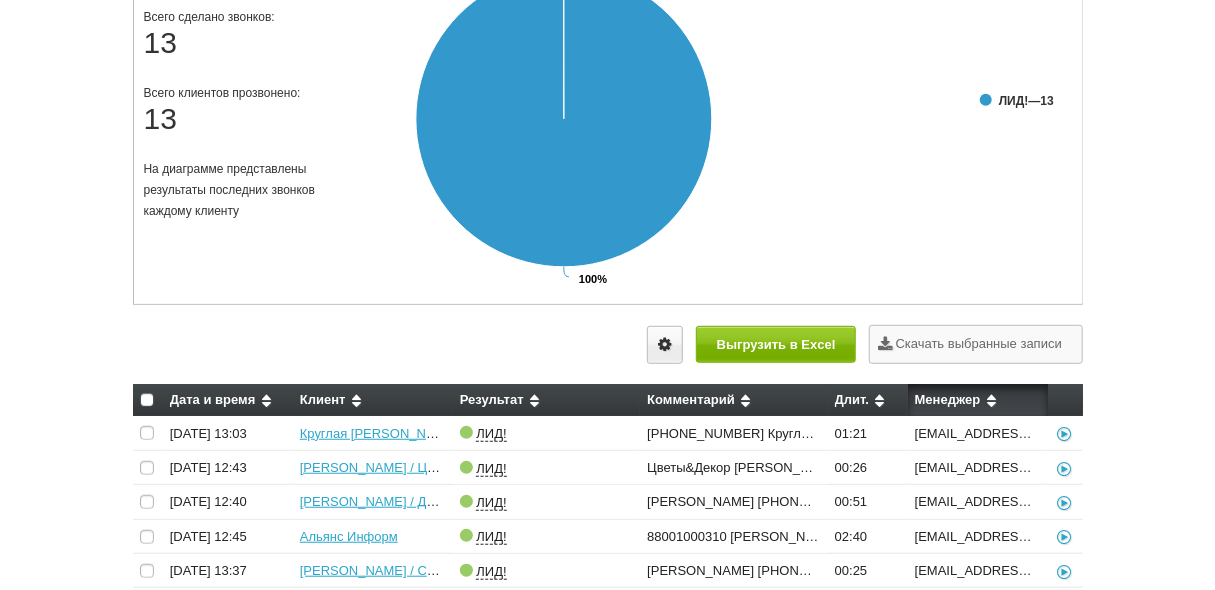 click at bounding box center (991, 400) 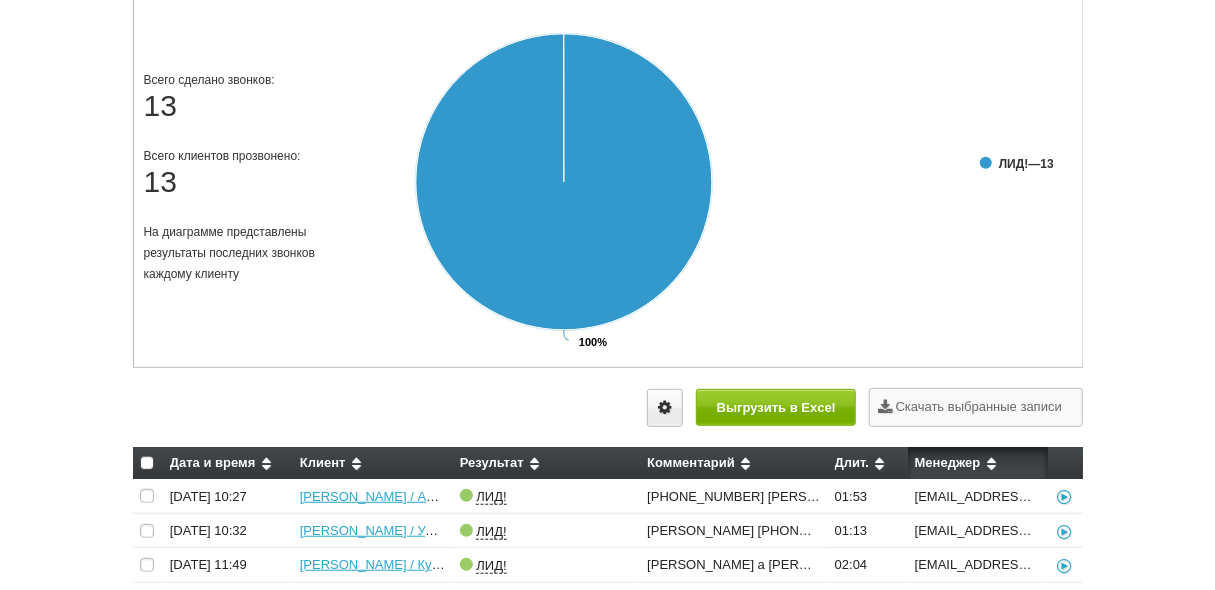 scroll, scrollTop: 185, scrollLeft: 0, axis: vertical 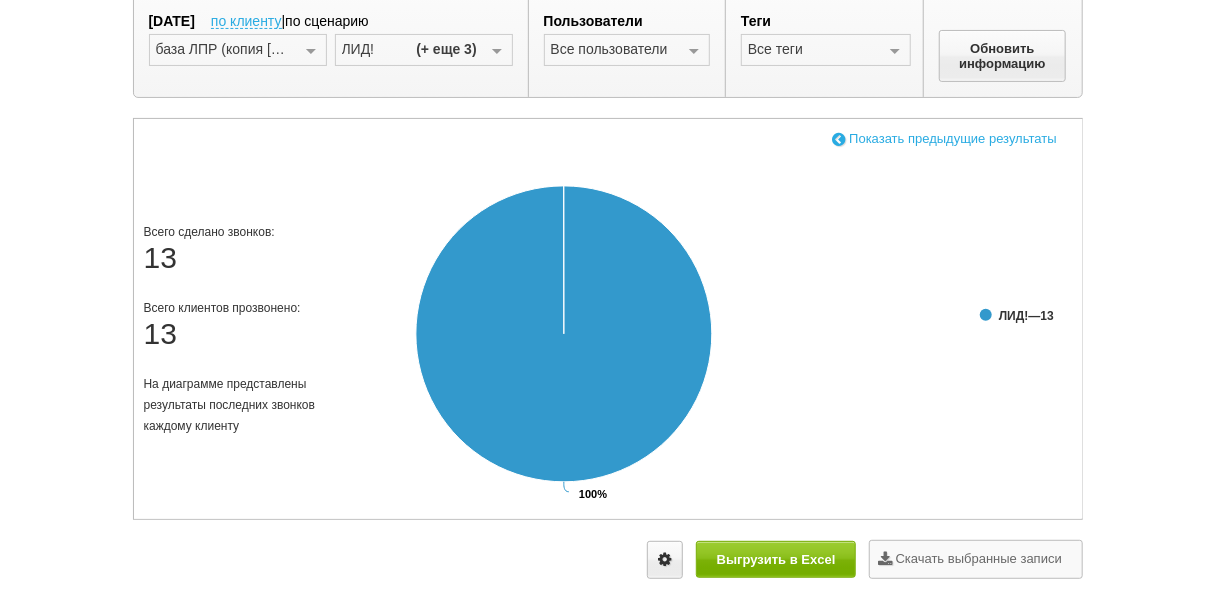 click at bounding box center (839, 138) 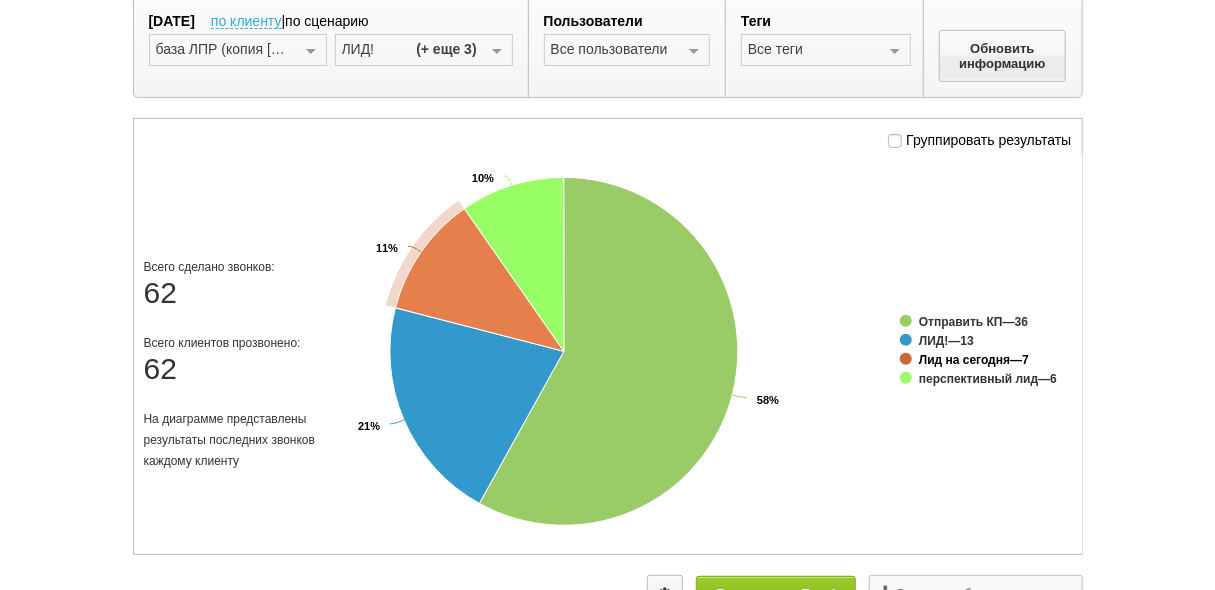 click on "Лид на сегодня" 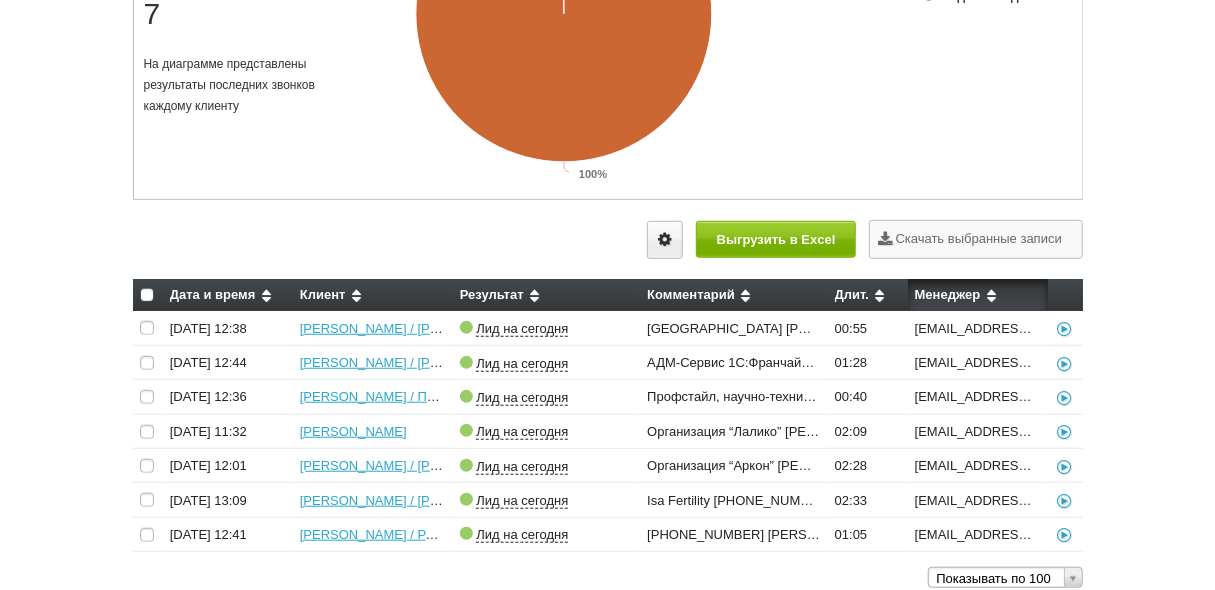 scroll, scrollTop: 542, scrollLeft: 0, axis: vertical 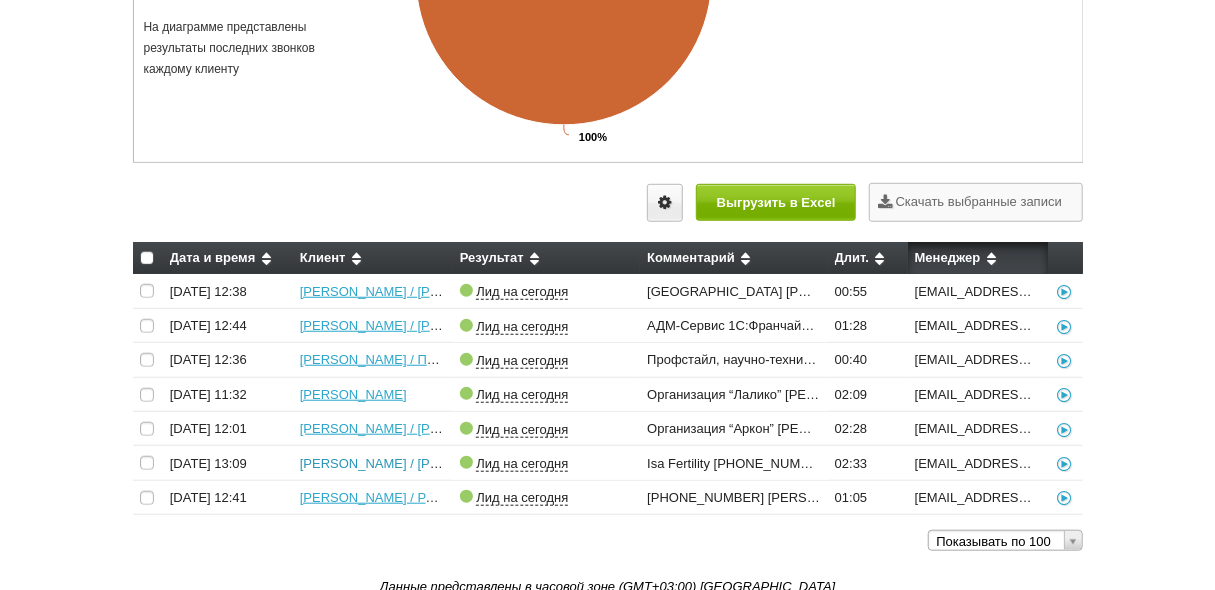 click on "[PERSON_NAME] / [PERSON_NAME]" at bounding box center [412, 463] 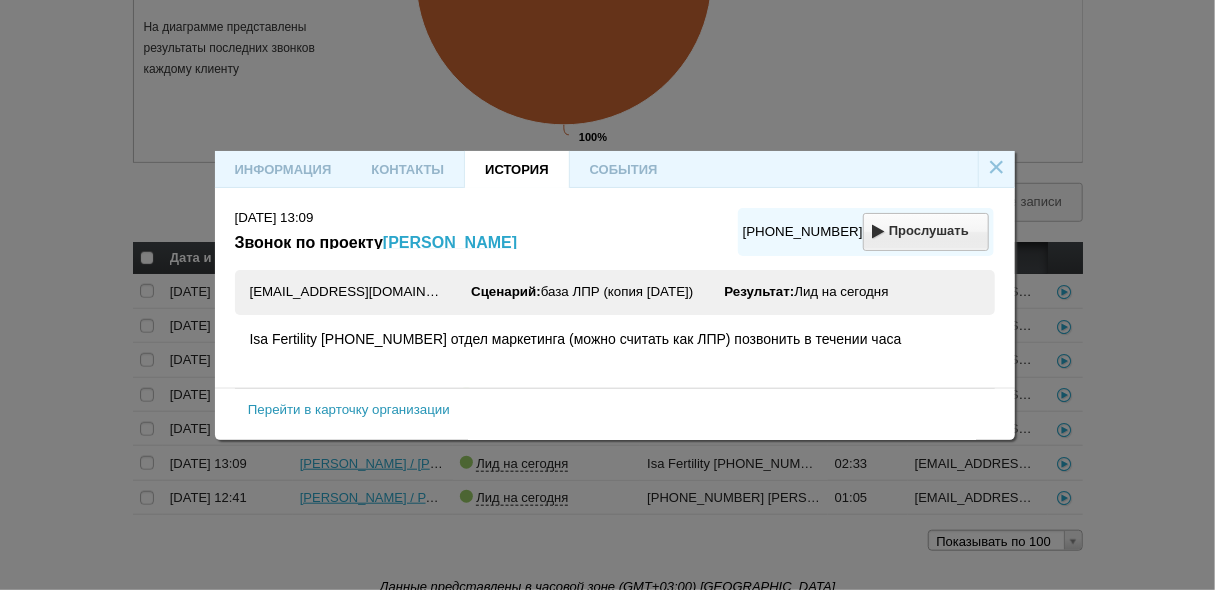 click on "Перейти в карточку организации" at bounding box center (349, 409) 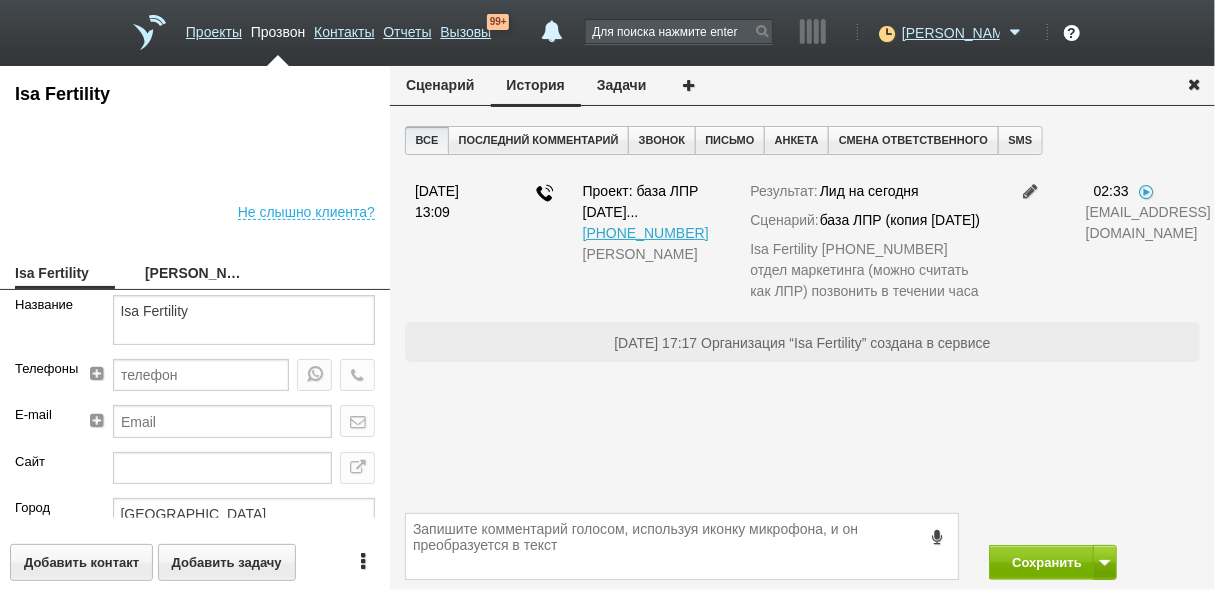 click on "[PERSON_NAME]" at bounding box center (195, 275) 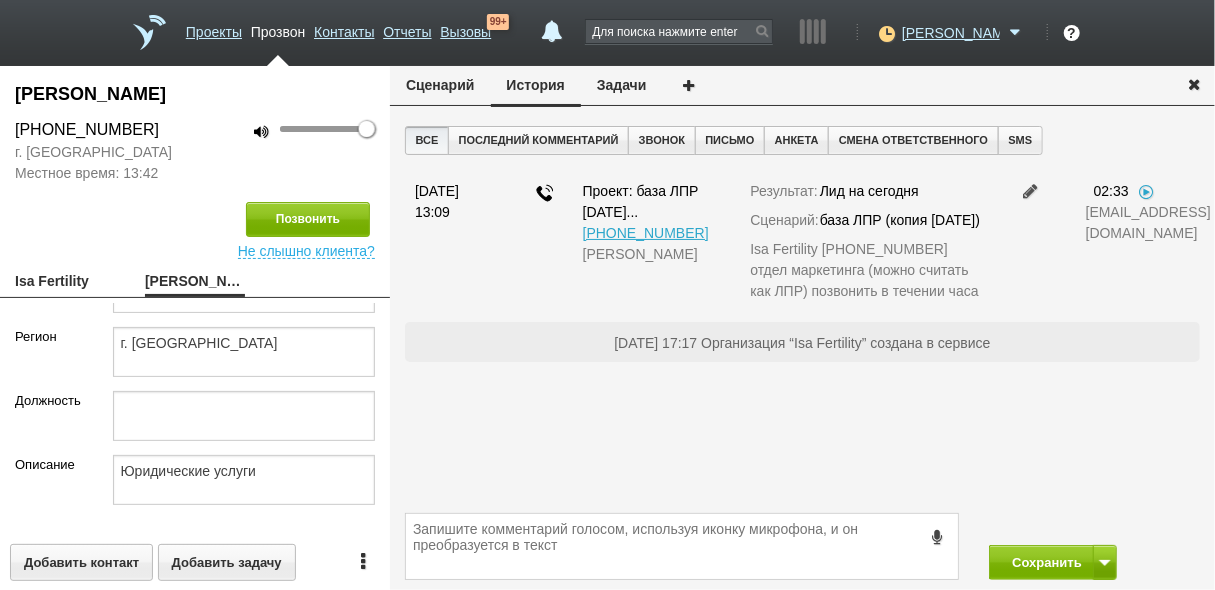 scroll, scrollTop: 0, scrollLeft: 0, axis: both 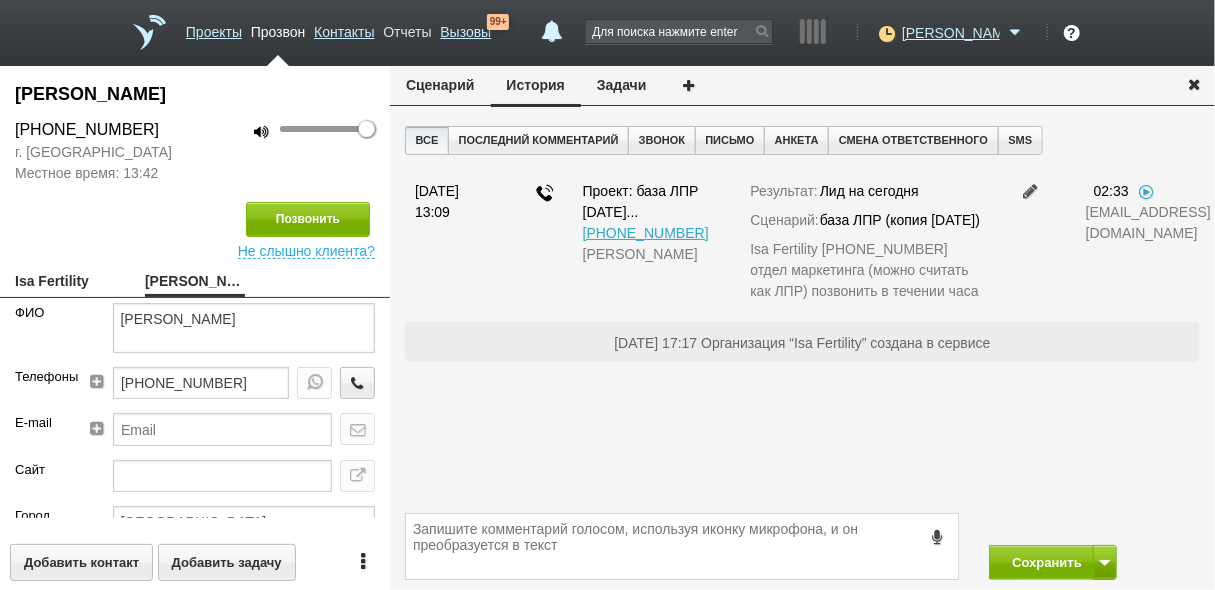 click on "Отчеты" at bounding box center (407, 28) 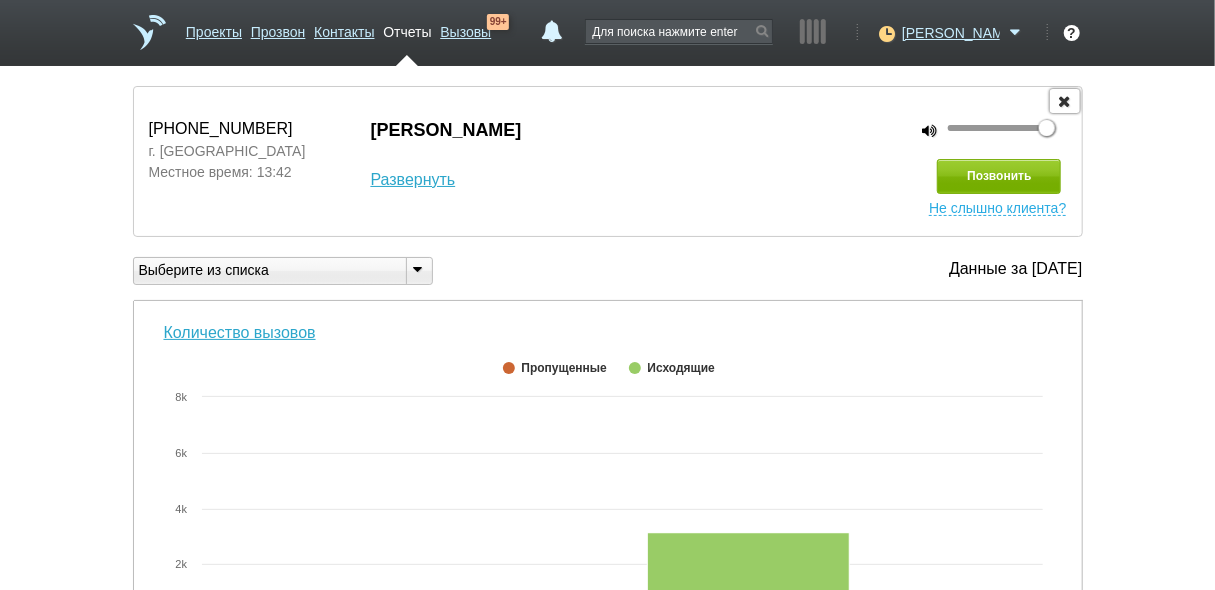 click at bounding box center (1065, 100) 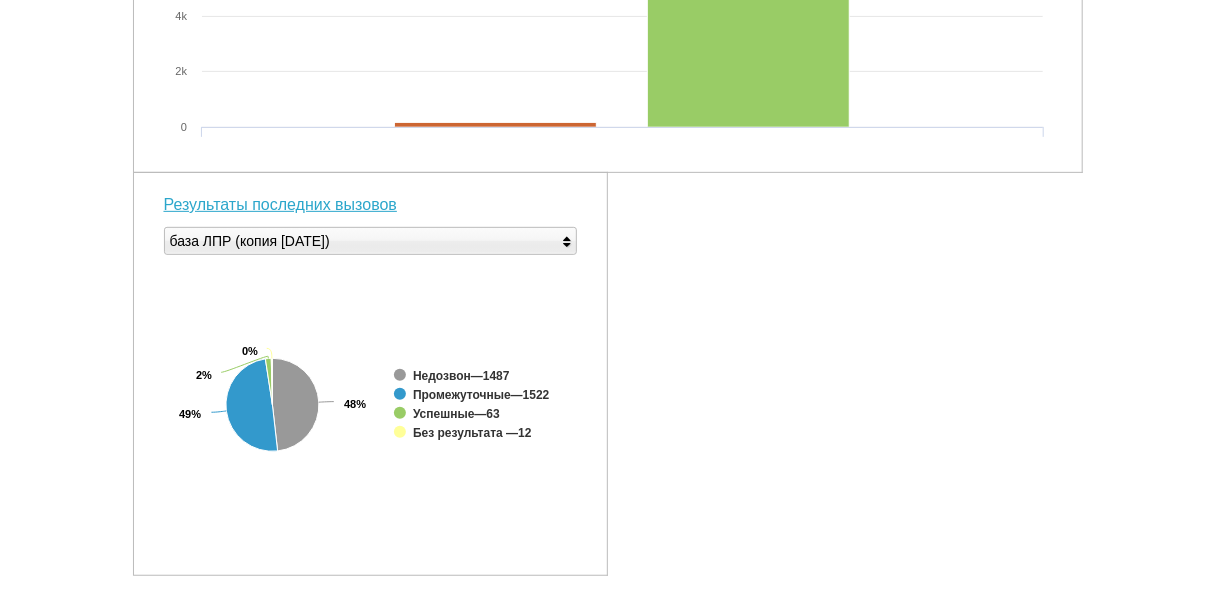 scroll, scrollTop: 320, scrollLeft: 0, axis: vertical 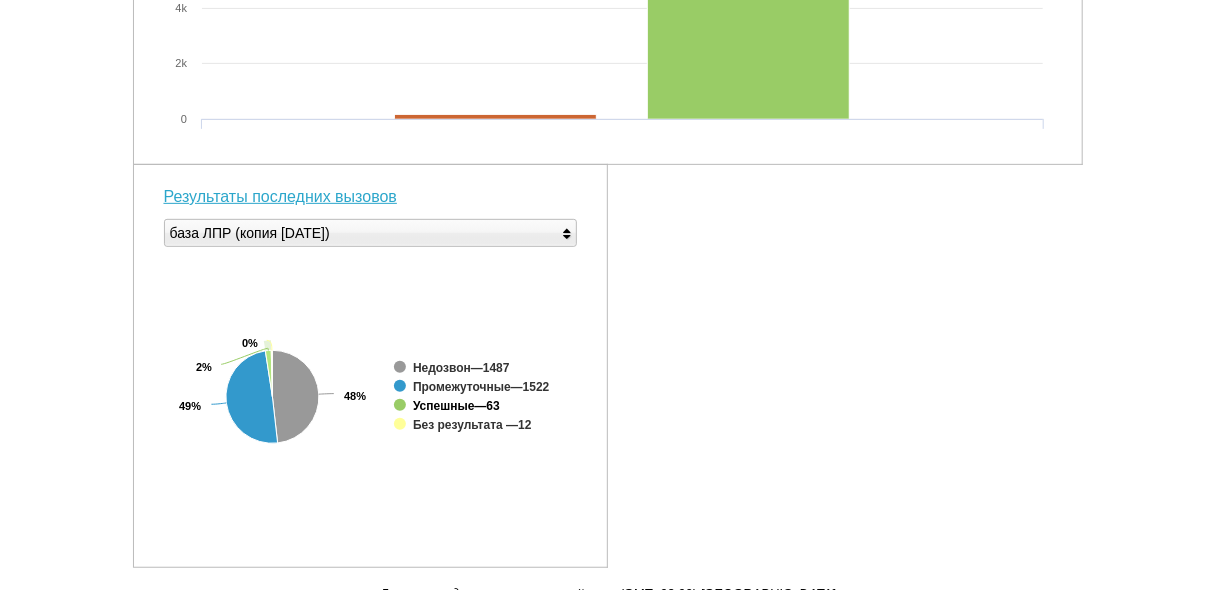 click on "Успешные" 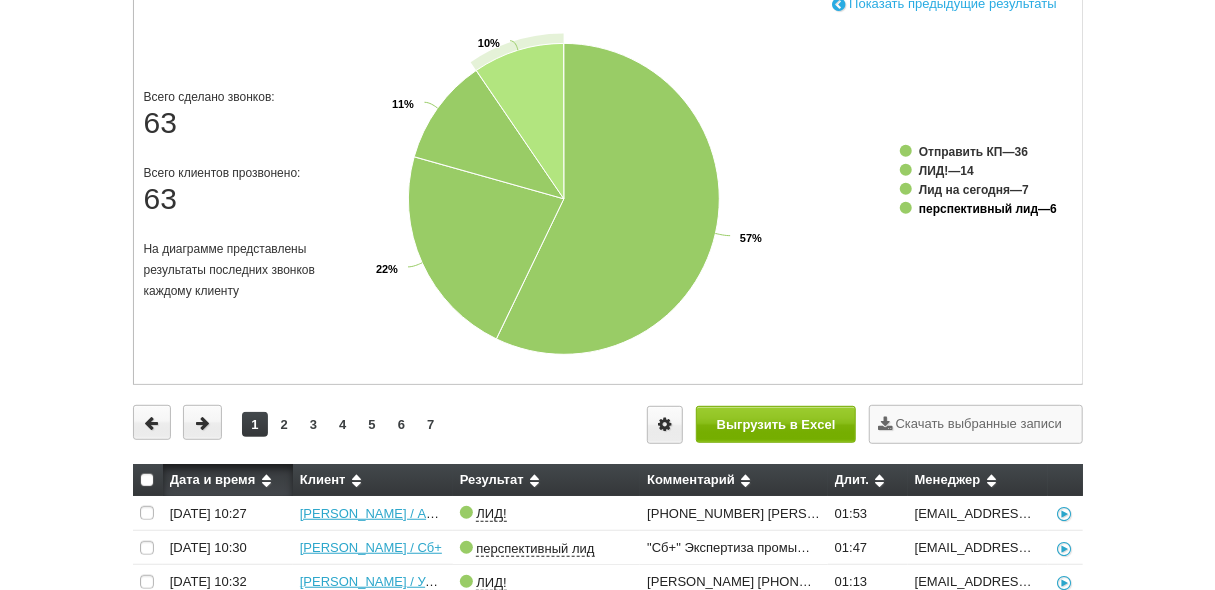 click on "перспективный лид" 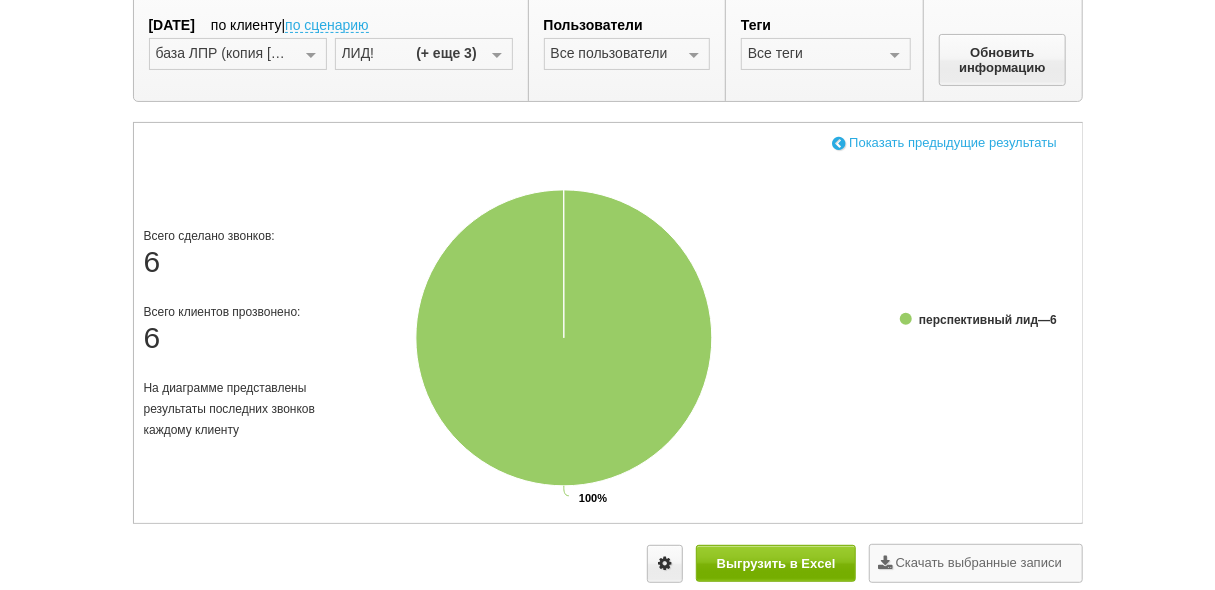 scroll, scrollTop: 160, scrollLeft: 0, axis: vertical 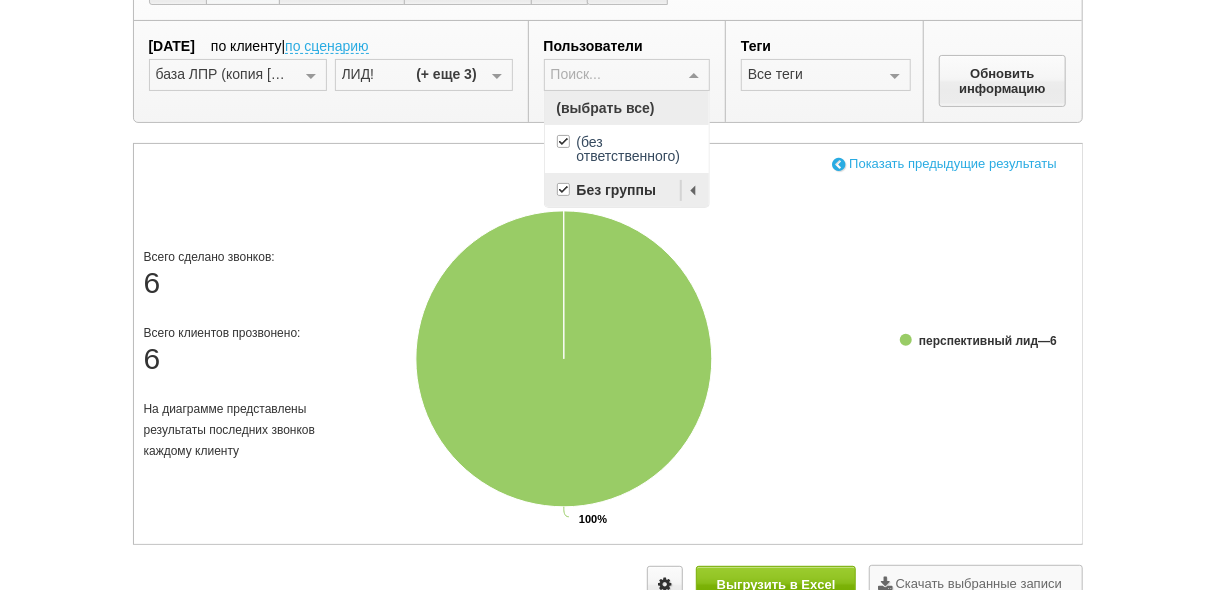 click at bounding box center [694, 76] 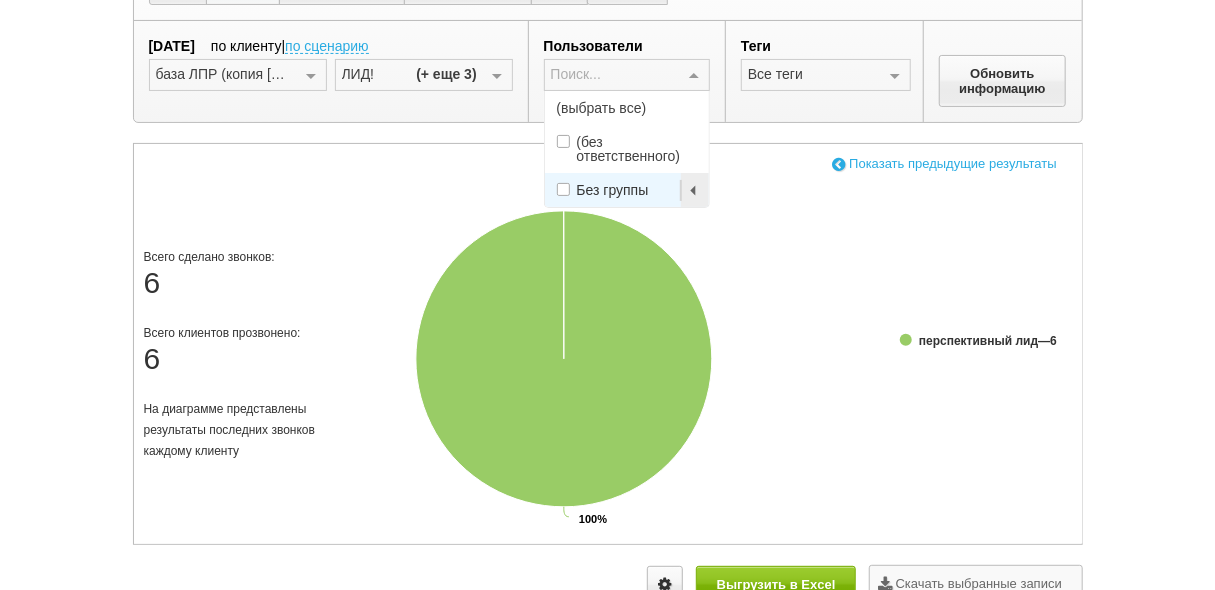click on "(выбрать все)" at bounding box center [627, 108] 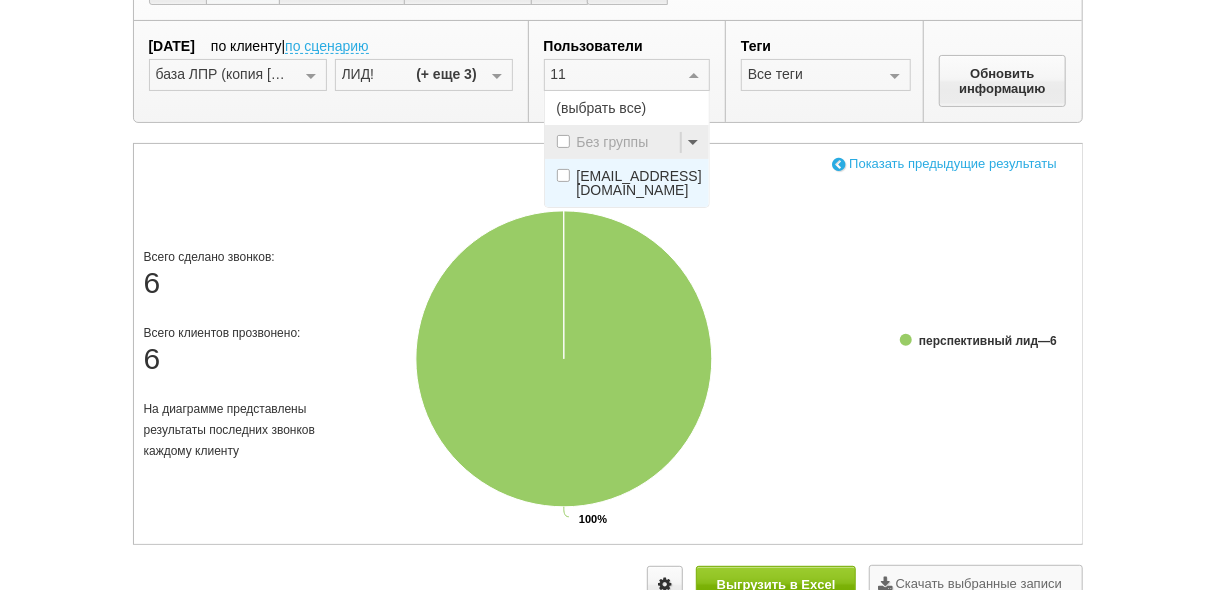 click on "[EMAIL_ADDRESS][DOMAIN_NAME]" at bounding box center [639, 183] 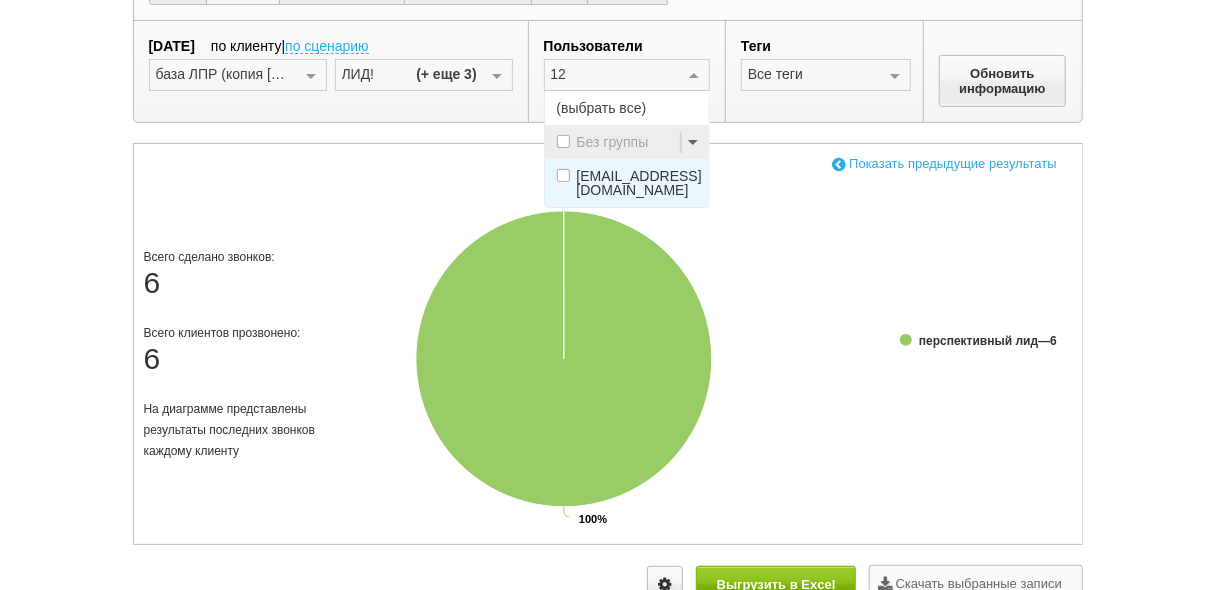 click on "[EMAIL_ADDRESS][DOMAIN_NAME]" at bounding box center (639, 183) 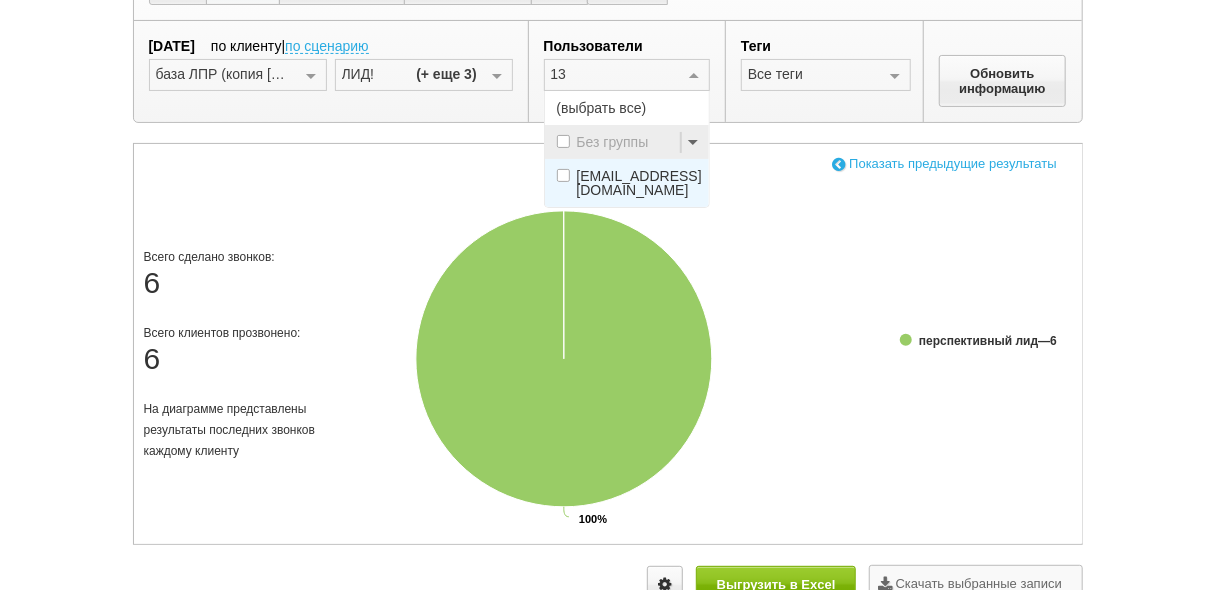click on "[EMAIL_ADDRESS][DOMAIN_NAME]" at bounding box center [639, 183] 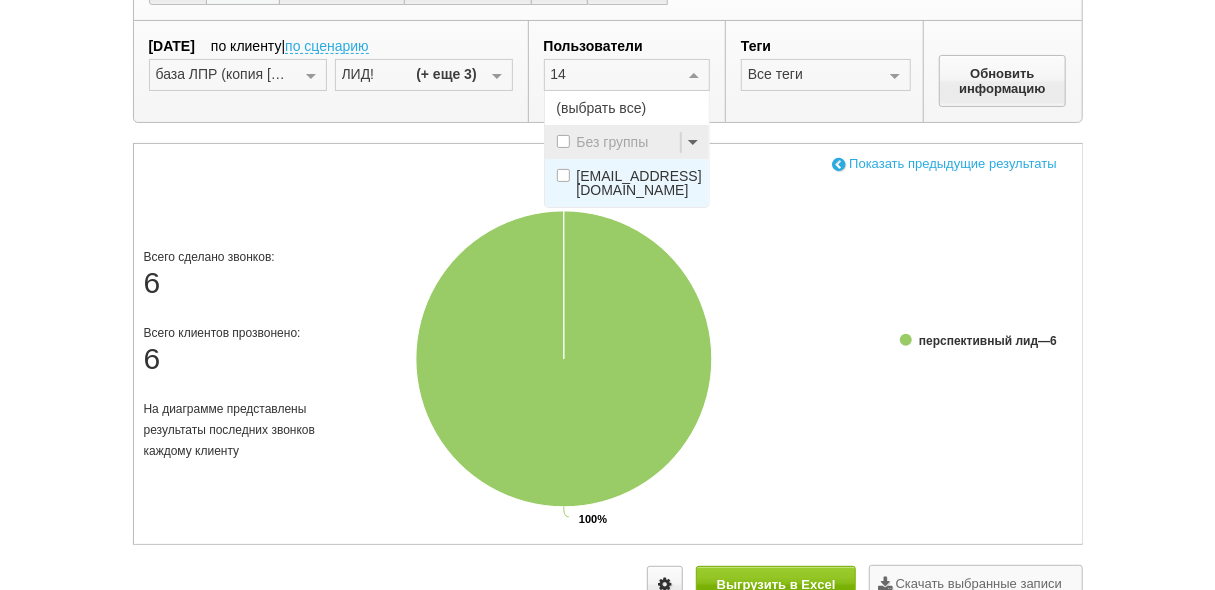 click on "[EMAIL_ADDRESS][DOMAIN_NAME]" at bounding box center [639, 183] 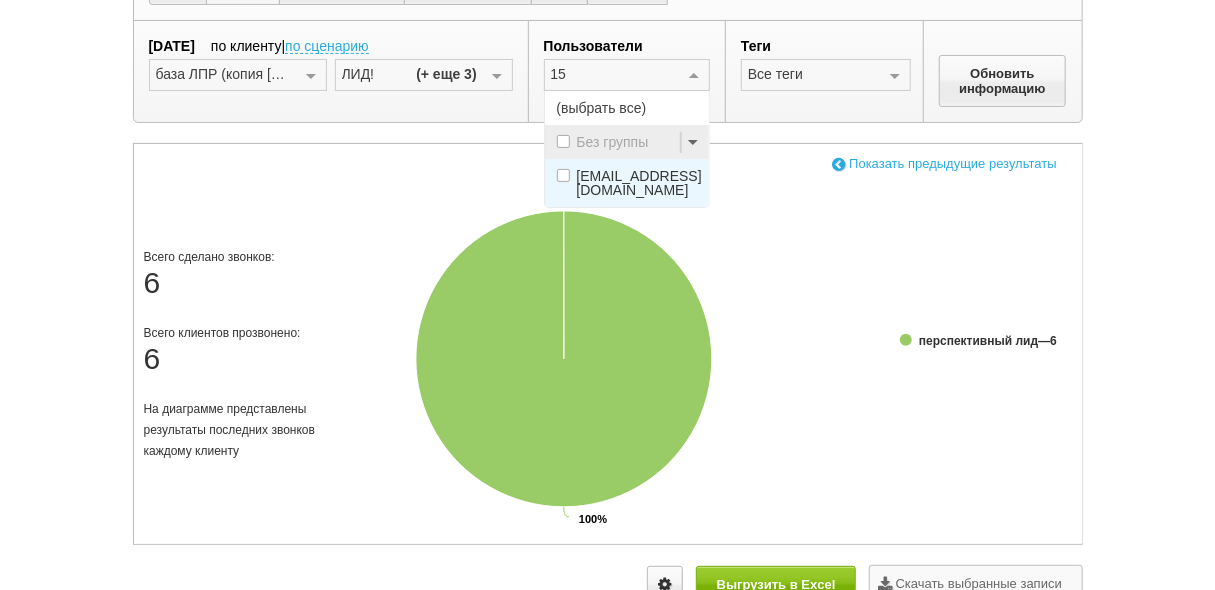 click on "[EMAIL_ADDRESS][DOMAIN_NAME]" at bounding box center [627, 183] 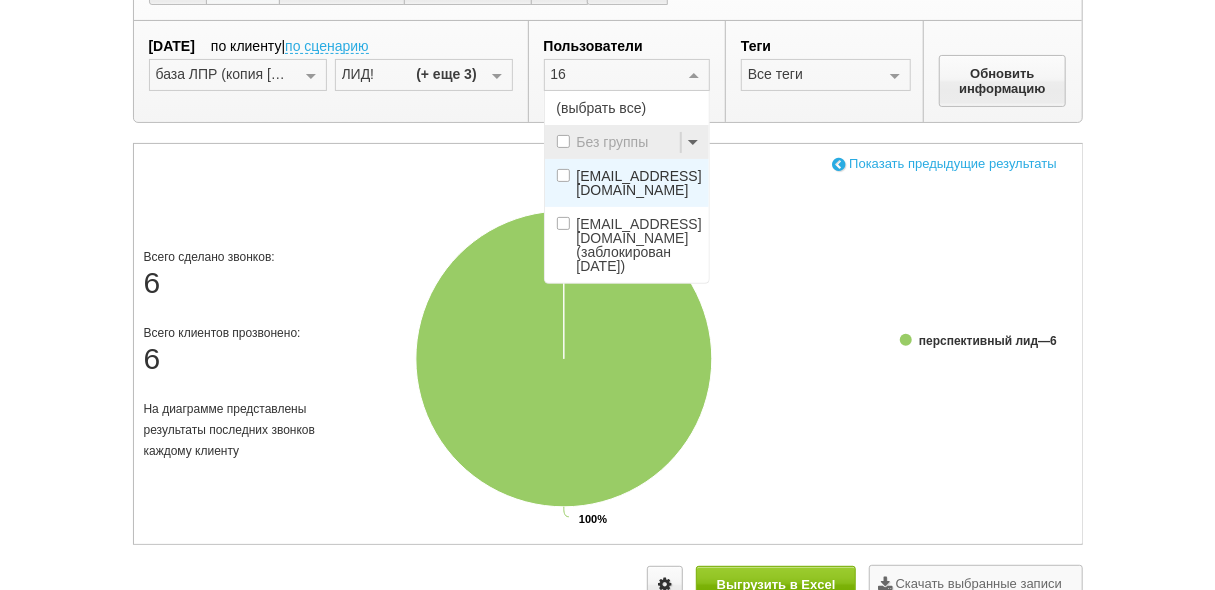 click on "[EMAIL_ADDRESS][DOMAIN_NAME]" at bounding box center [639, 183] 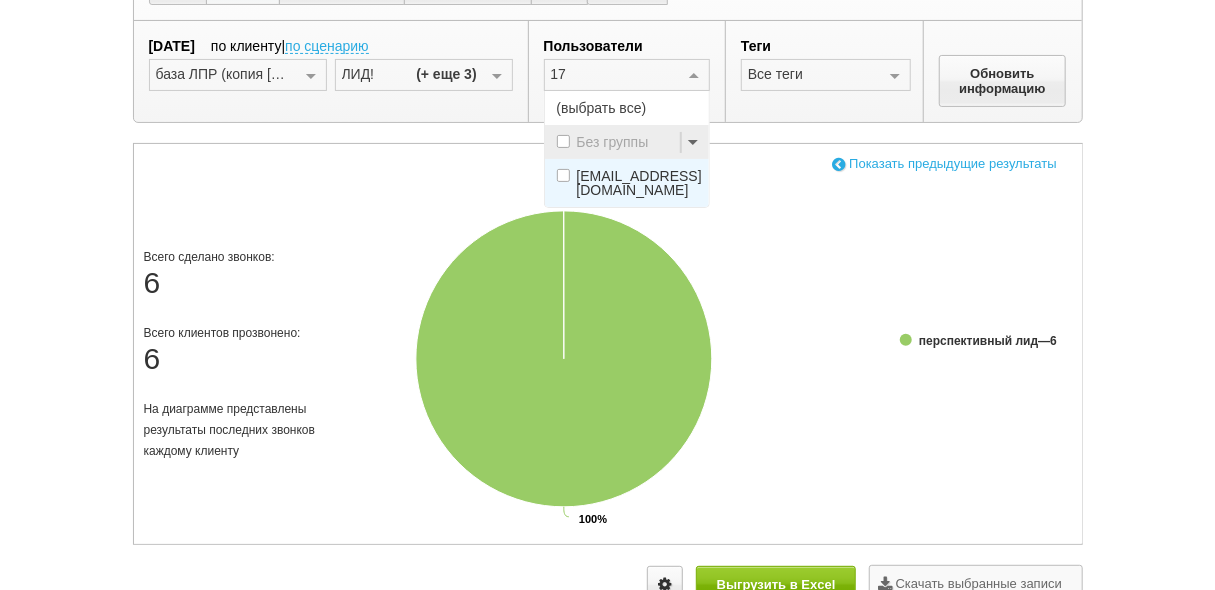 click on "[EMAIL_ADDRESS][DOMAIN_NAME]" at bounding box center (639, 183) 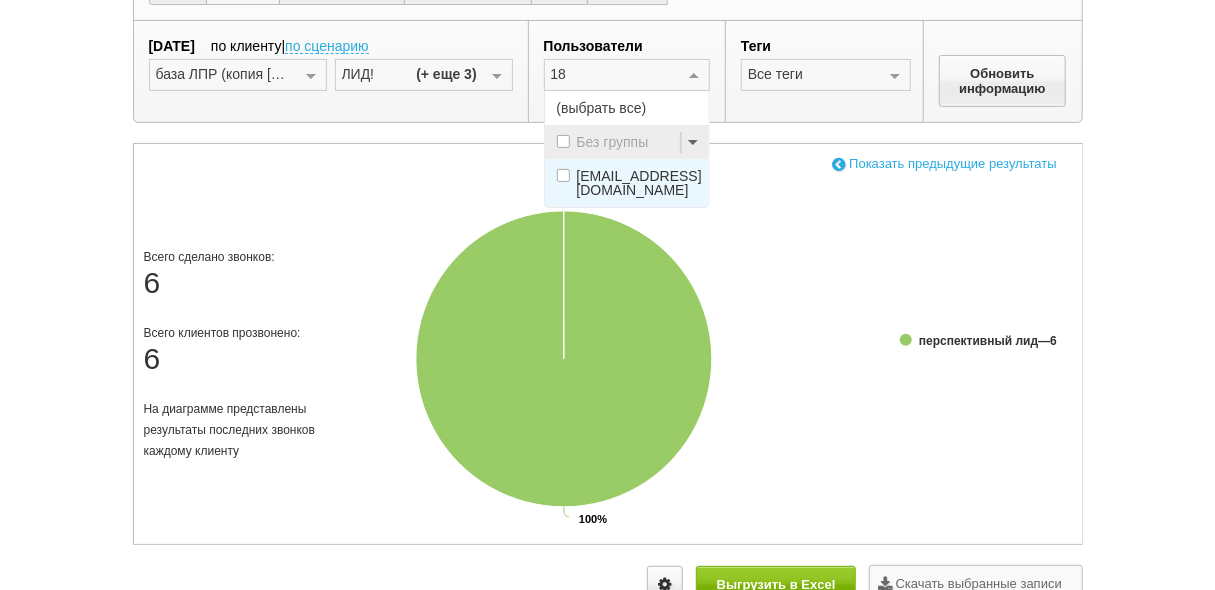 click on "[EMAIL_ADDRESS][DOMAIN_NAME]" at bounding box center (639, 183) 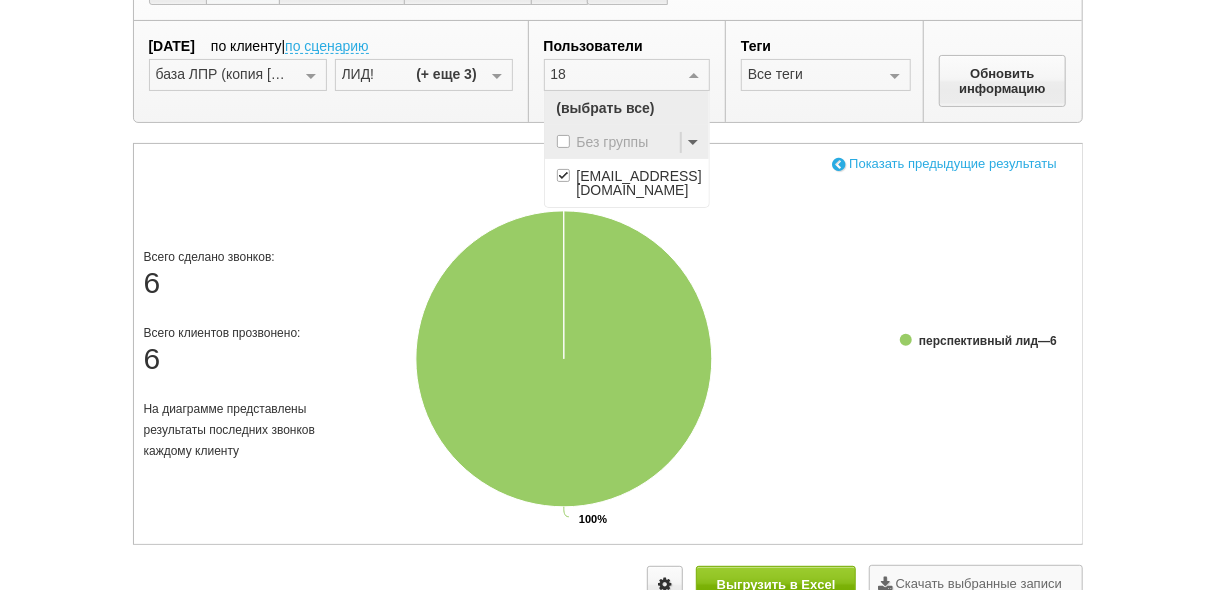 click on "18" at bounding box center (613, 74) 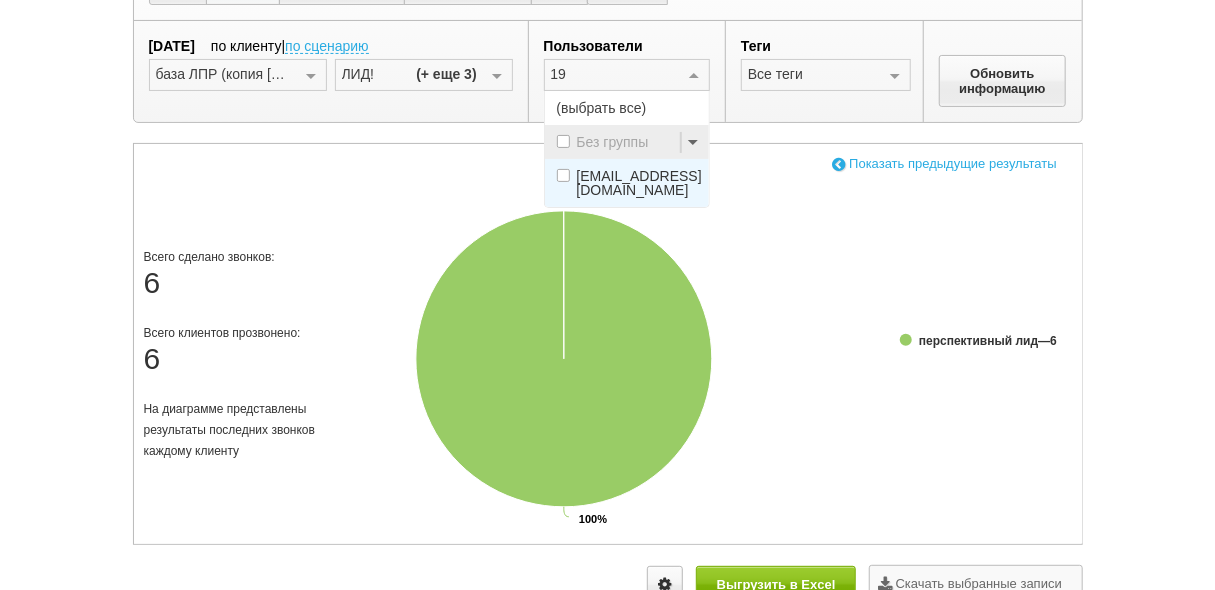click on "[EMAIL_ADDRESS][DOMAIN_NAME]" at bounding box center (639, 183) 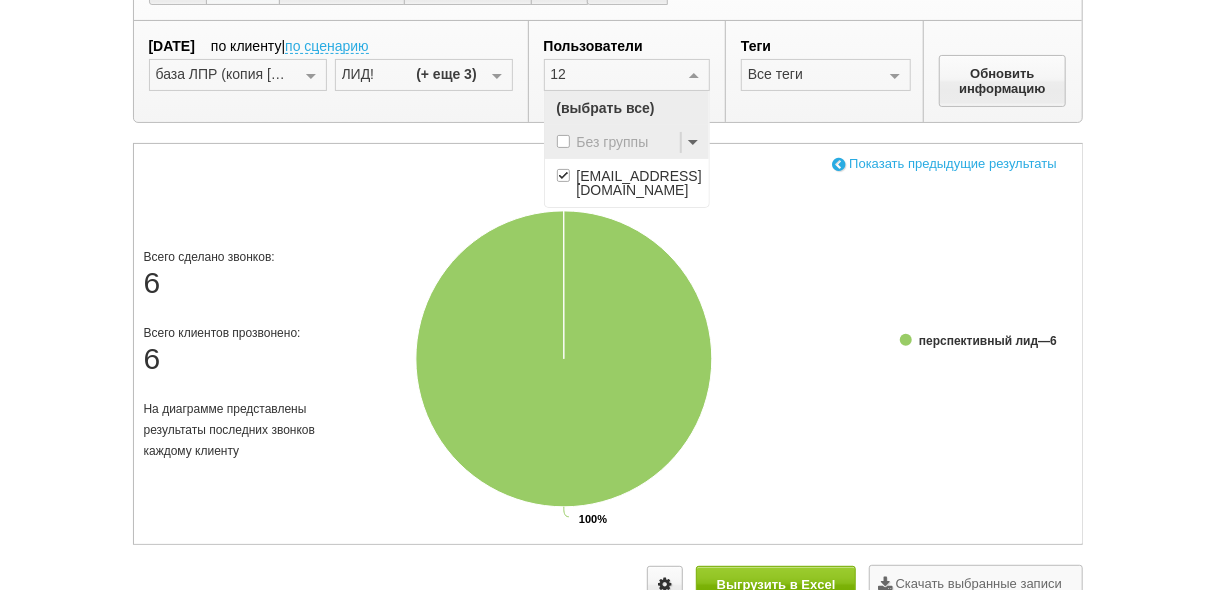 type on "1" 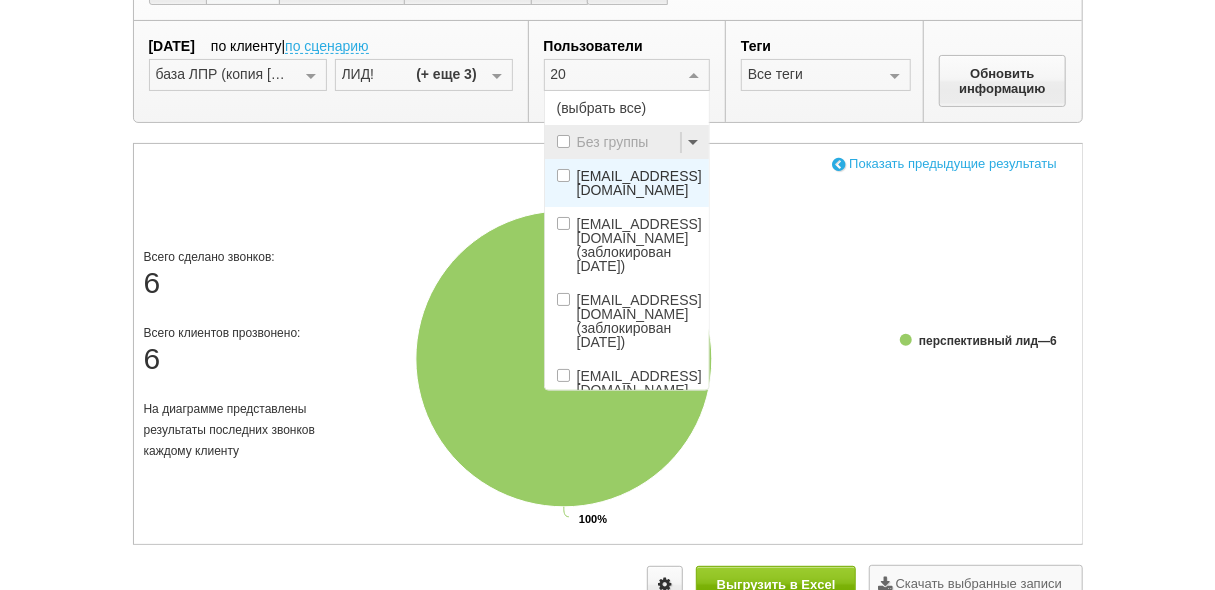 click on "[EMAIL_ADDRESS][DOMAIN_NAME]" at bounding box center (639, 183) 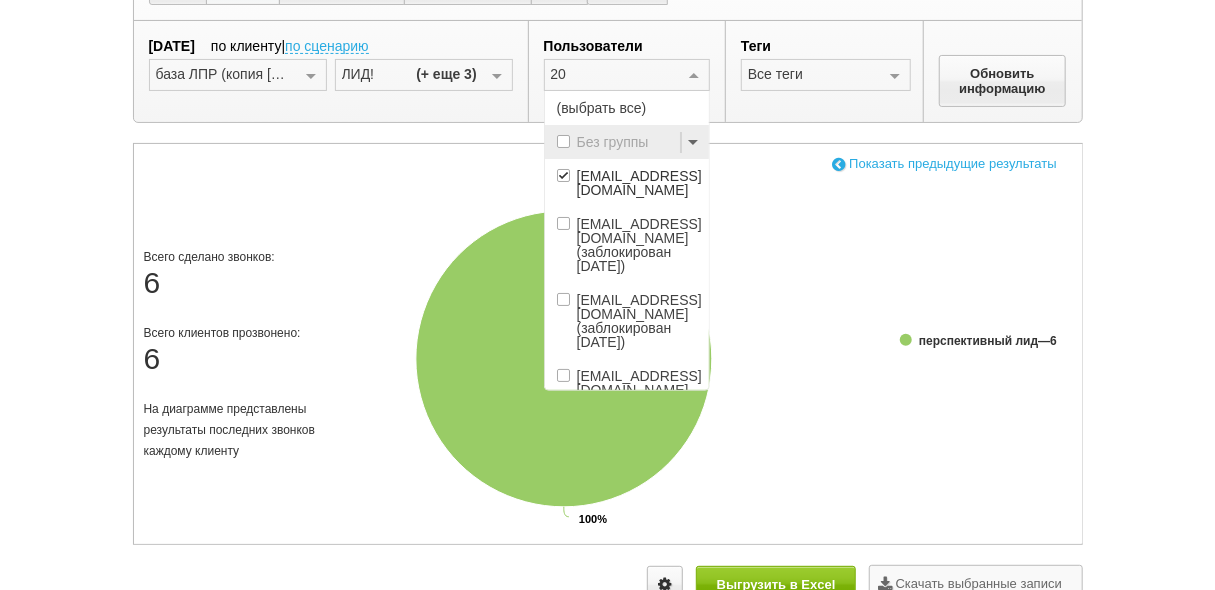 drag, startPoint x: 575, startPoint y: 71, endPoint x: 552, endPoint y: 76, distance: 23.537205 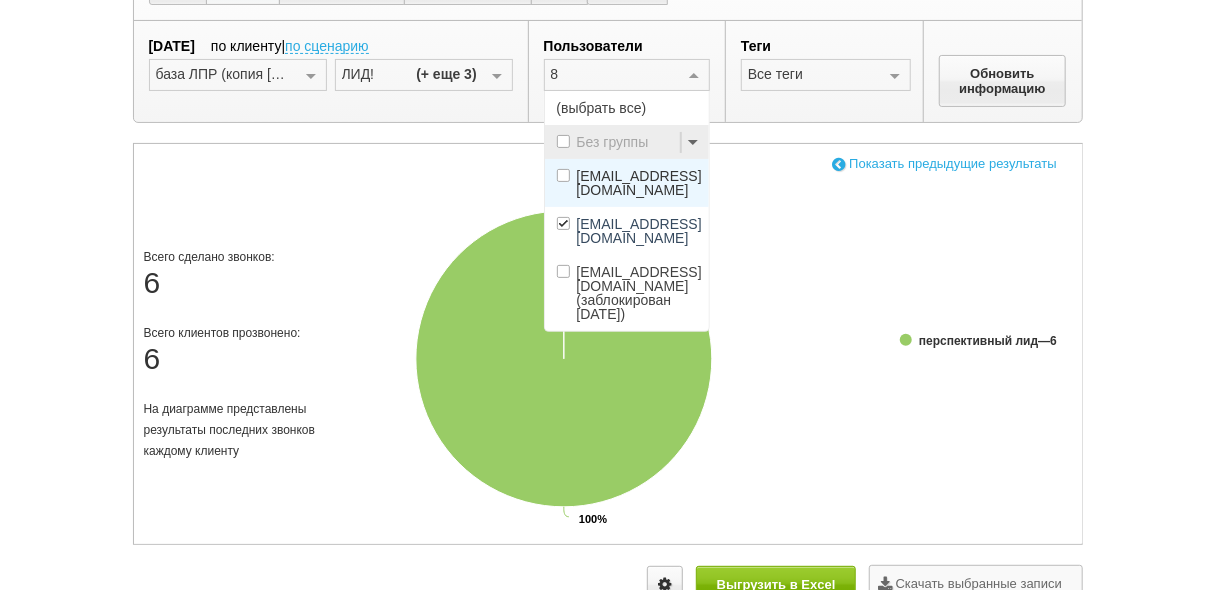 click on "[EMAIL_ADDRESS][DOMAIN_NAME]" at bounding box center (639, 183) 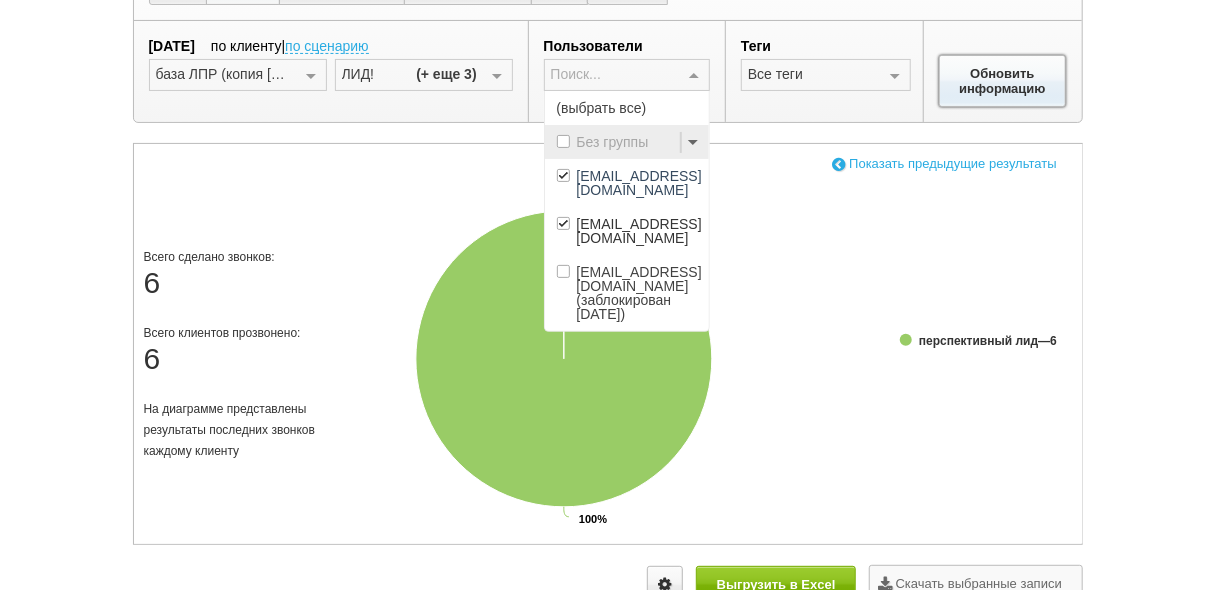 click on "Обновить информацию" at bounding box center (1003, 81) 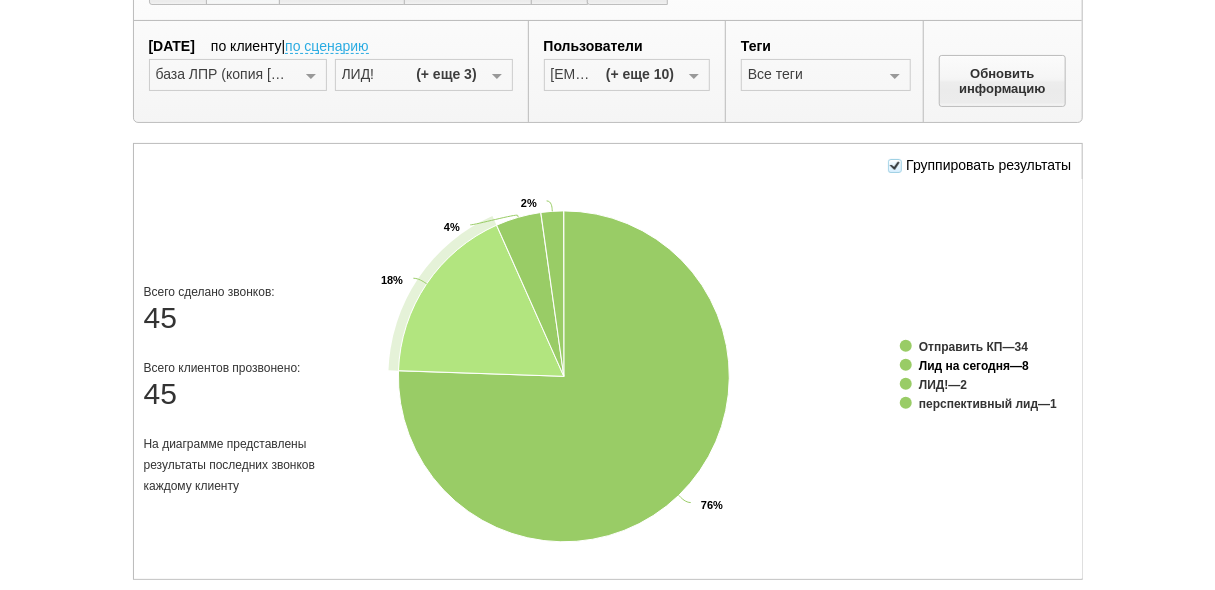 click on "Лид на сегодня" 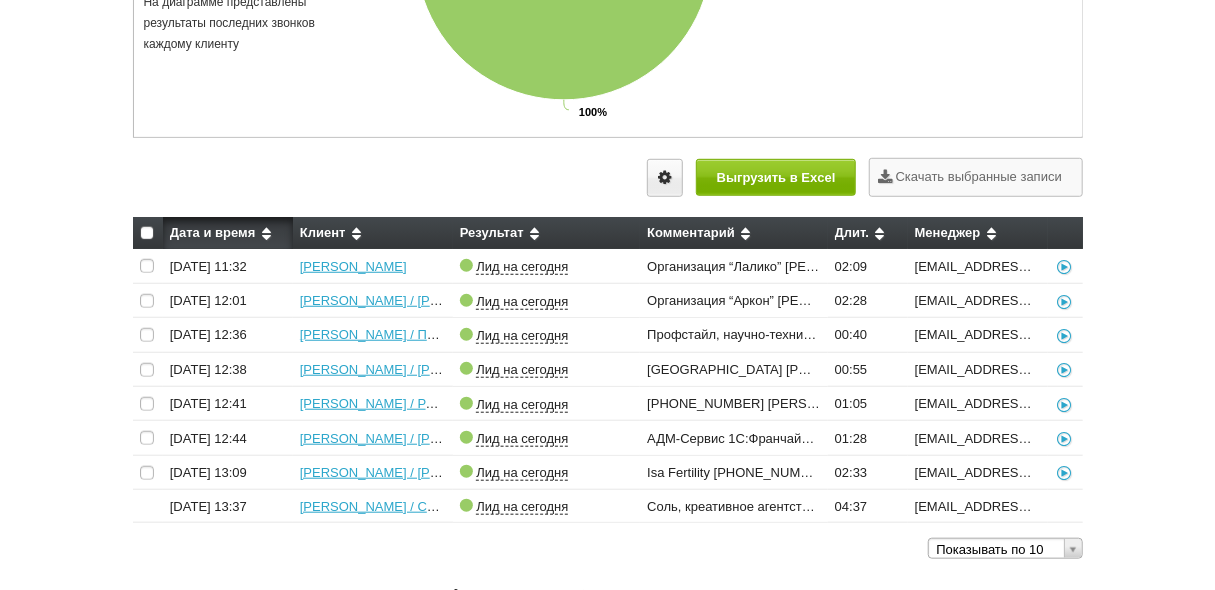 scroll, scrollTop: 573, scrollLeft: 0, axis: vertical 